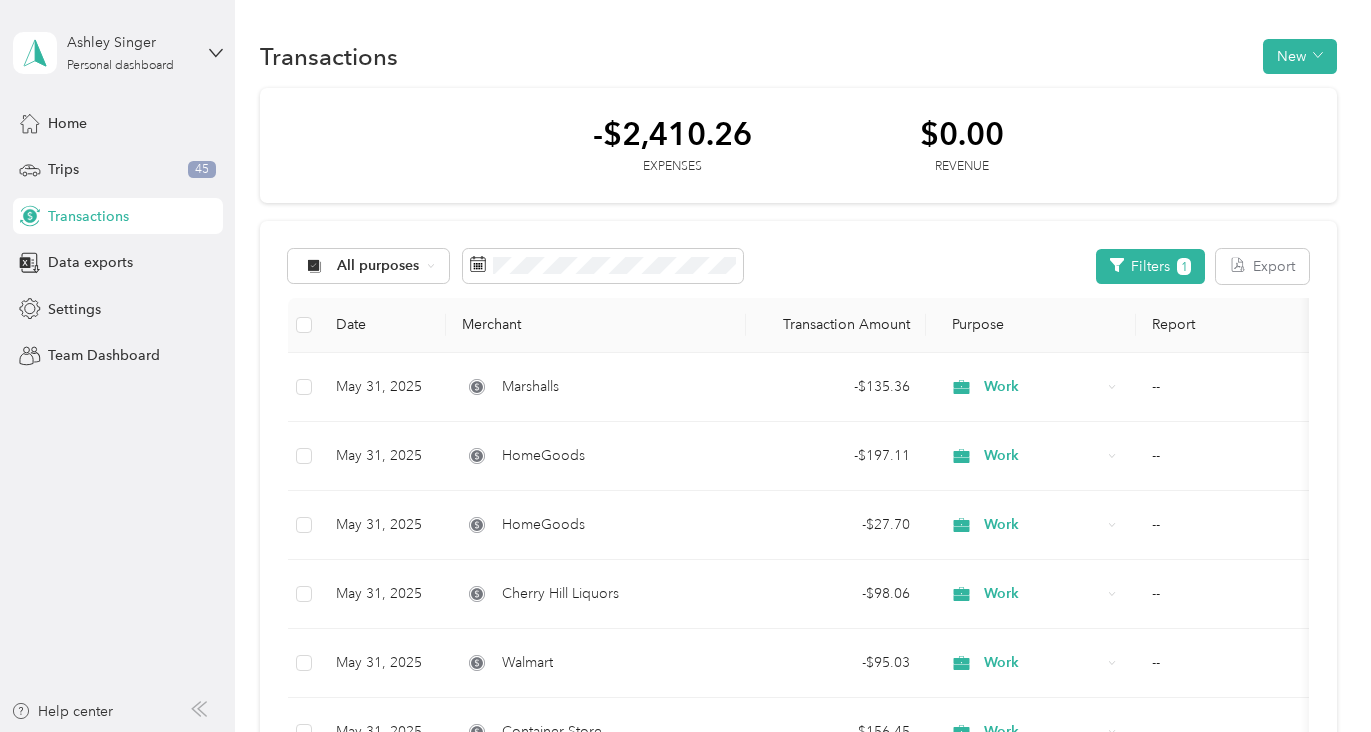 scroll, scrollTop: 0, scrollLeft: 0, axis: both 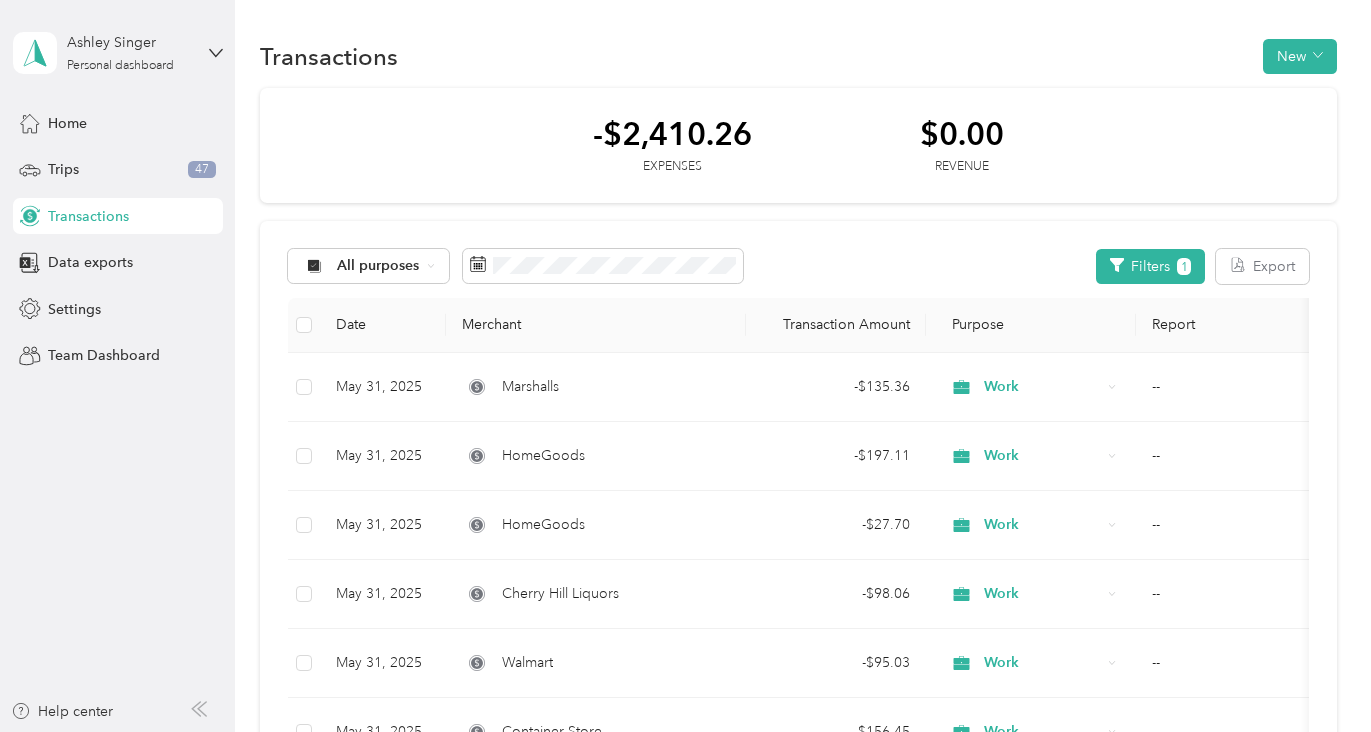 click on "Transactions" at bounding box center [88, 216] 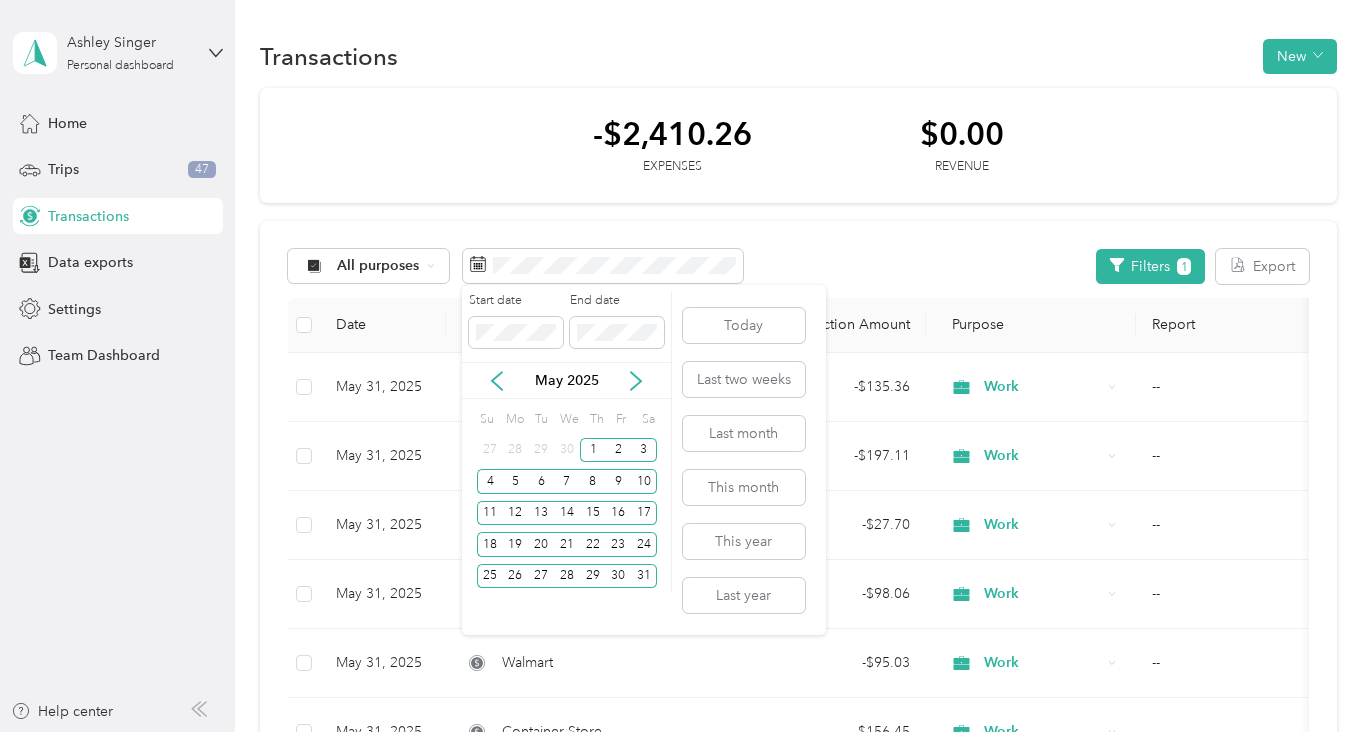 click on "May 2025" at bounding box center [566, 380] 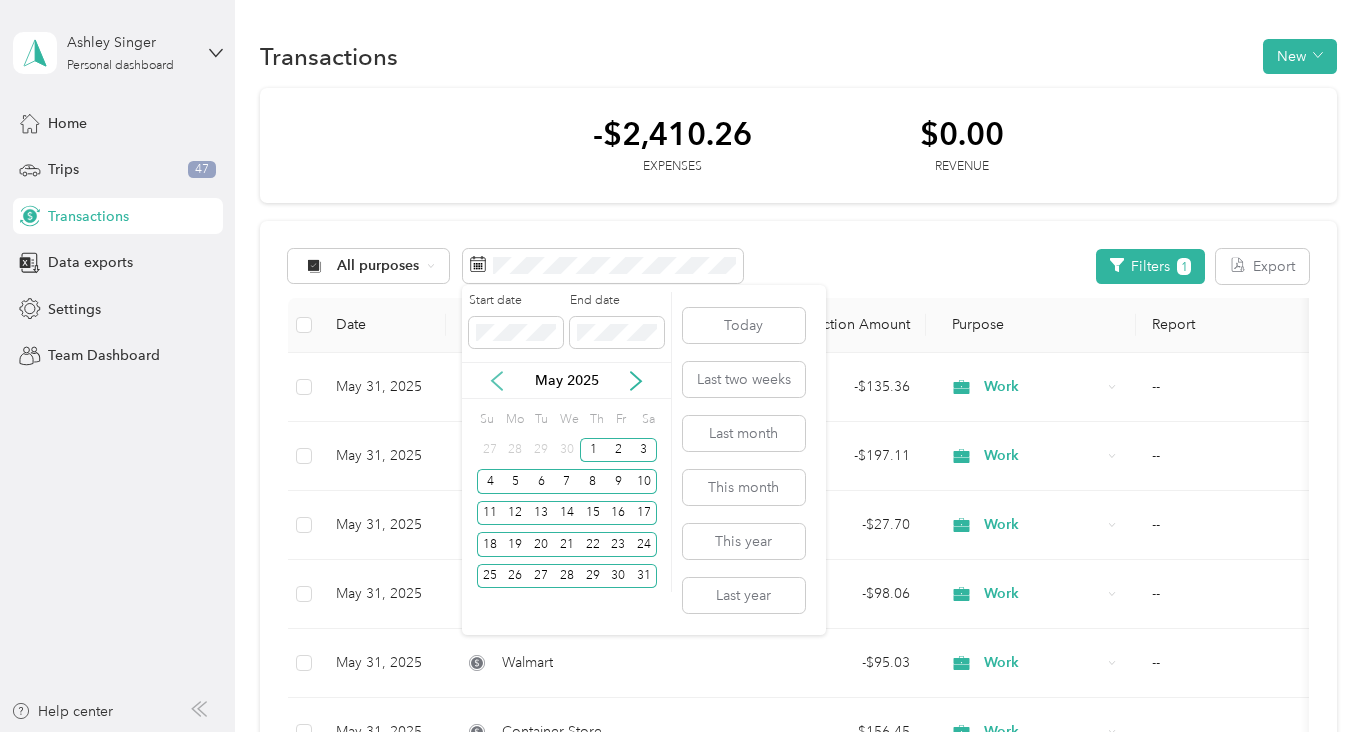 click 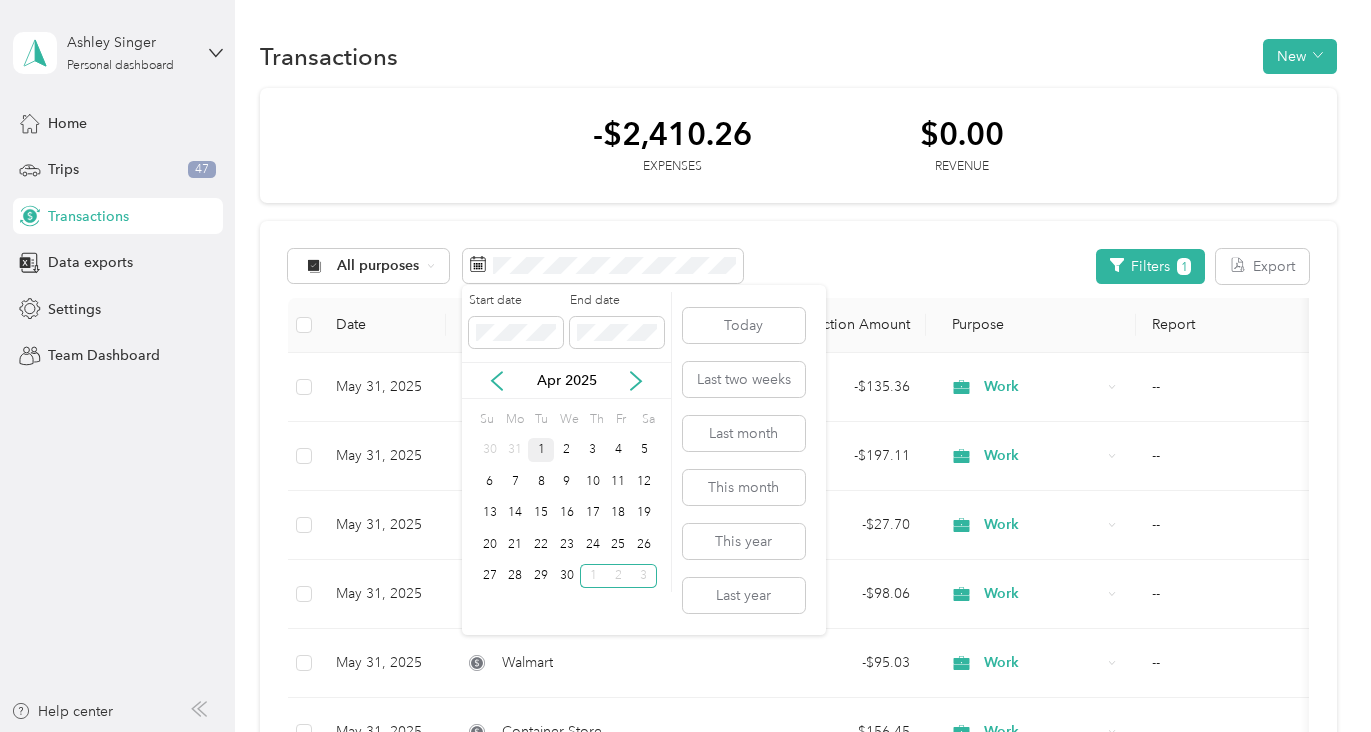 click on "1" at bounding box center (541, 450) 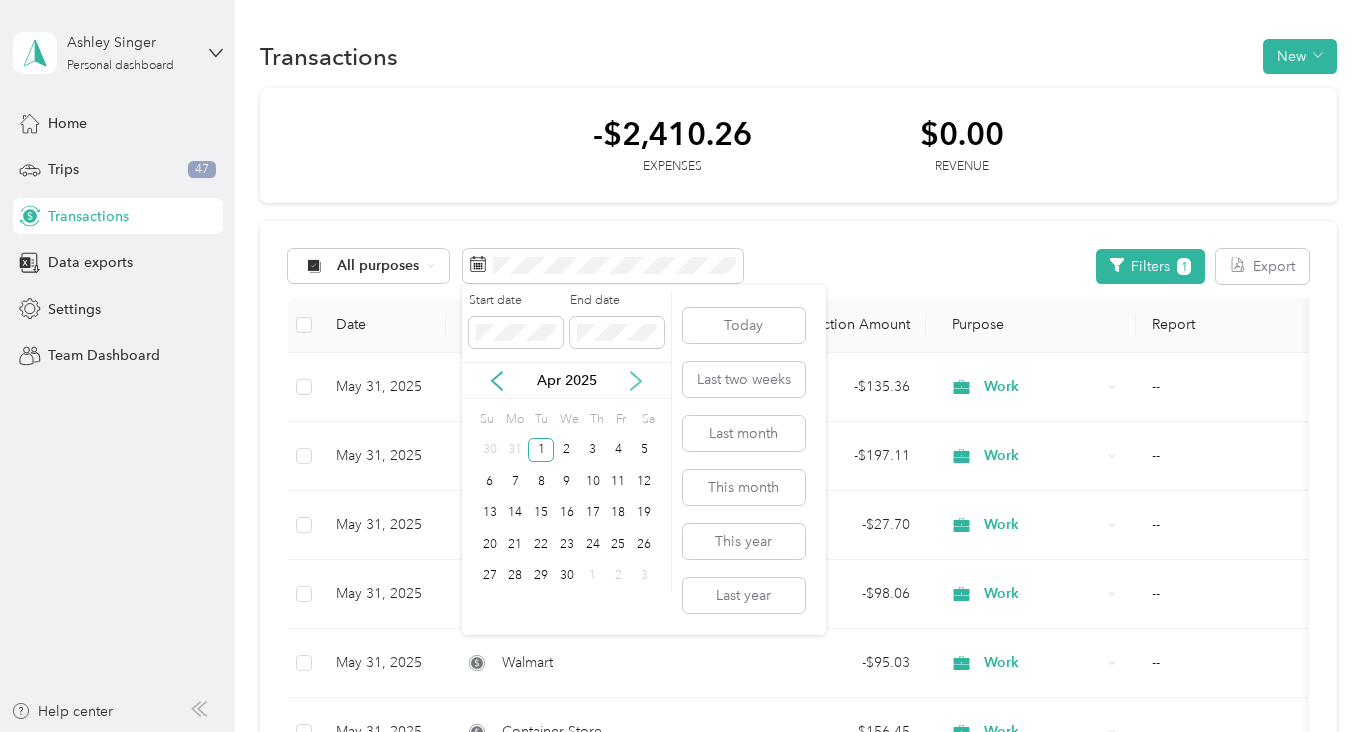 click 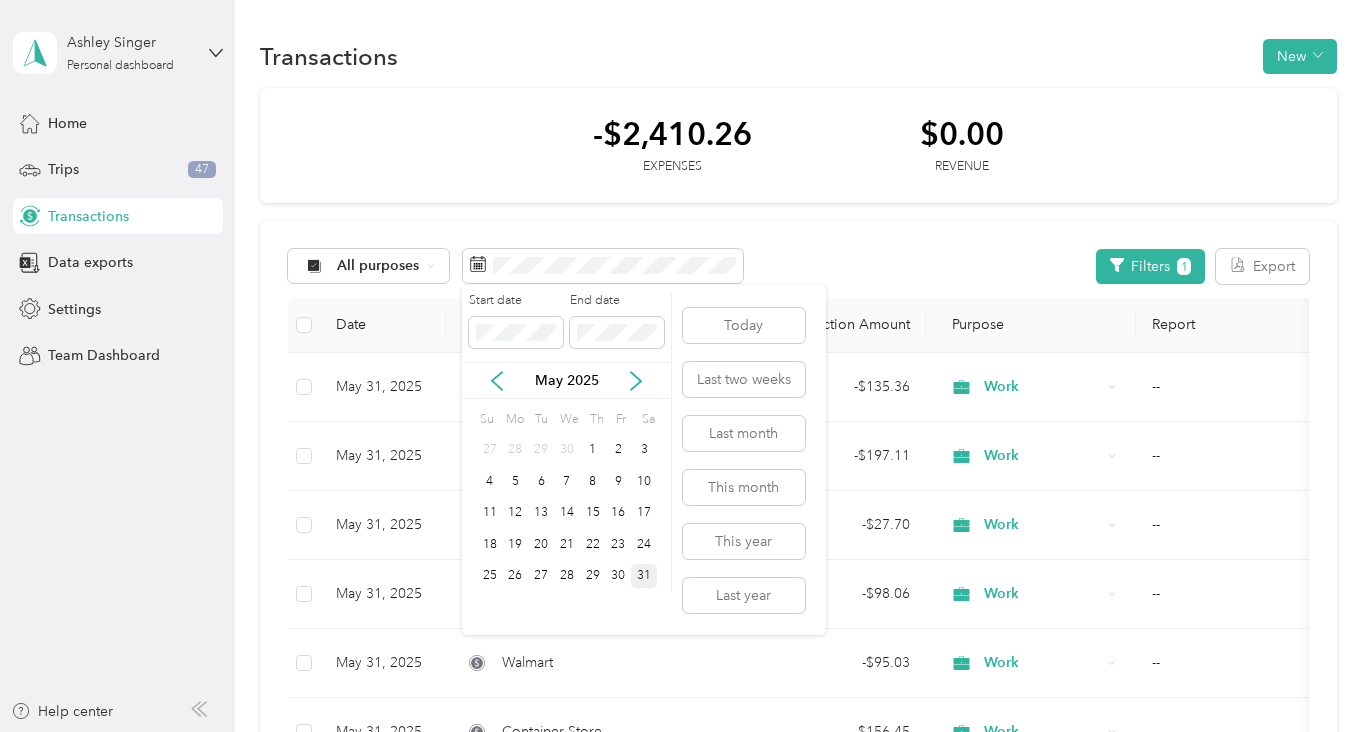 click on "31" at bounding box center [644, 576] 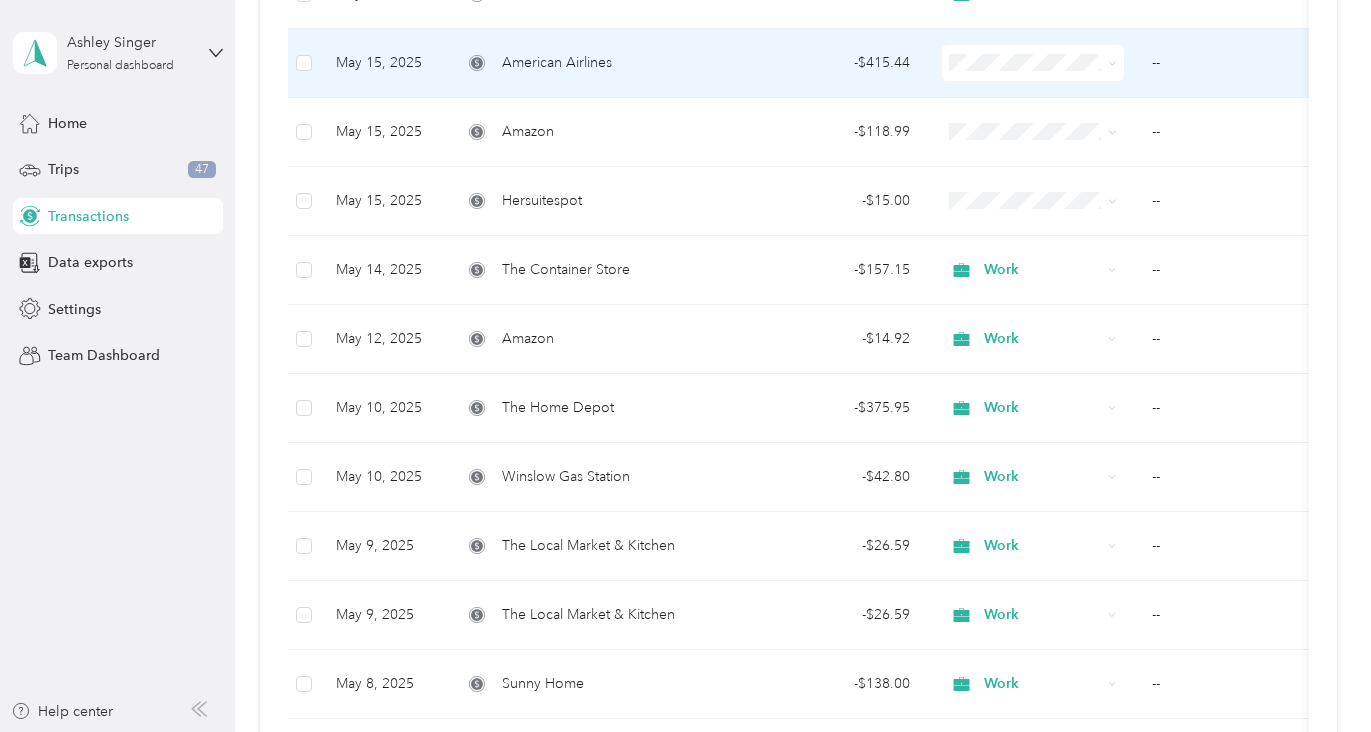scroll, scrollTop: 953, scrollLeft: 0, axis: vertical 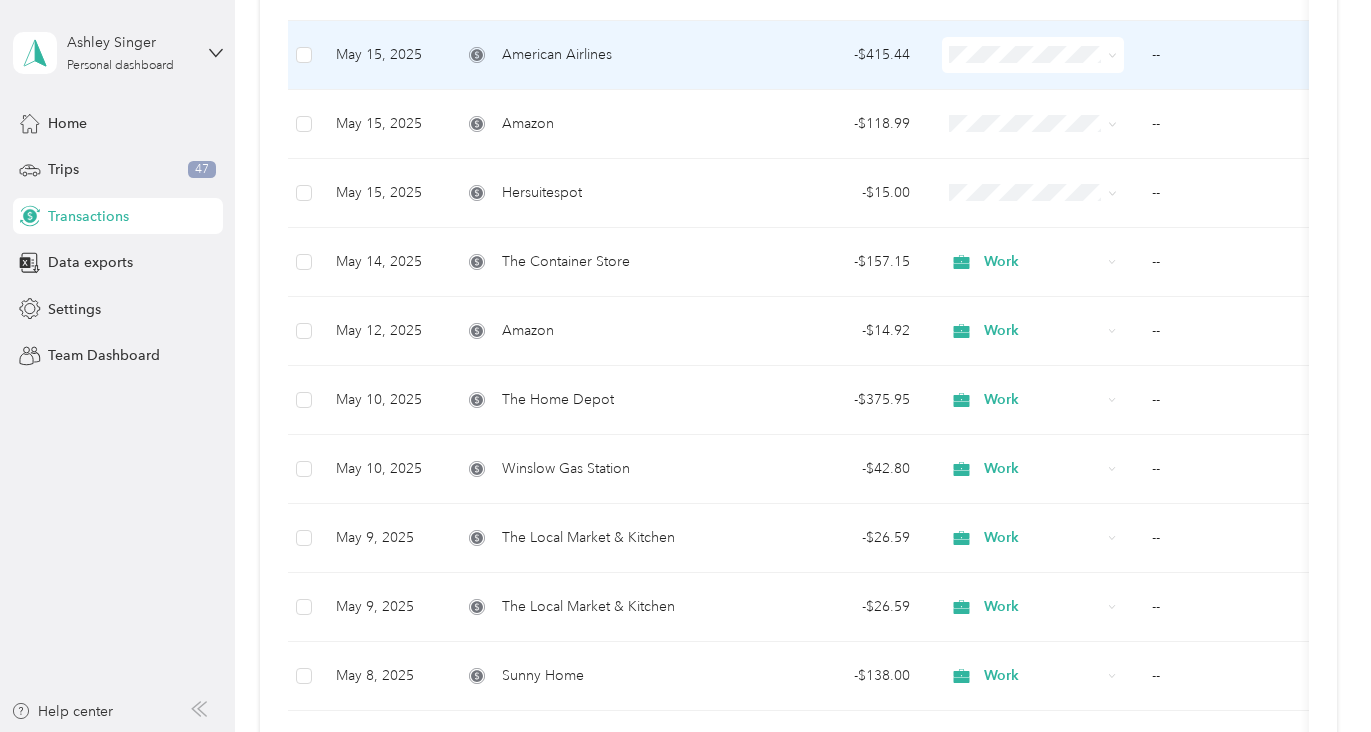 click 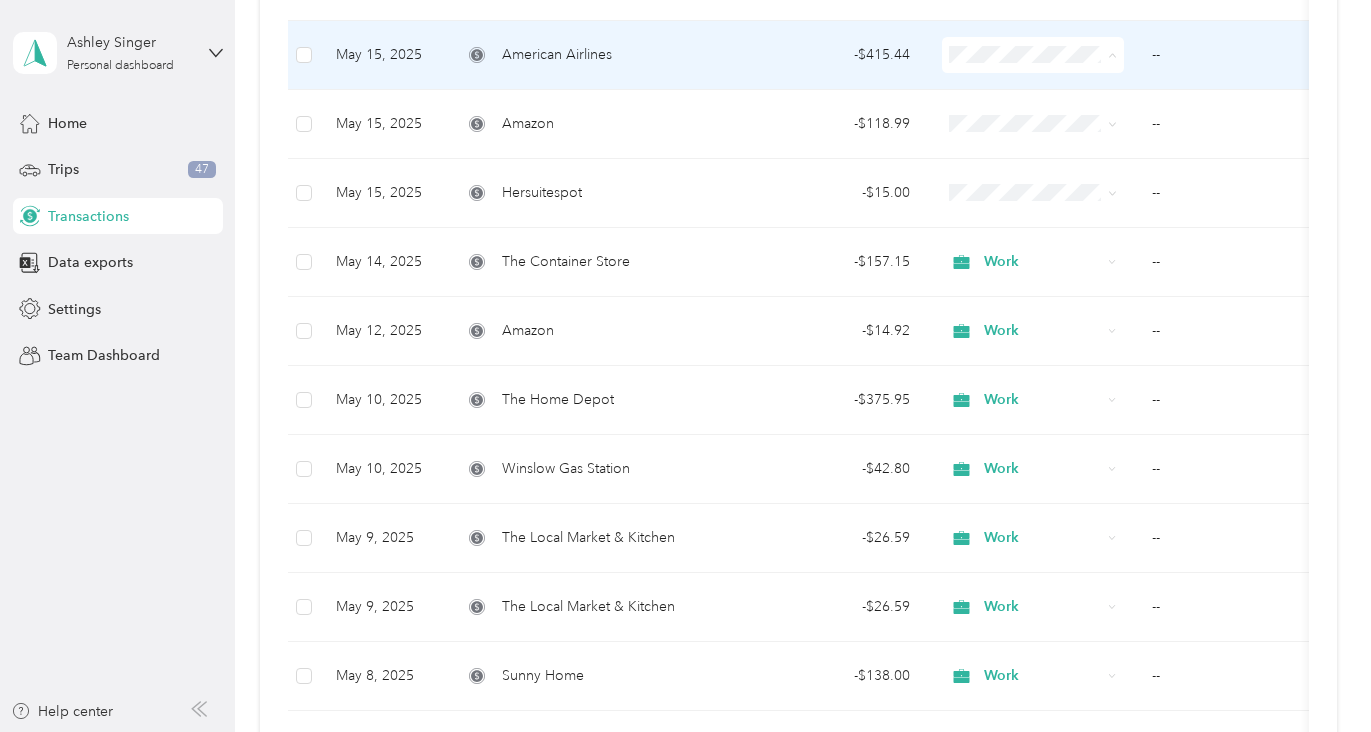 click on "Work" at bounding box center (1033, 92) 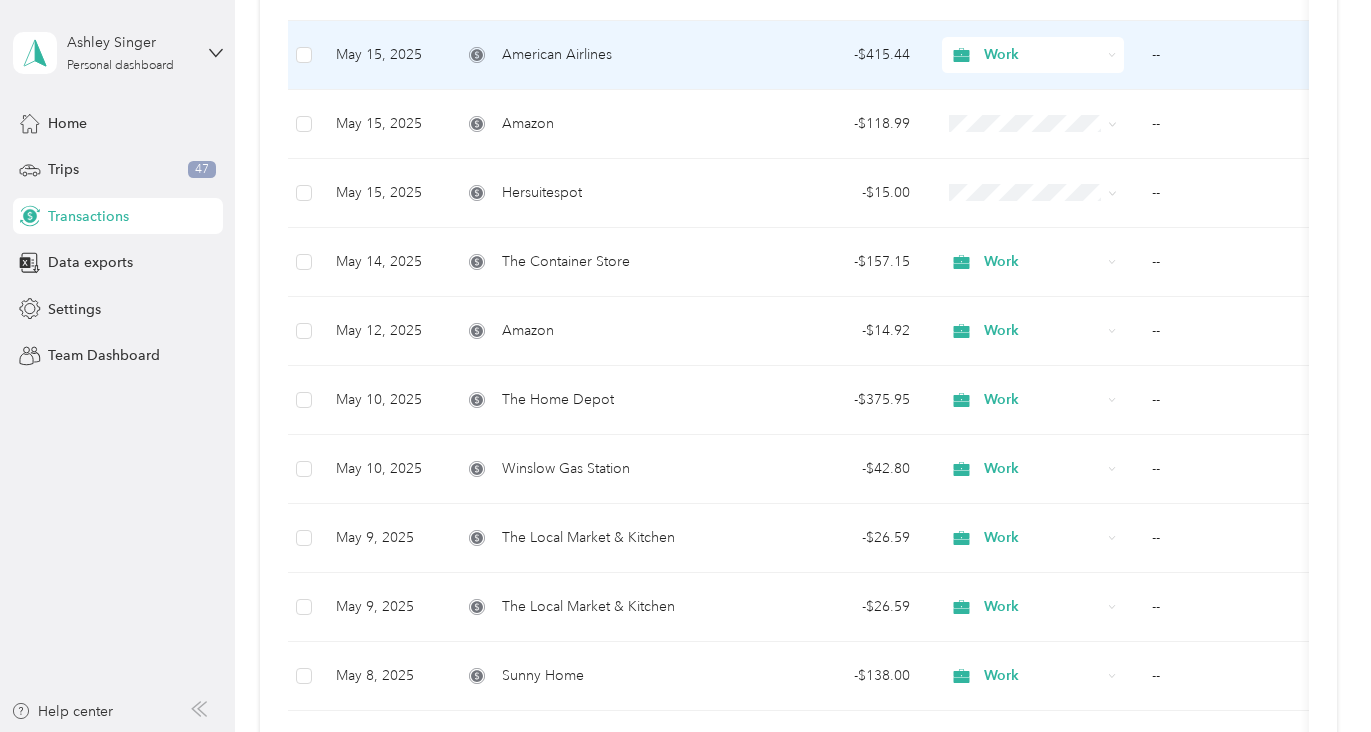 click on "--" at bounding box center (1236, 55) 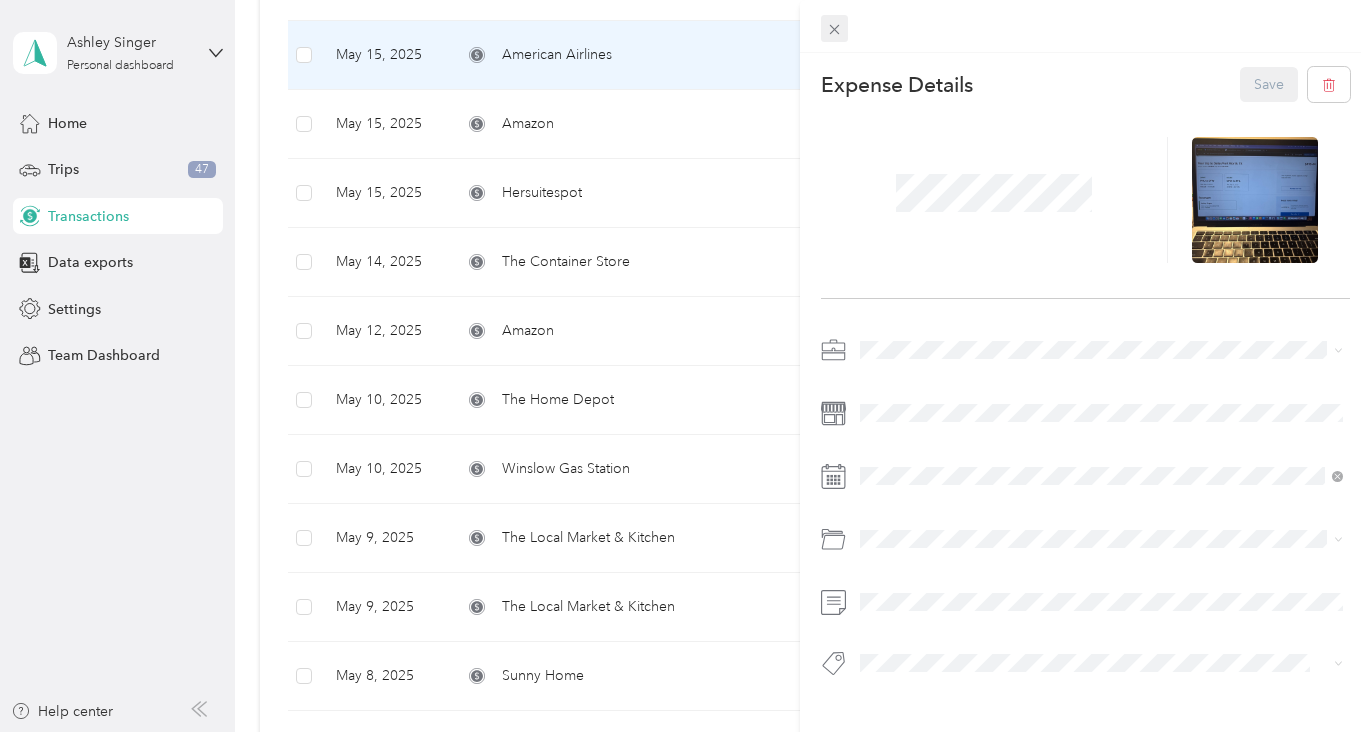 click 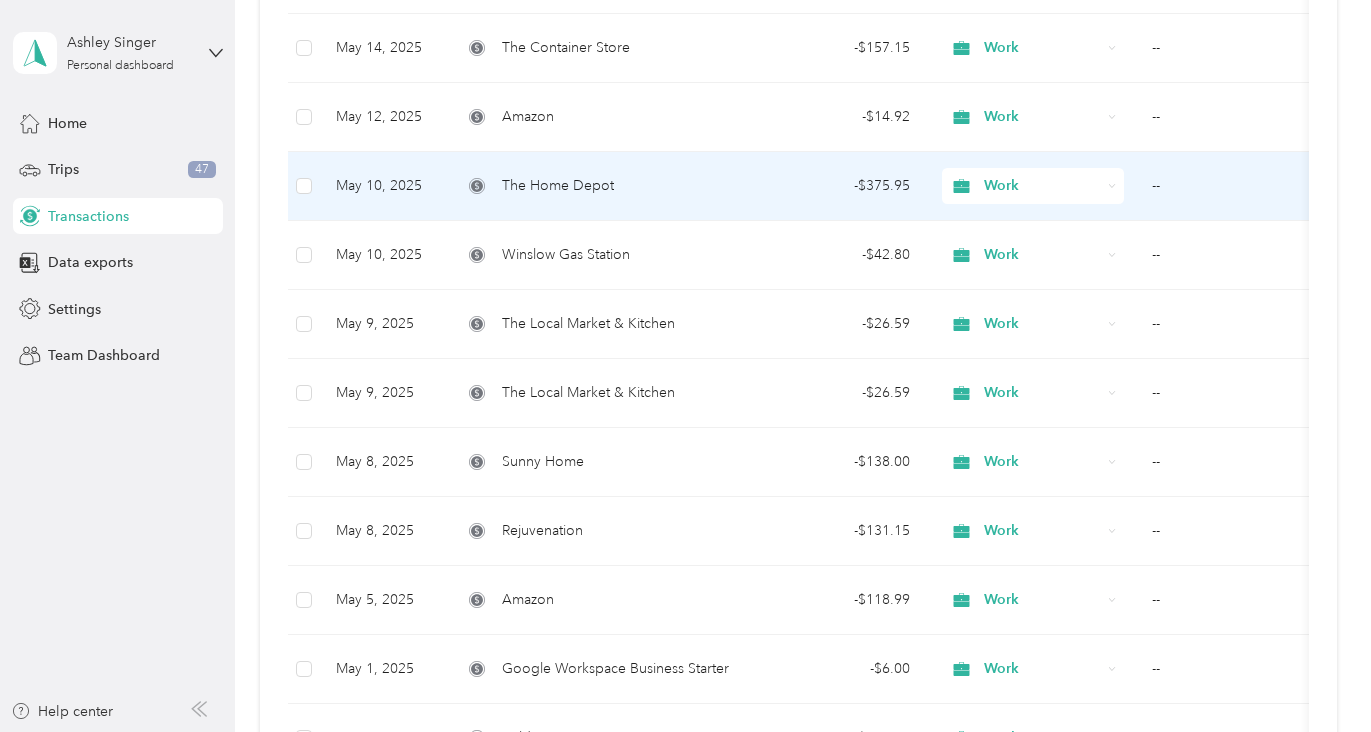 scroll, scrollTop: 1174, scrollLeft: 0, axis: vertical 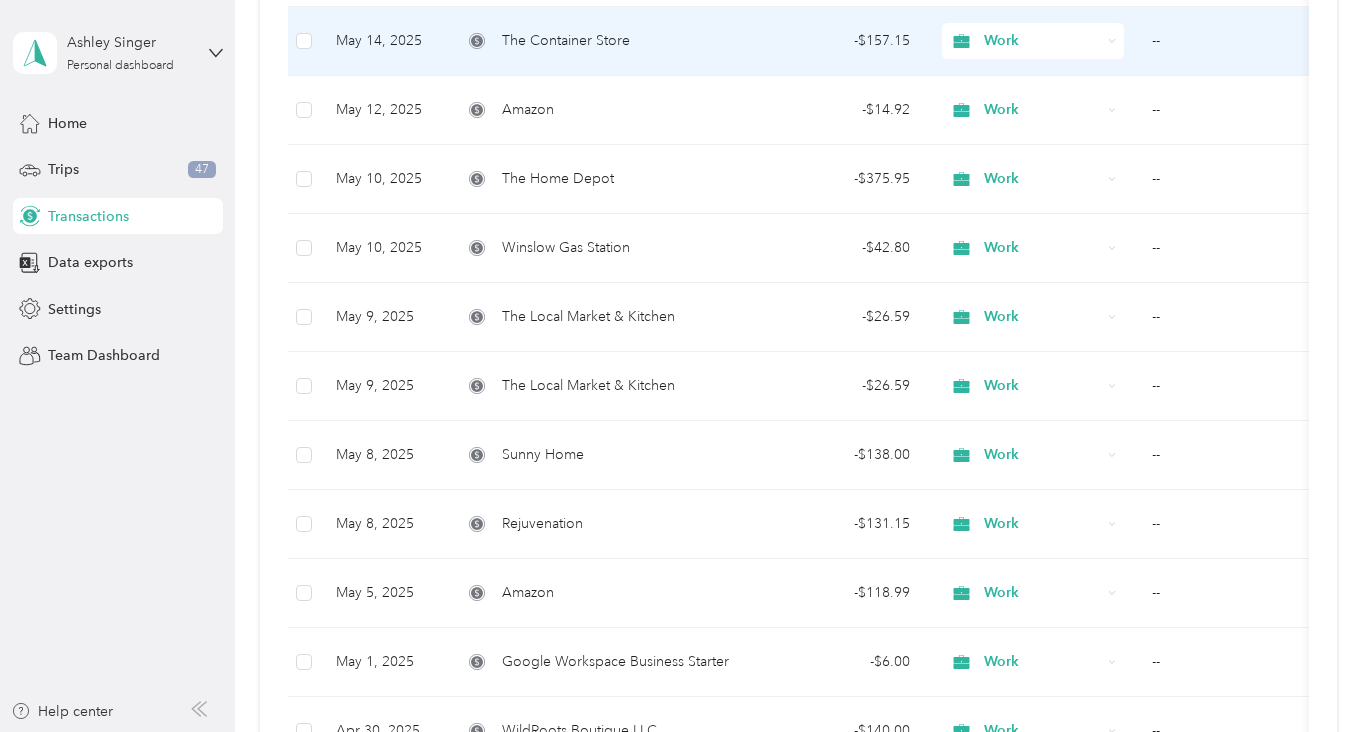click on "--" at bounding box center [1236, 41] 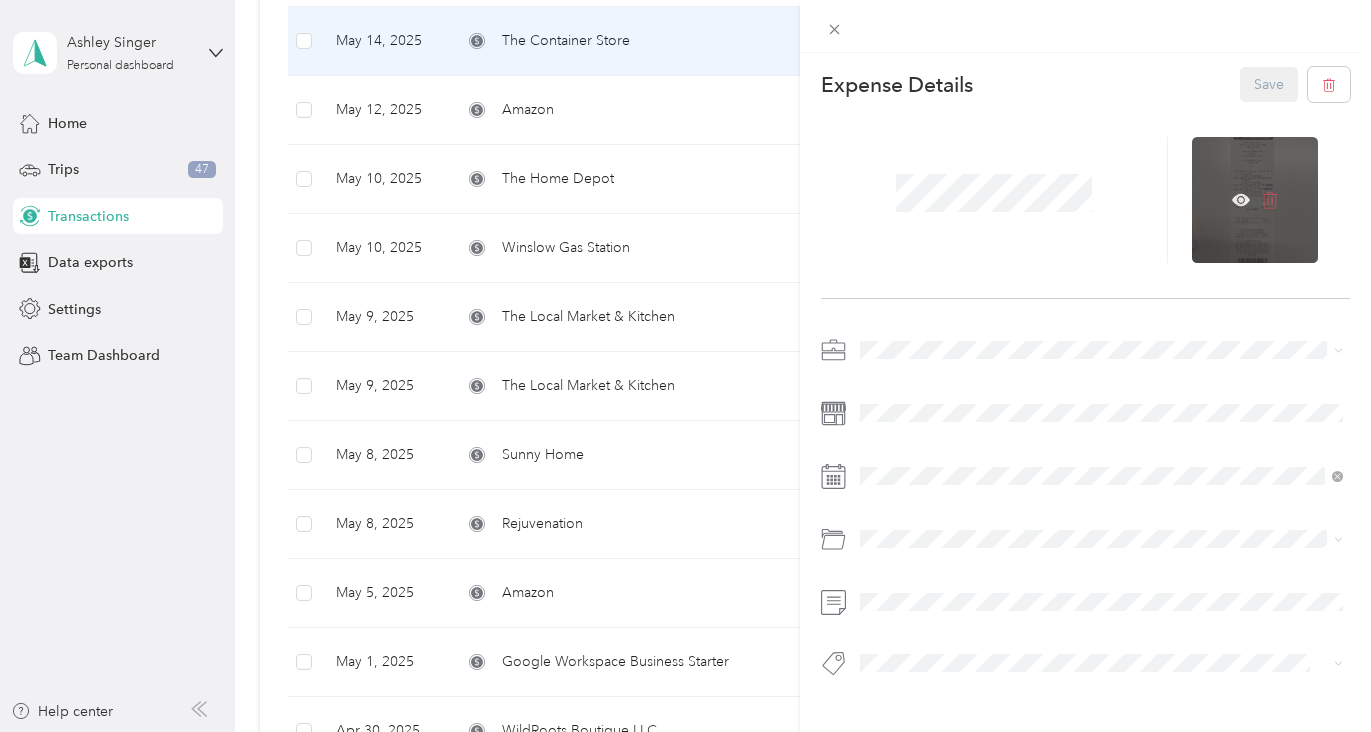 click 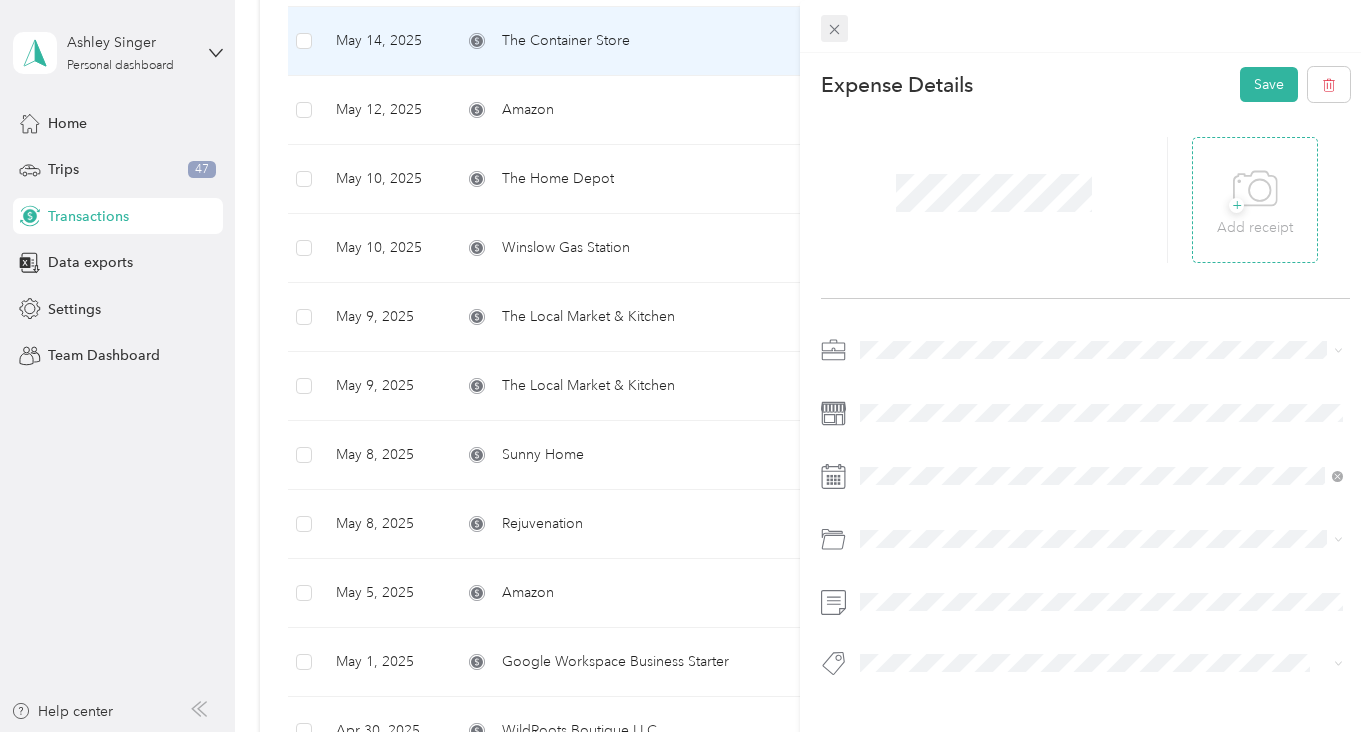 click at bounding box center [835, 29] 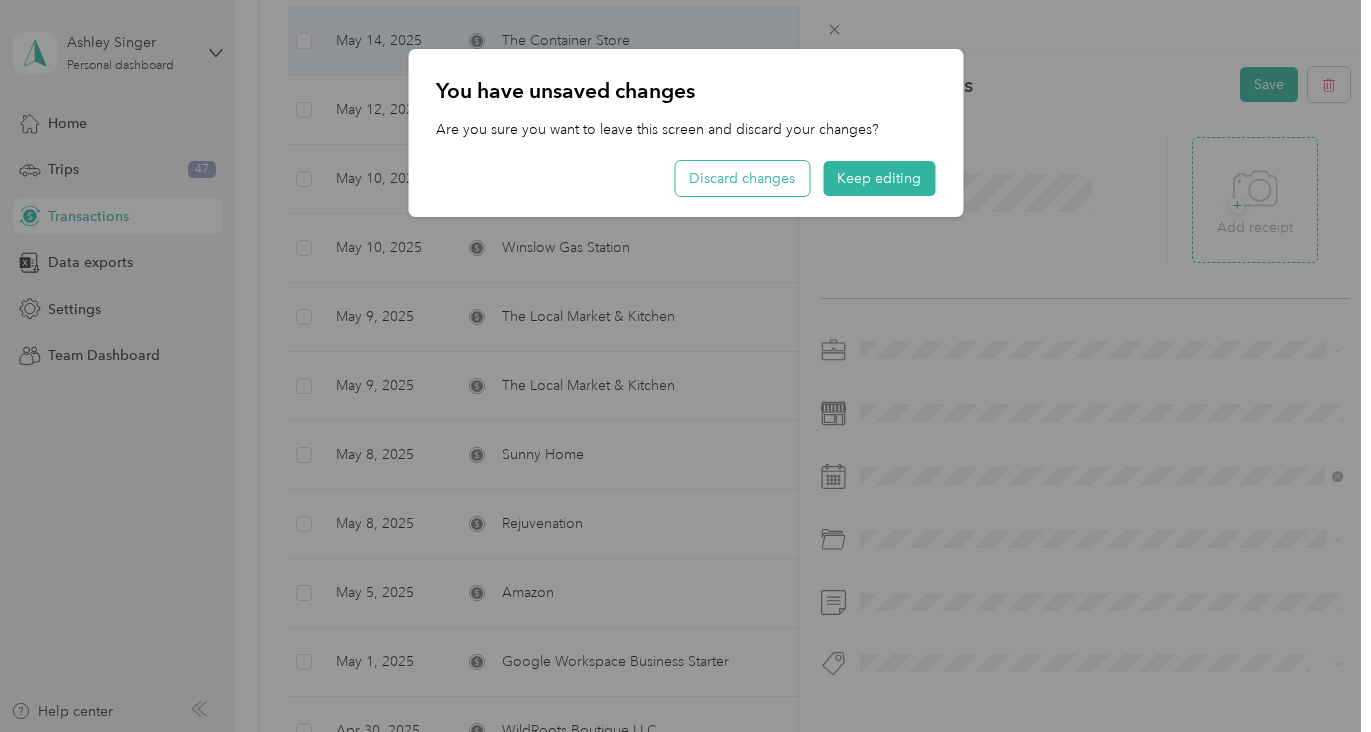 click on "Discard changes" at bounding box center [742, 178] 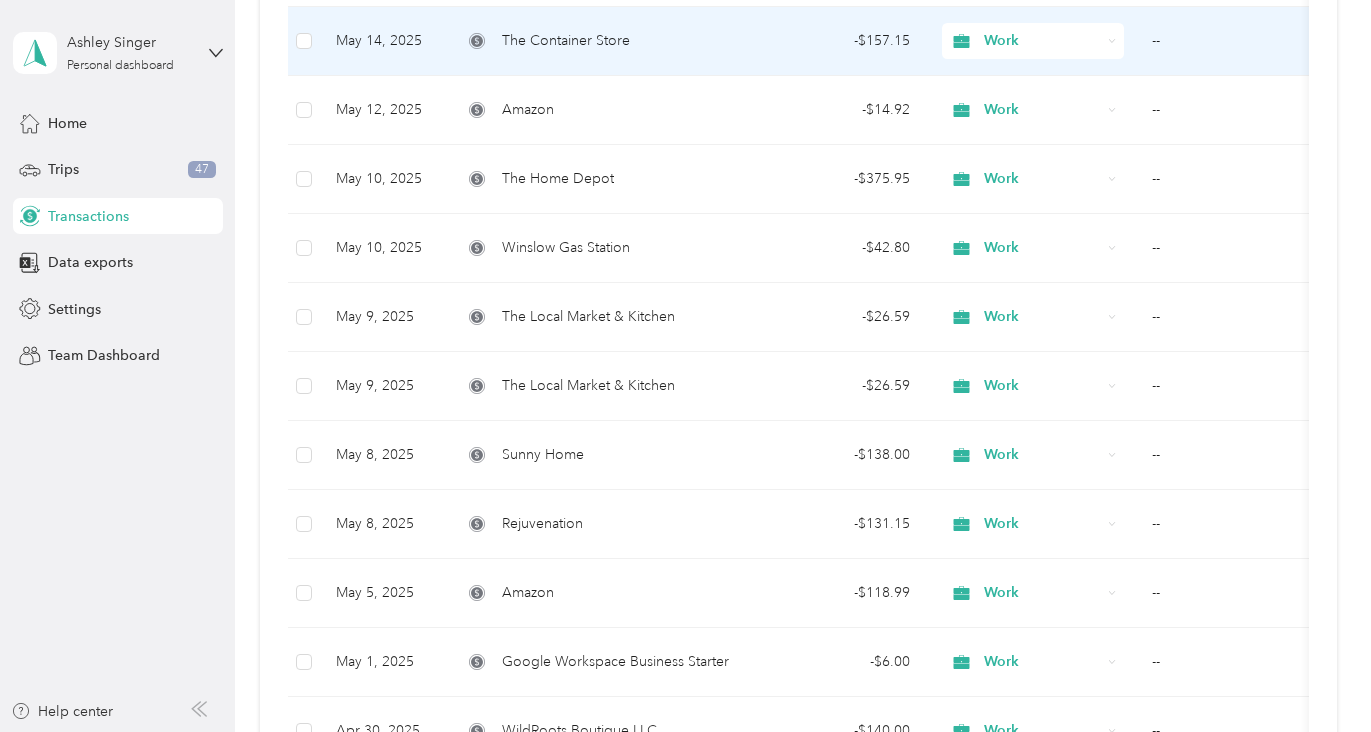 click on "--" at bounding box center [1236, 41] 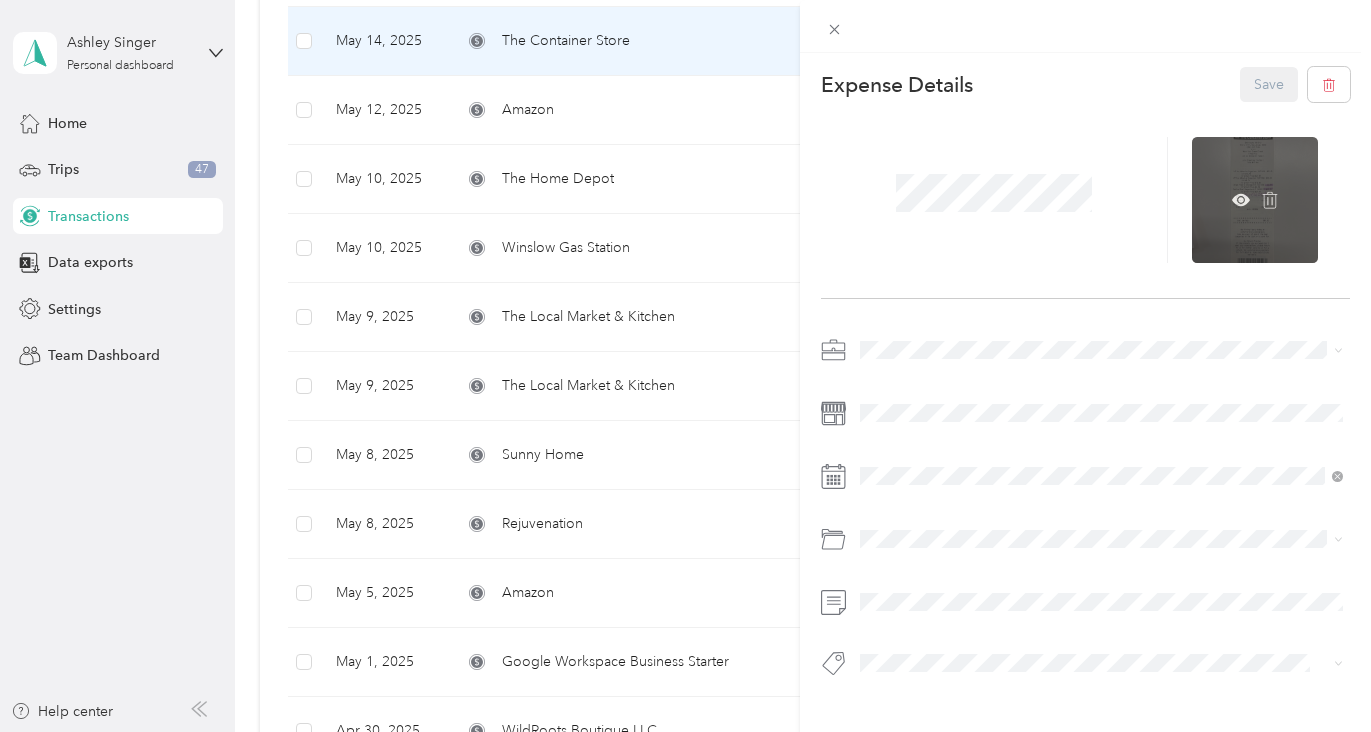 click at bounding box center [1255, 200] 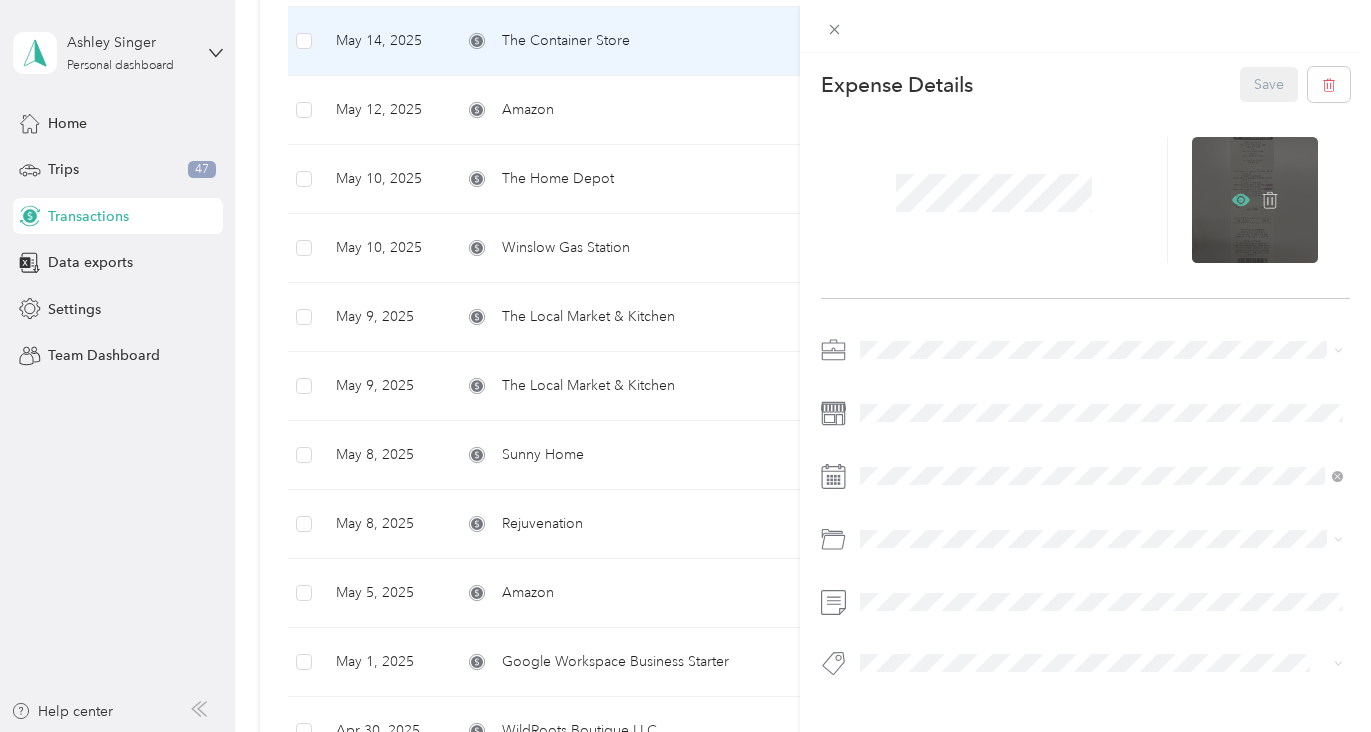 click 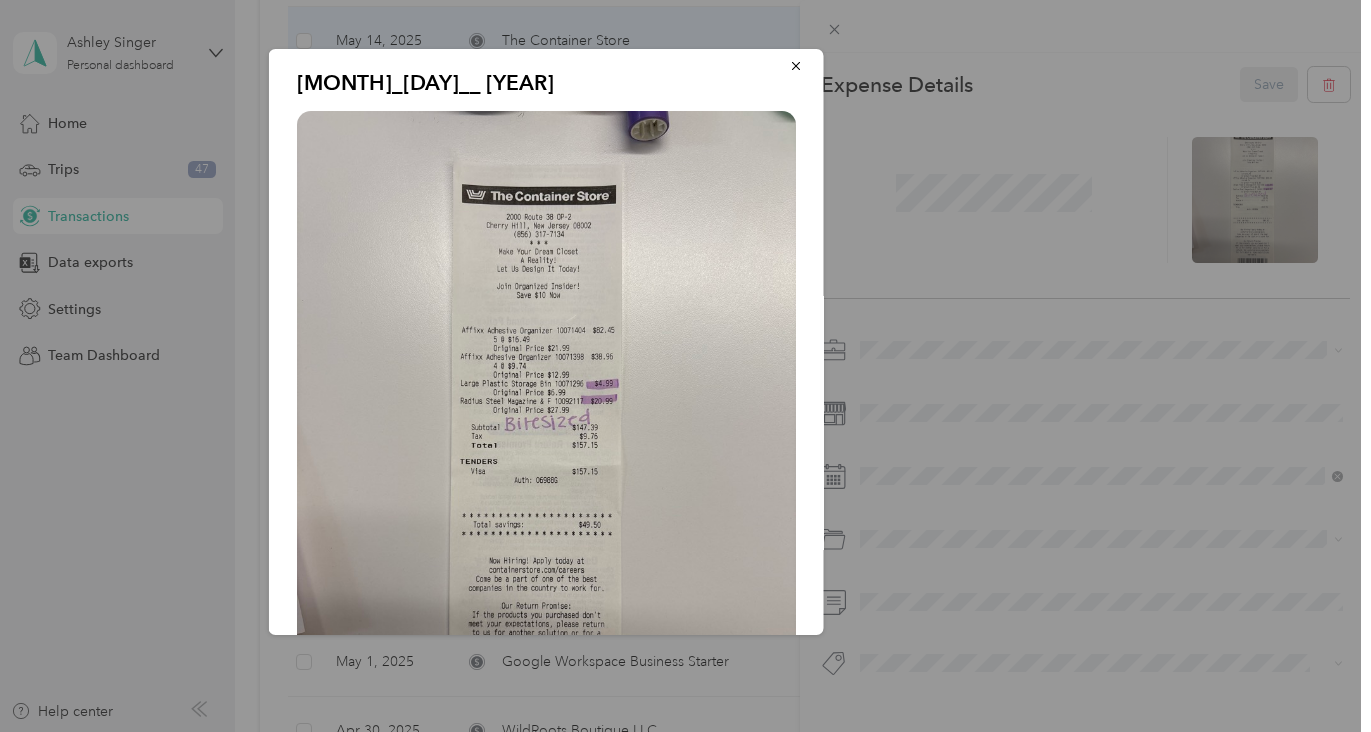 scroll, scrollTop: 0, scrollLeft: 0, axis: both 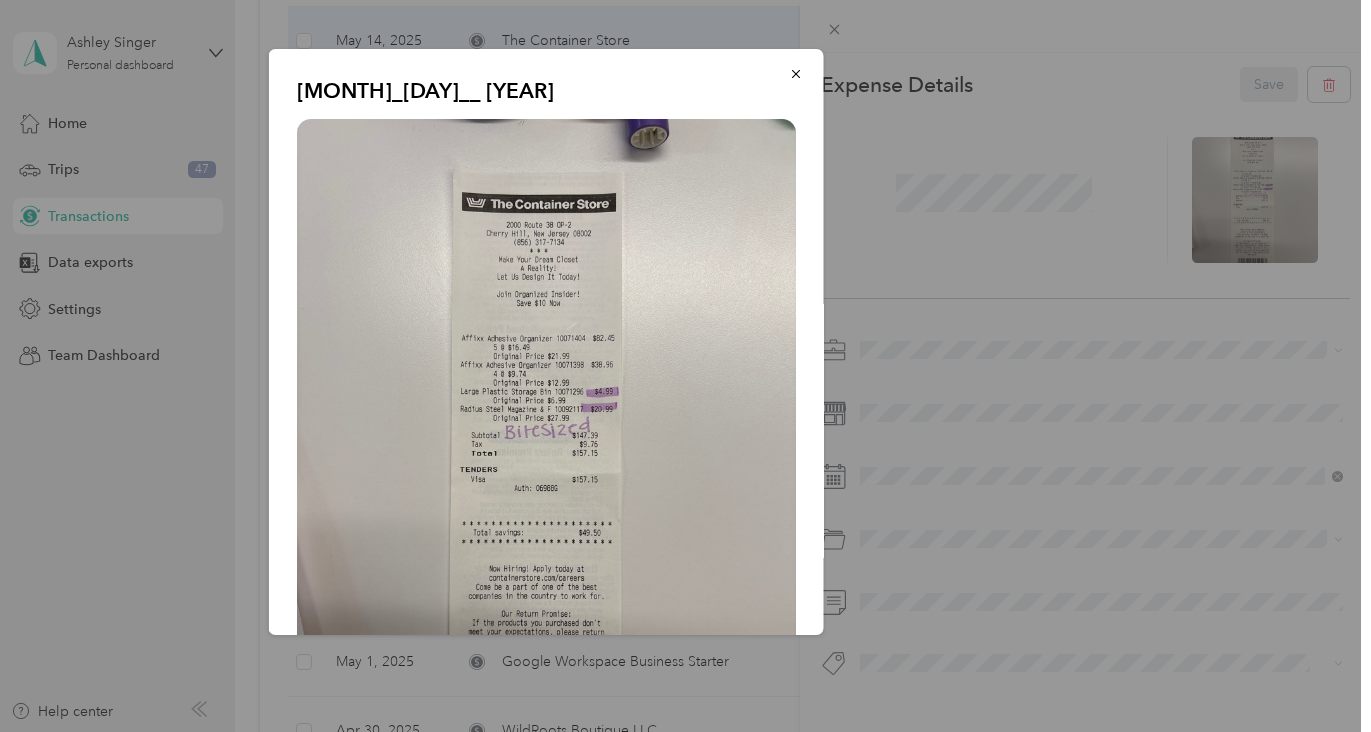 click at bounding box center (685, 366) 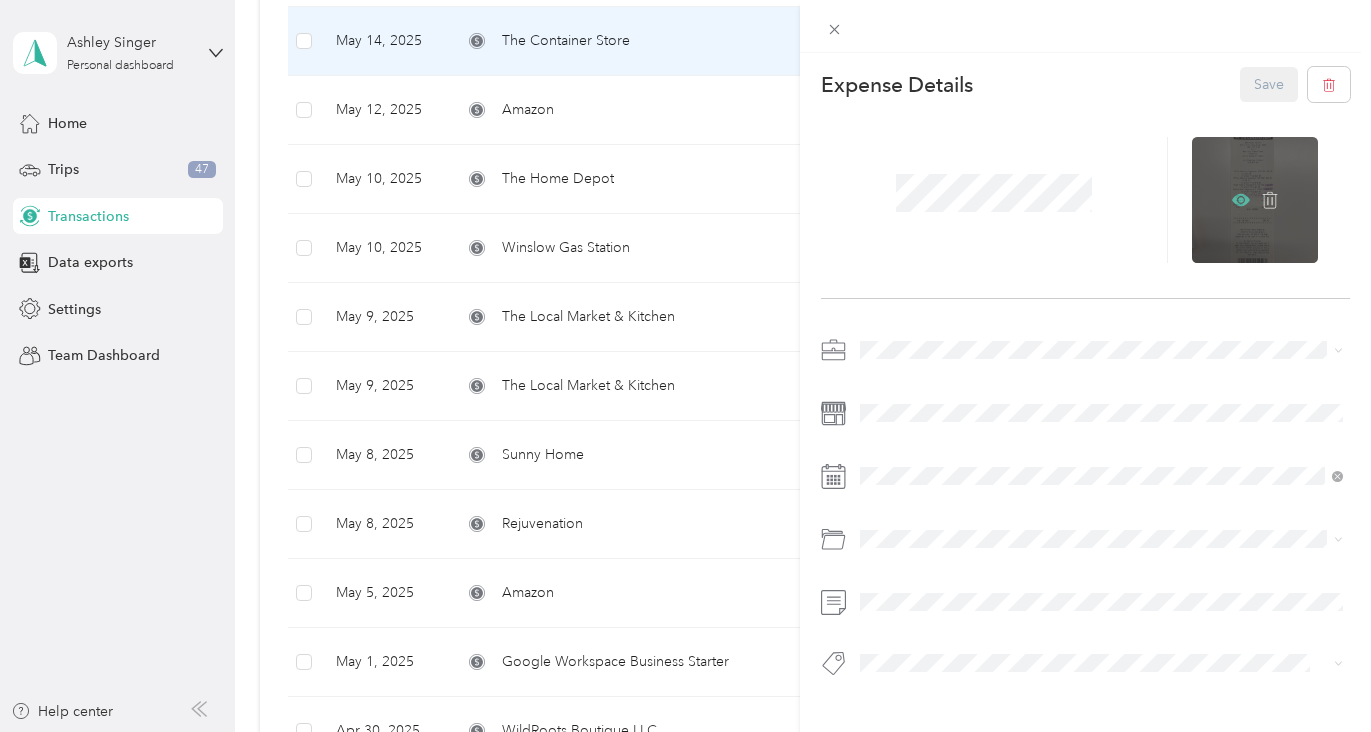 click 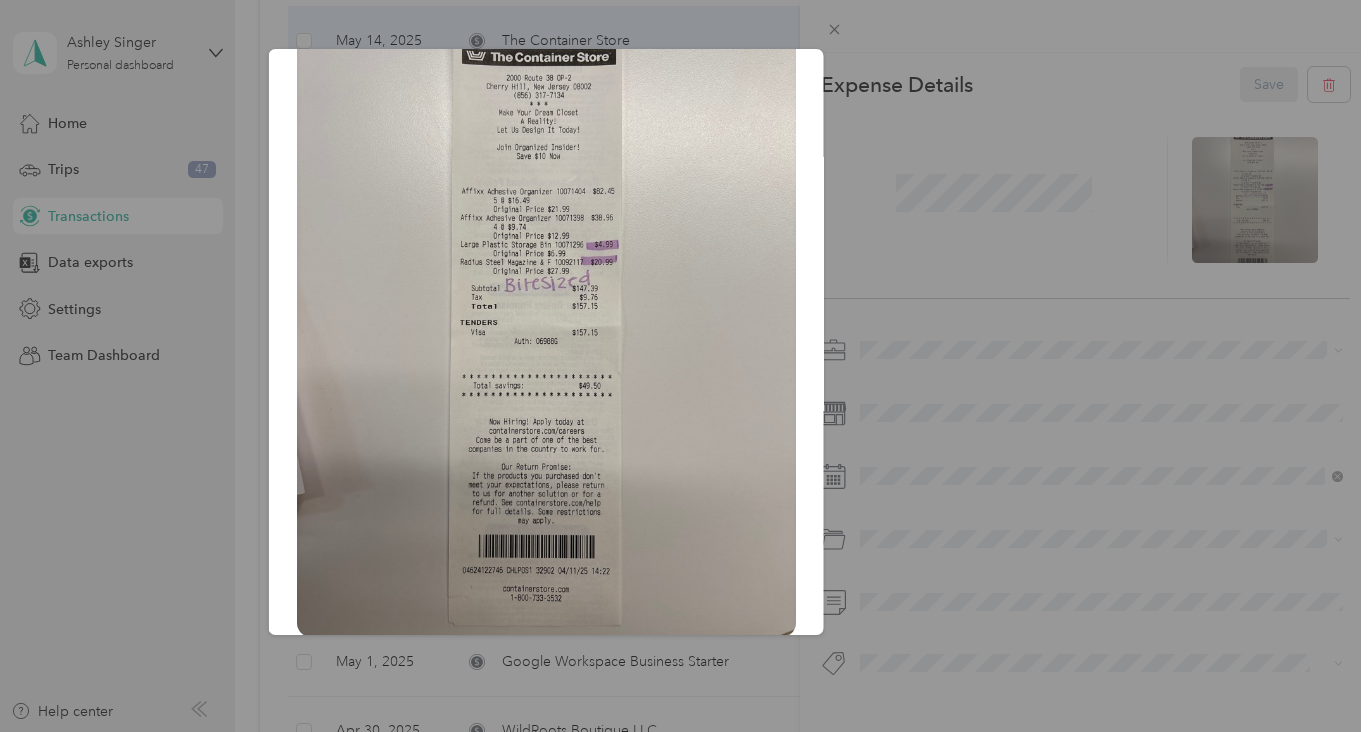 scroll, scrollTop: 177, scrollLeft: 0, axis: vertical 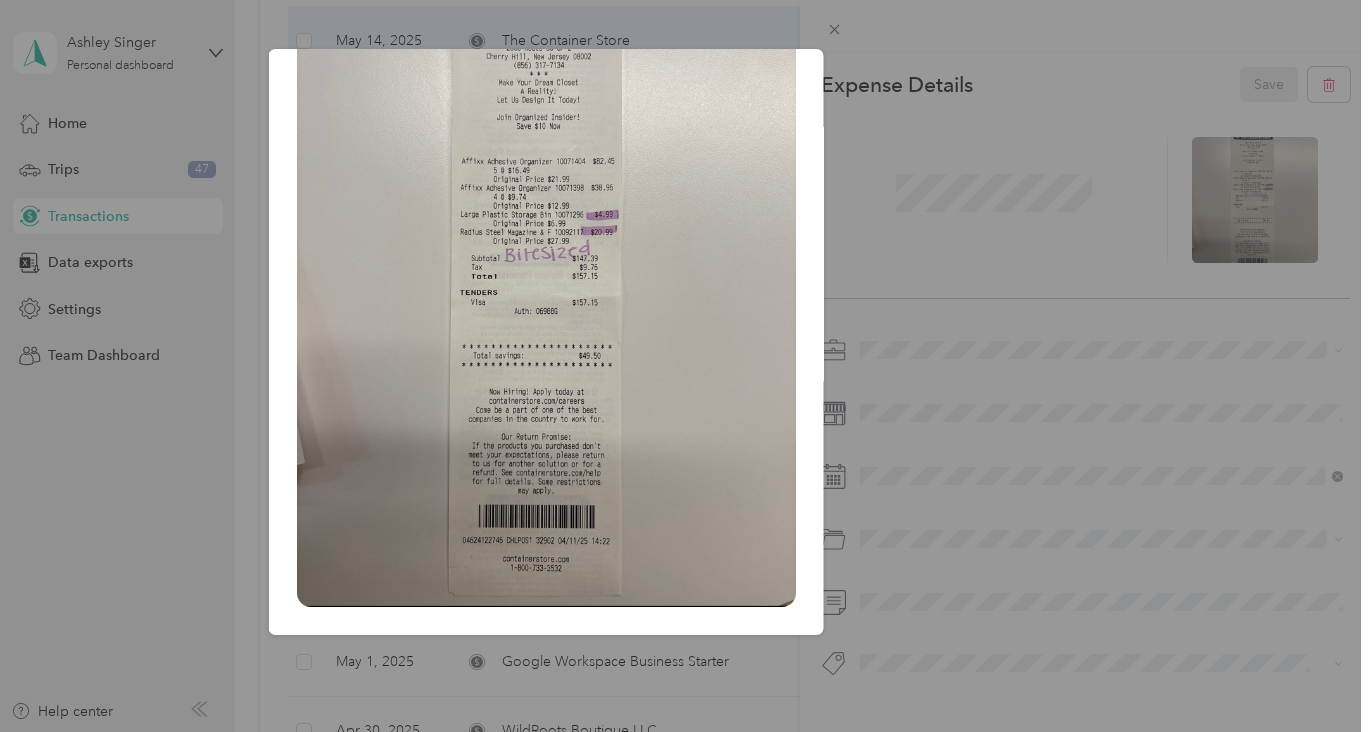 click on "[MONTH]_[DAY]__ [YEAR]" at bounding box center (963, 345) 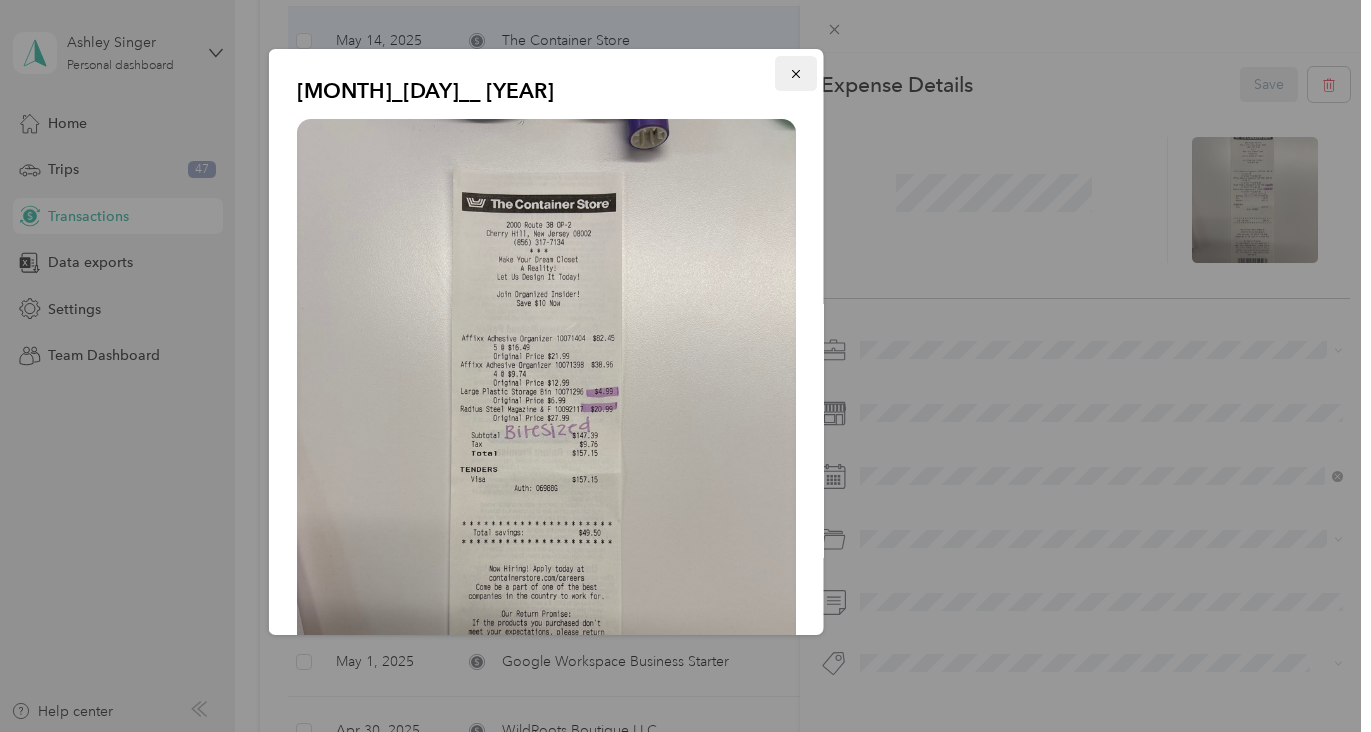 click 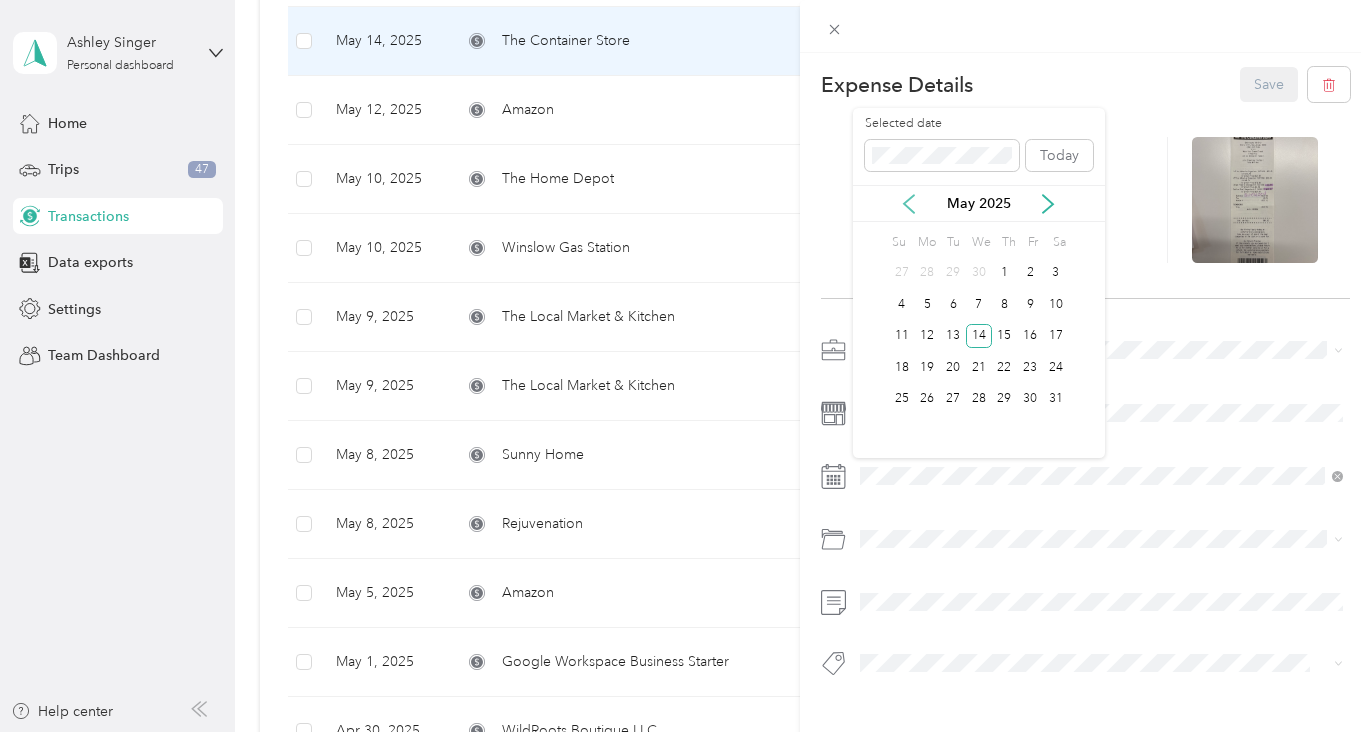 click 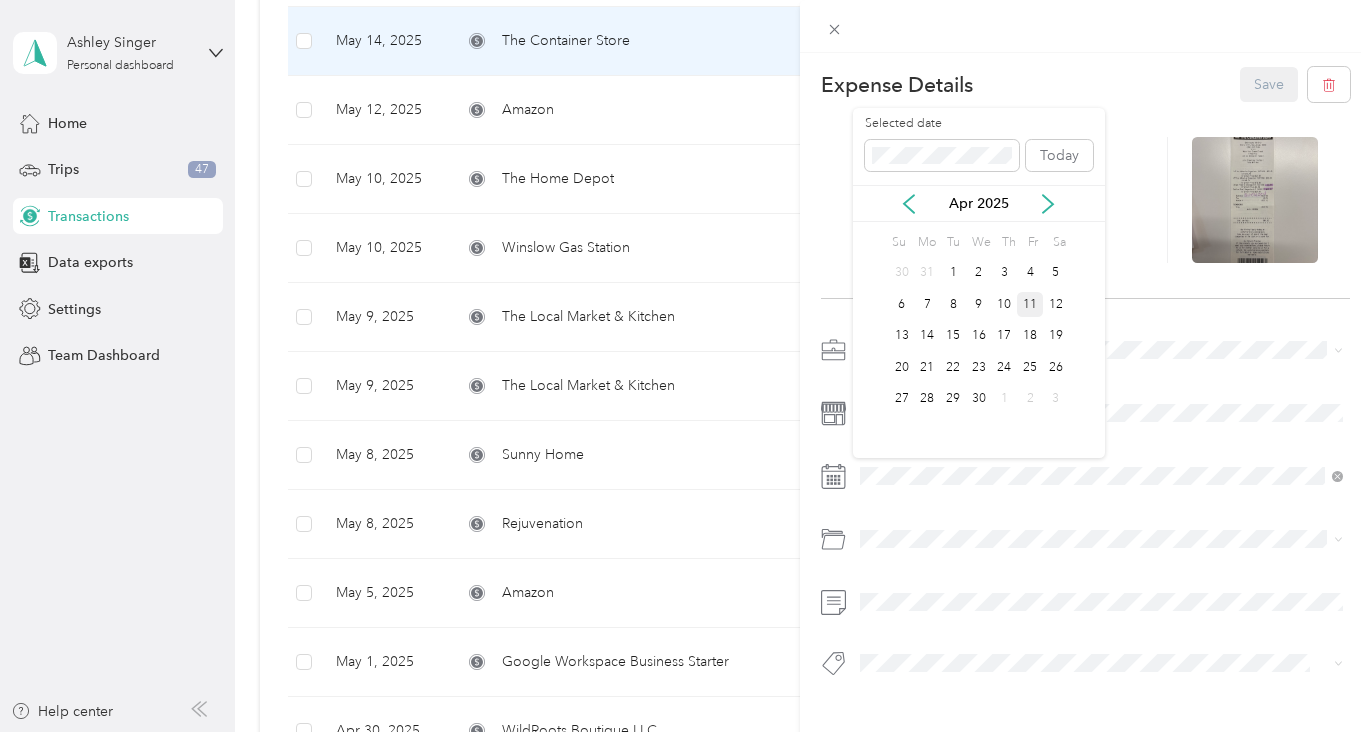click on "11" at bounding box center (1030, 304) 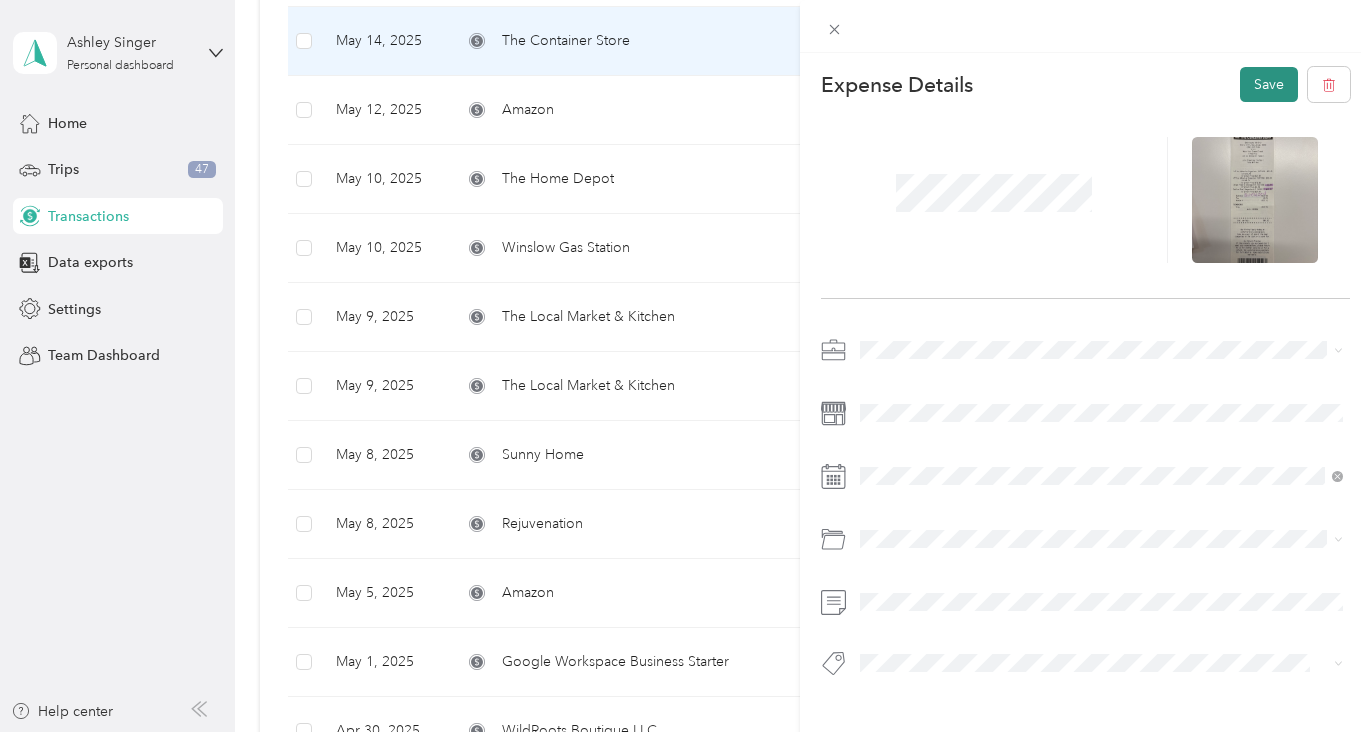 click on "Save" at bounding box center (1269, 84) 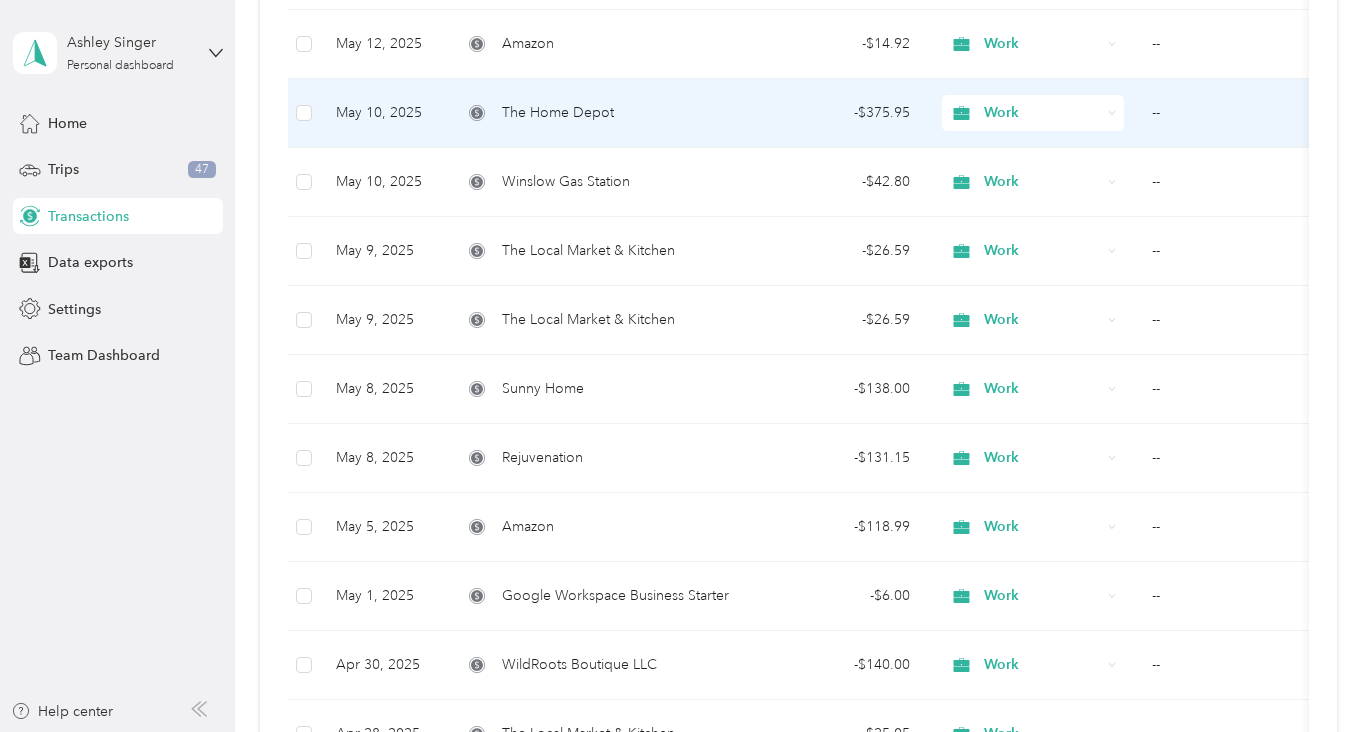 scroll, scrollTop: 1170, scrollLeft: 0, axis: vertical 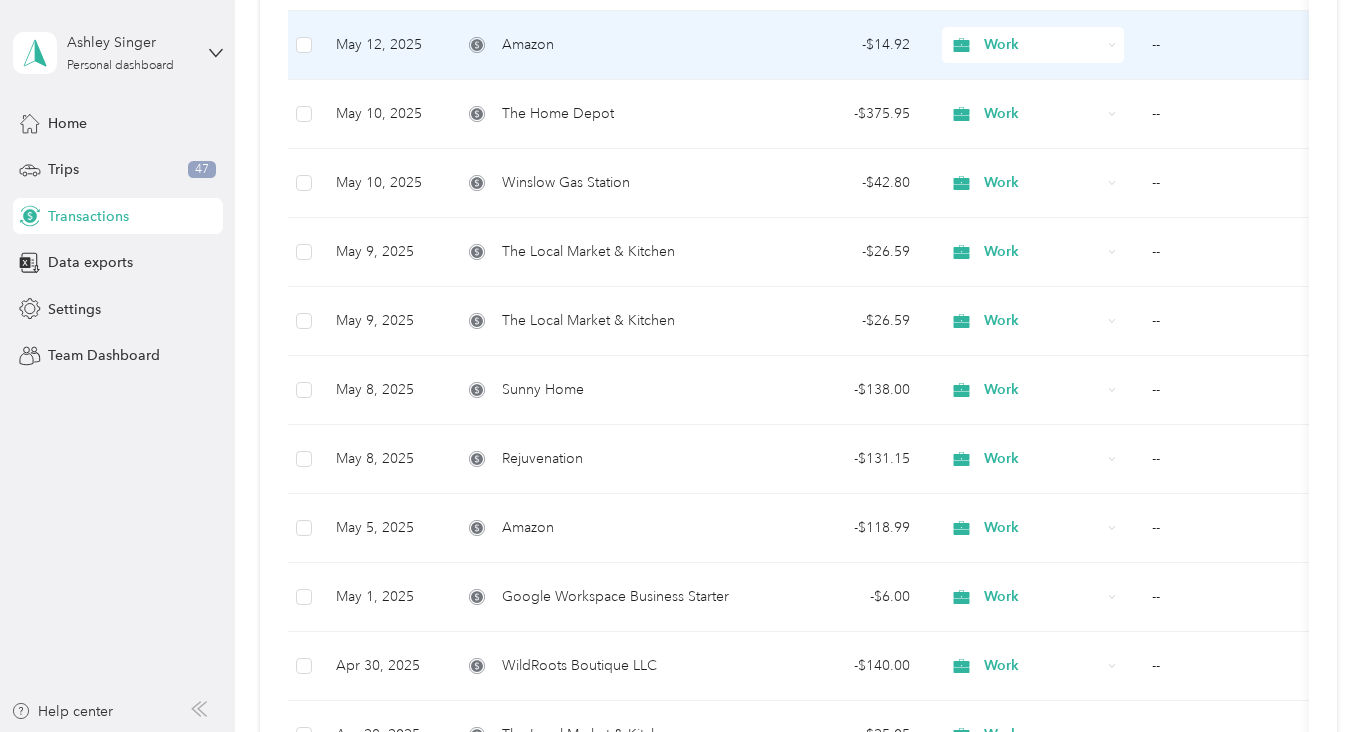 click on "--" at bounding box center (1236, 45) 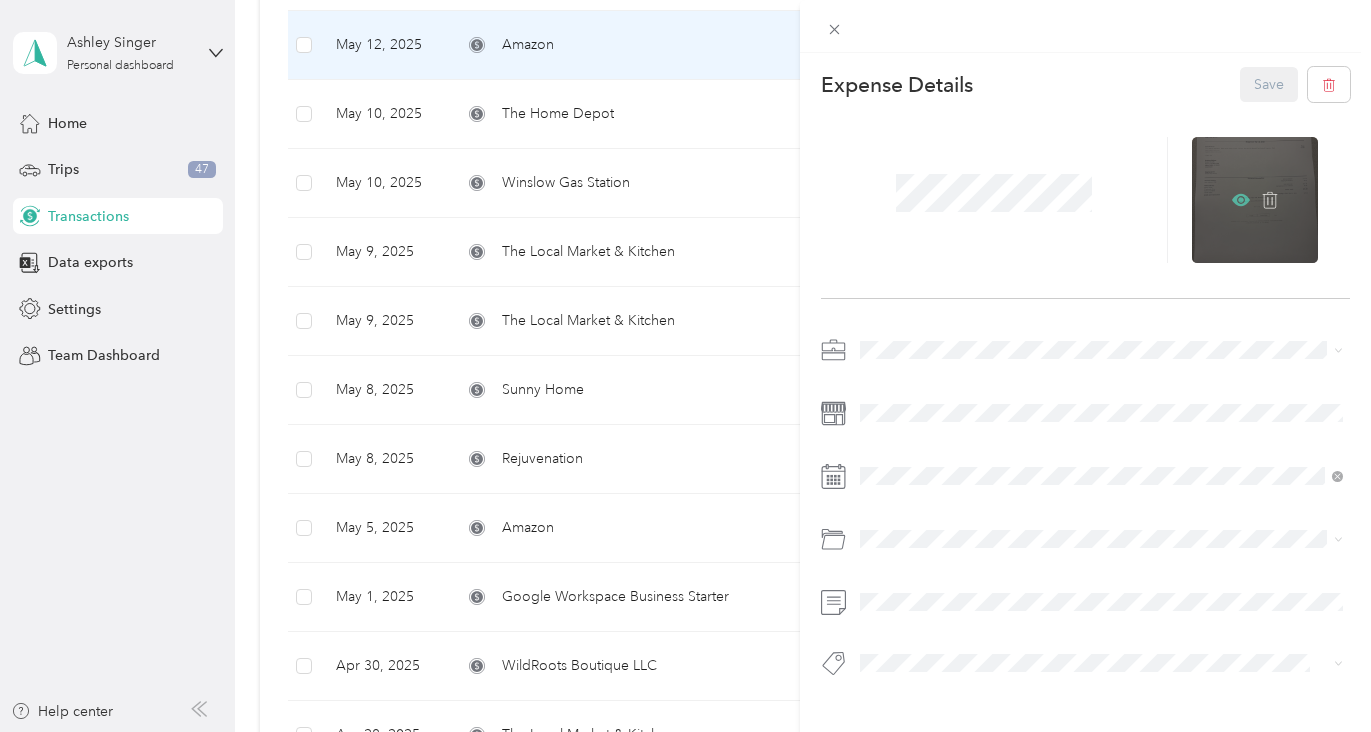 click 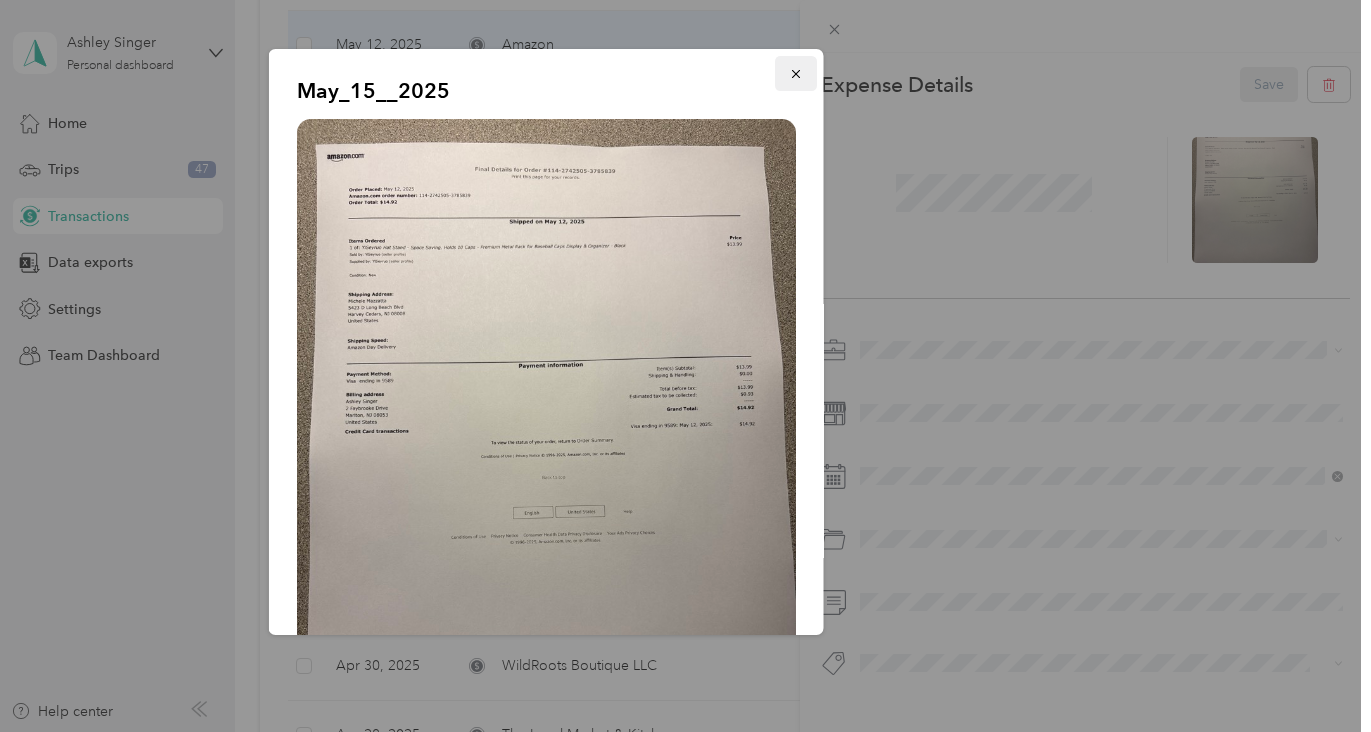 click 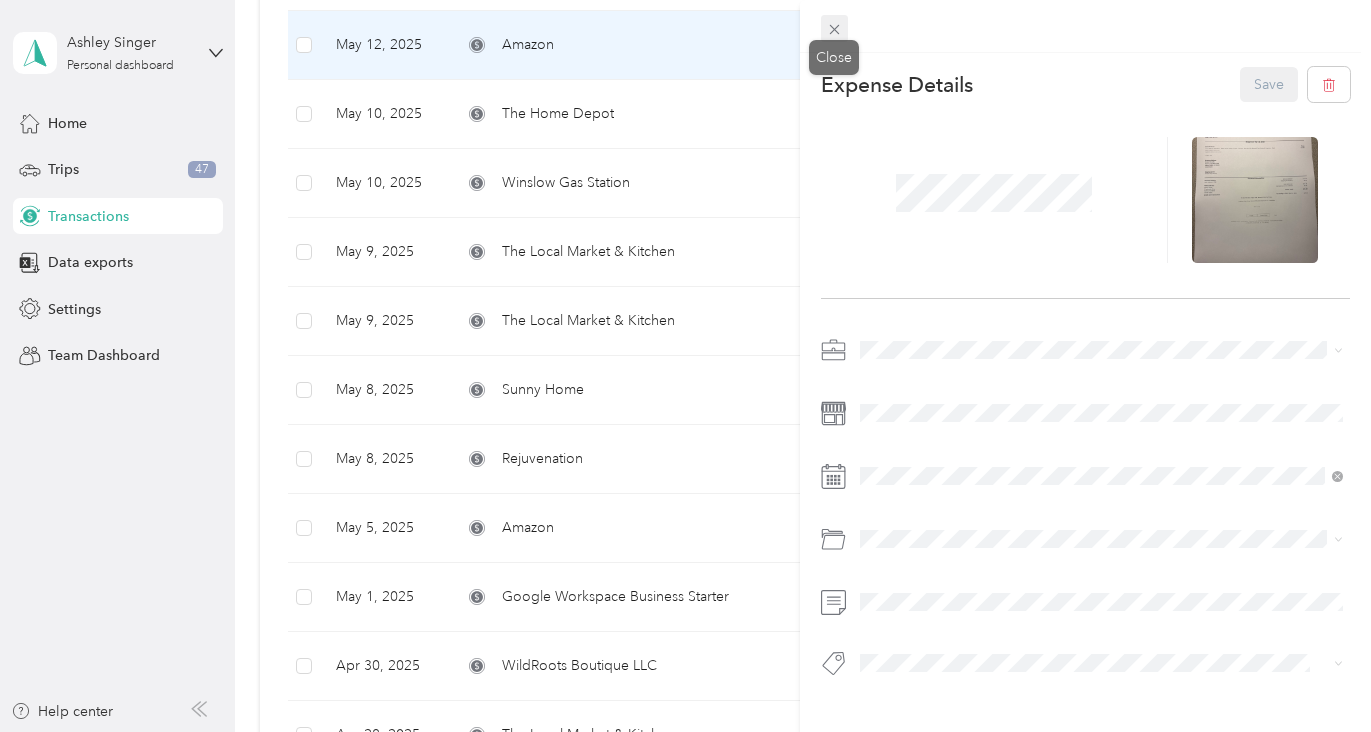 click 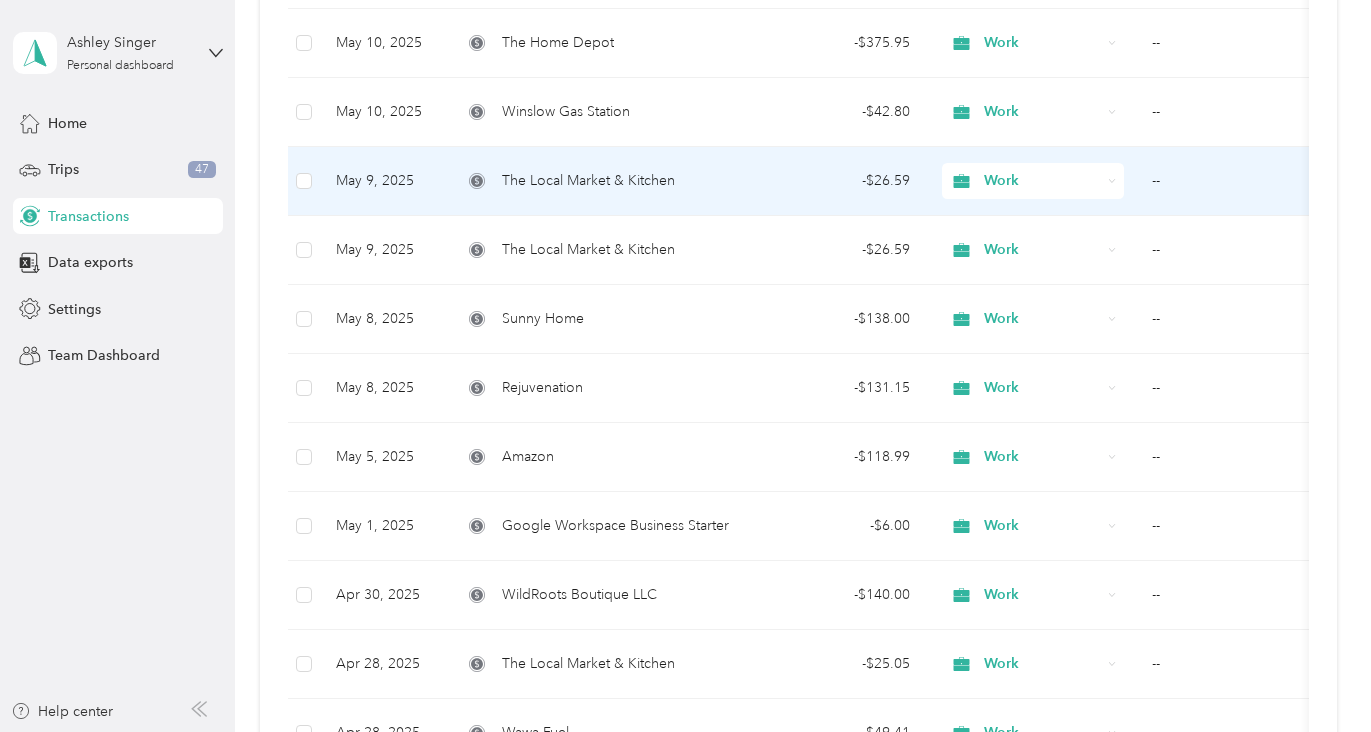 scroll, scrollTop: 1245, scrollLeft: 0, axis: vertical 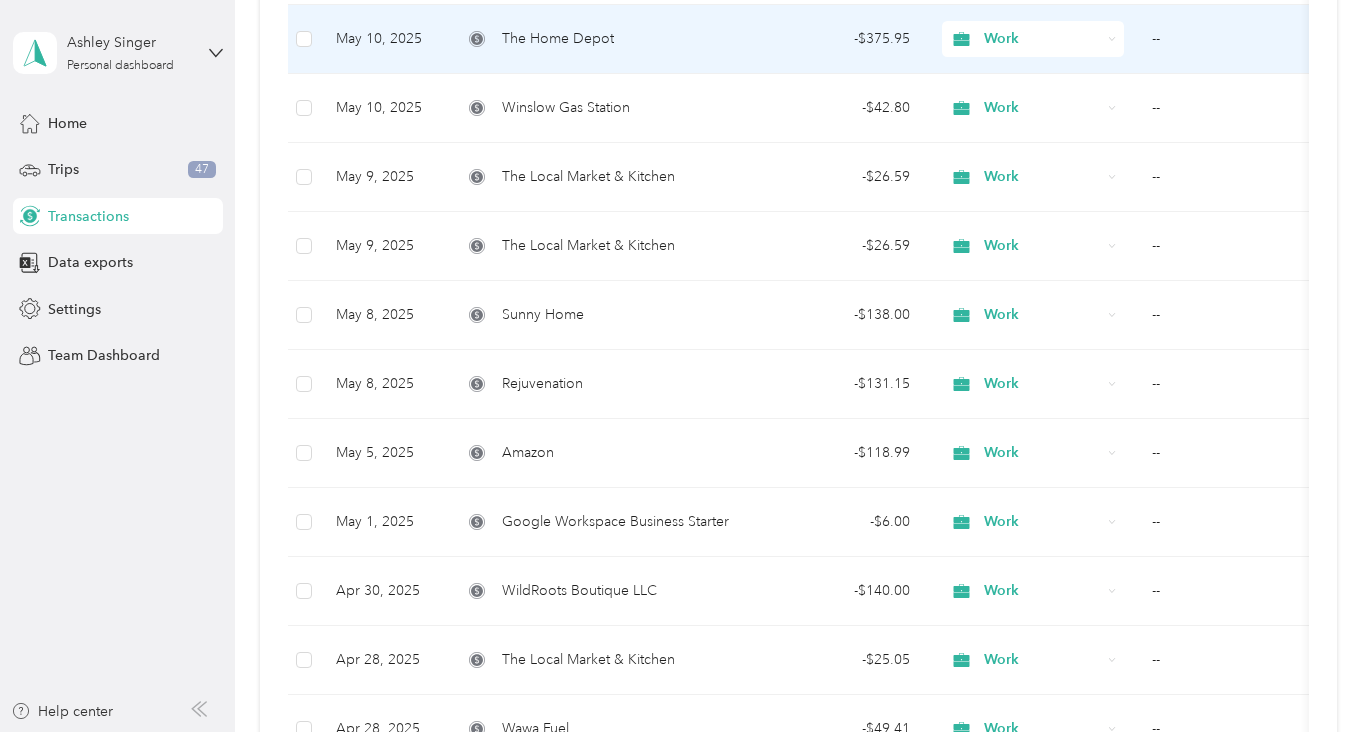 click on "--" at bounding box center [1236, 39] 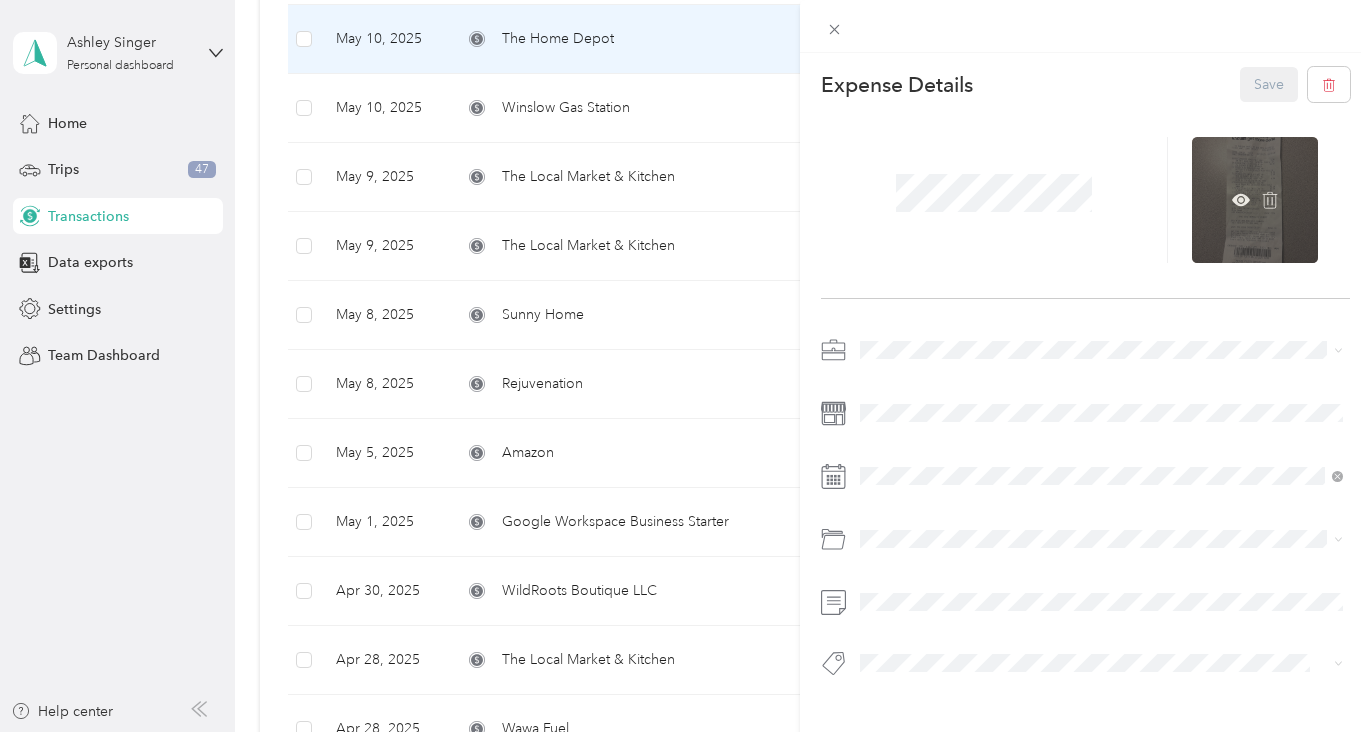 click at bounding box center (1255, 200) 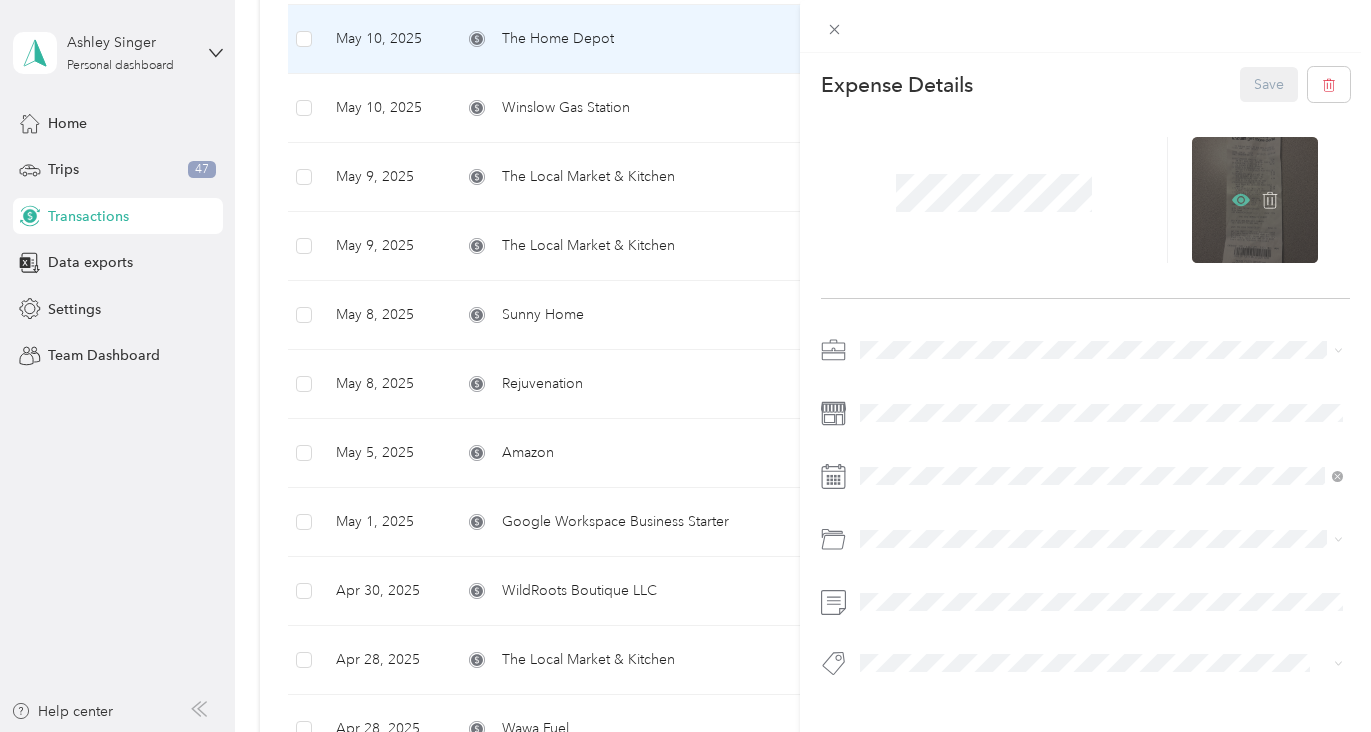 click 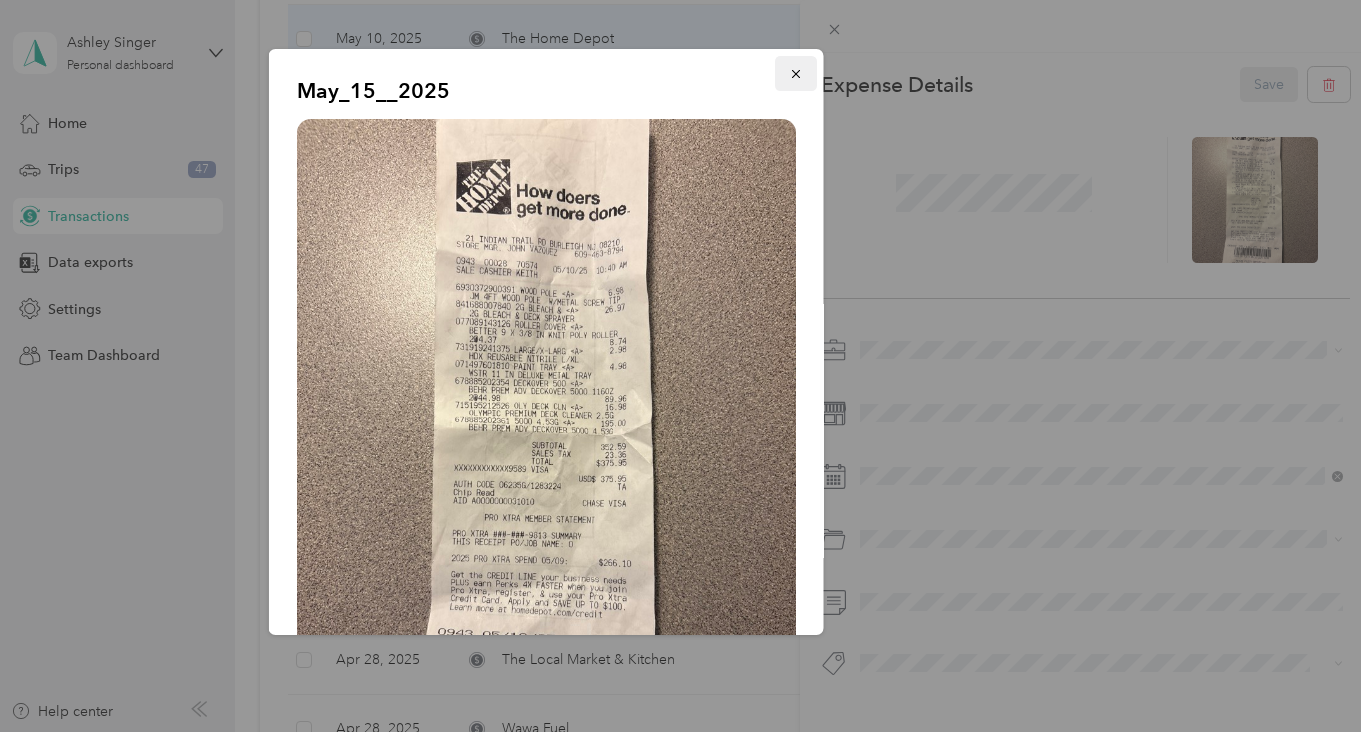 click 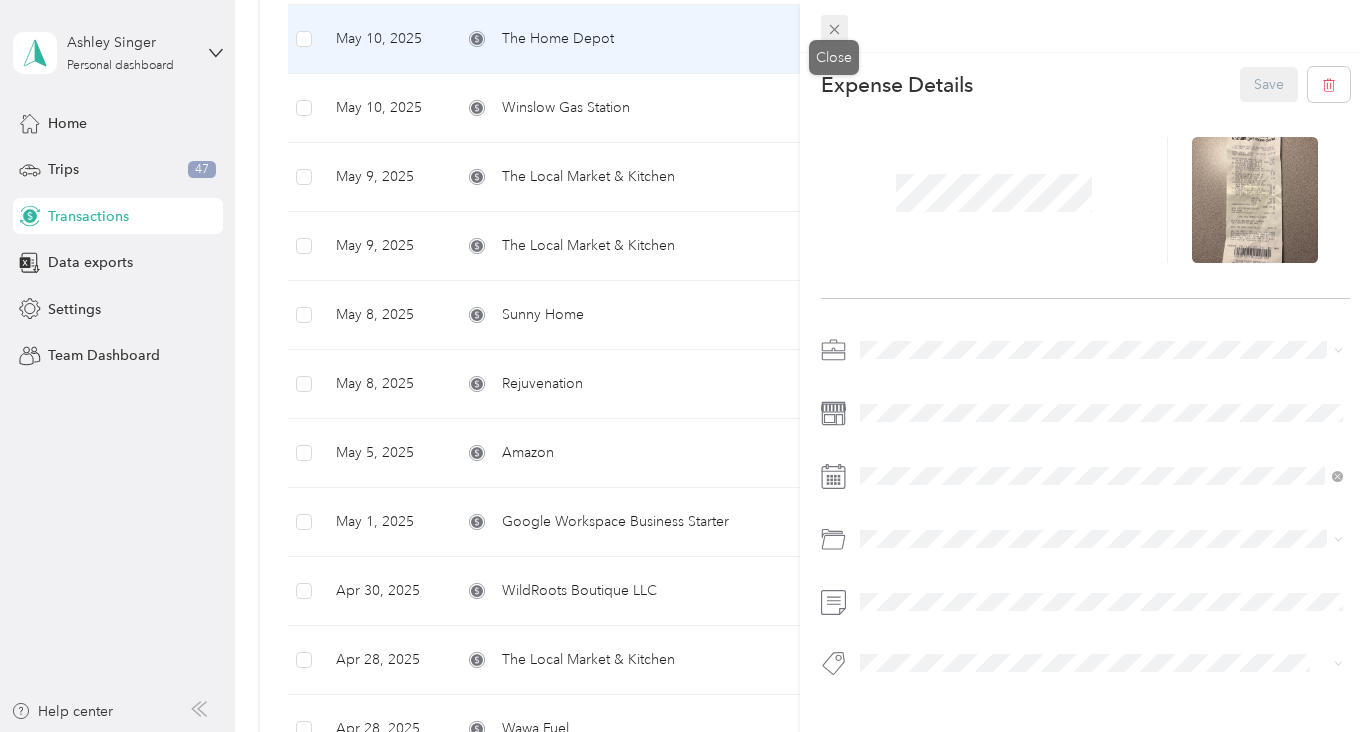 click 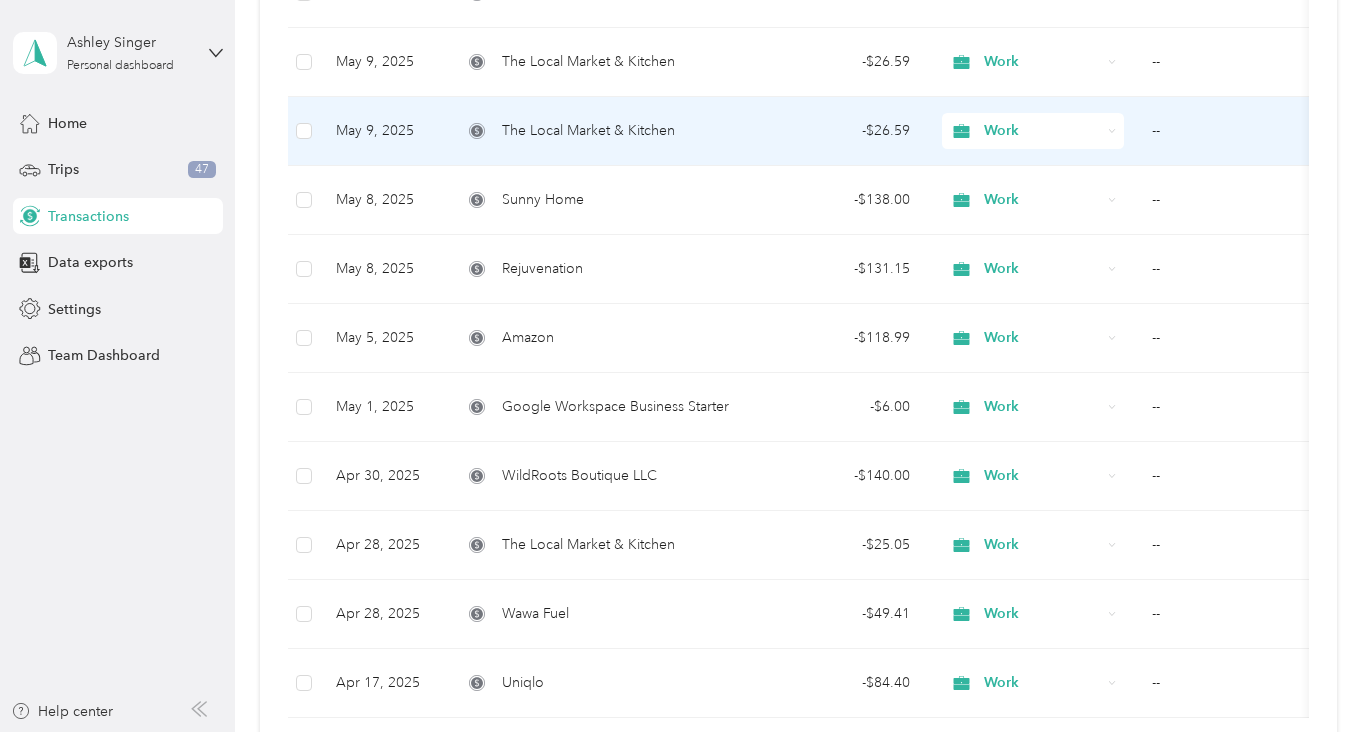 scroll, scrollTop: 1361, scrollLeft: 0, axis: vertical 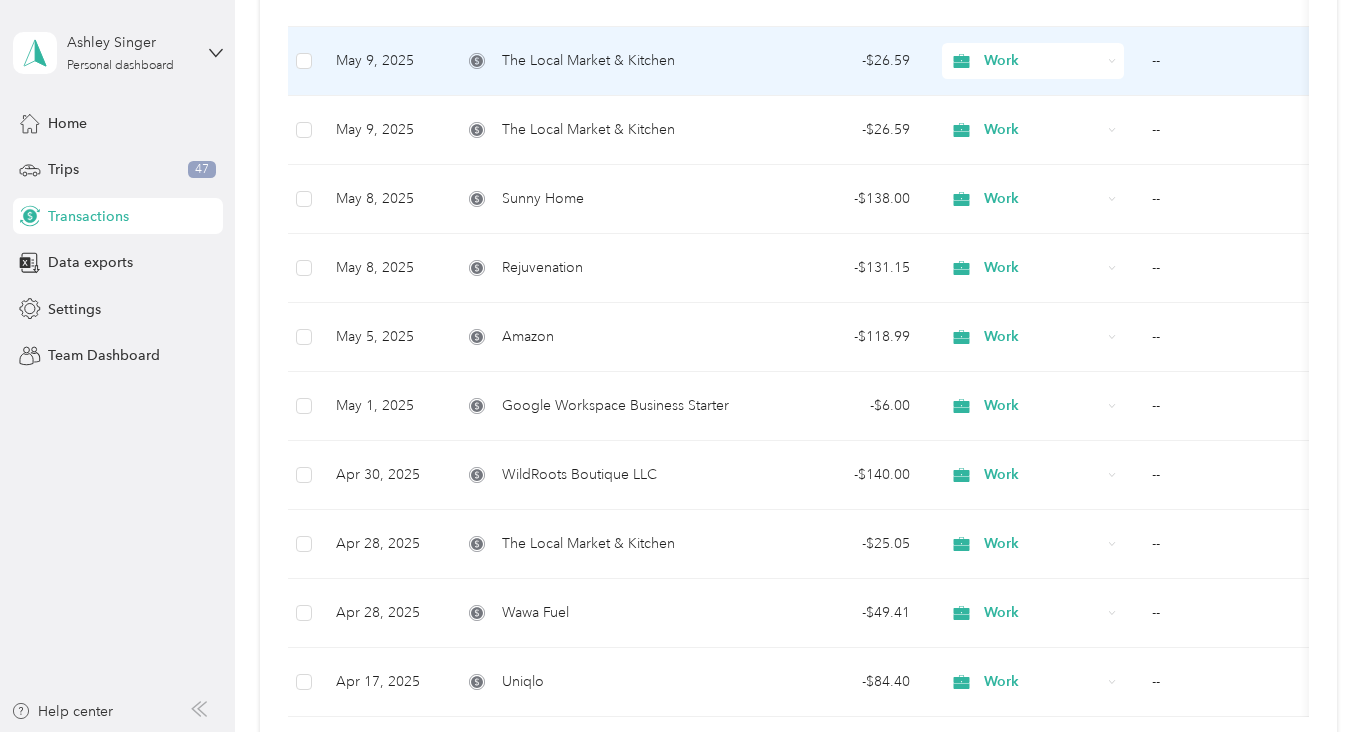 click on "--" at bounding box center [1236, 61] 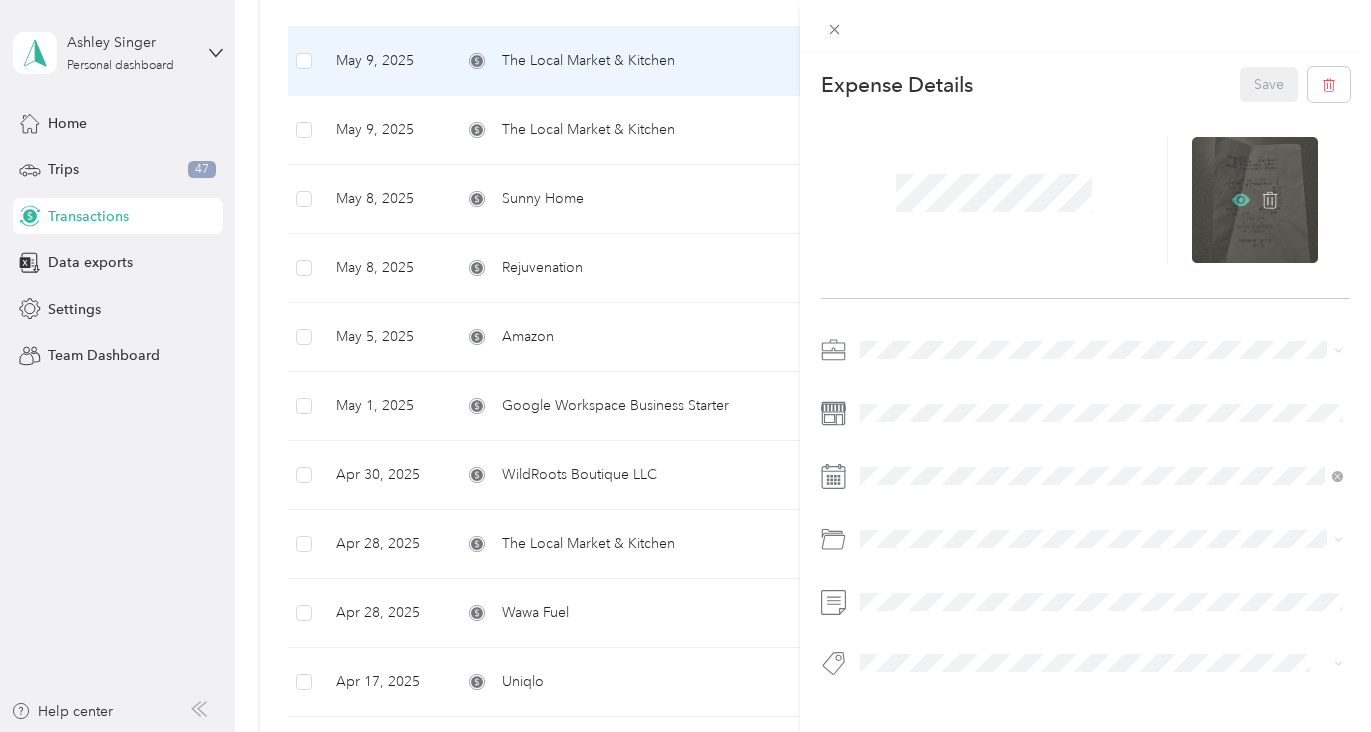 click 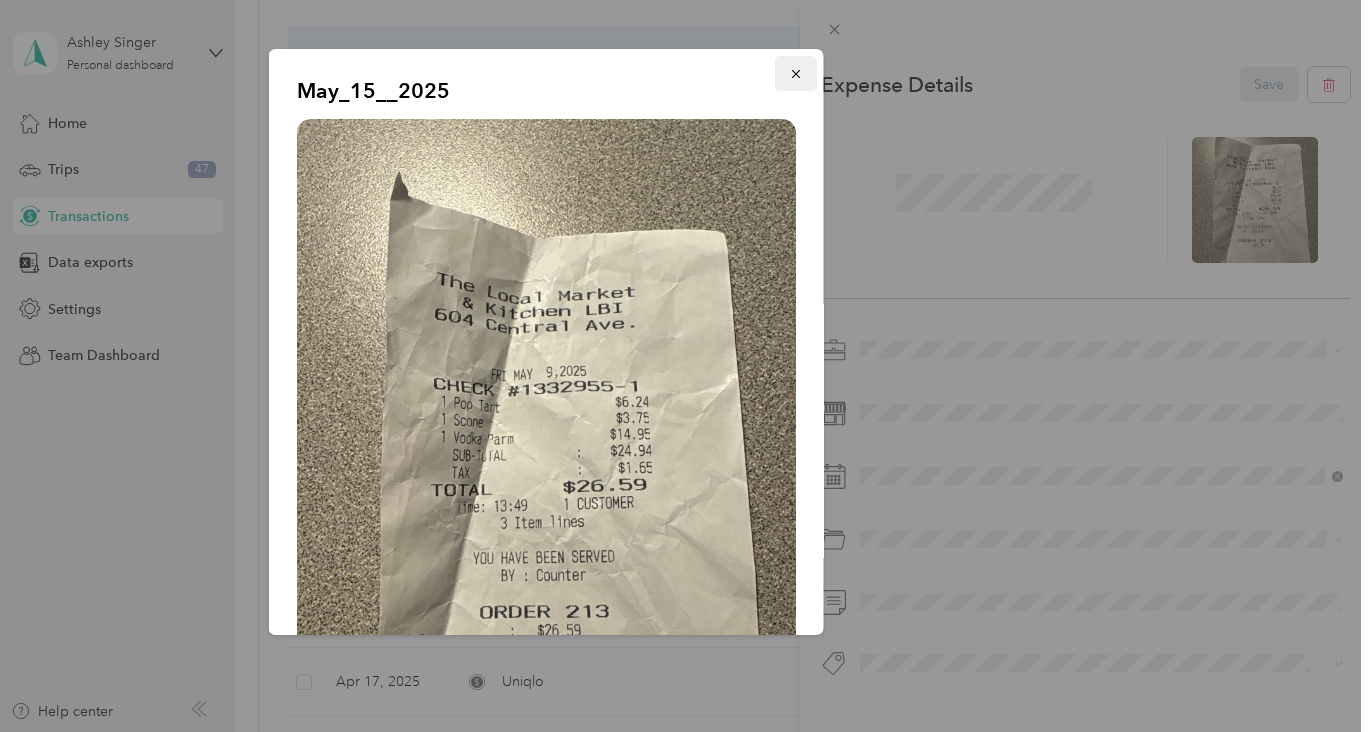click 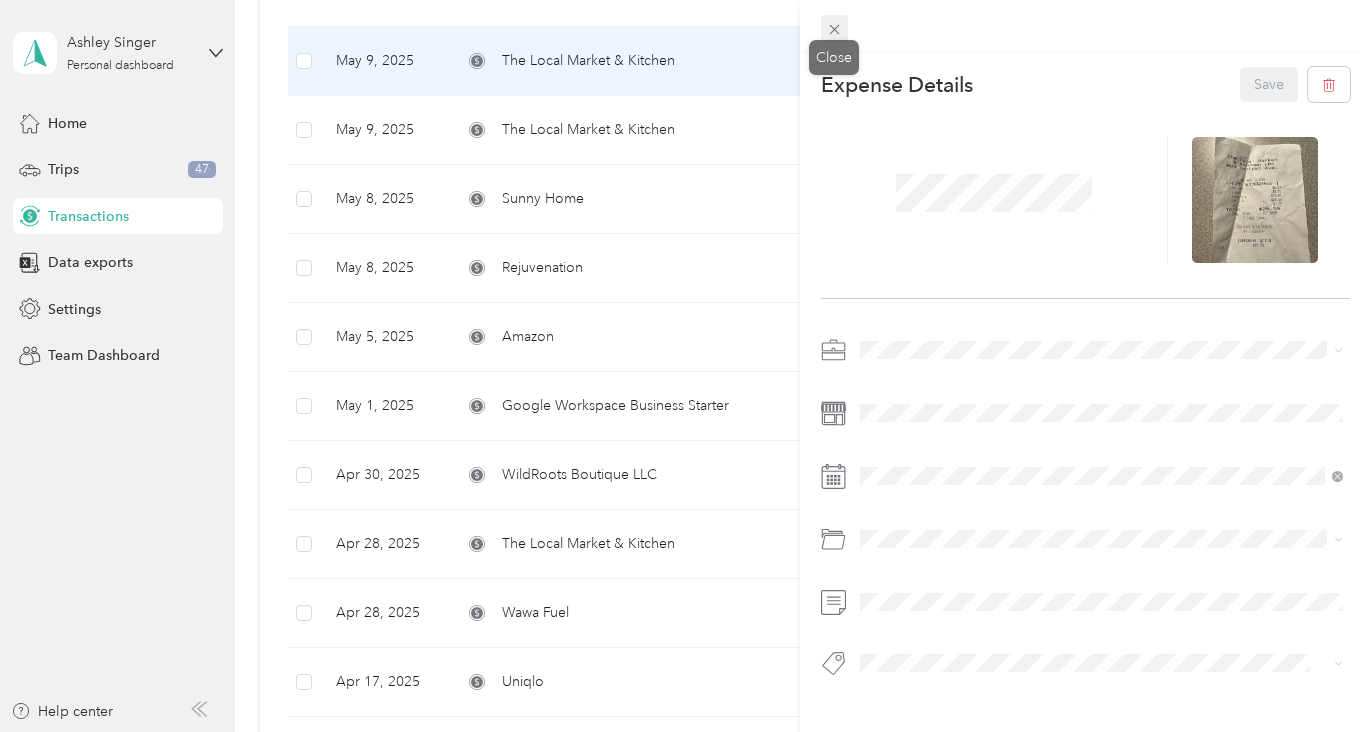 click 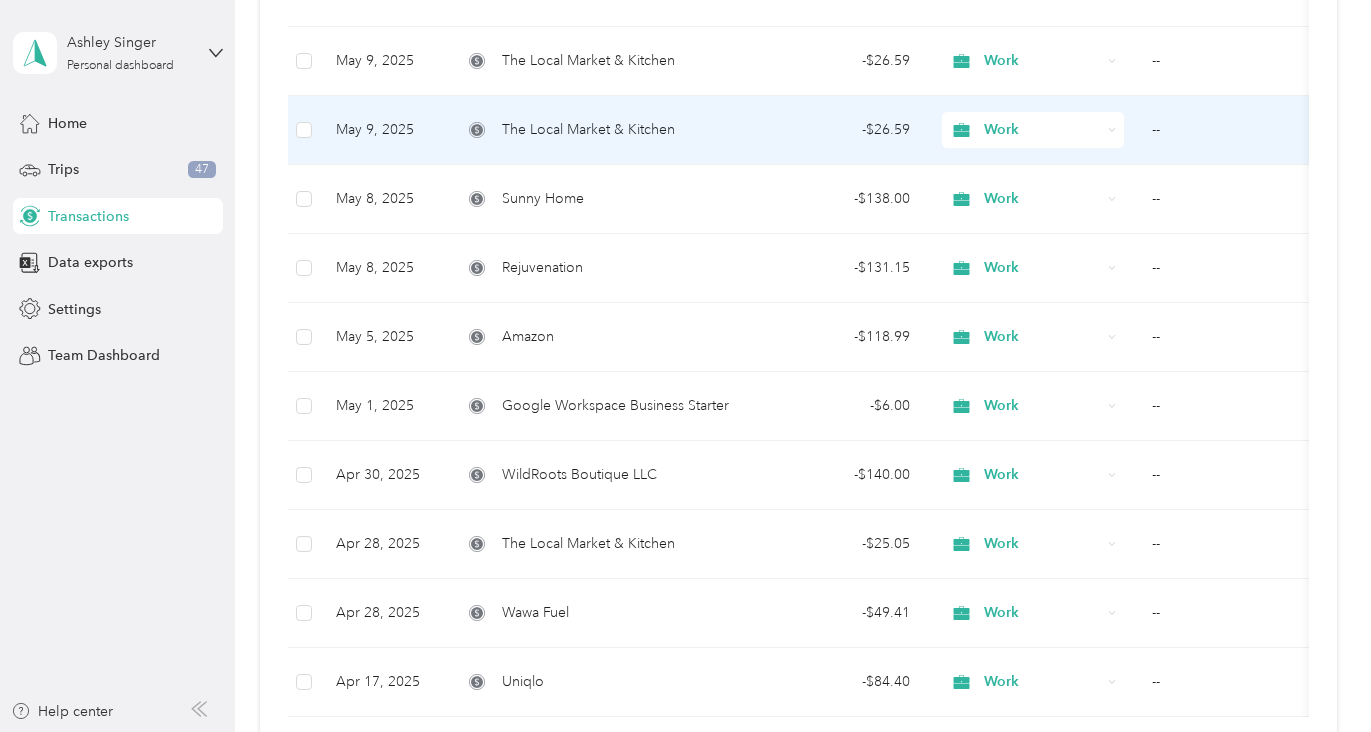 click on "--" at bounding box center [1236, 130] 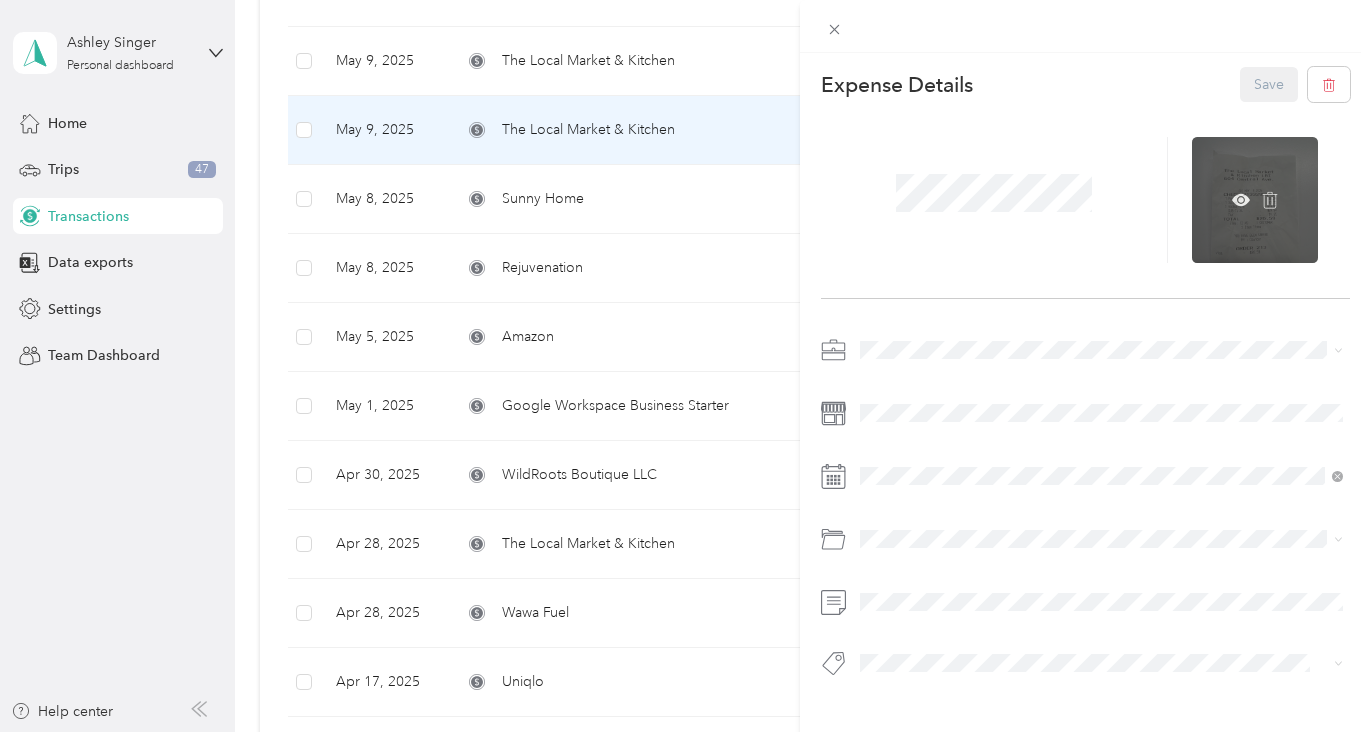 click at bounding box center (1255, 200) 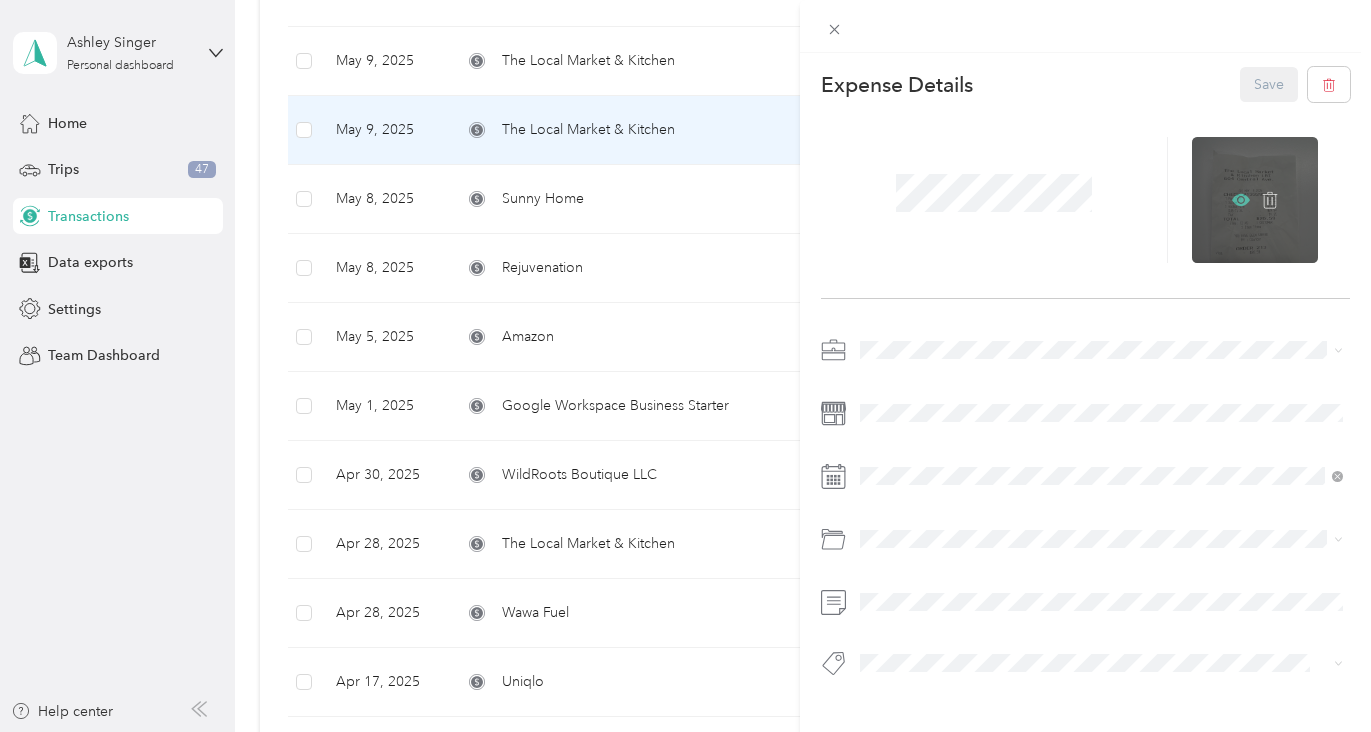 click 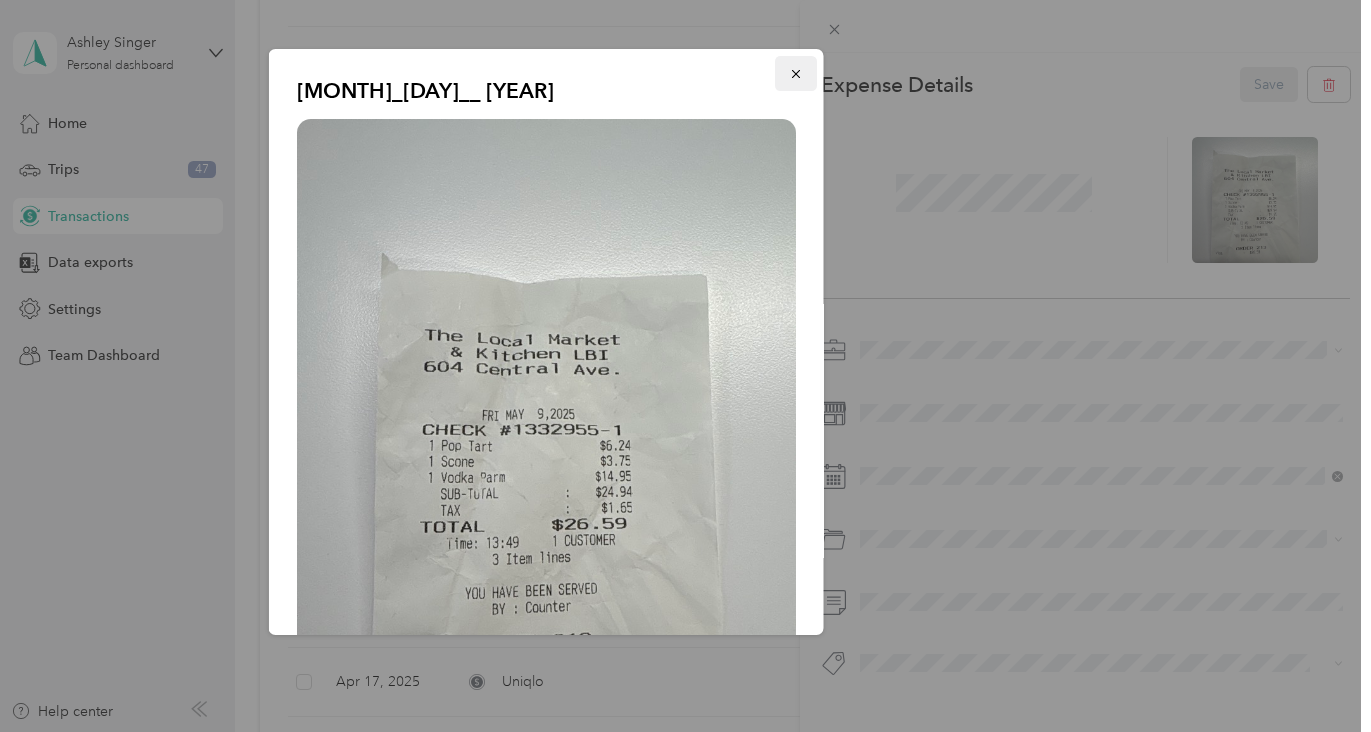 click at bounding box center (795, 73) 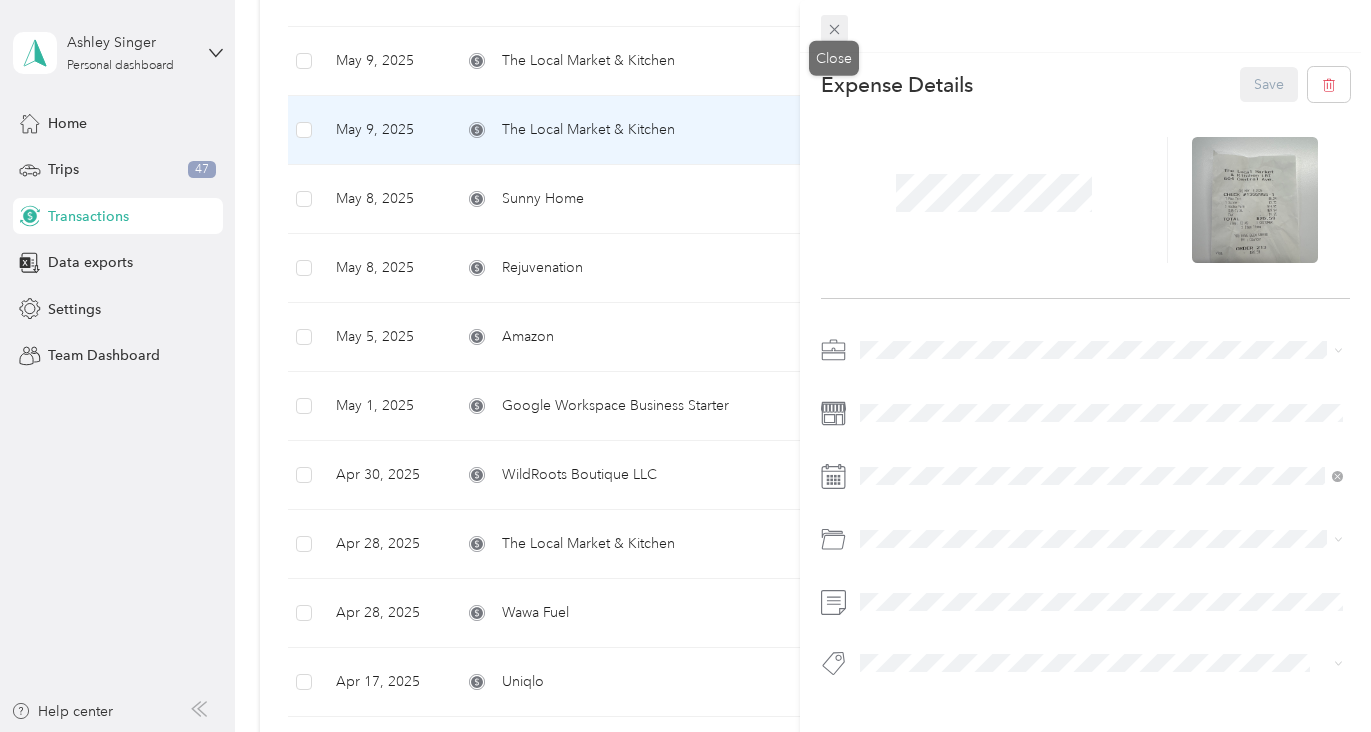 click 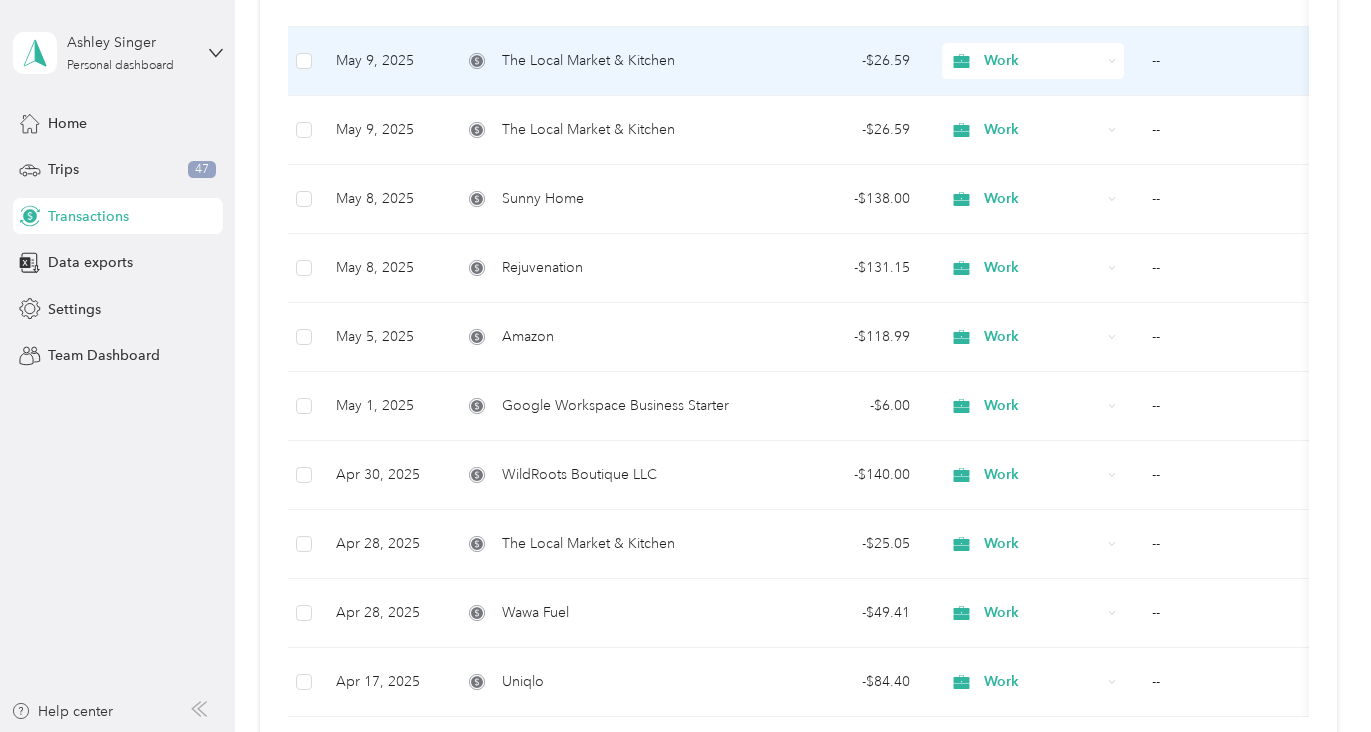 click on "--" at bounding box center [1236, 61] 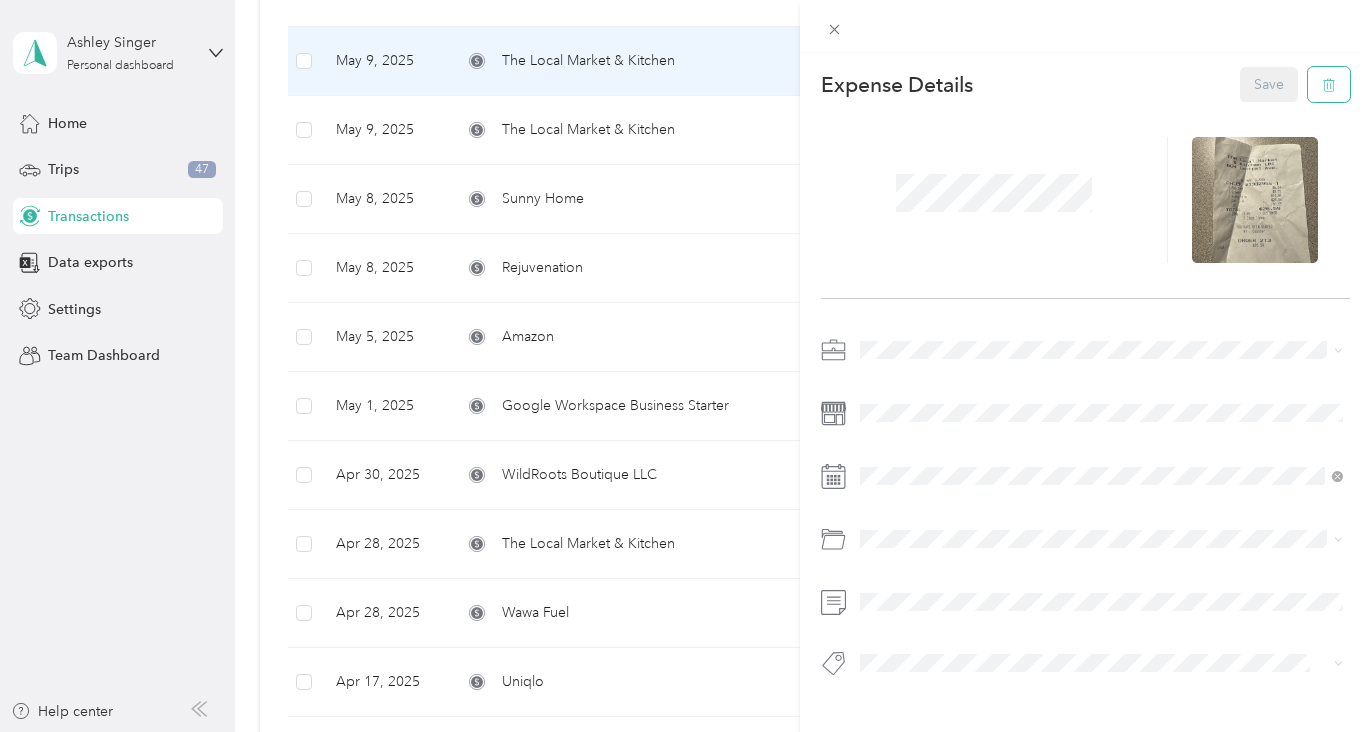 click 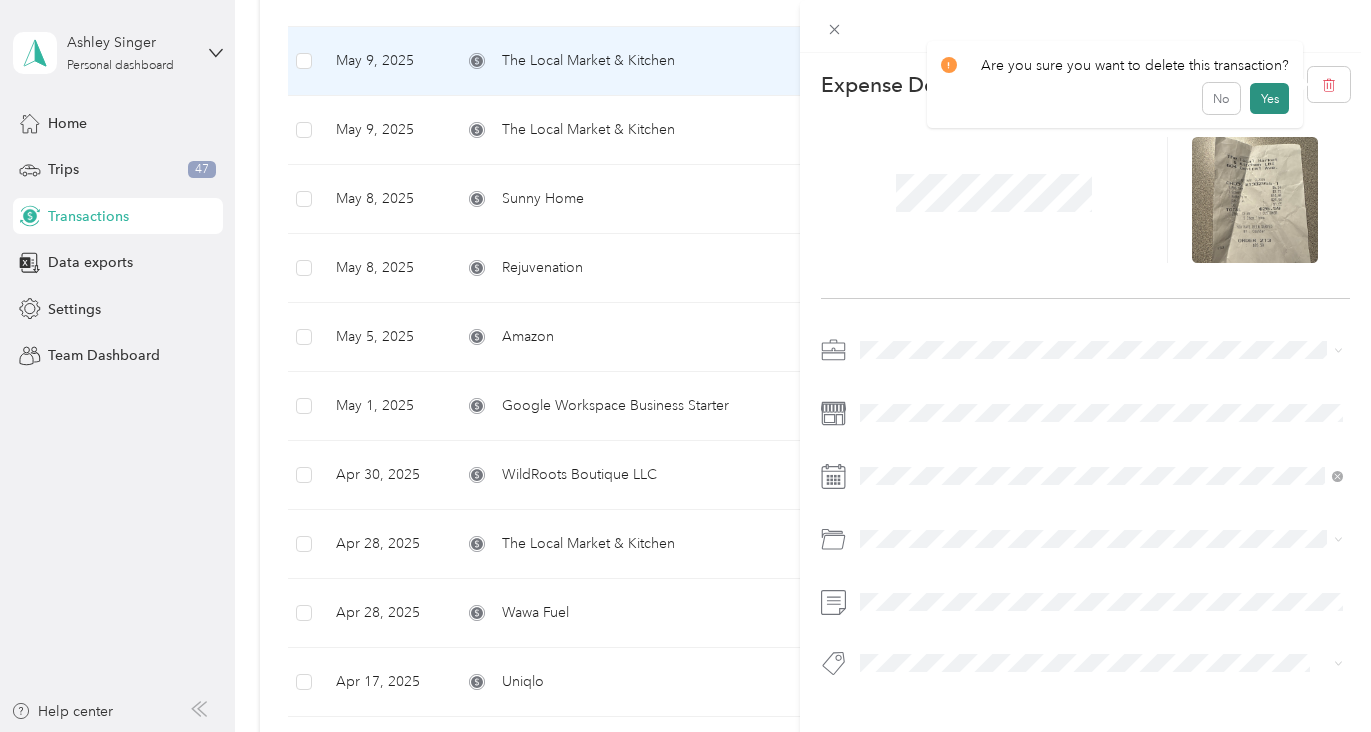 click on "Yes" at bounding box center (1269, 99) 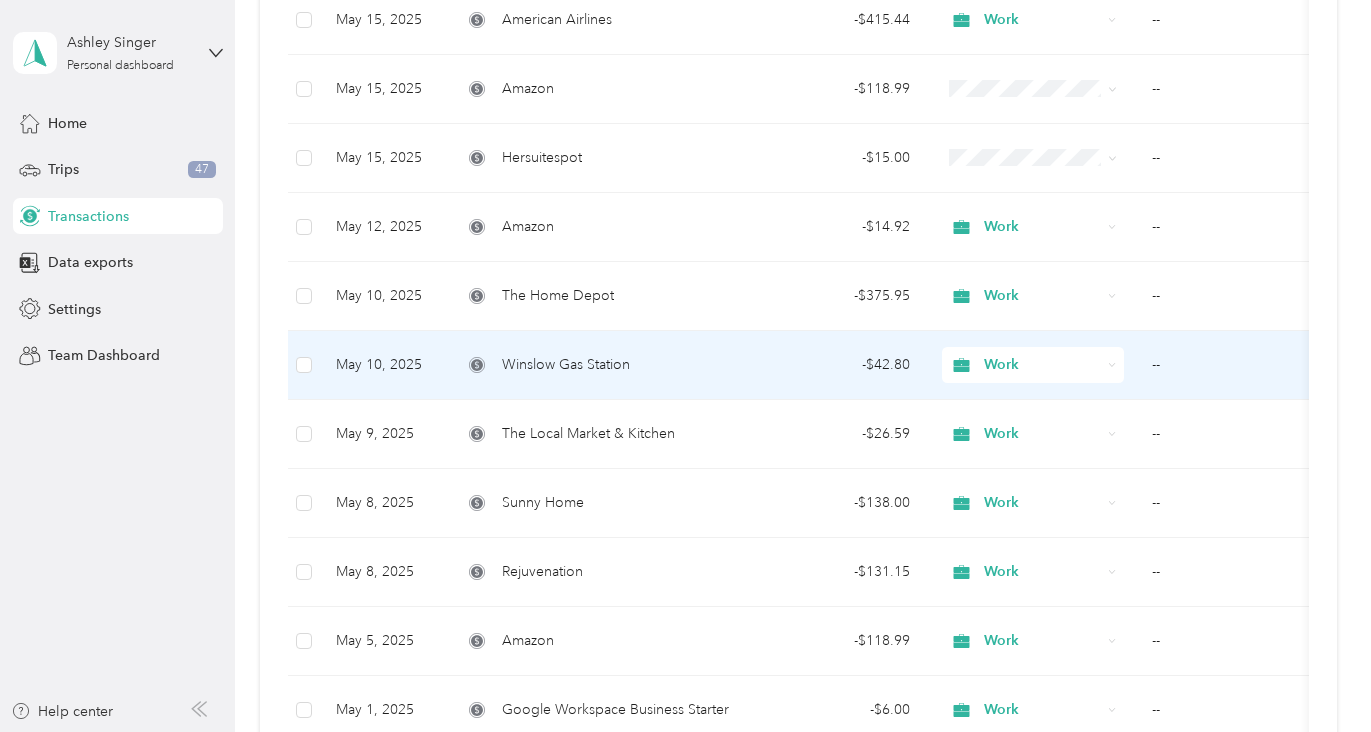 scroll, scrollTop: 992, scrollLeft: 0, axis: vertical 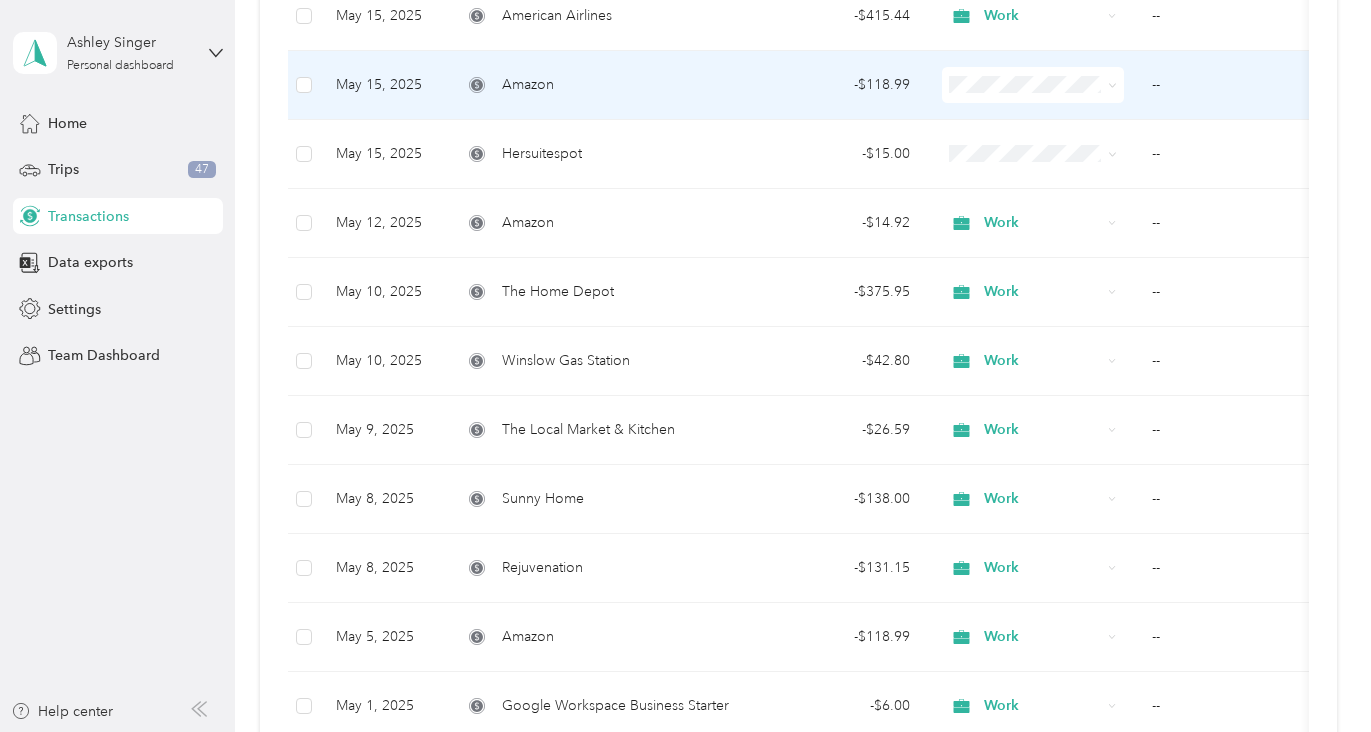 click on "--" at bounding box center (1236, 85) 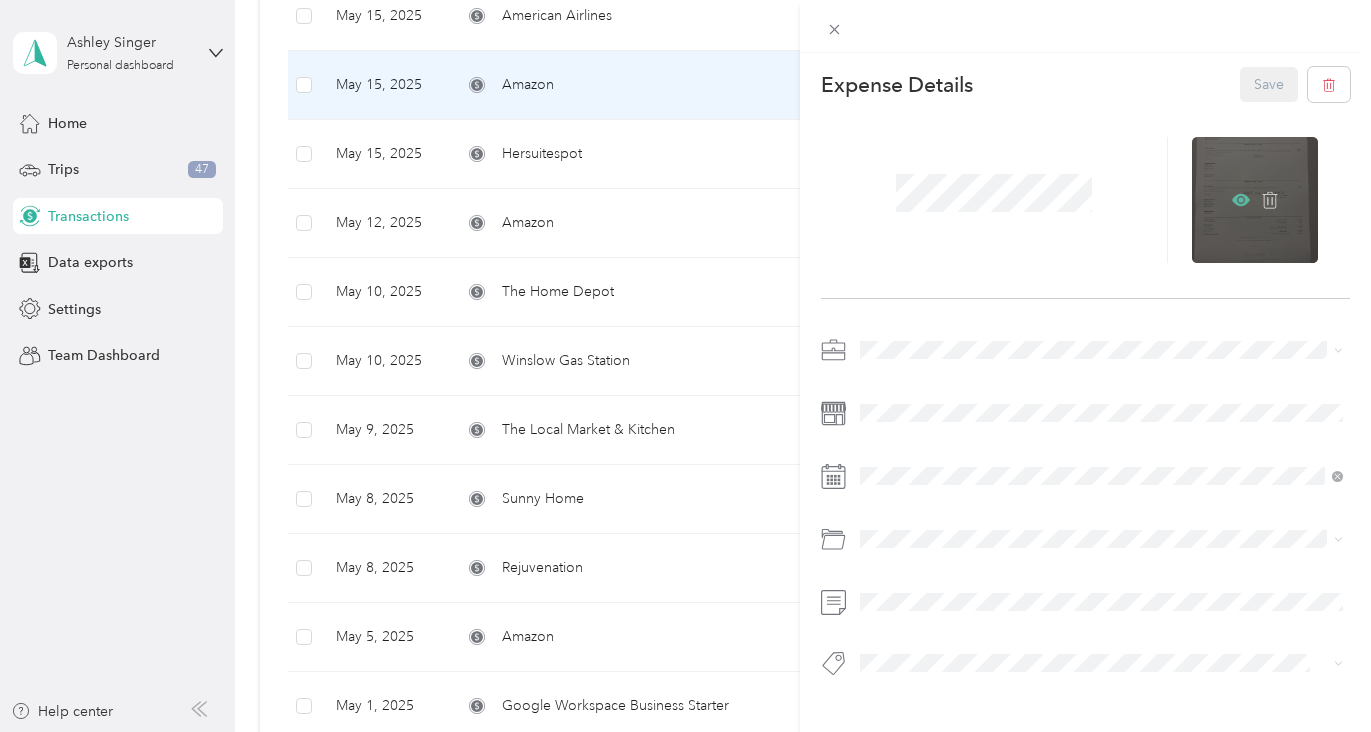 click 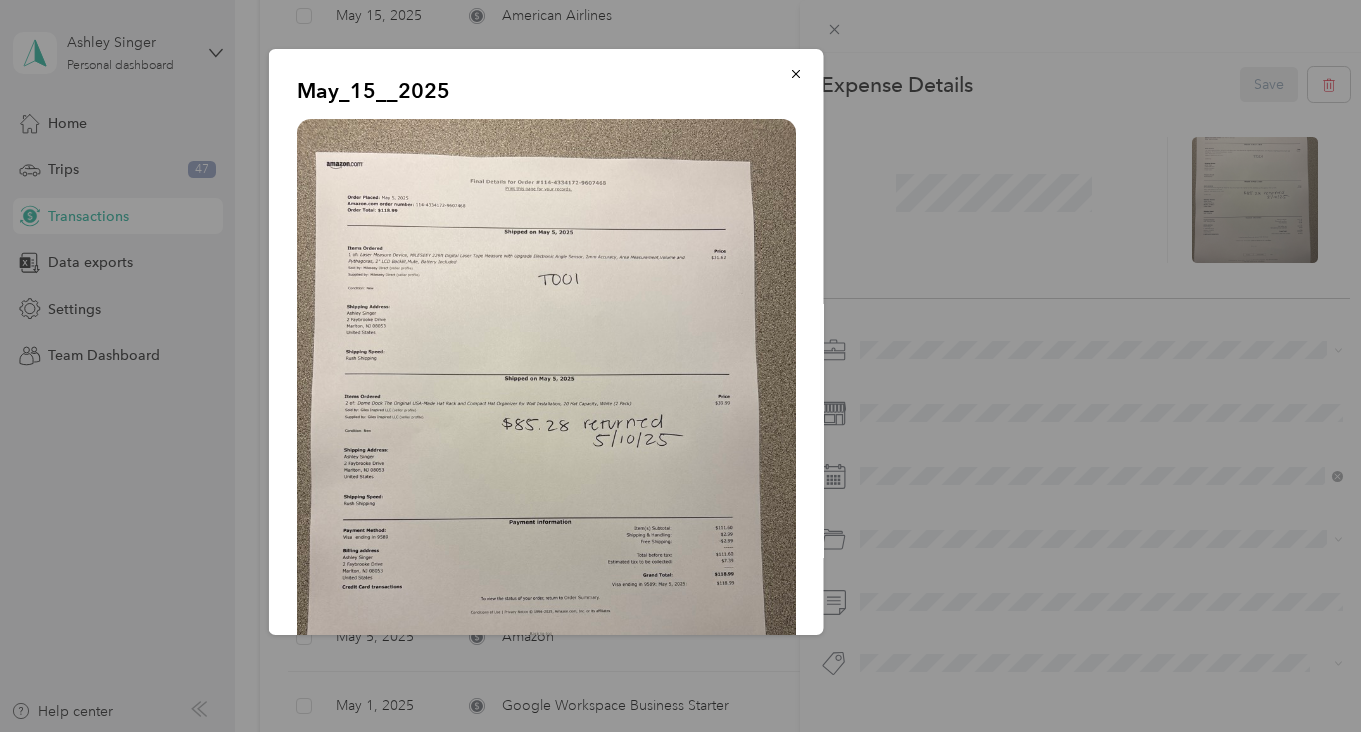 click at bounding box center [545, 451] 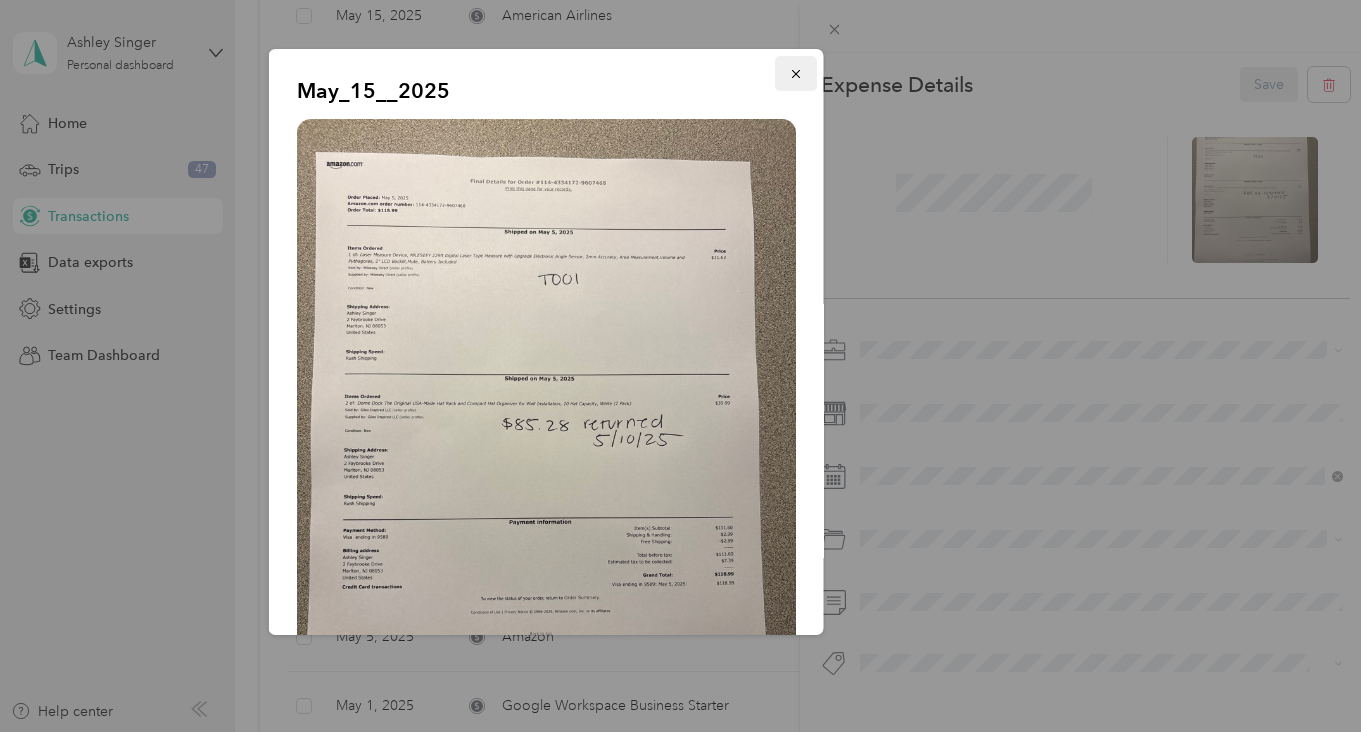 click 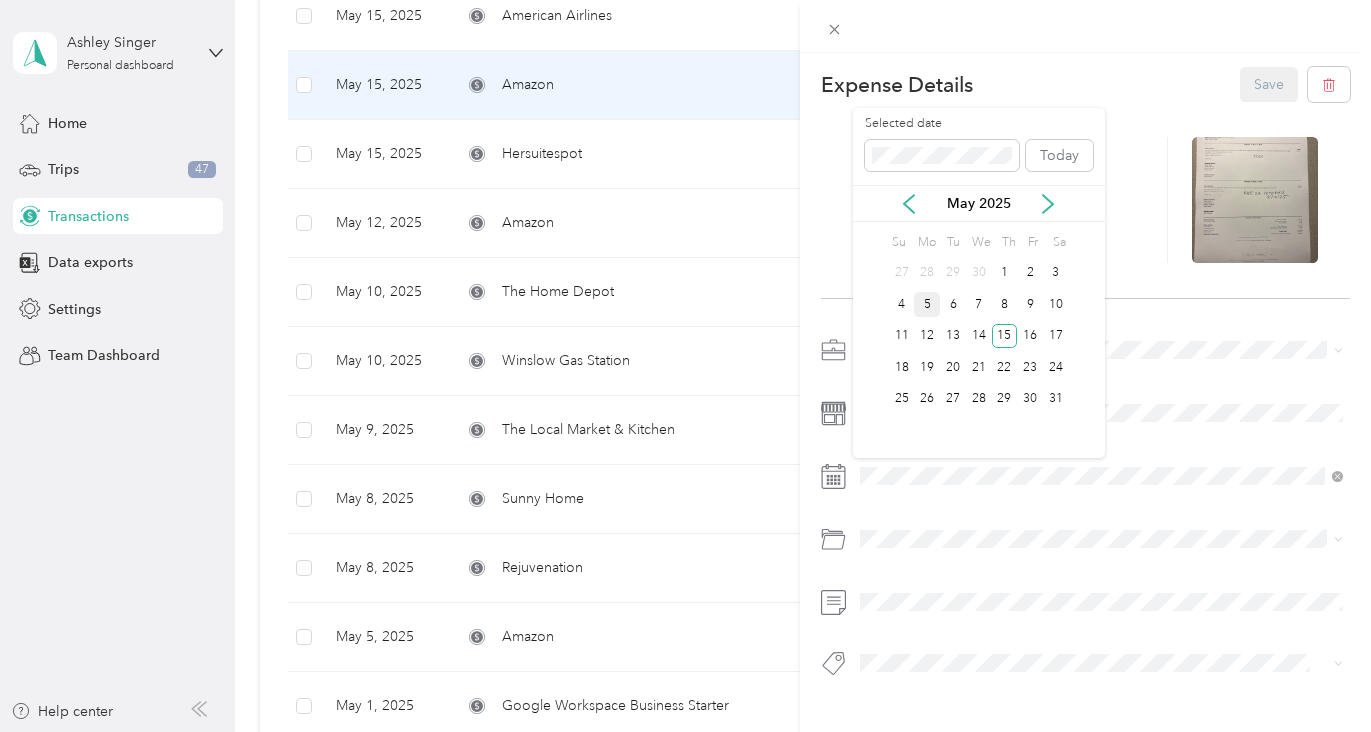 click on "5" at bounding box center (927, 304) 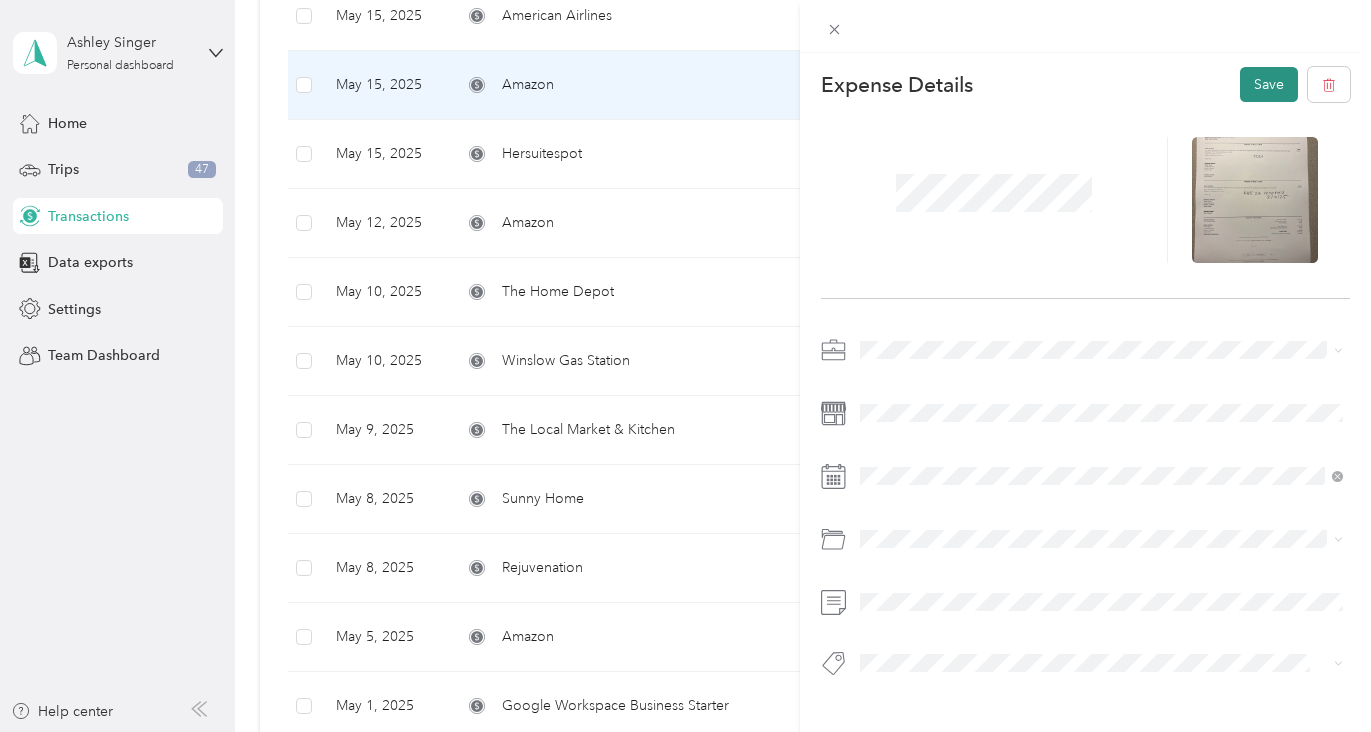 click on "Save" at bounding box center (1269, 84) 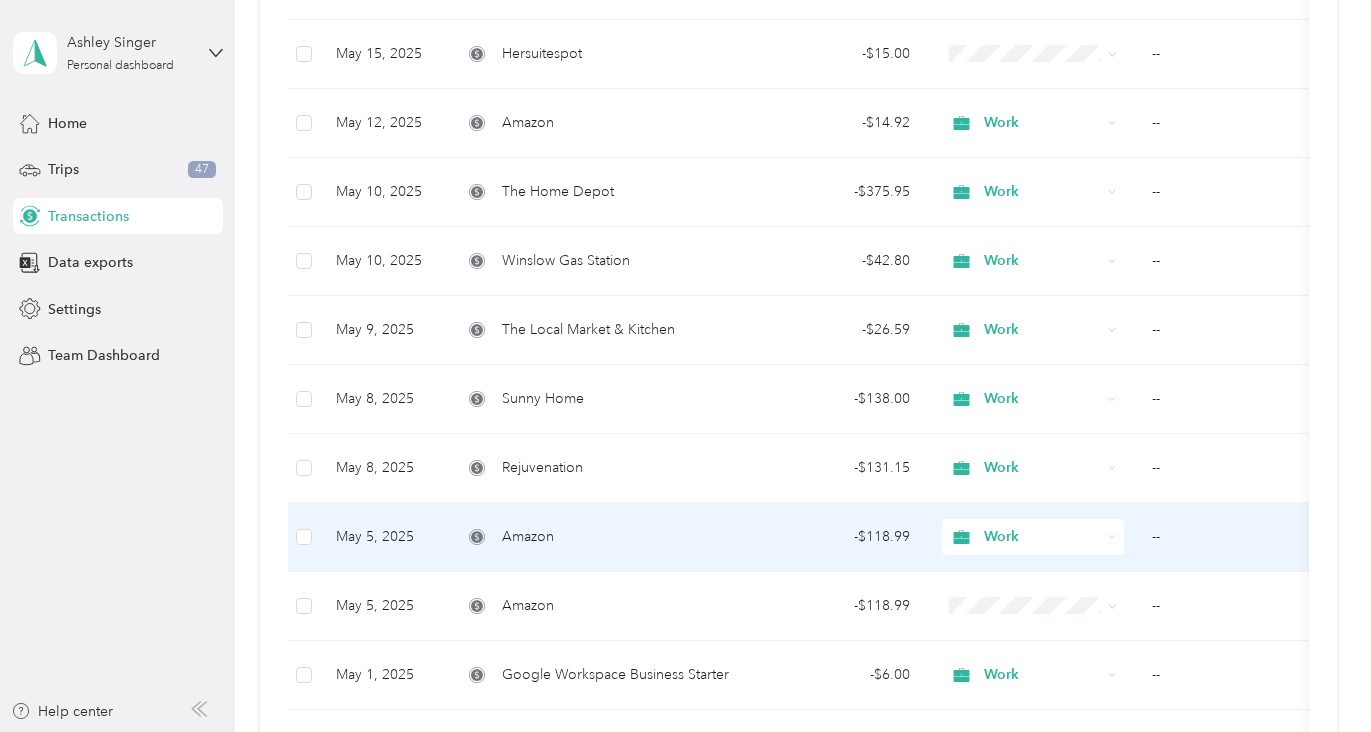 scroll, scrollTop: 1025, scrollLeft: 0, axis: vertical 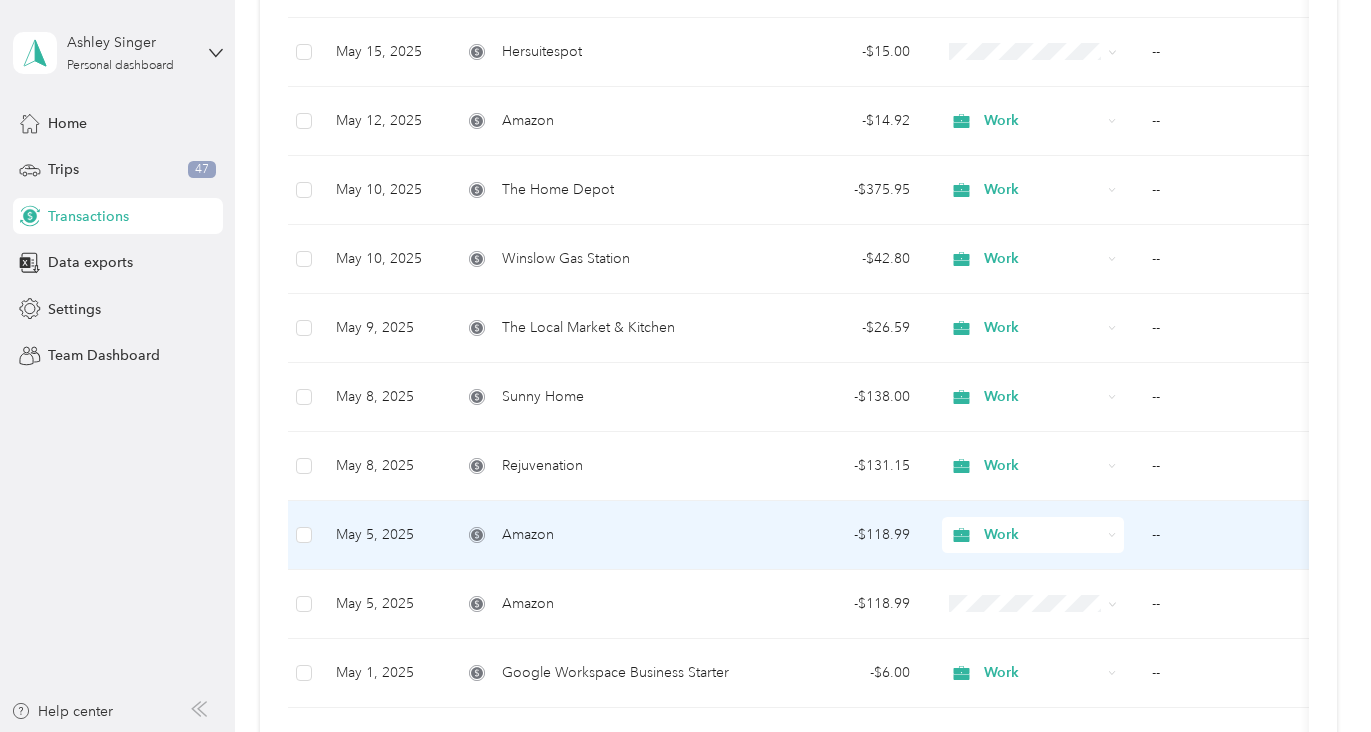 click on "--" at bounding box center (1236, 535) 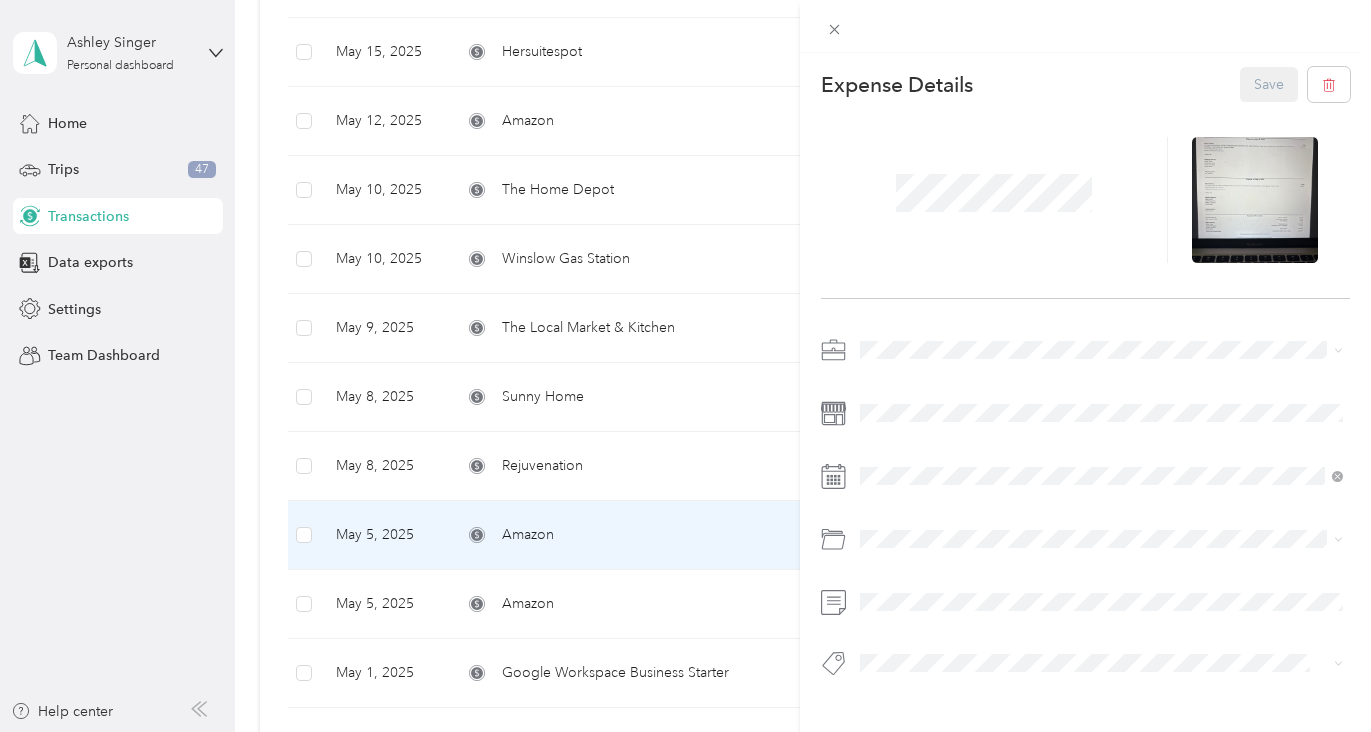 click on "This  expense  cannot be edited because it is either under review, approved, or paid. Contact your Team Manager to edit it.  Expense Details Save" at bounding box center (685, 366) 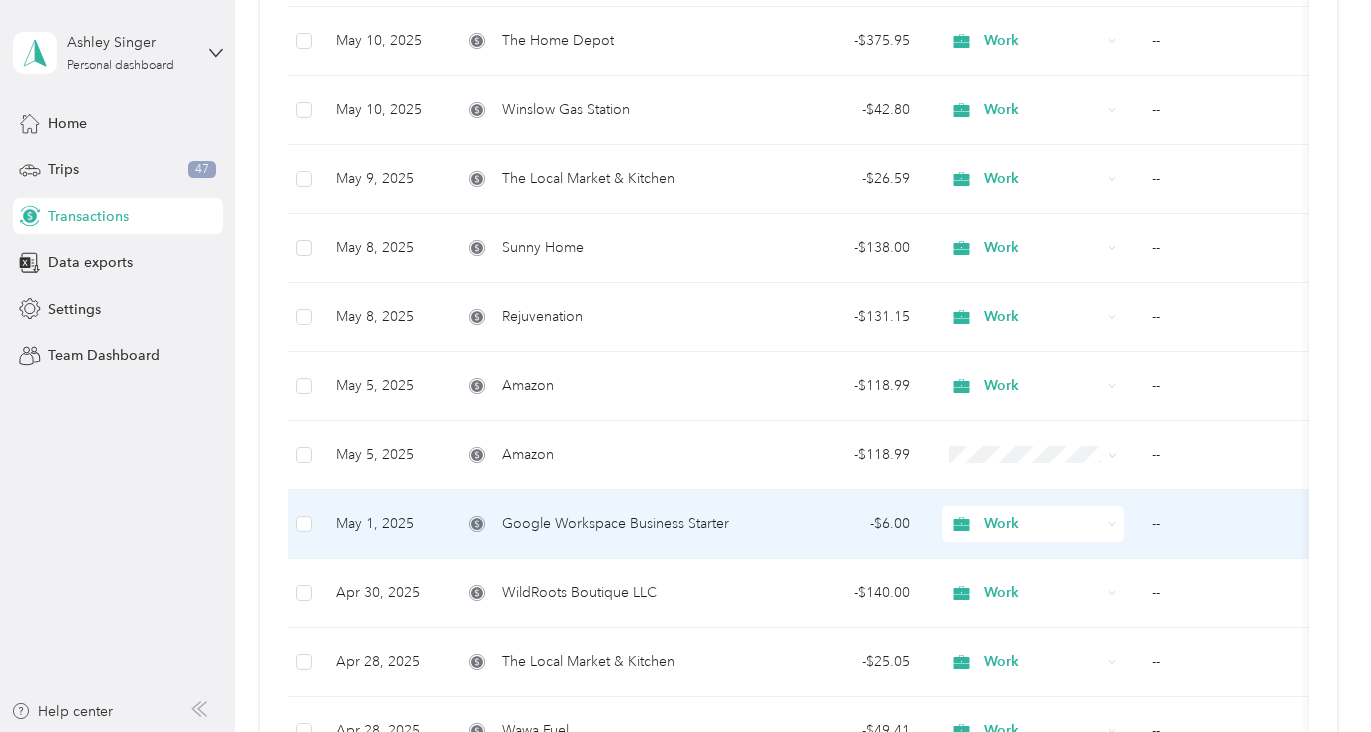 scroll, scrollTop: 1207, scrollLeft: 0, axis: vertical 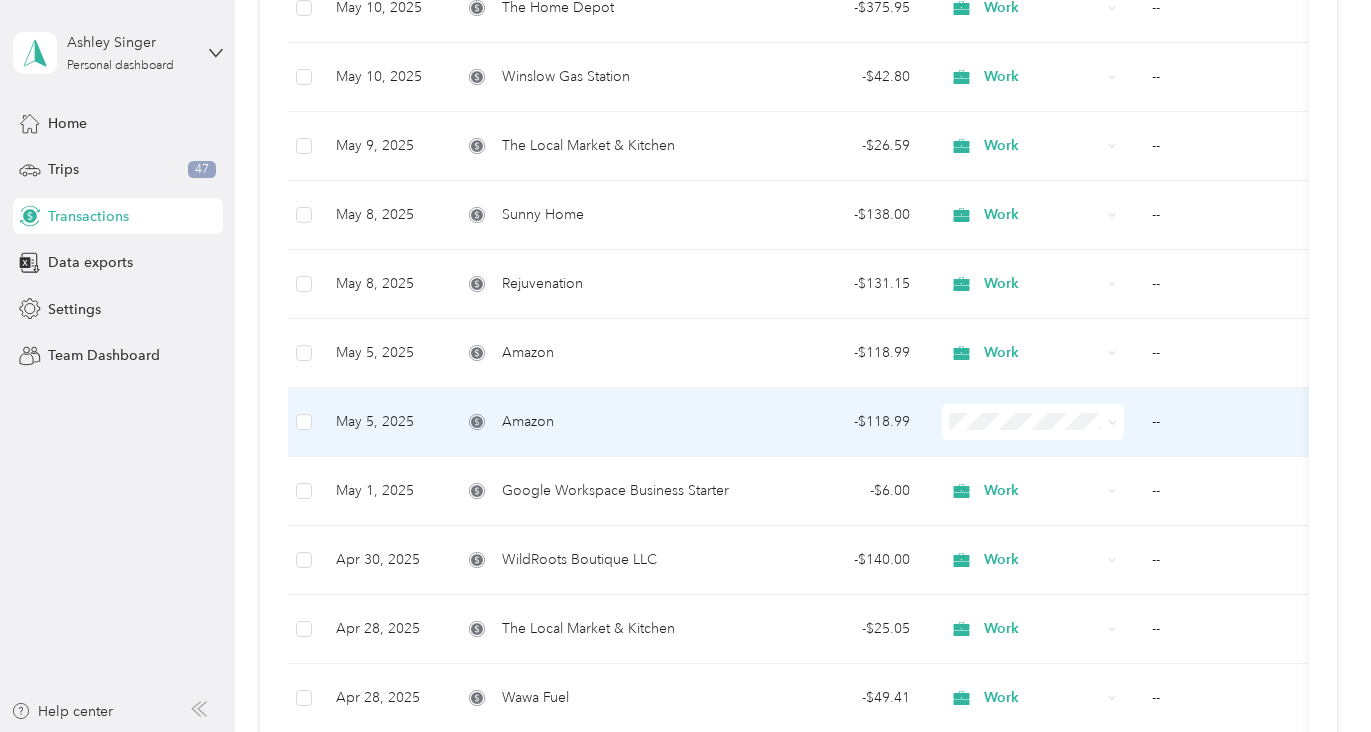 click on "--" at bounding box center (1236, 422) 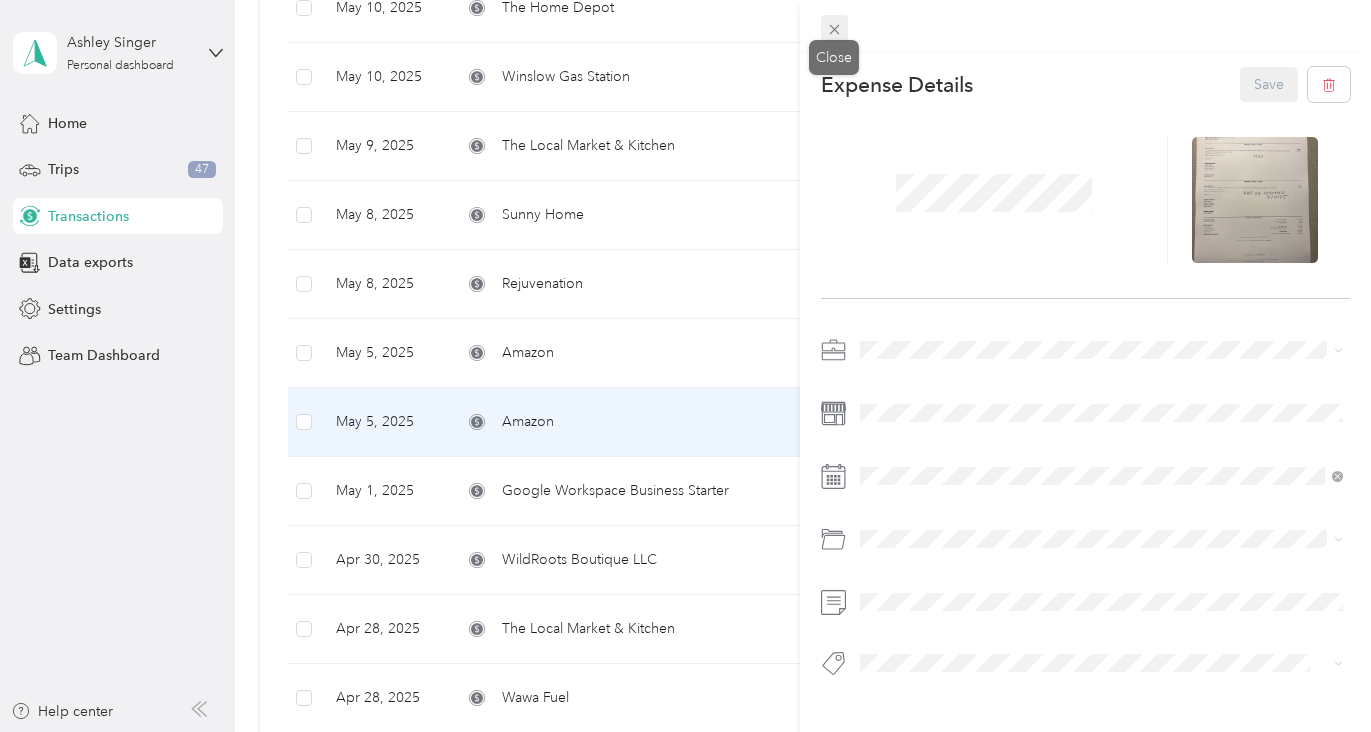 click at bounding box center [835, 29] 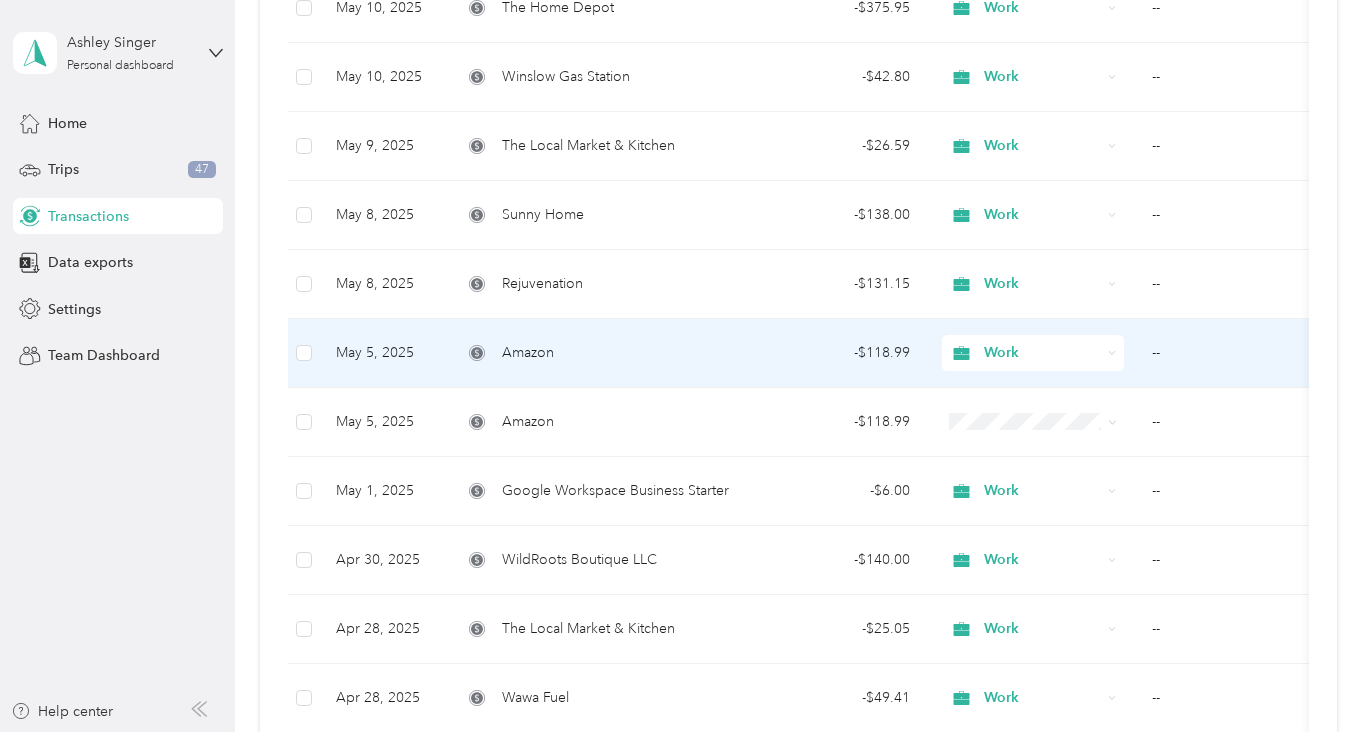 click on "--" at bounding box center (1236, 353) 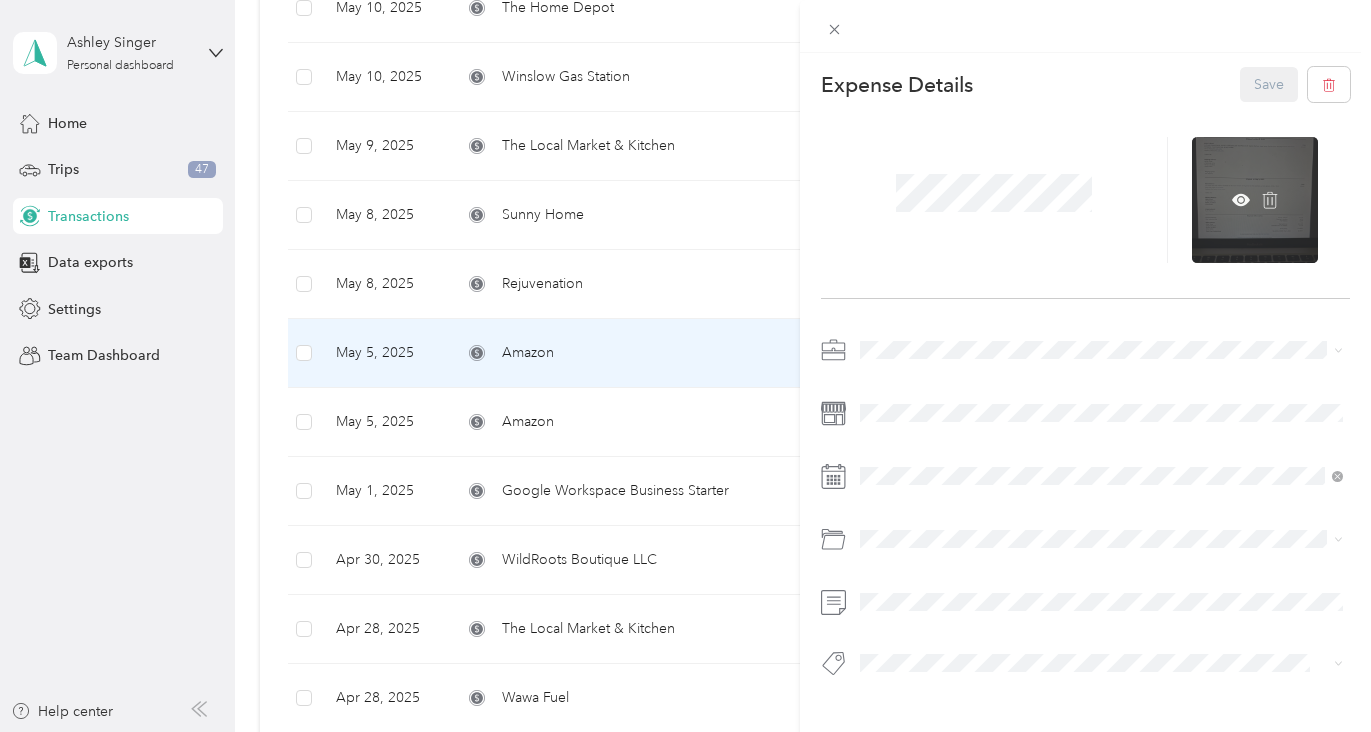 click at bounding box center [1255, 200] 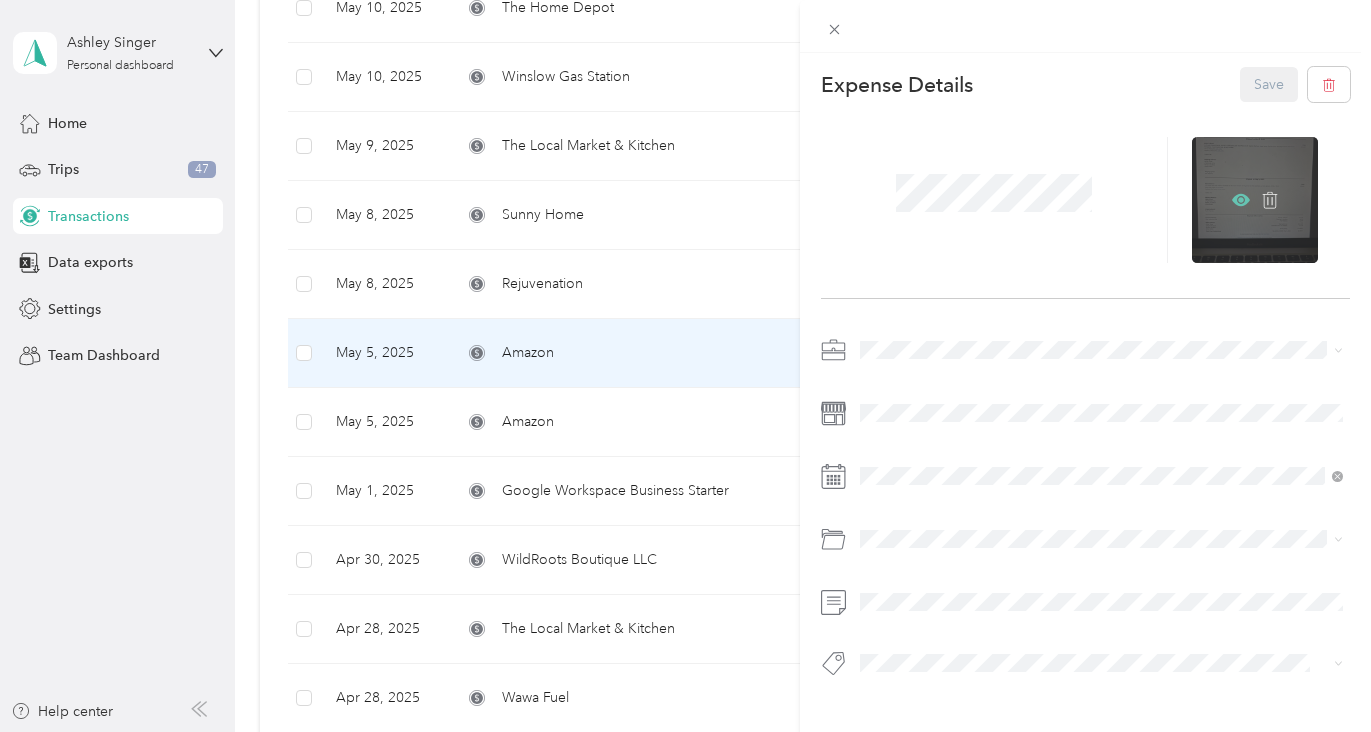 click 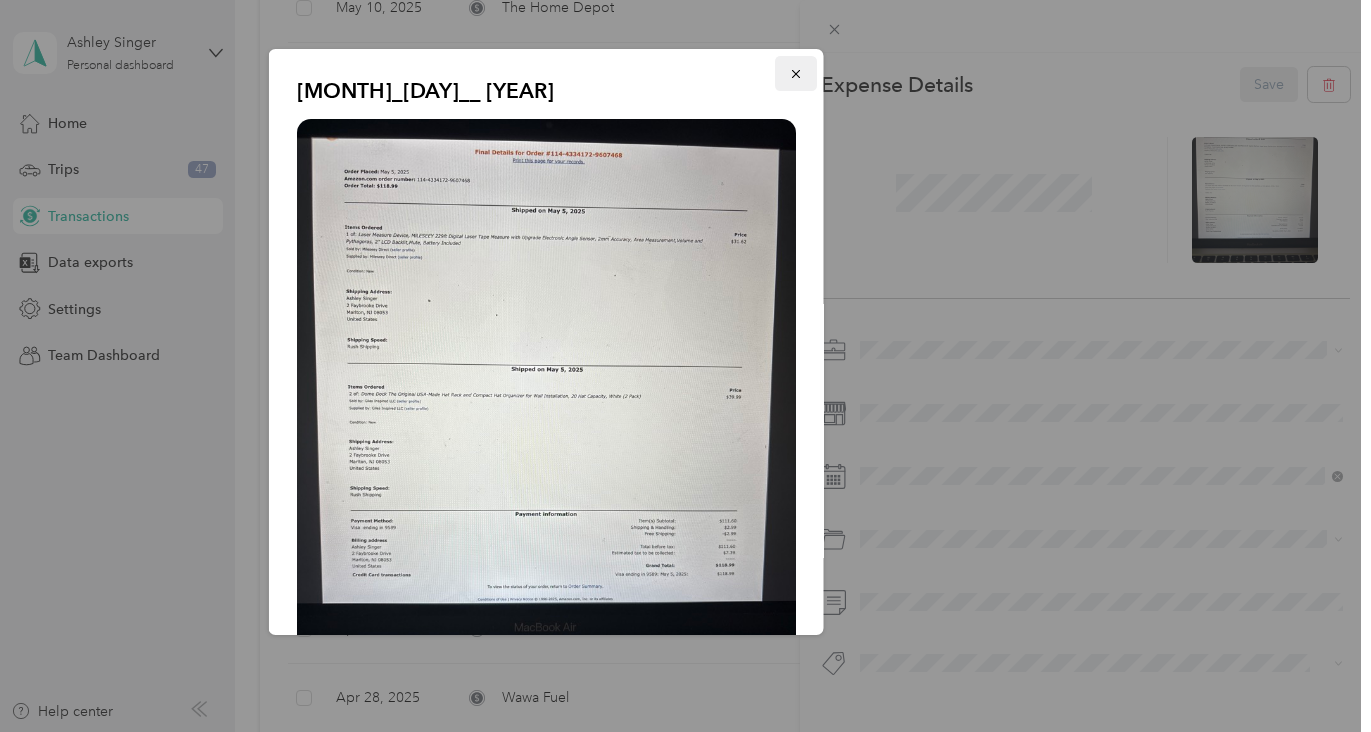 click 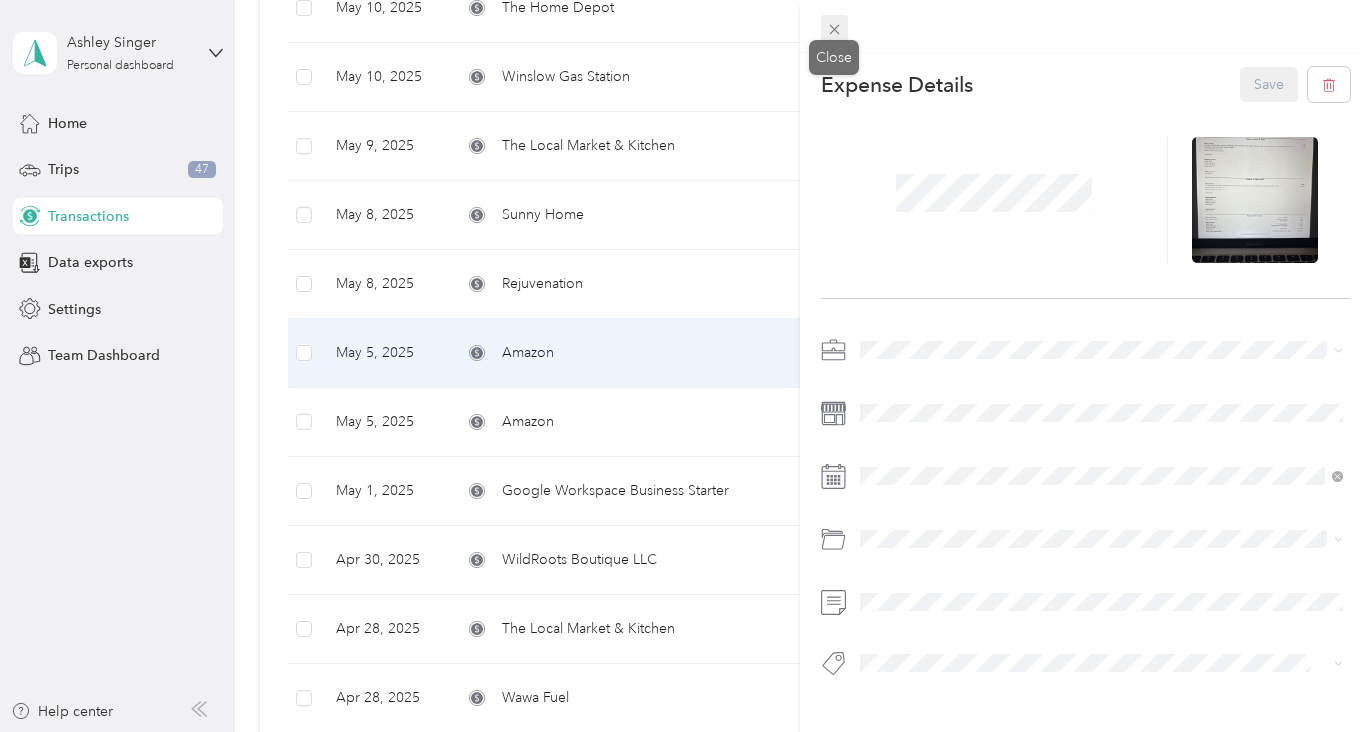click 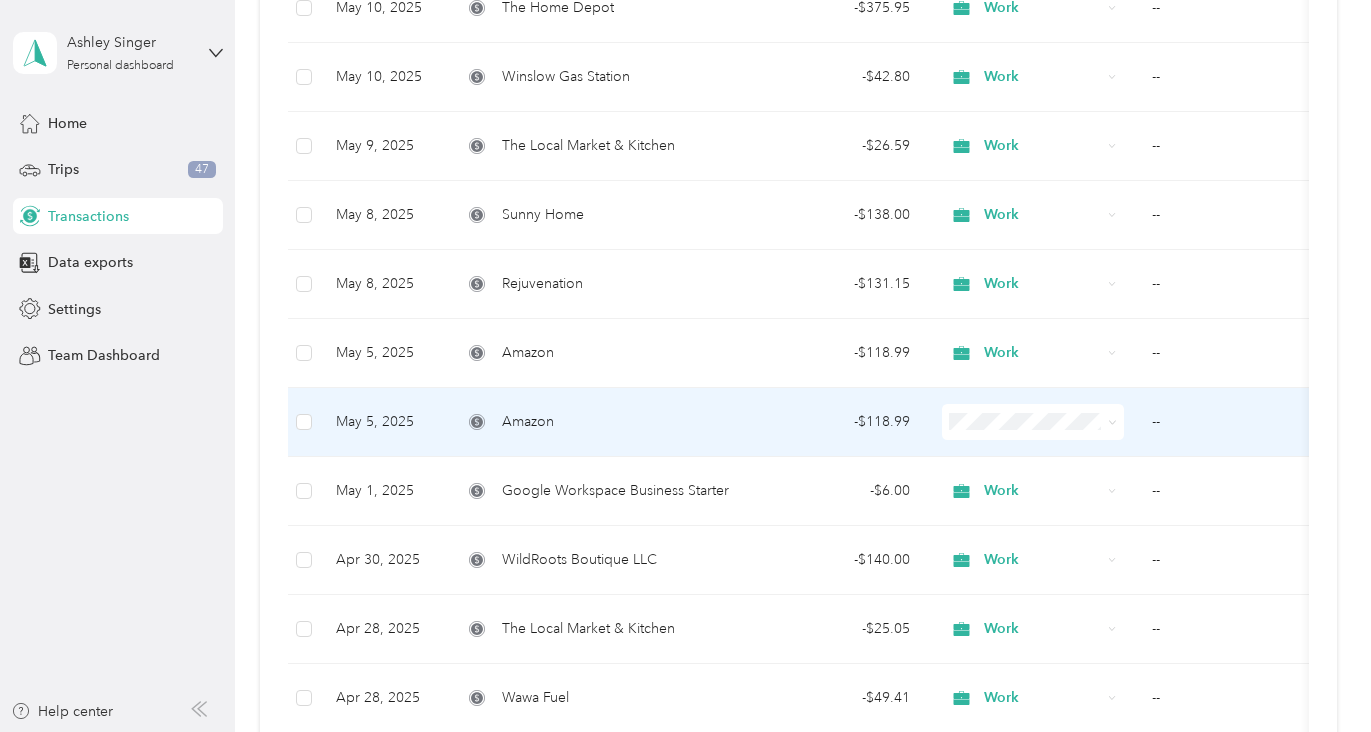 click on "Amazon" at bounding box center (596, 422) 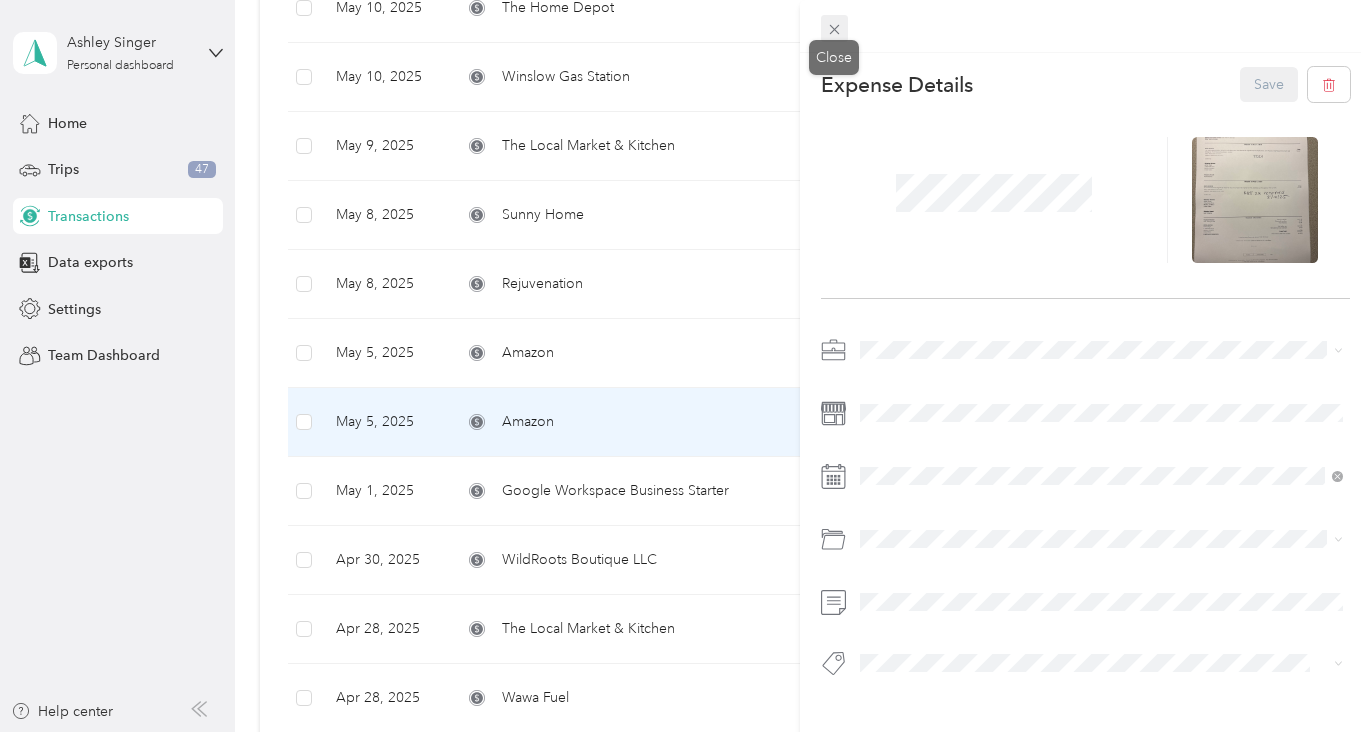 click 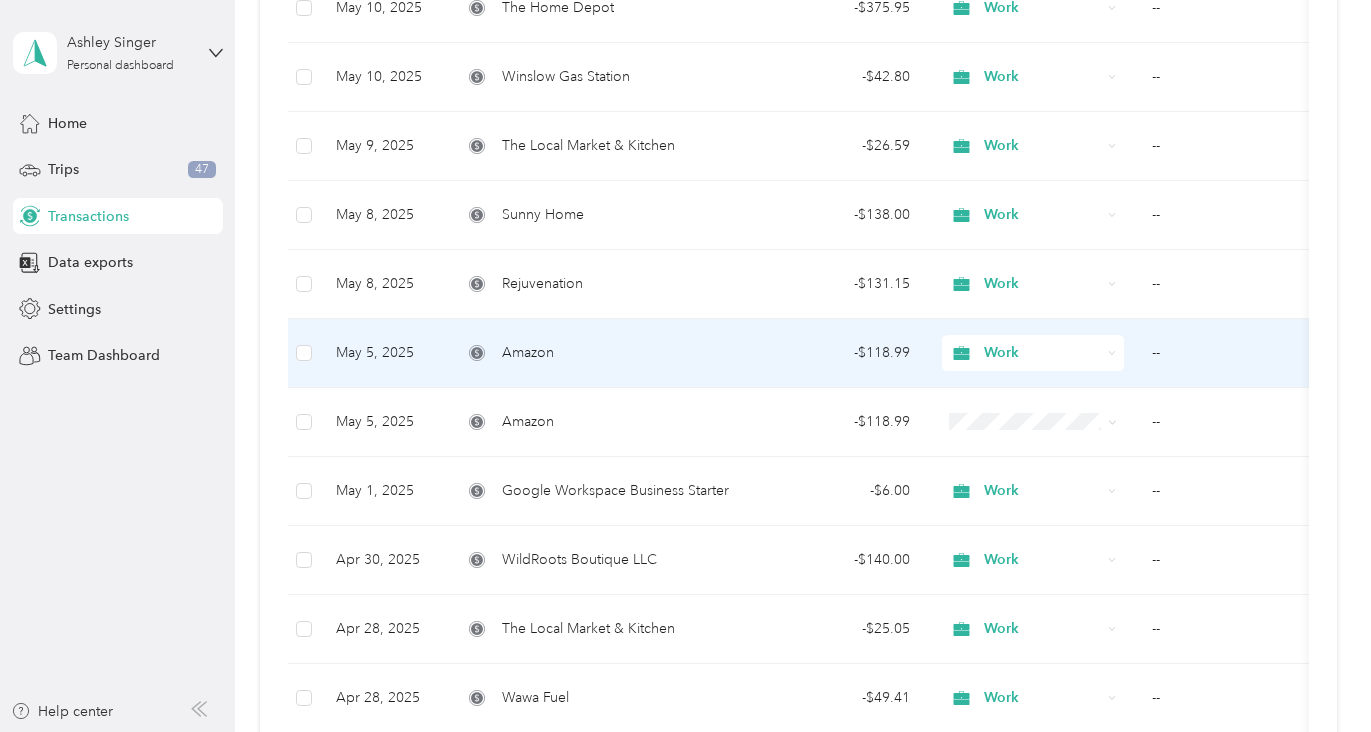 click on "--" at bounding box center [1236, 353] 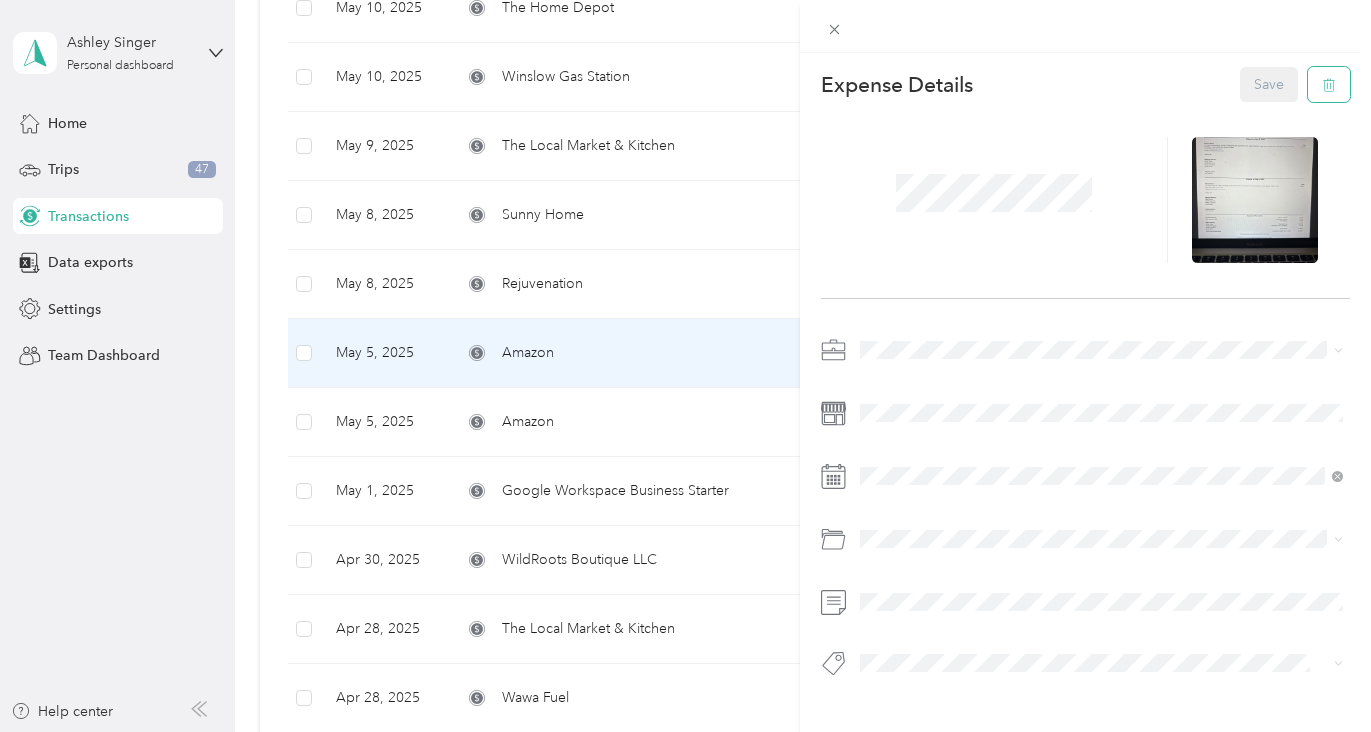 click at bounding box center [1329, 84] 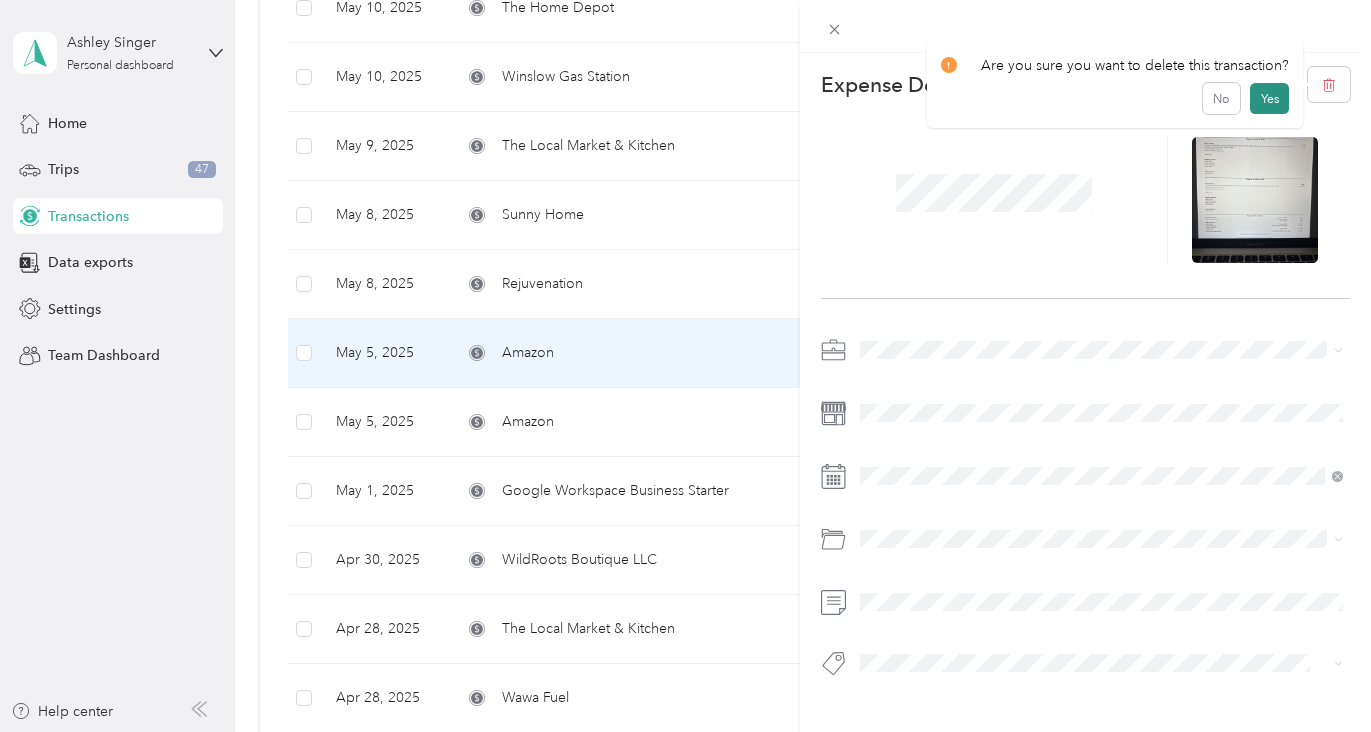 click on "Yes" at bounding box center (1269, 99) 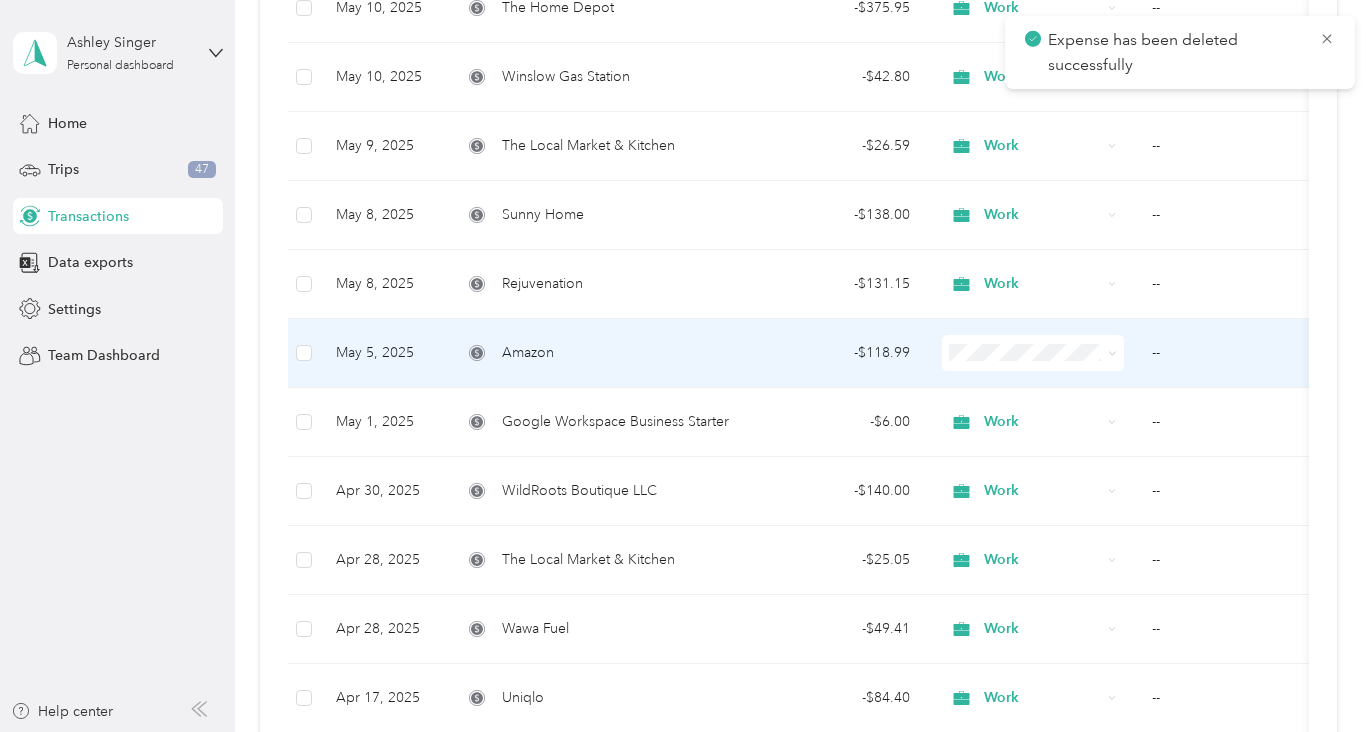click 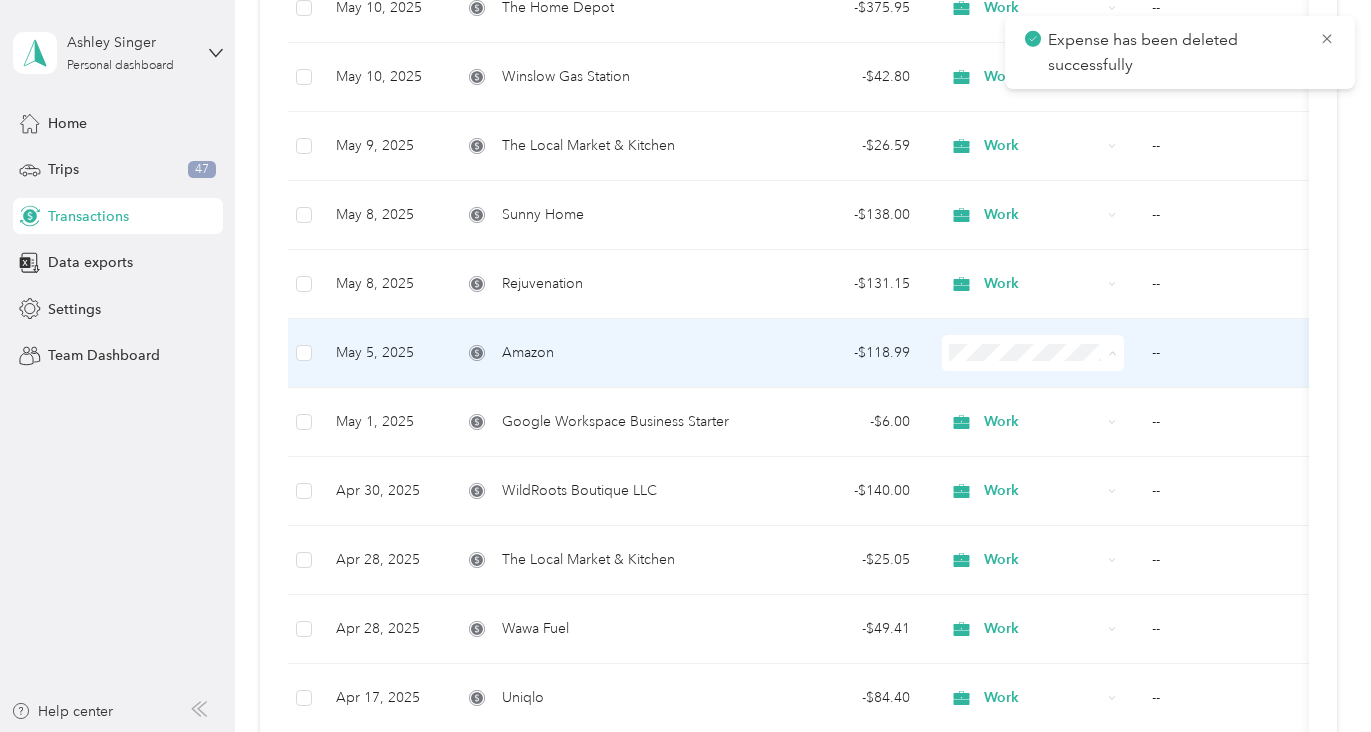 click on "Work" at bounding box center (1033, 390) 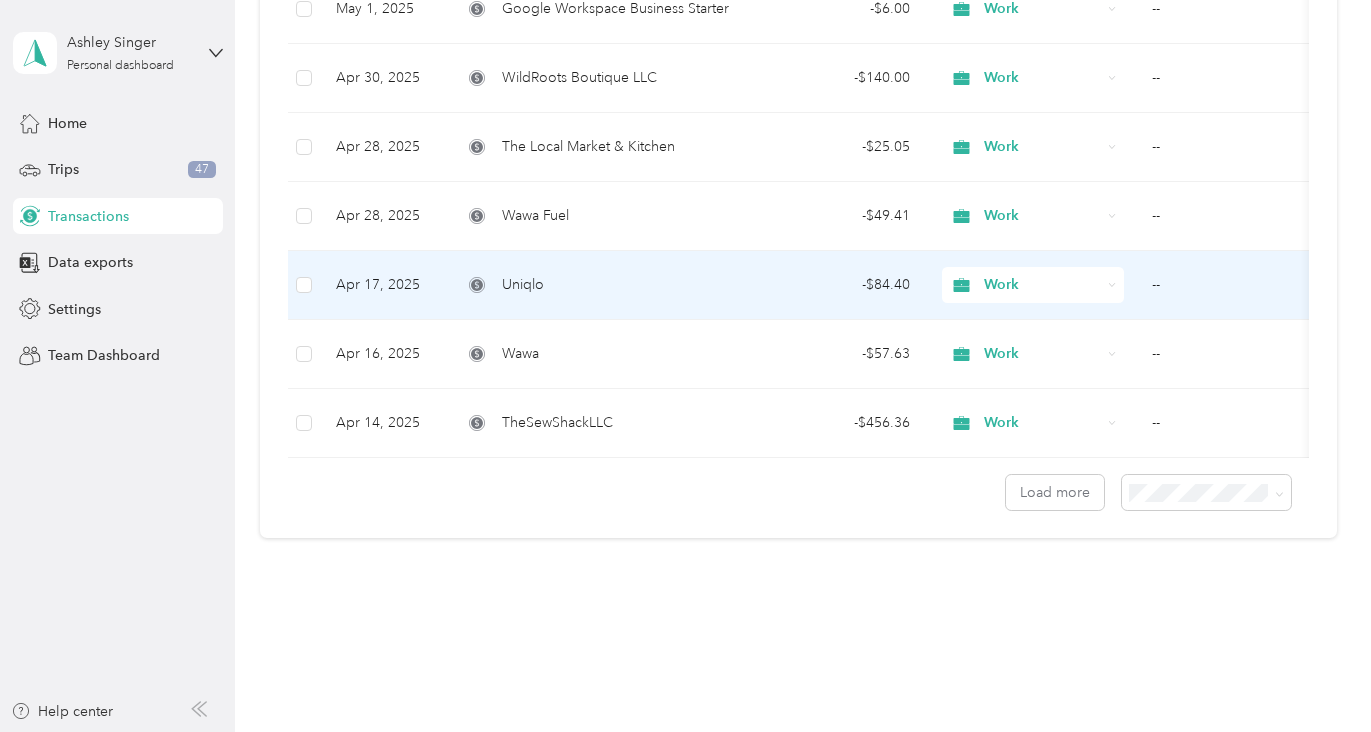 scroll, scrollTop: 1633, scrollLeft: 0, axis: vertical 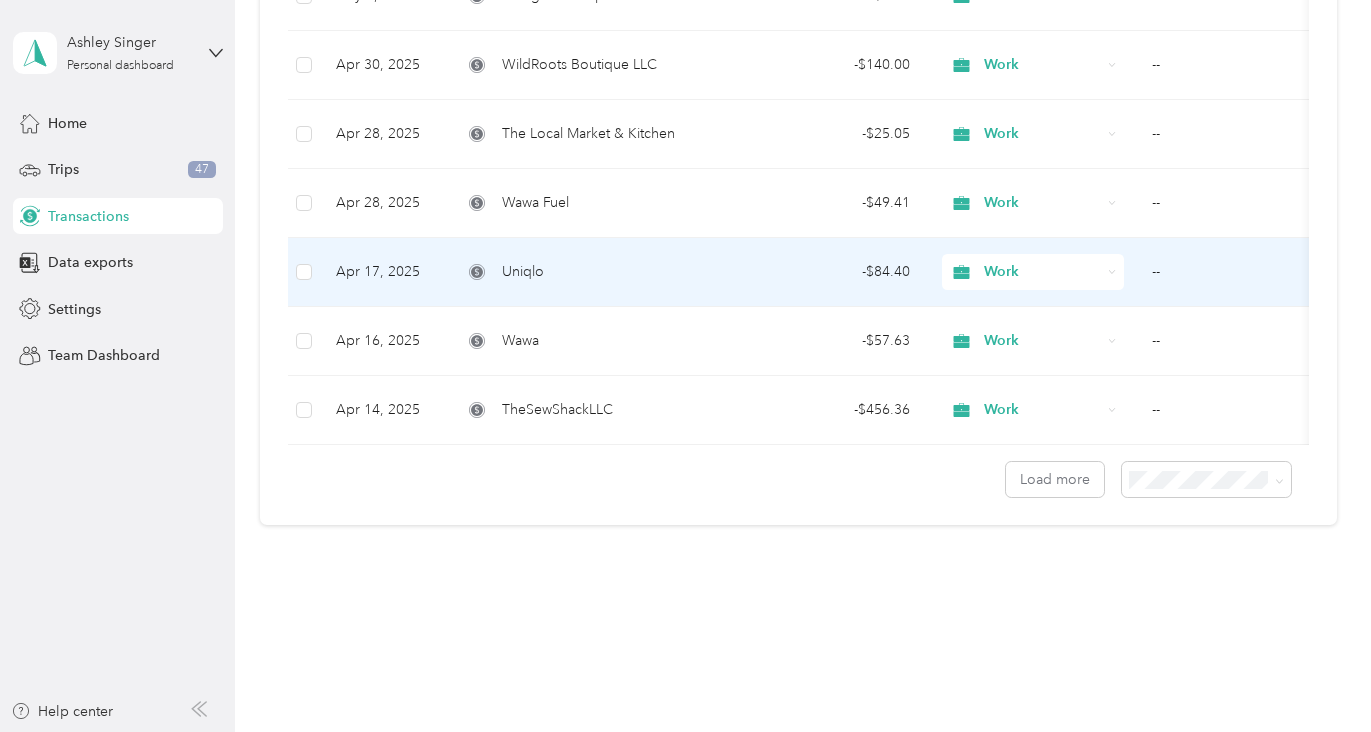 click on "--" at bounding box center [1236, 272] 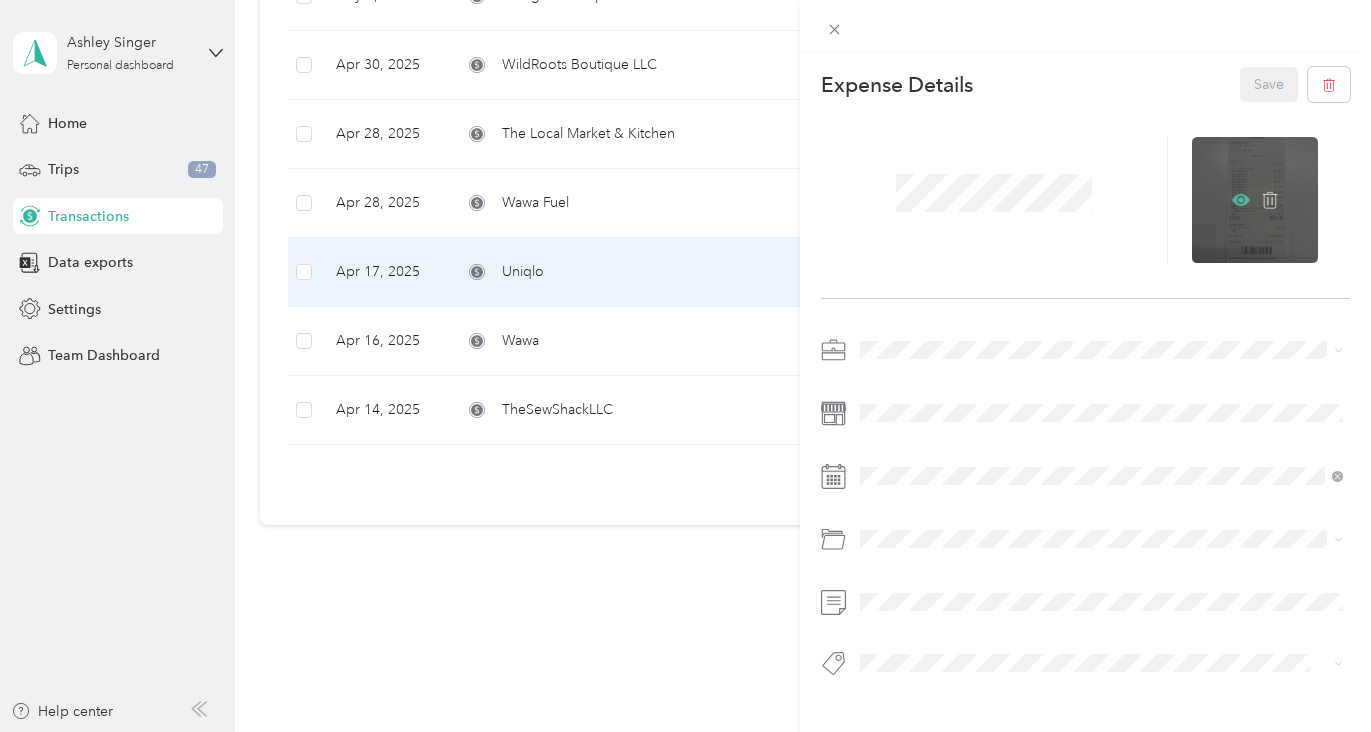 click 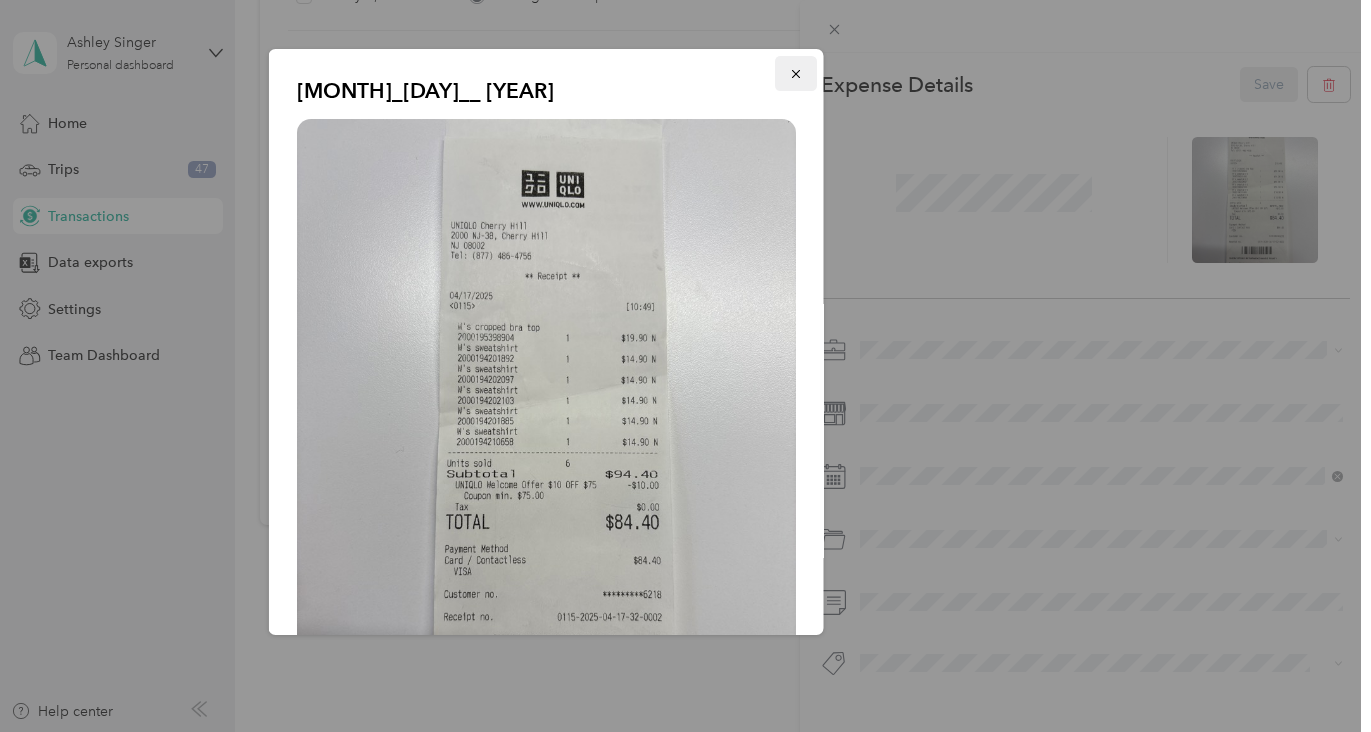 click 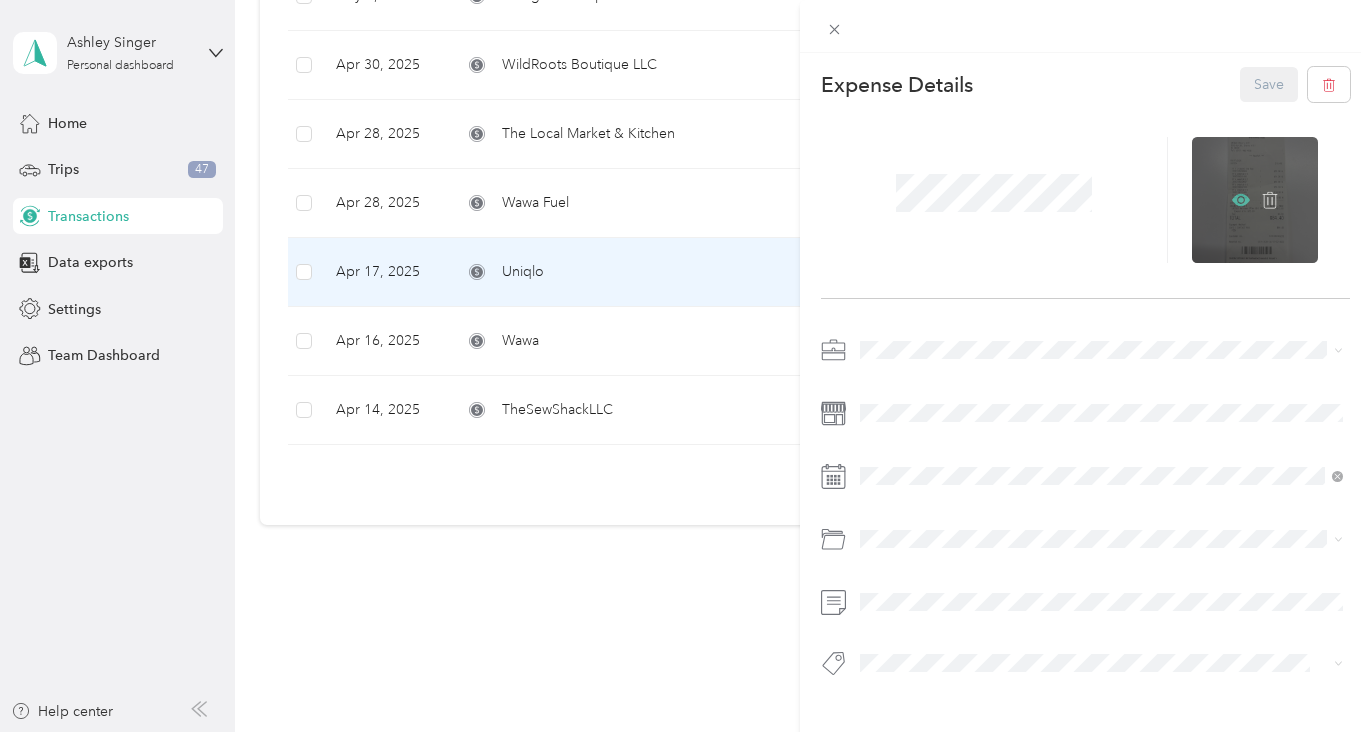 click 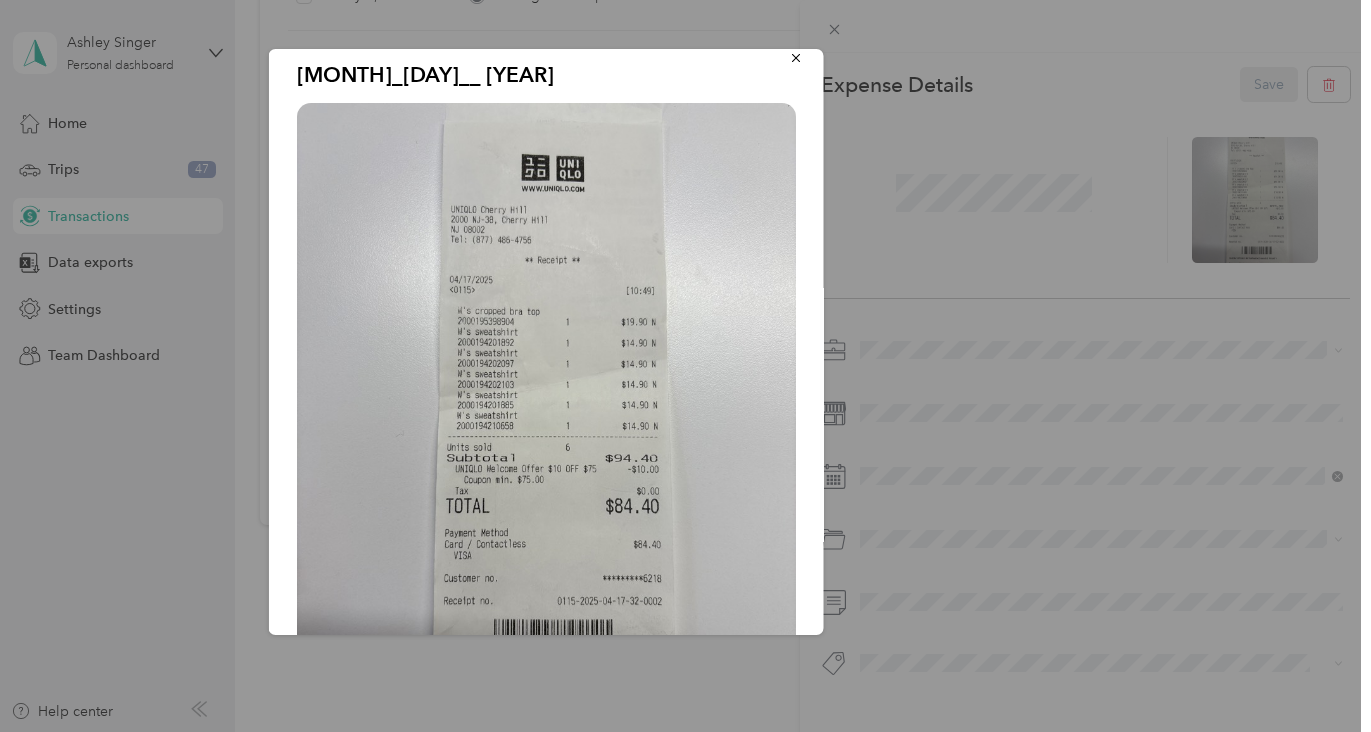 scroll, scrollTop: 0, scrollLeft: 0, axis: both 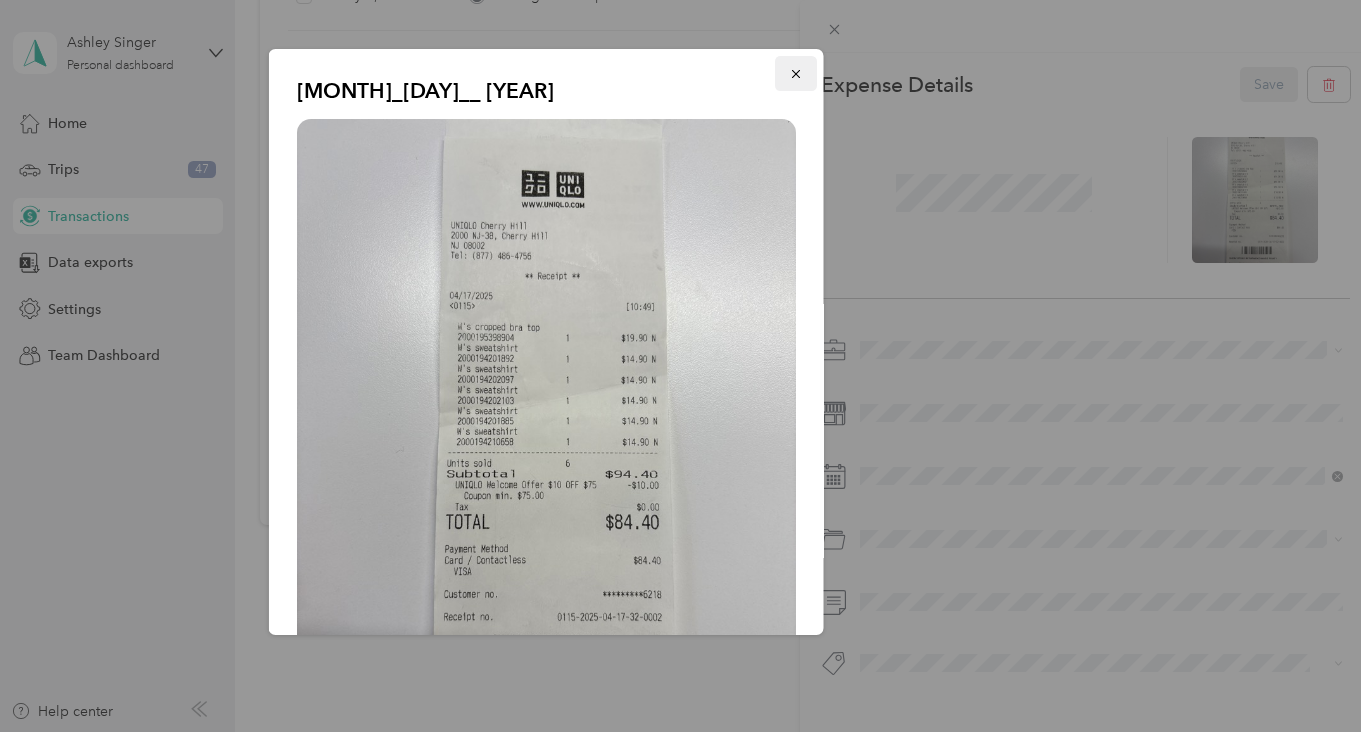 click at bounding box center (795, 73) 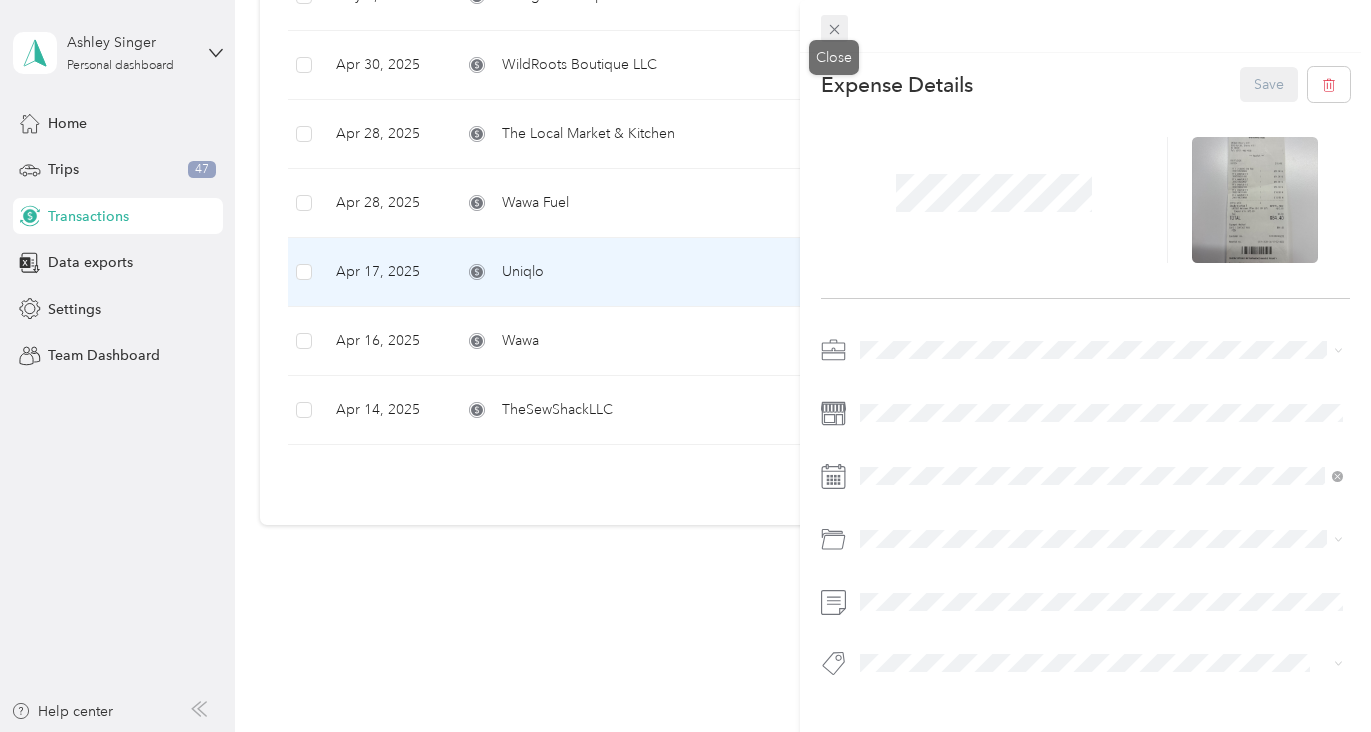 click 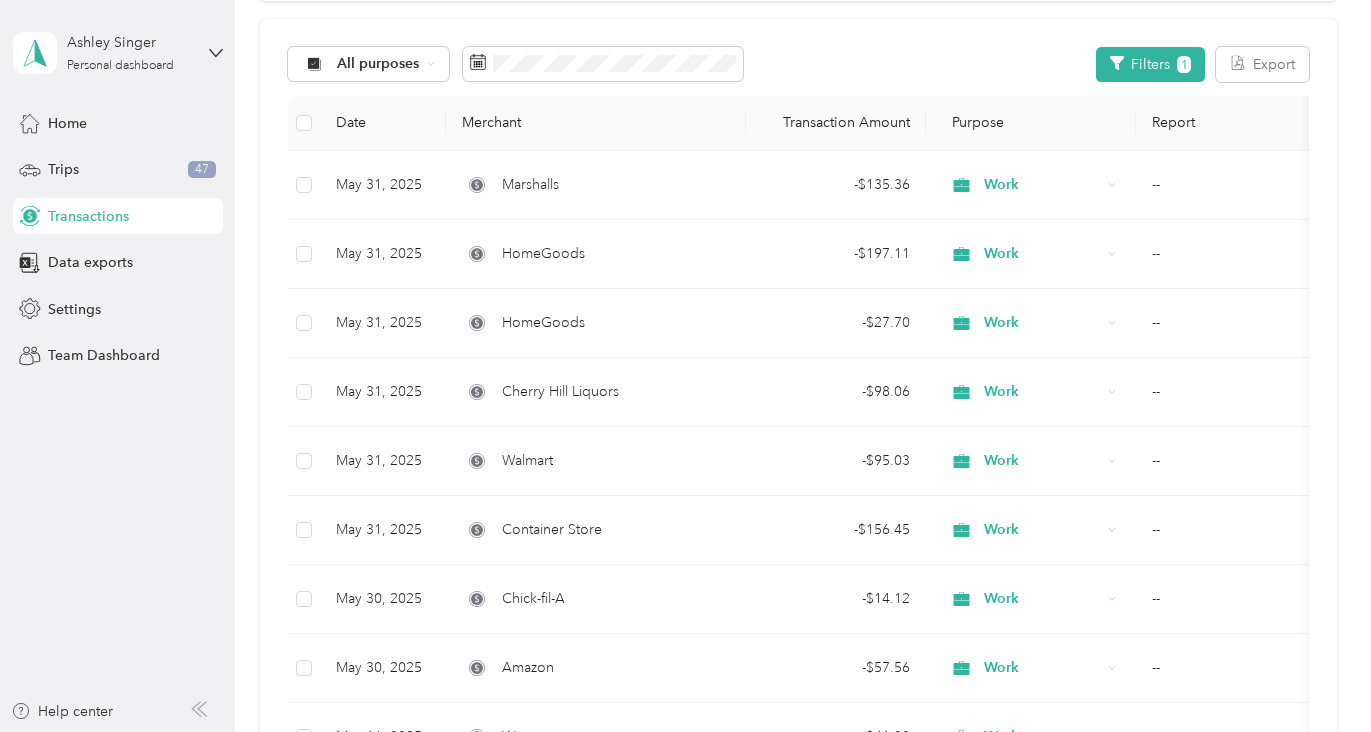 scroll, scrollTop: 0, scrollLeft: 0, axis: both 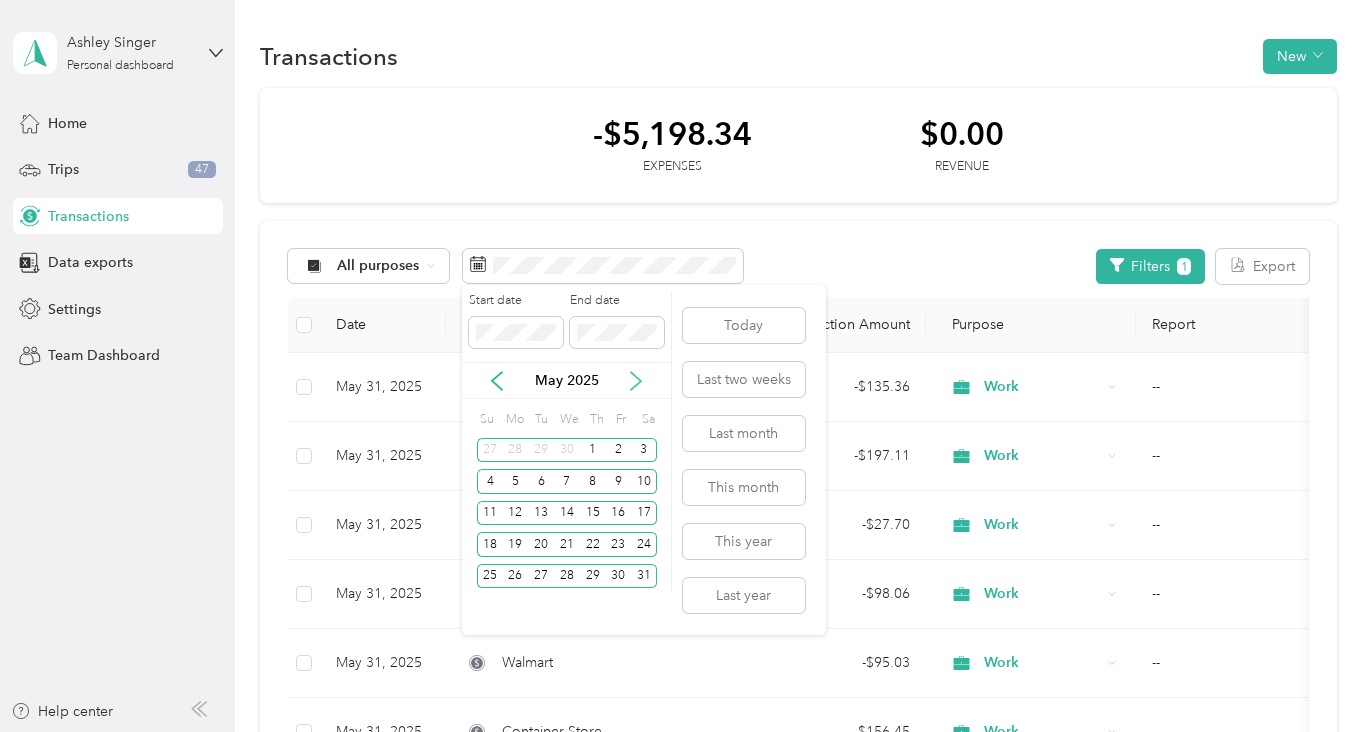 click 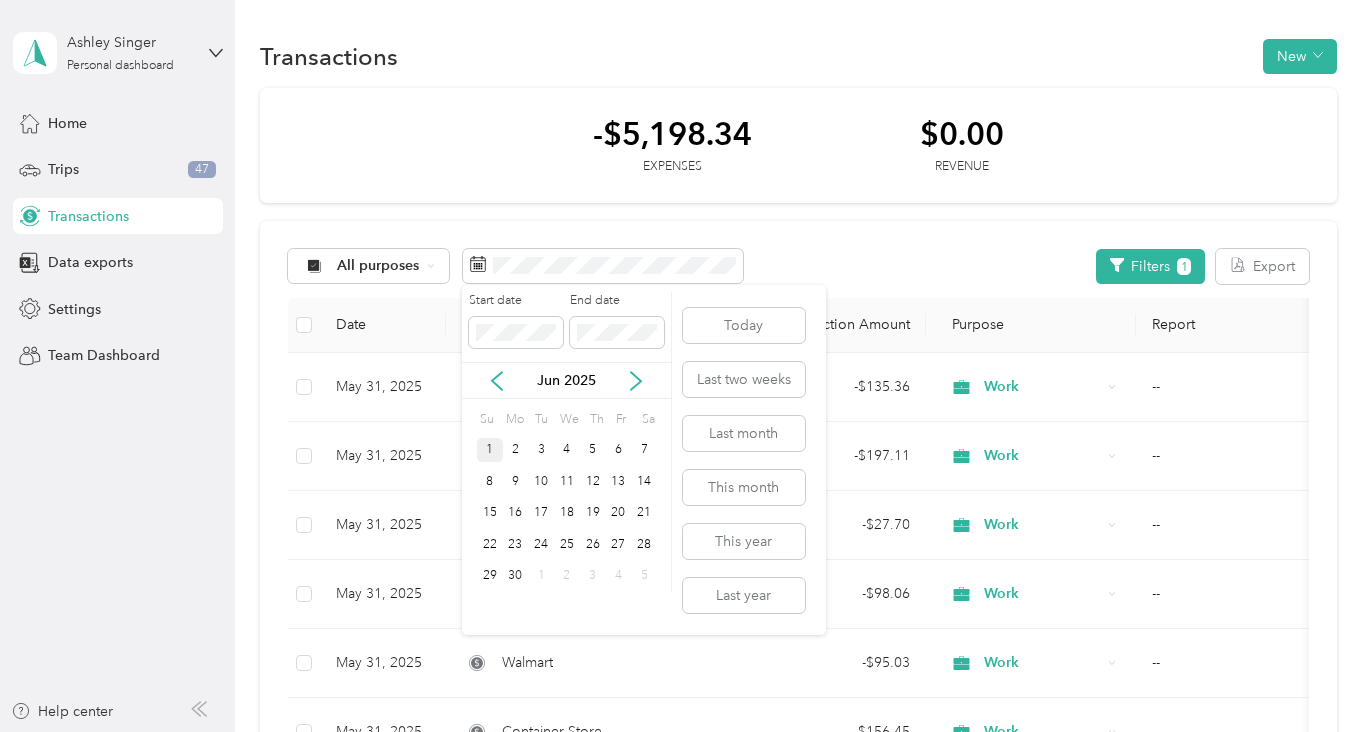 click on "1" at bounding box center [490, 450] 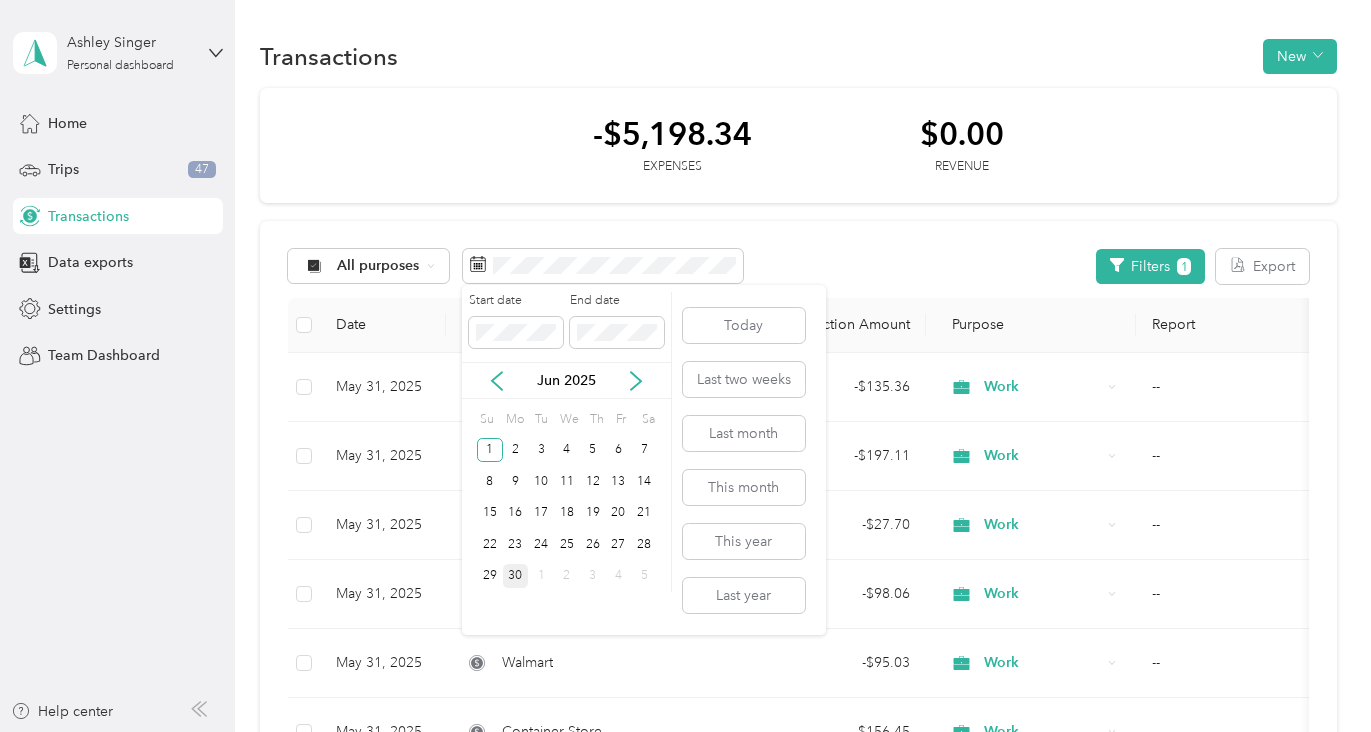 click on "30" at bounding box center (516, 576) 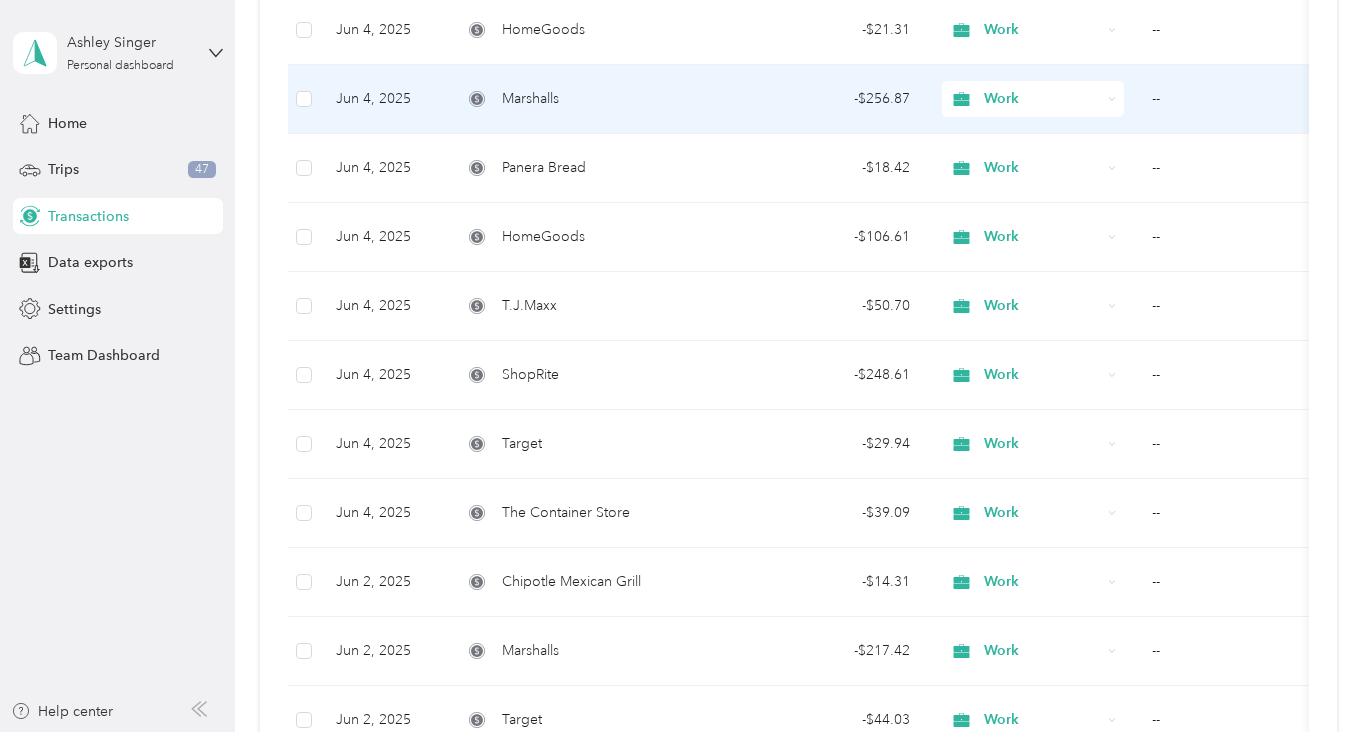 scroll, scrollTop: 1180, scrollLeft: 0, axis: vertical 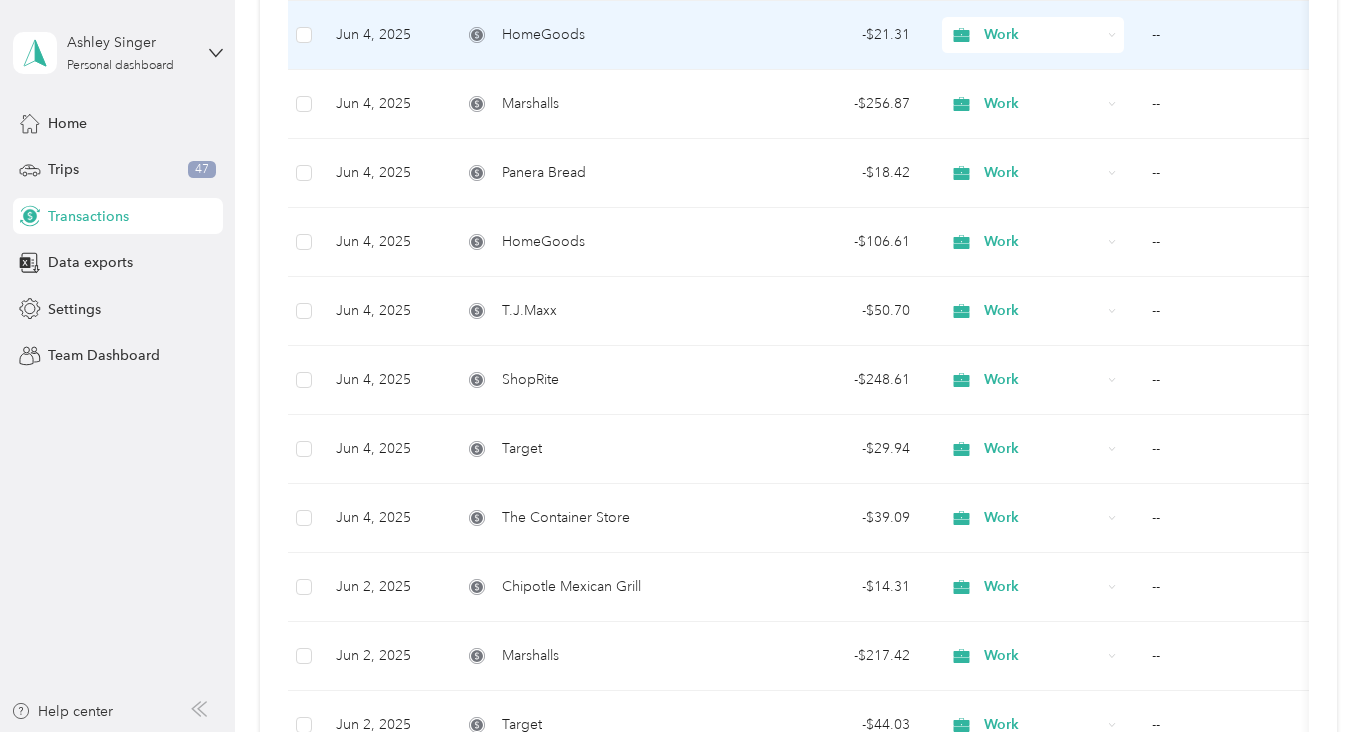 click on "--" at bounding box center (1236, 35) 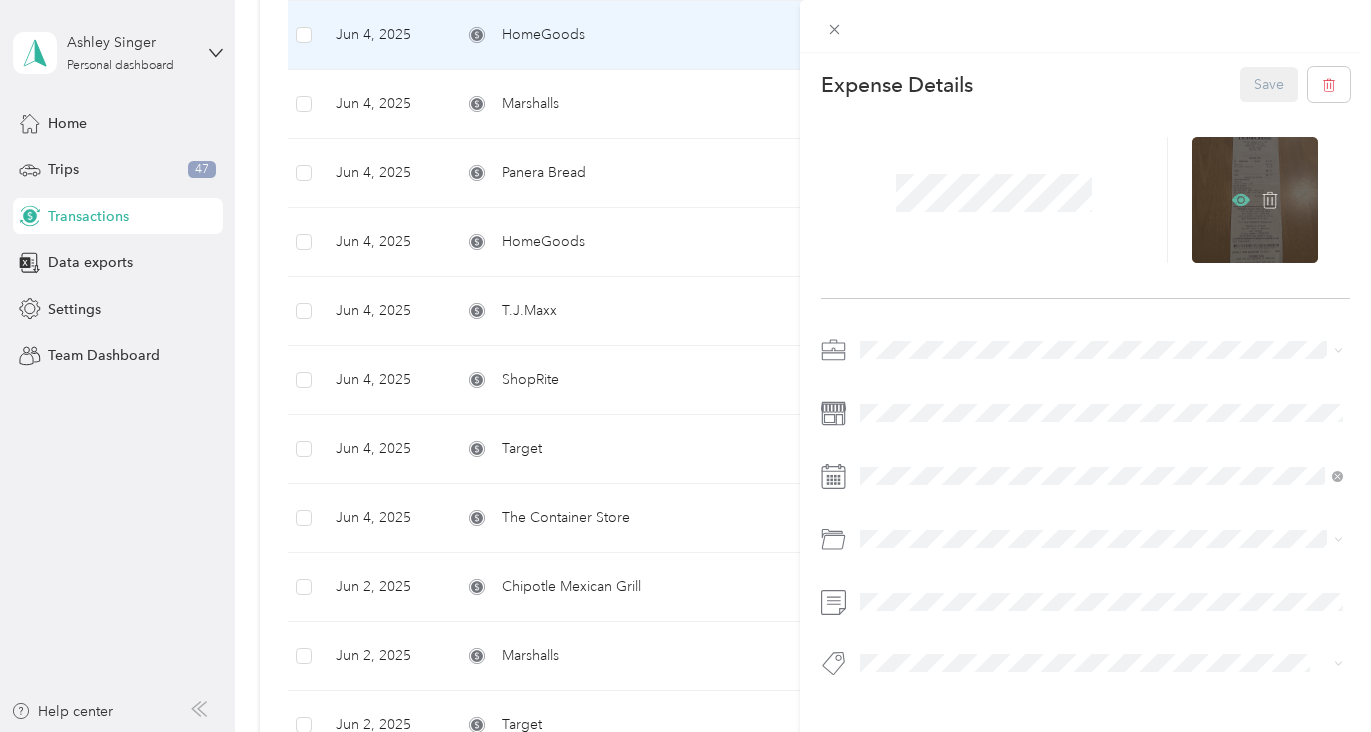 click 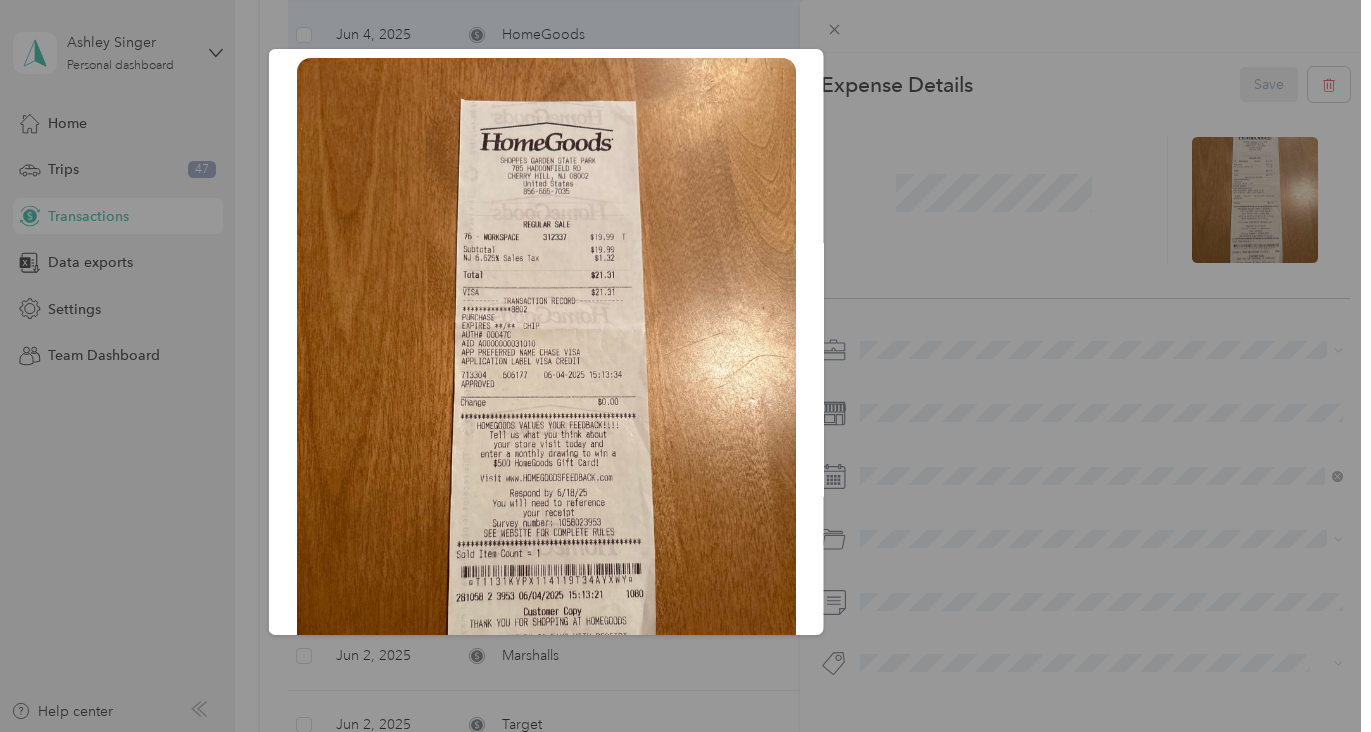 scroll, scrollTop: 0, scrollLeft: 0, axis: both 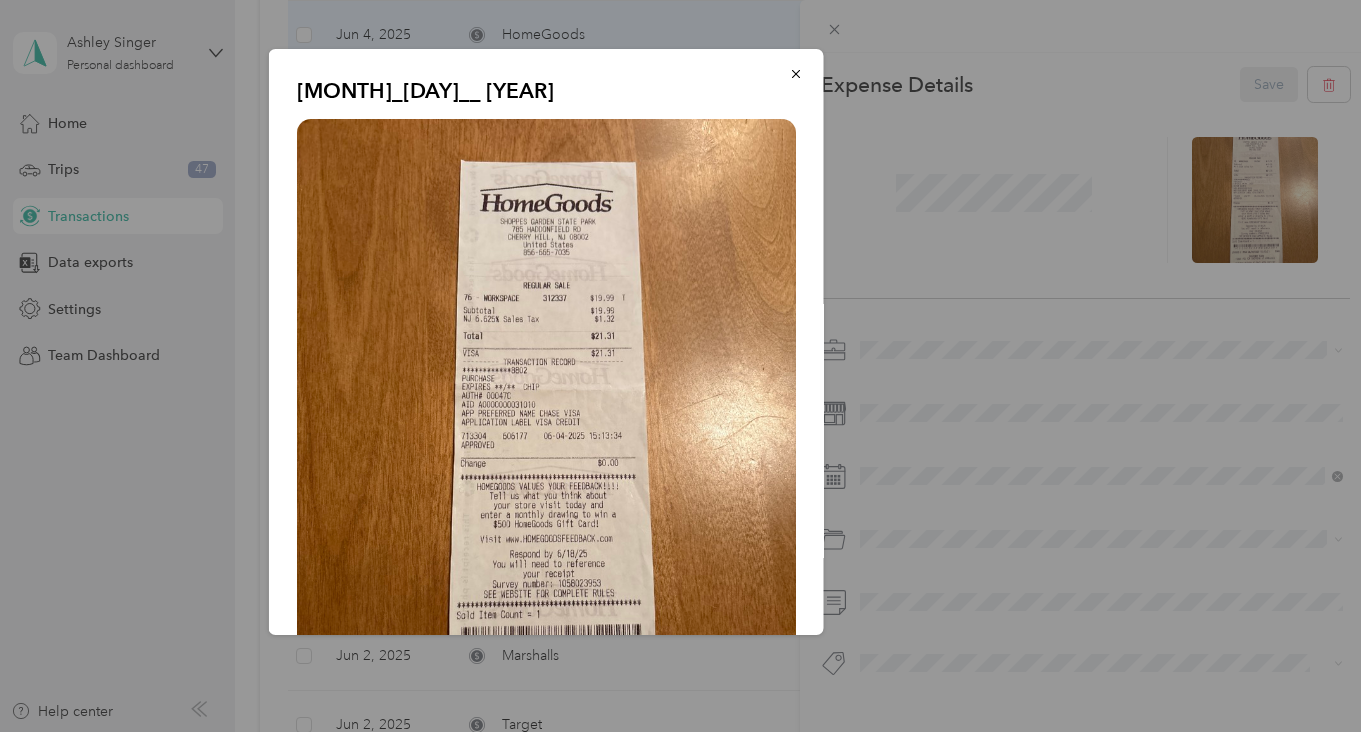 click at bounding box center (685, 366) 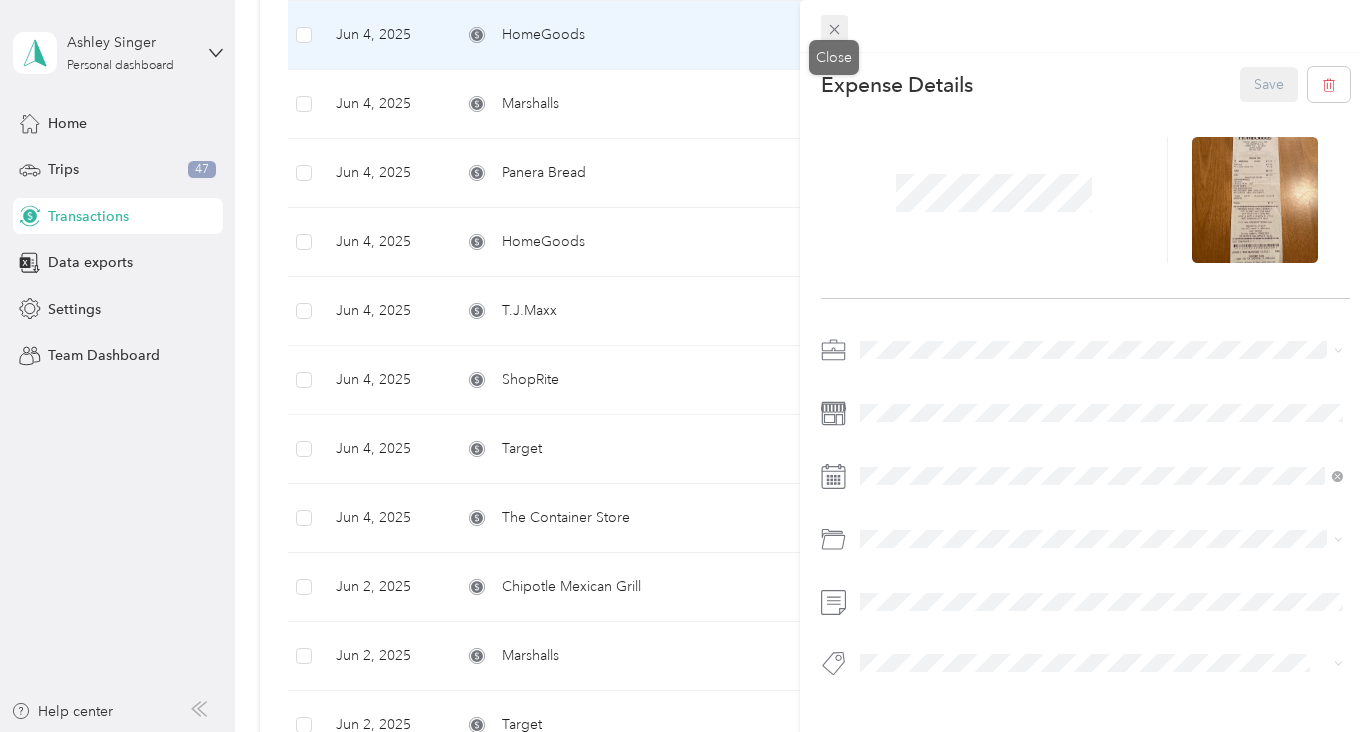 click 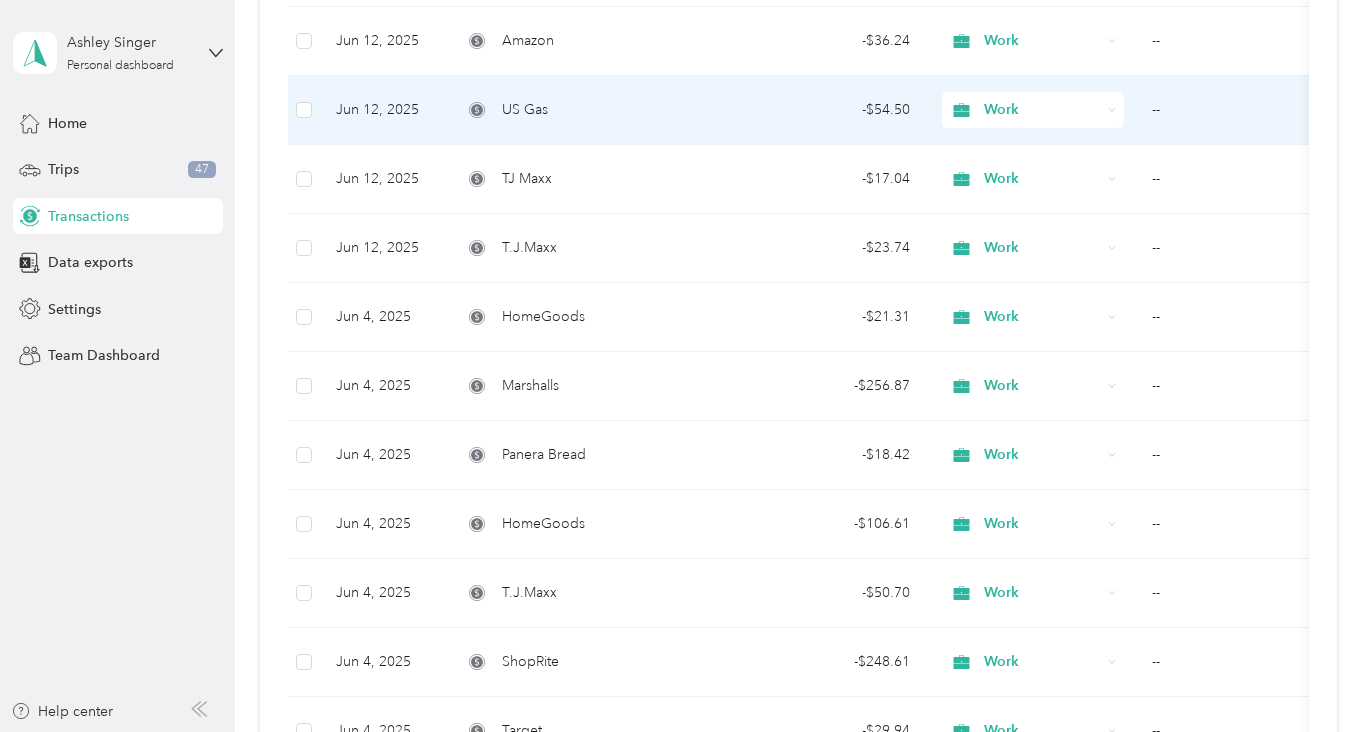 scroll, scrollTop: 892, scrollLeft: 0, axis: vertical 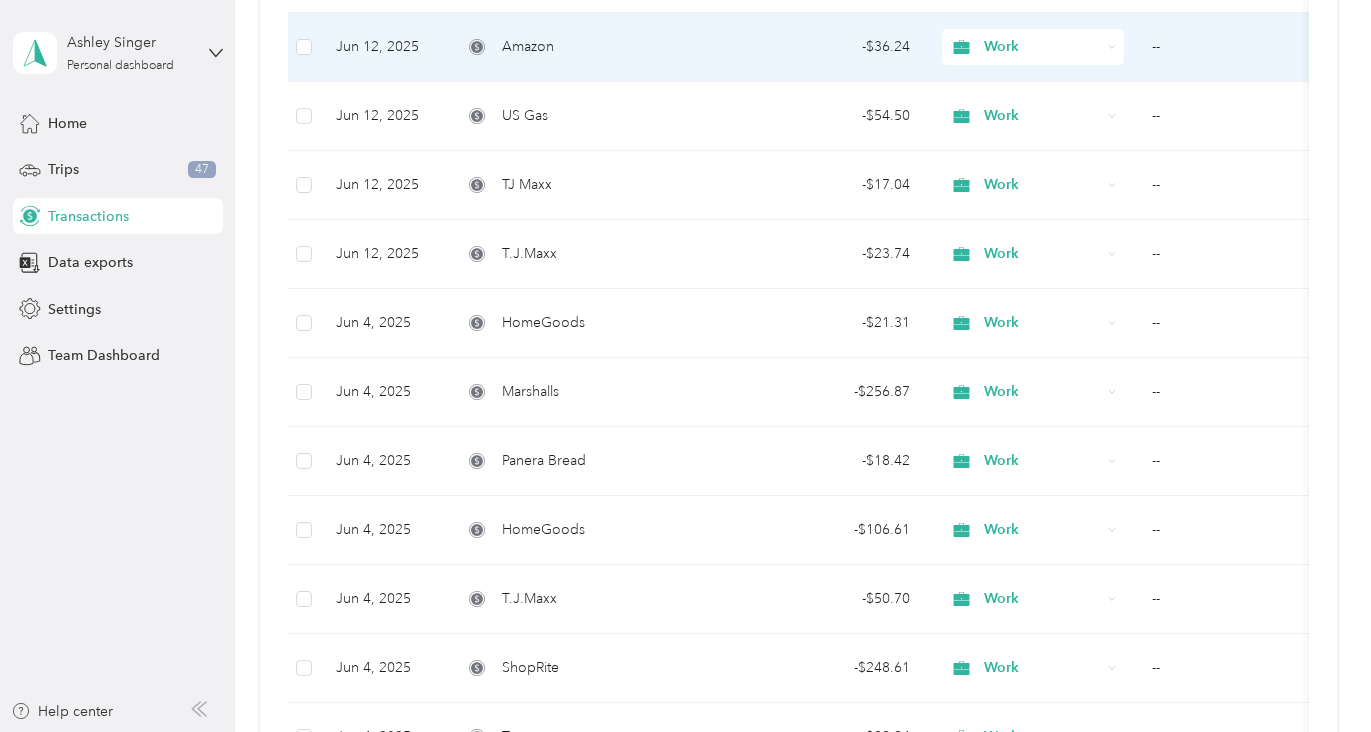 click on "--" at bounding box center (1236, 47) 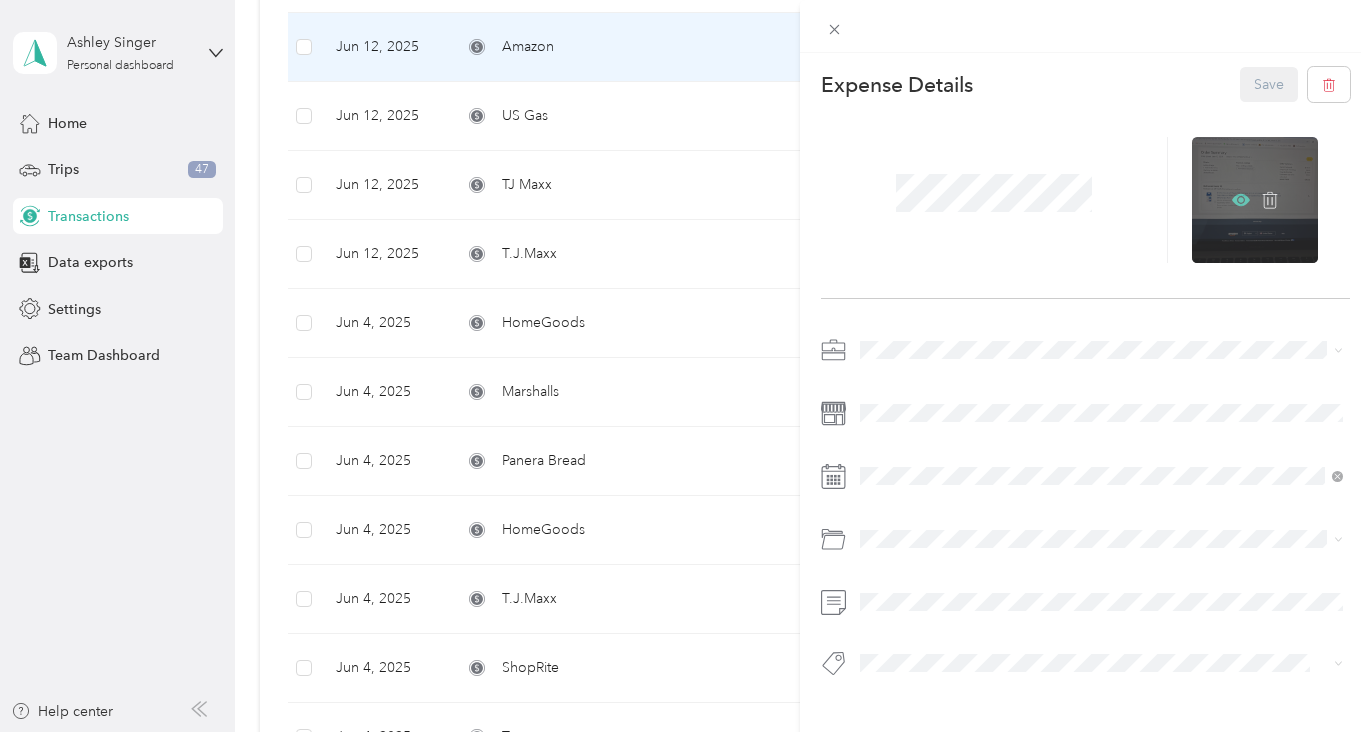 click 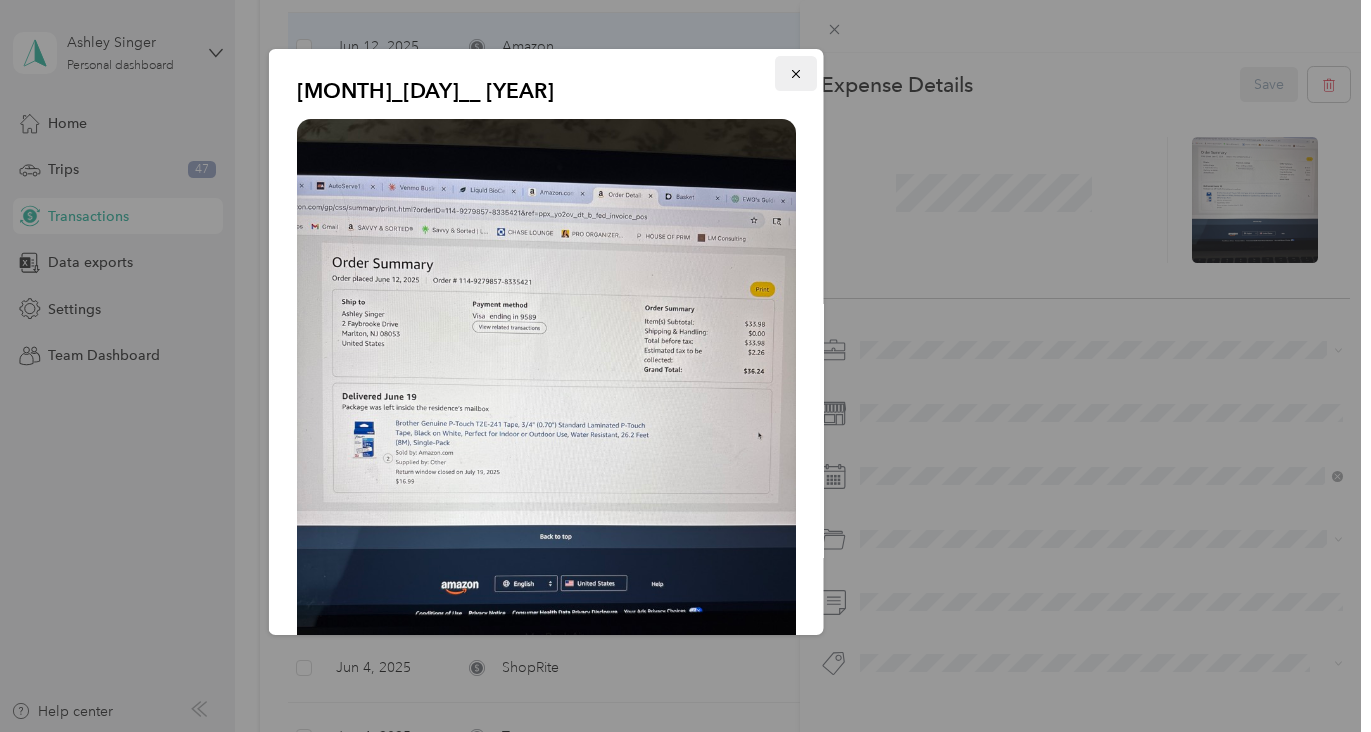 click at bounding box center [795, 73] 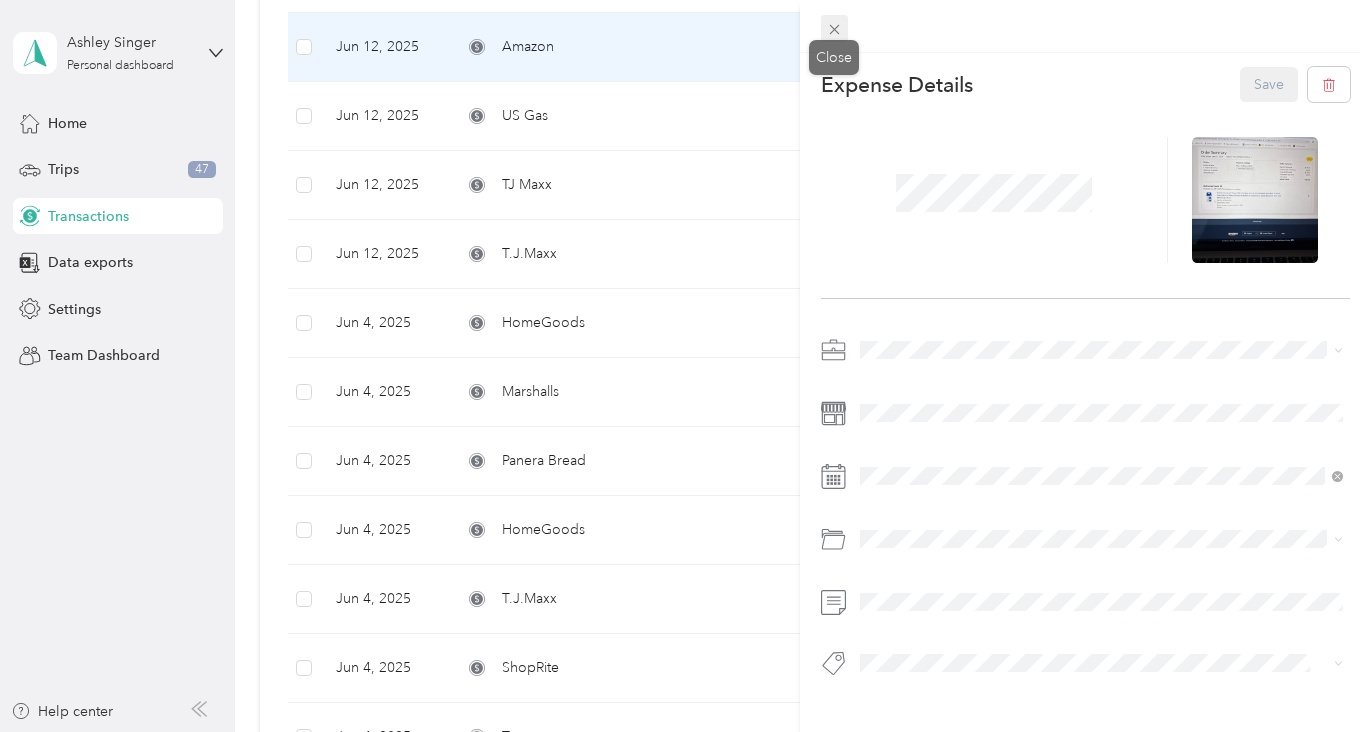 click 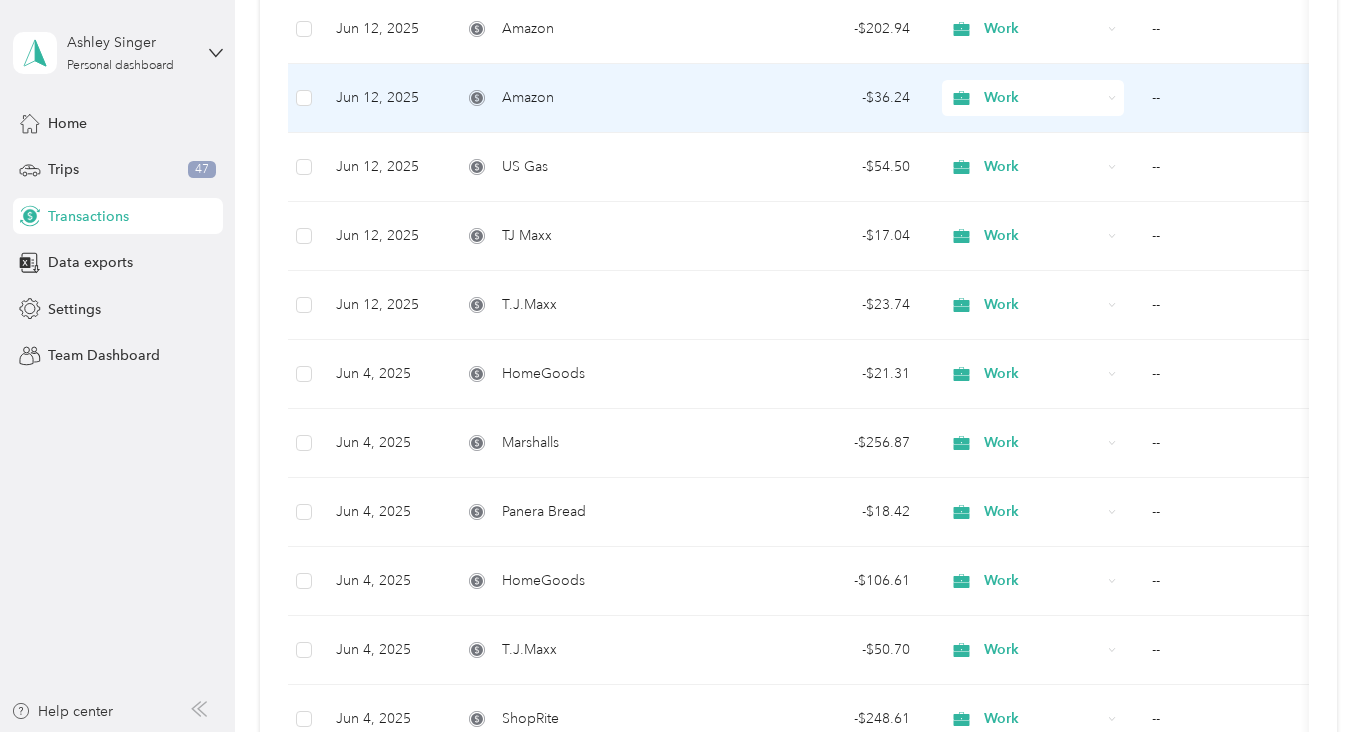 scroll, scrollTop: 828, scrollLeft: 0, axis: vertical 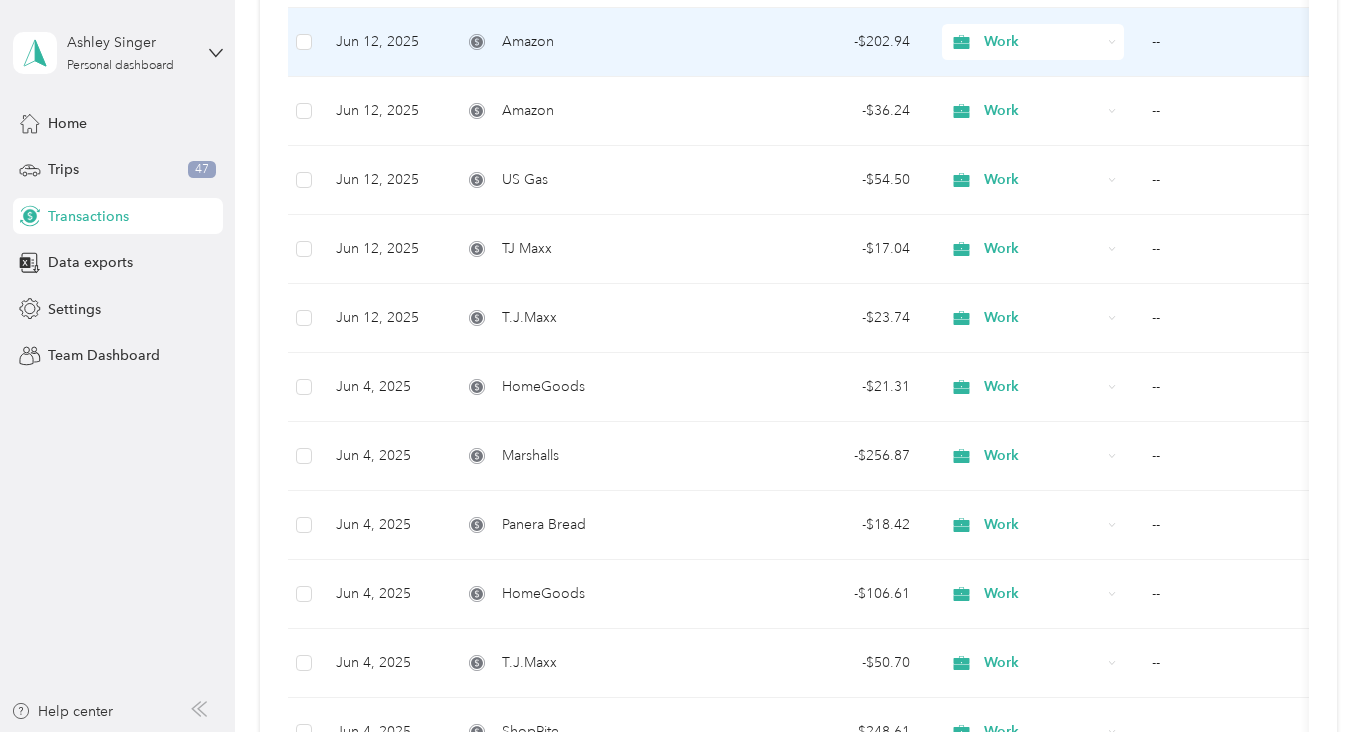 click on "--" at bounding box center [1236, 42] 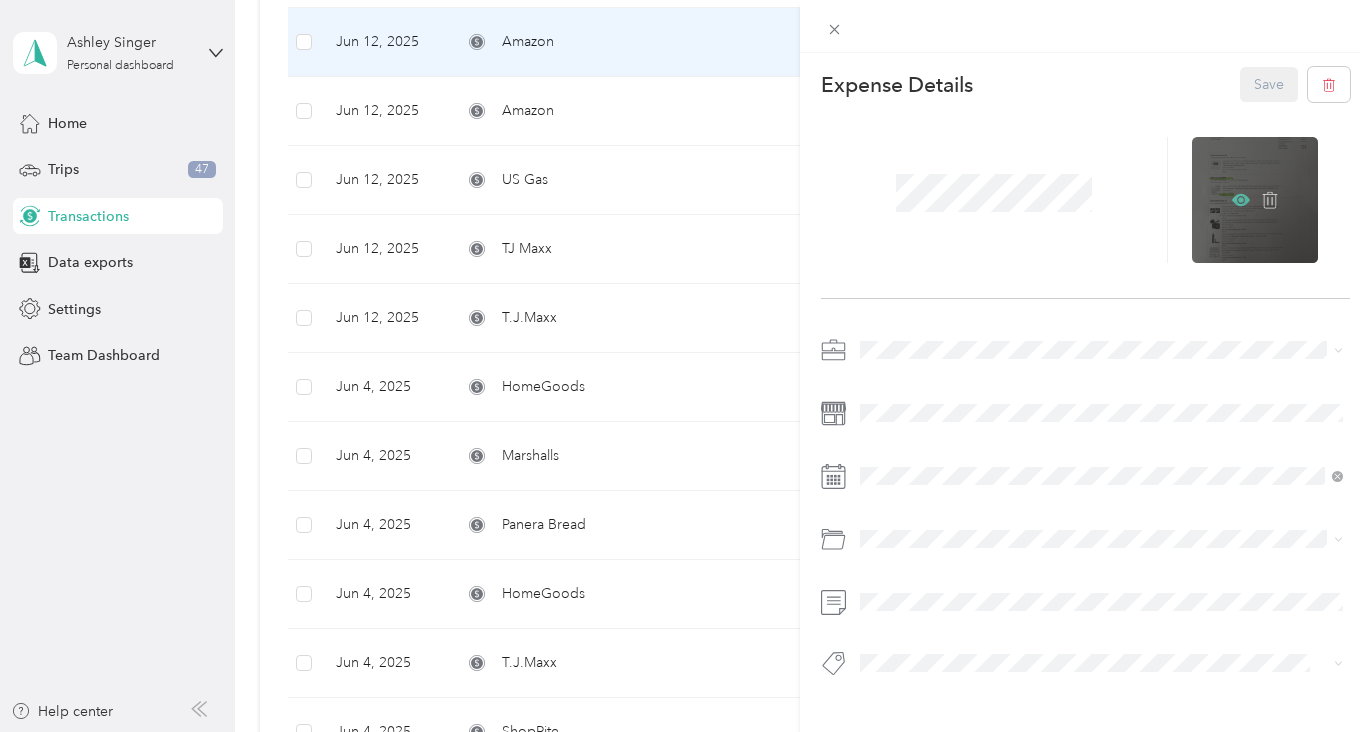 click 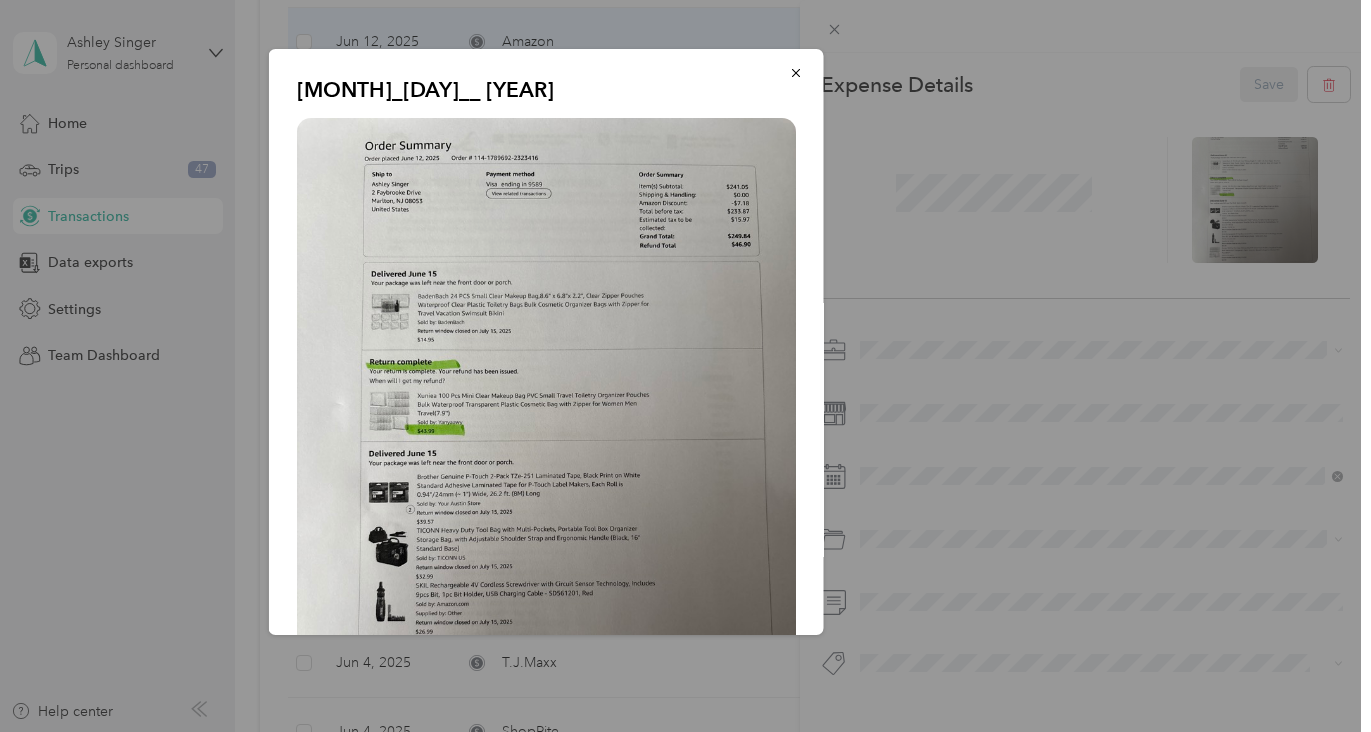 scroll, scrollTop: 0, scrollLeft: 0, axis: both 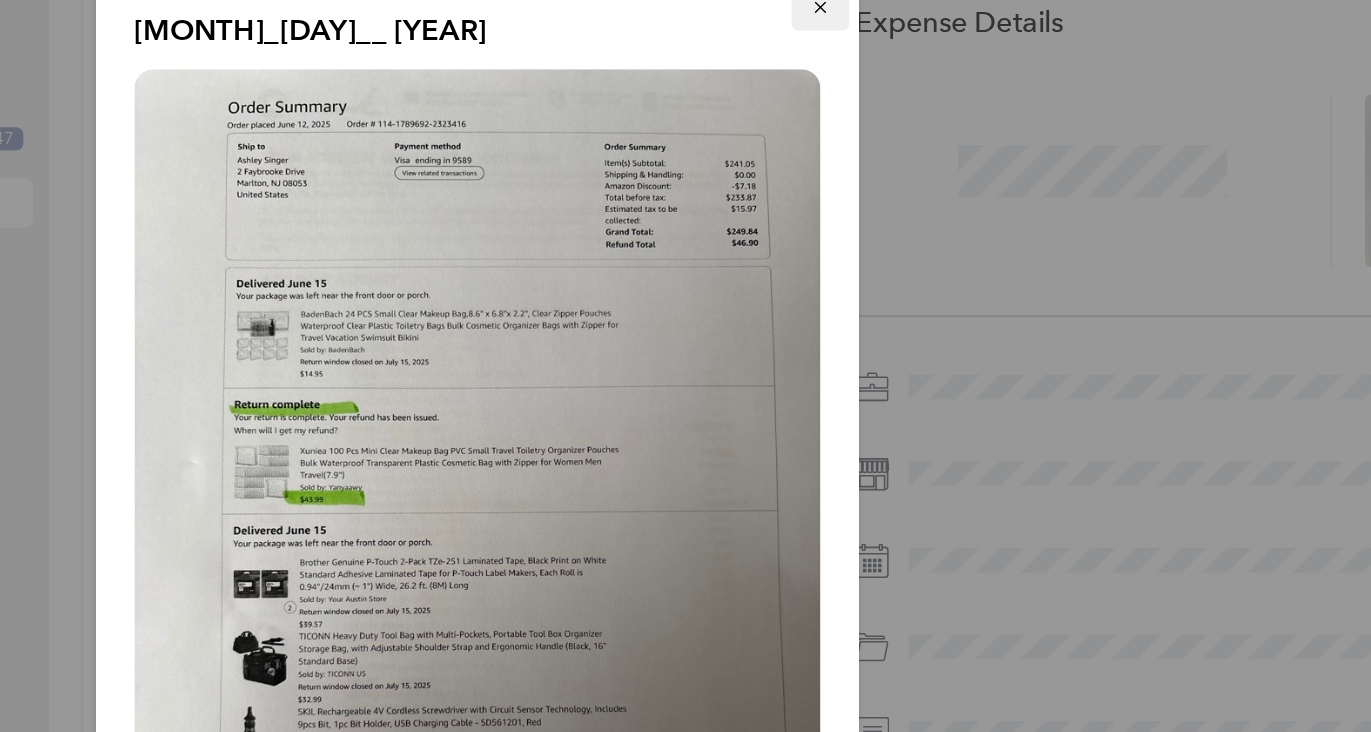 click 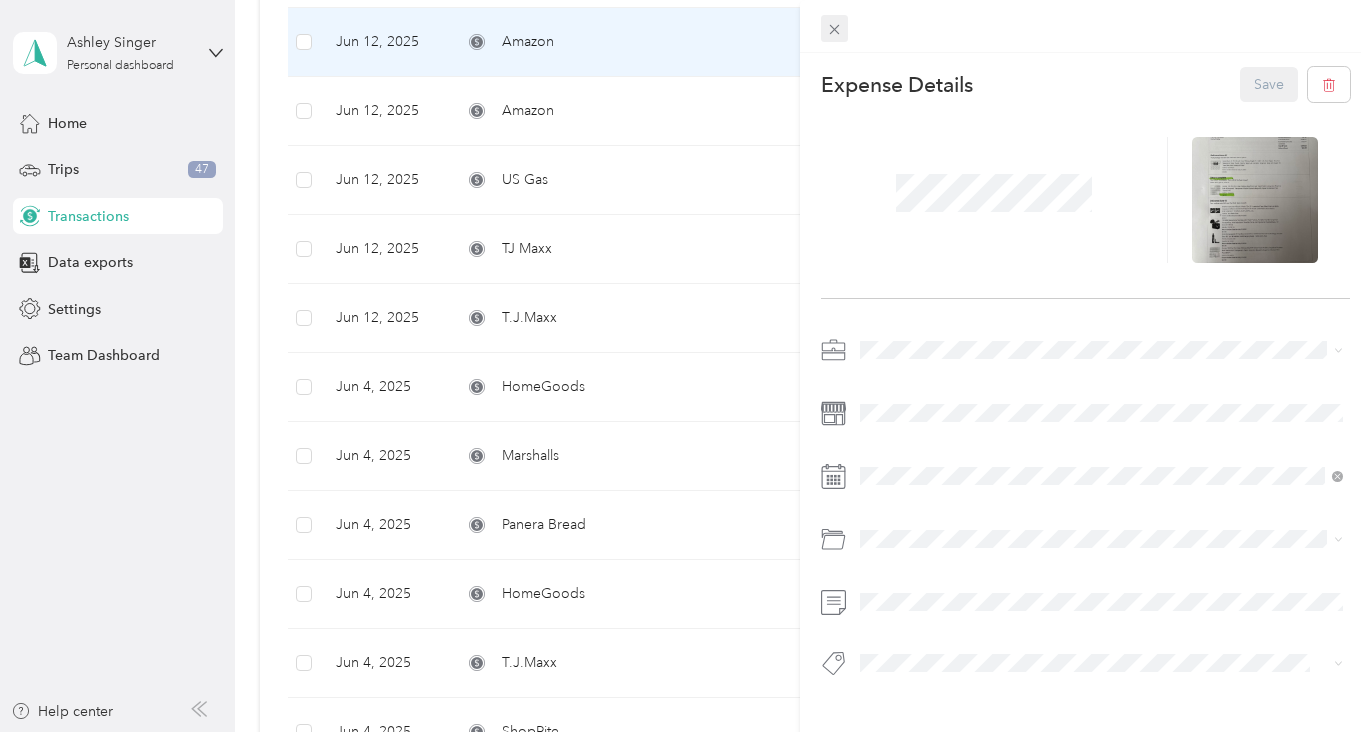 click at bounding box center [835, 29] 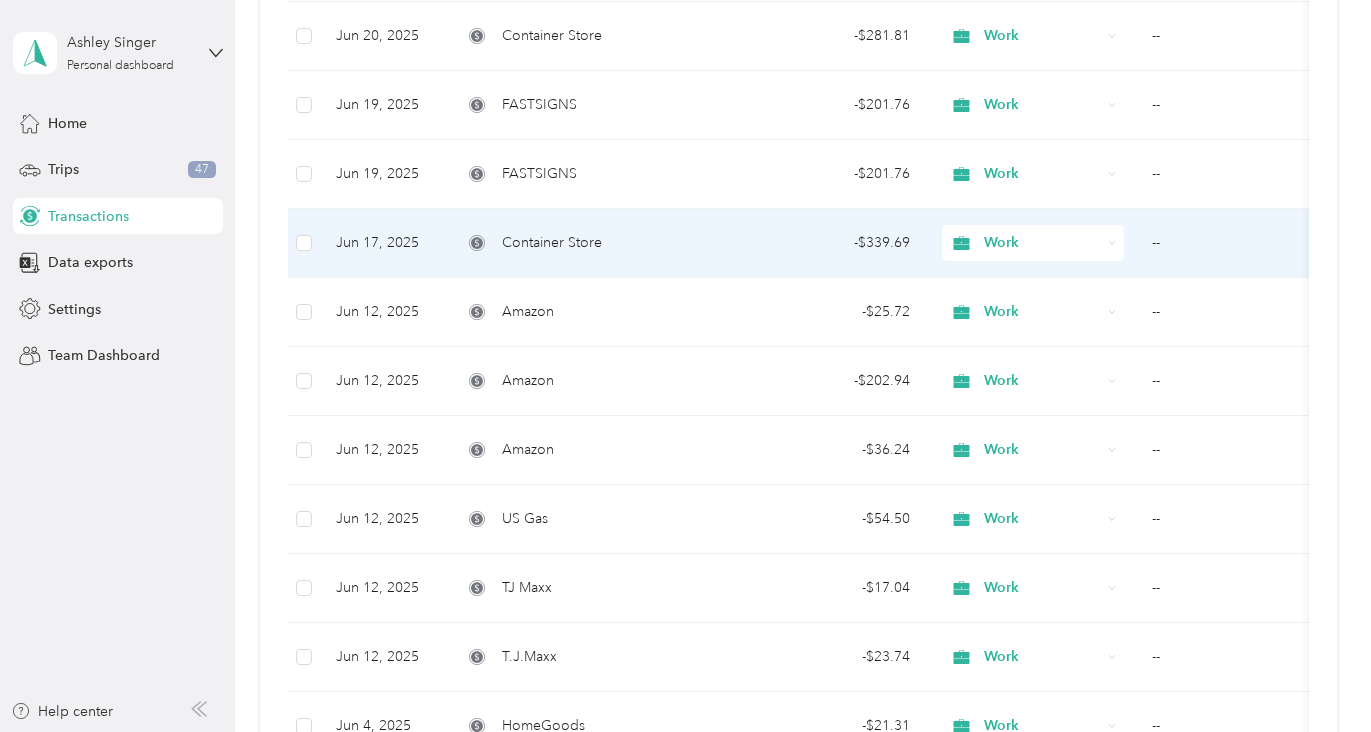 scroll, scrollTop: 479, scrollLeft: 0, axis: vertical 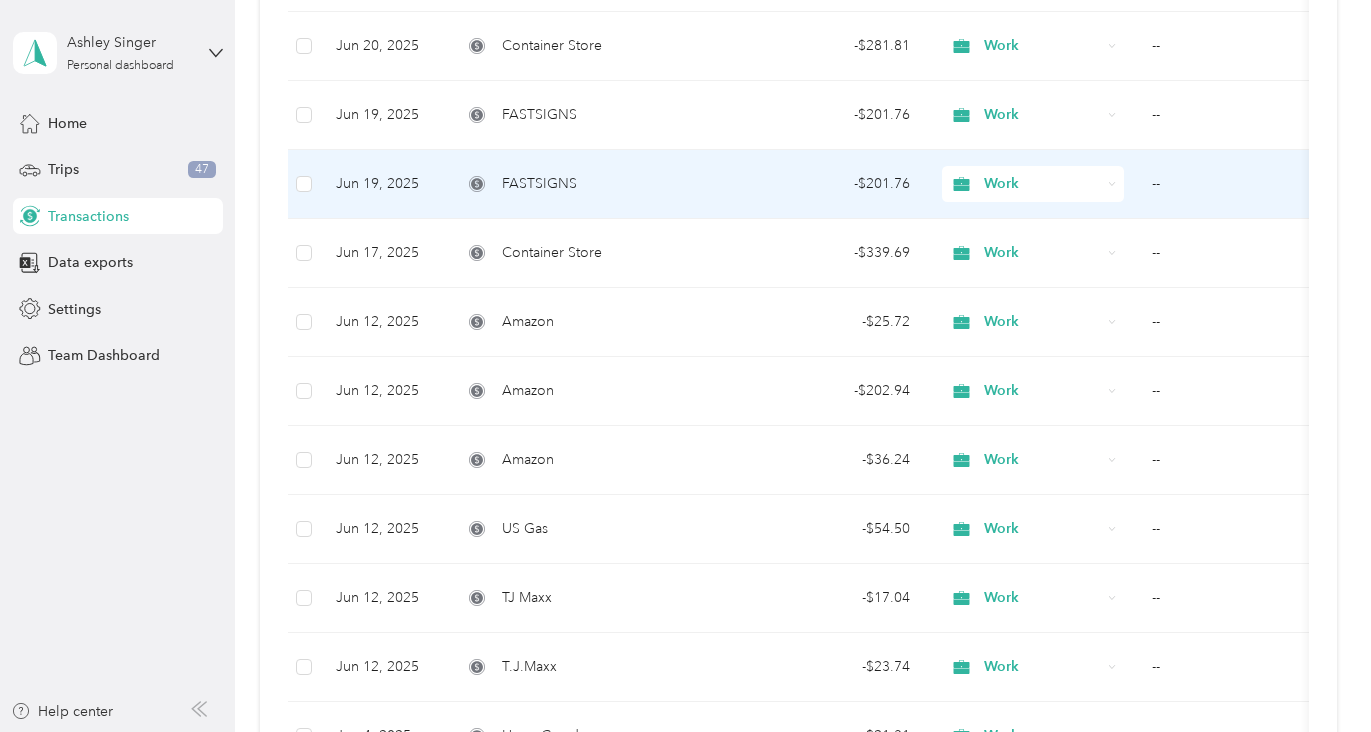 click on "--" at bounding box center [1236, 184] 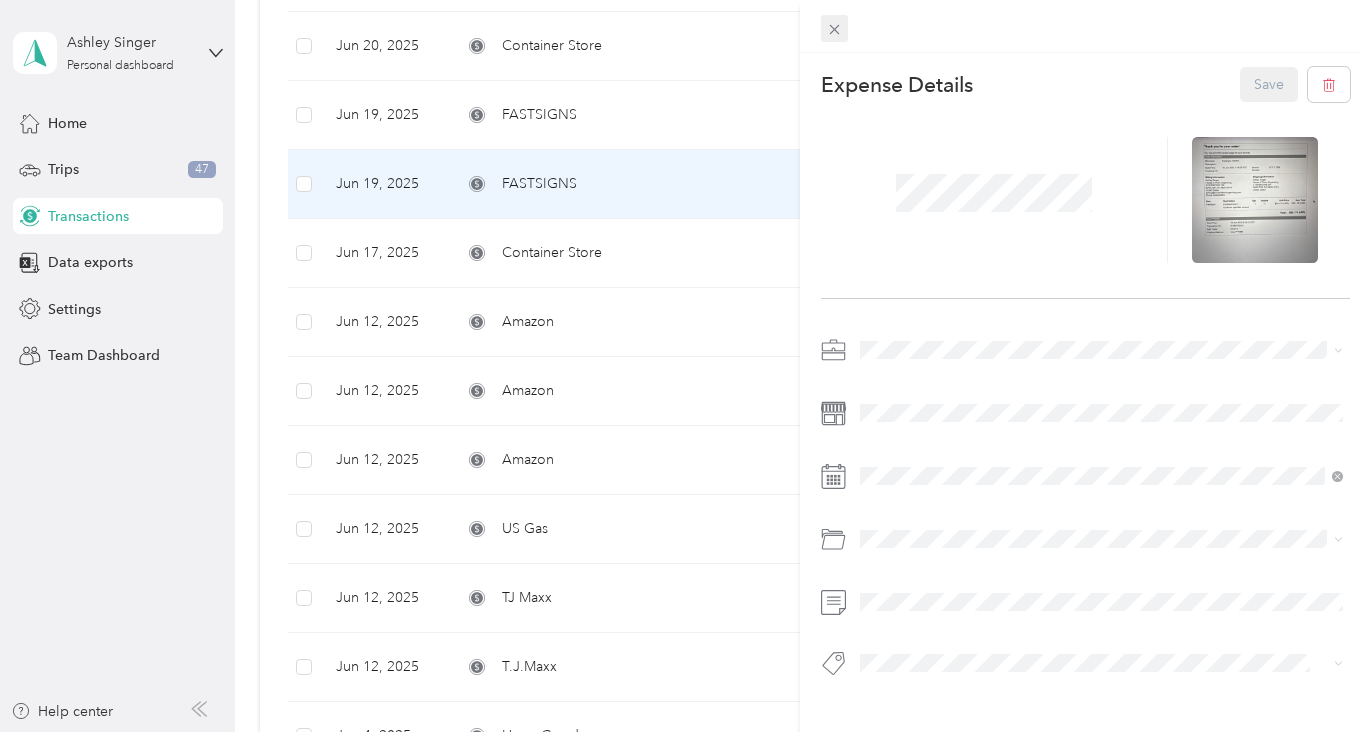 click 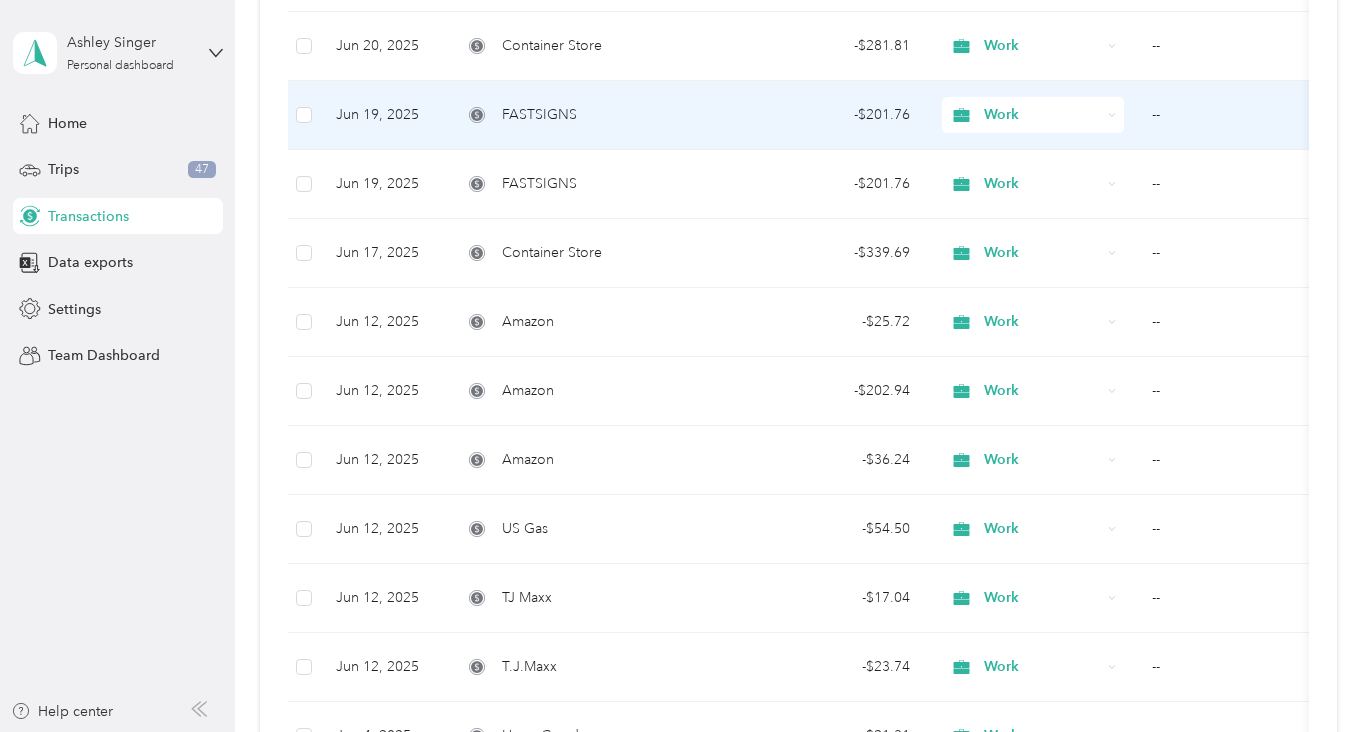 click on "--" at bounding box center [1236, 115] 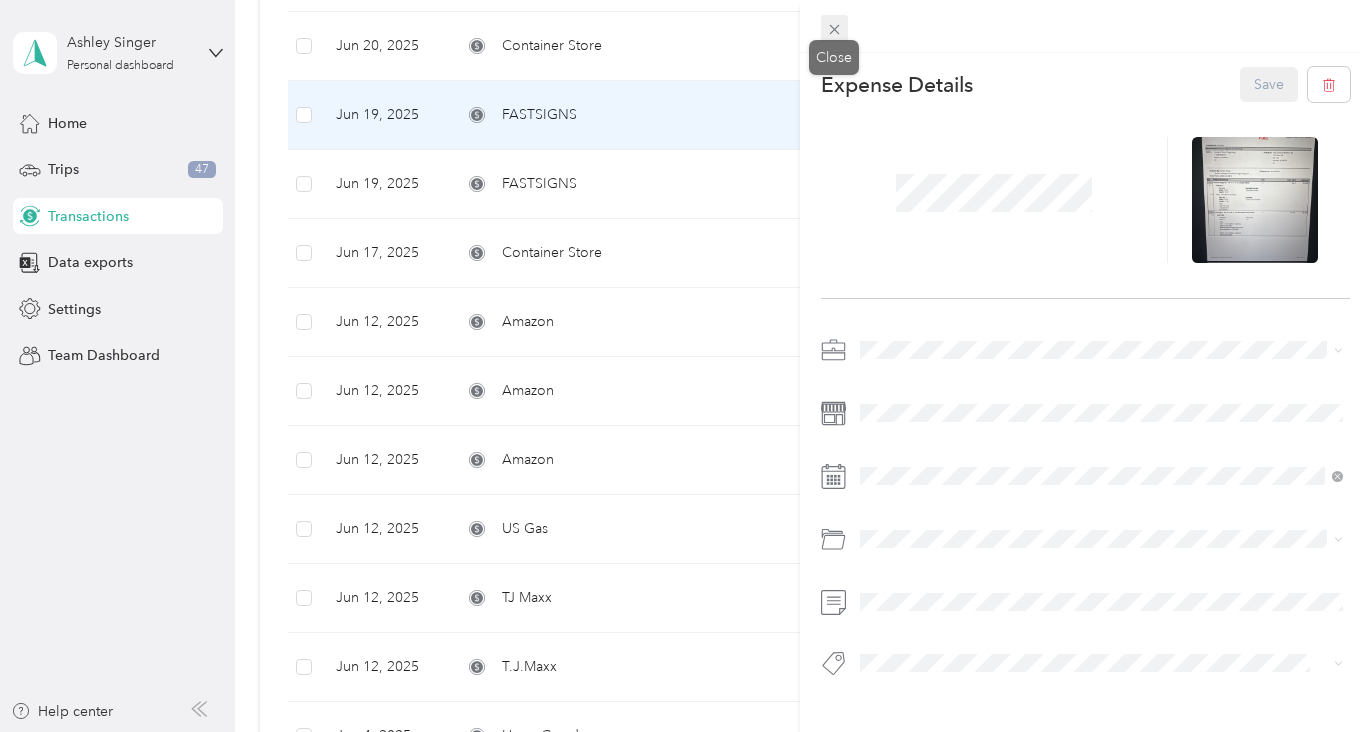 click 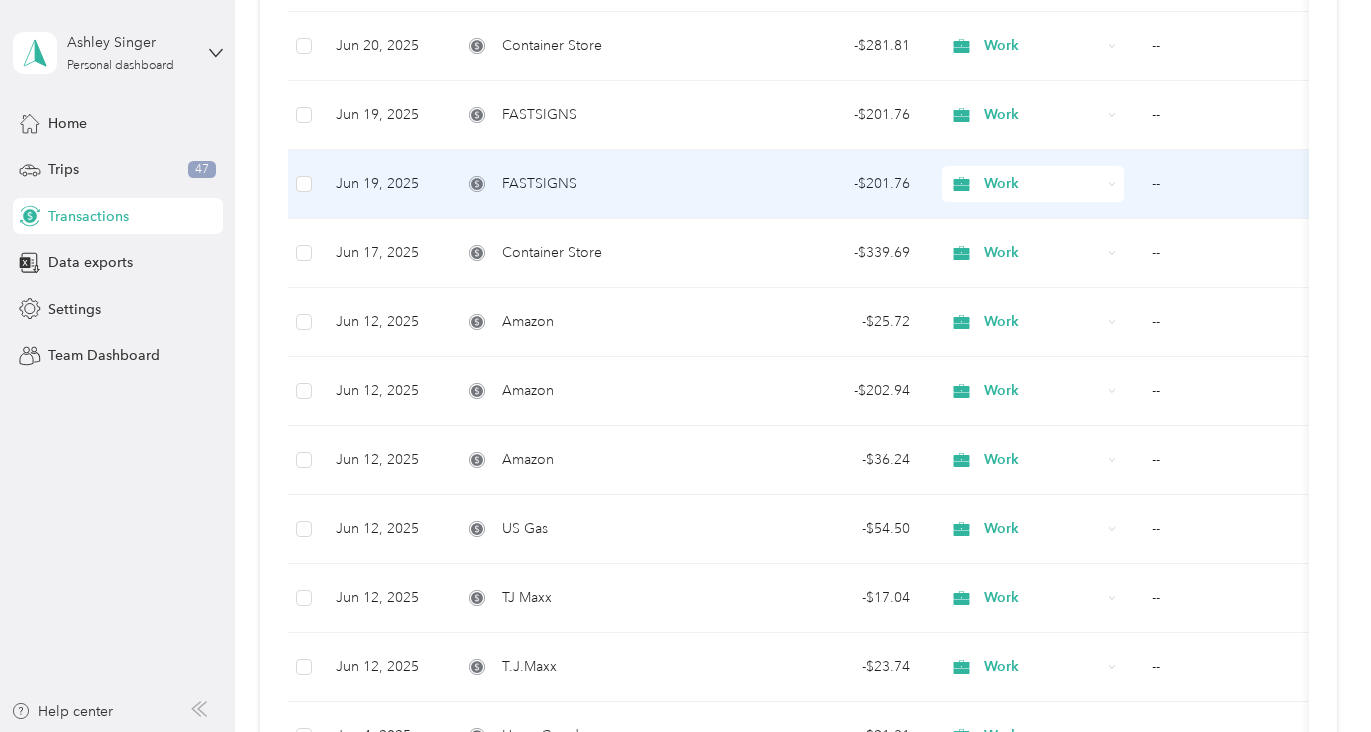 click on "--" at bounding box center (1236, 184) 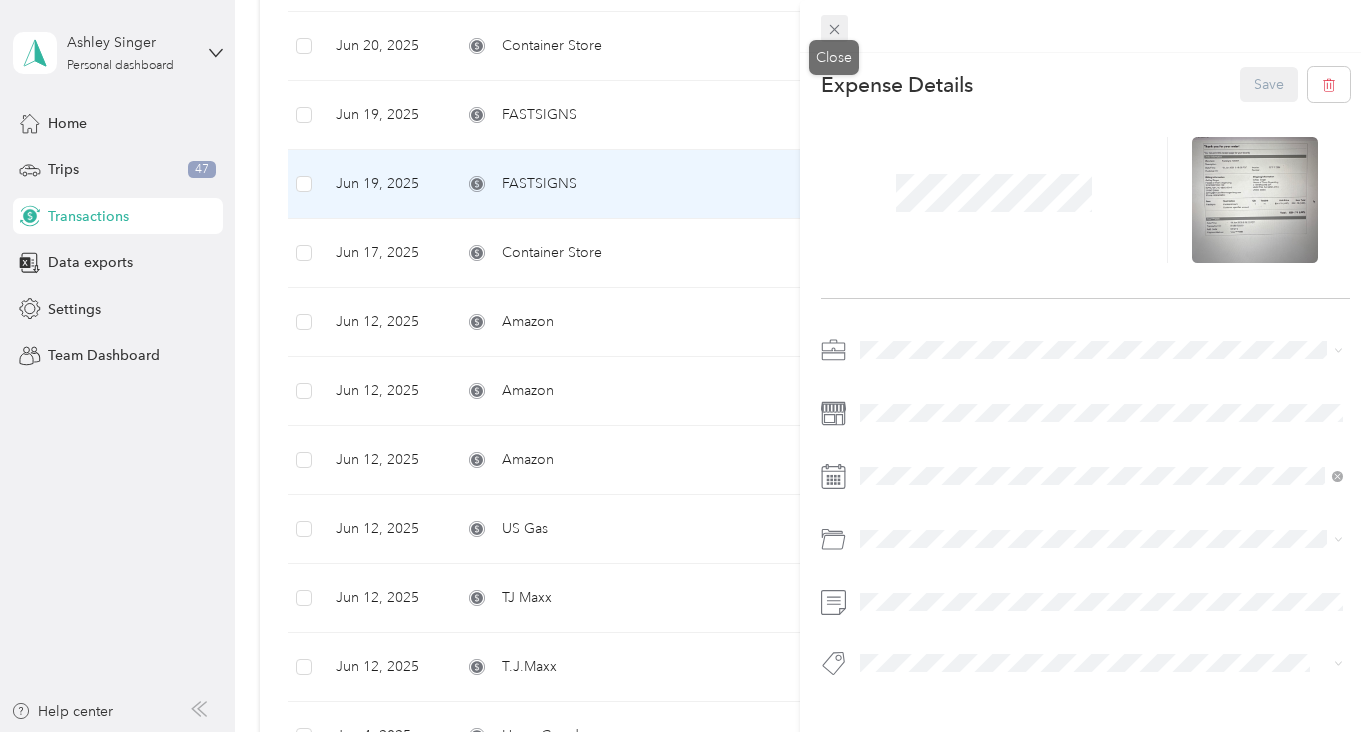 click 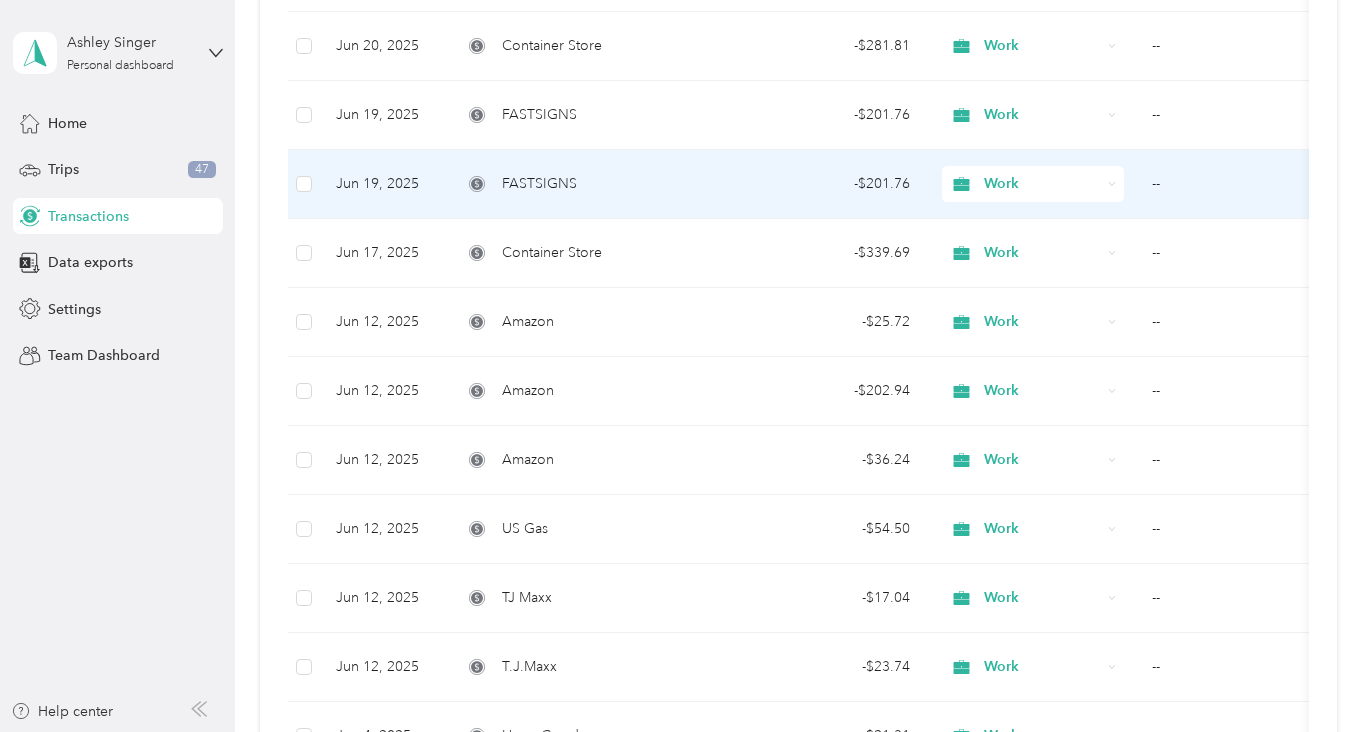 click on "--" at bounding box center [1236, 184] 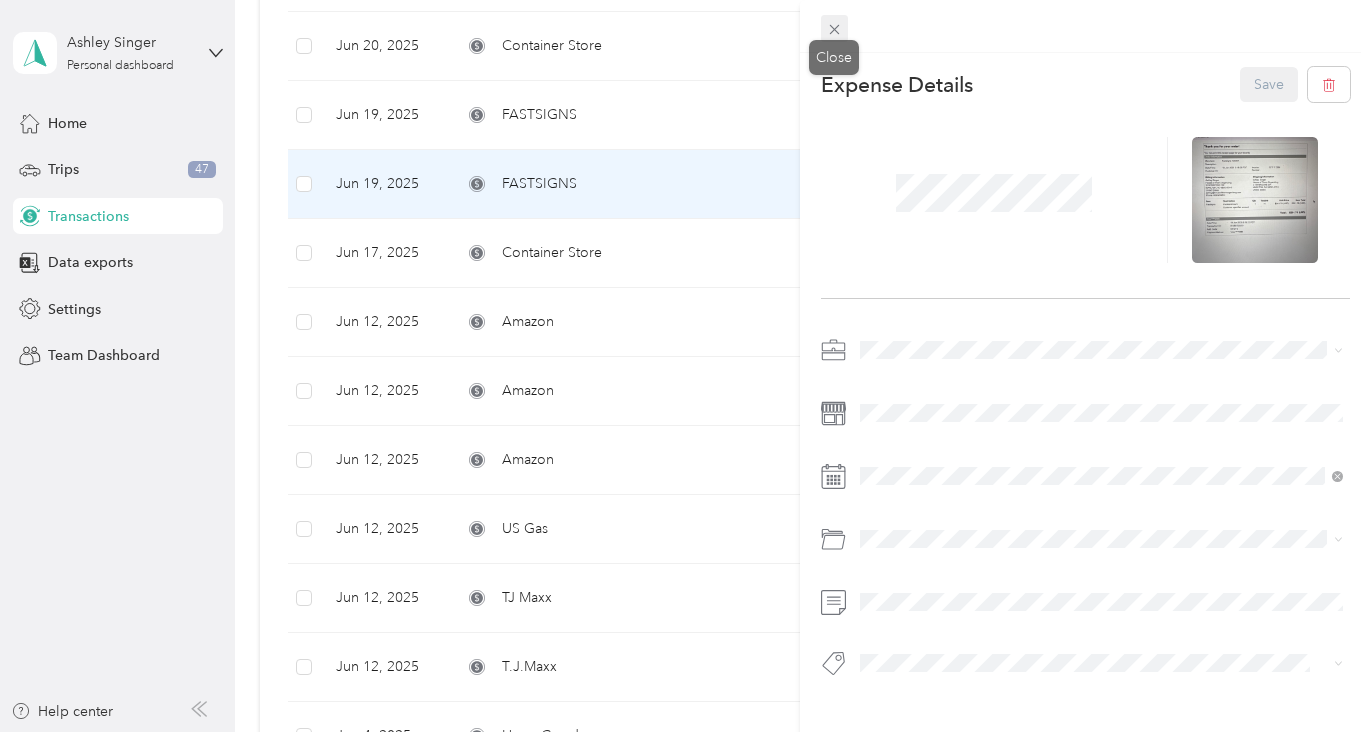 click at bounding box center (835, 29) 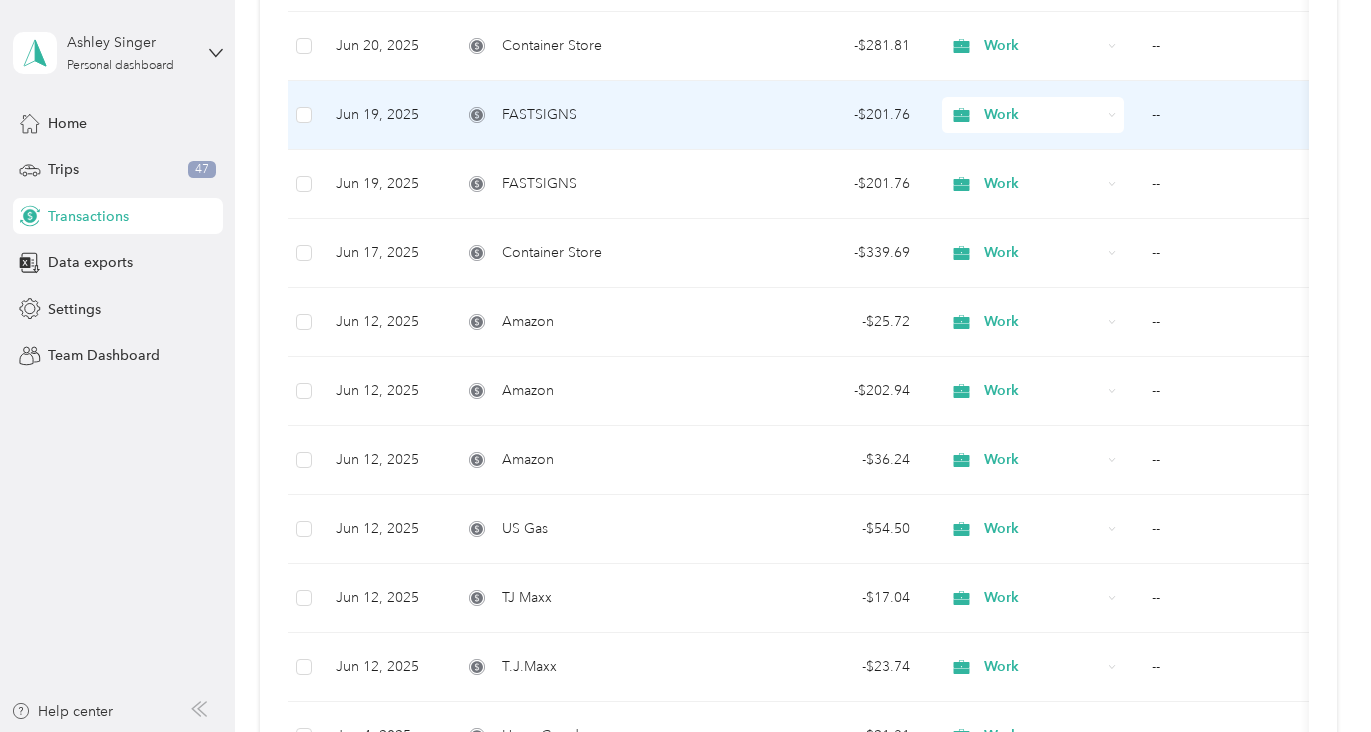 click on "--" at bounding box center [1236, 115] 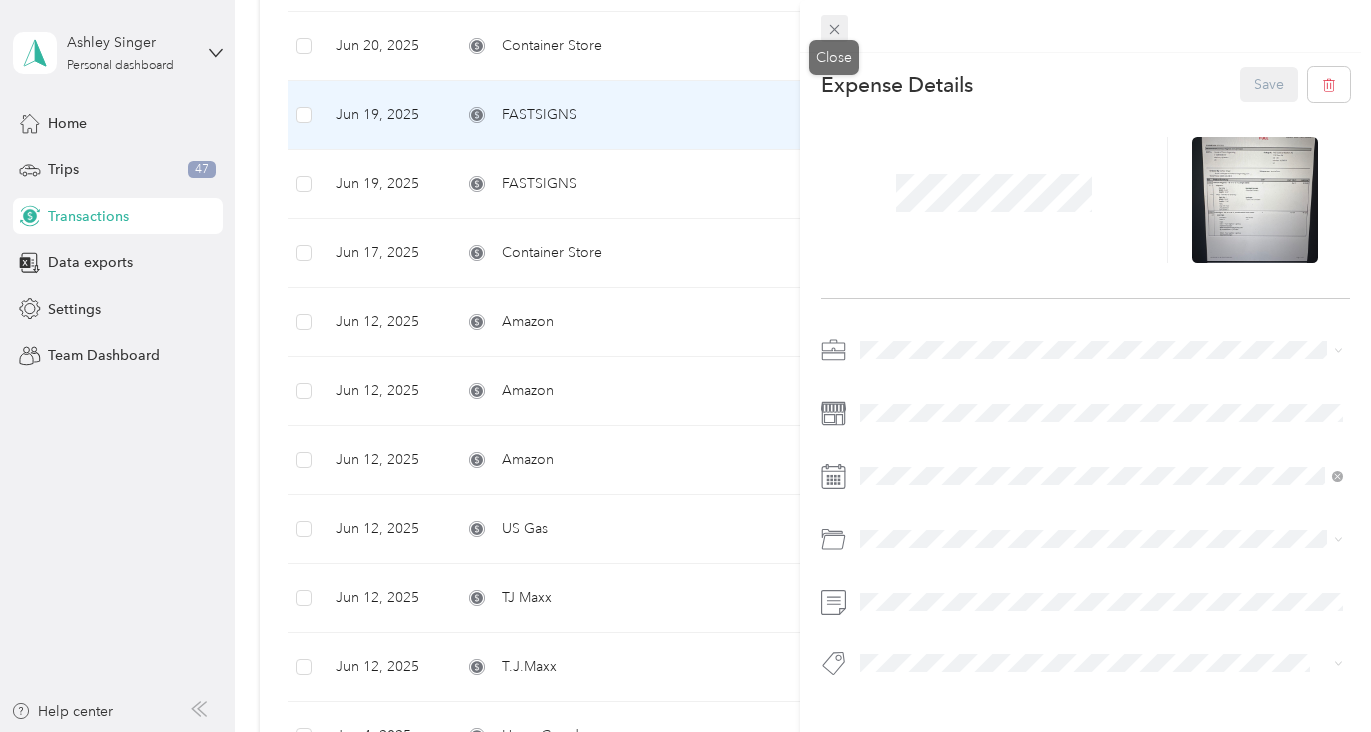 click 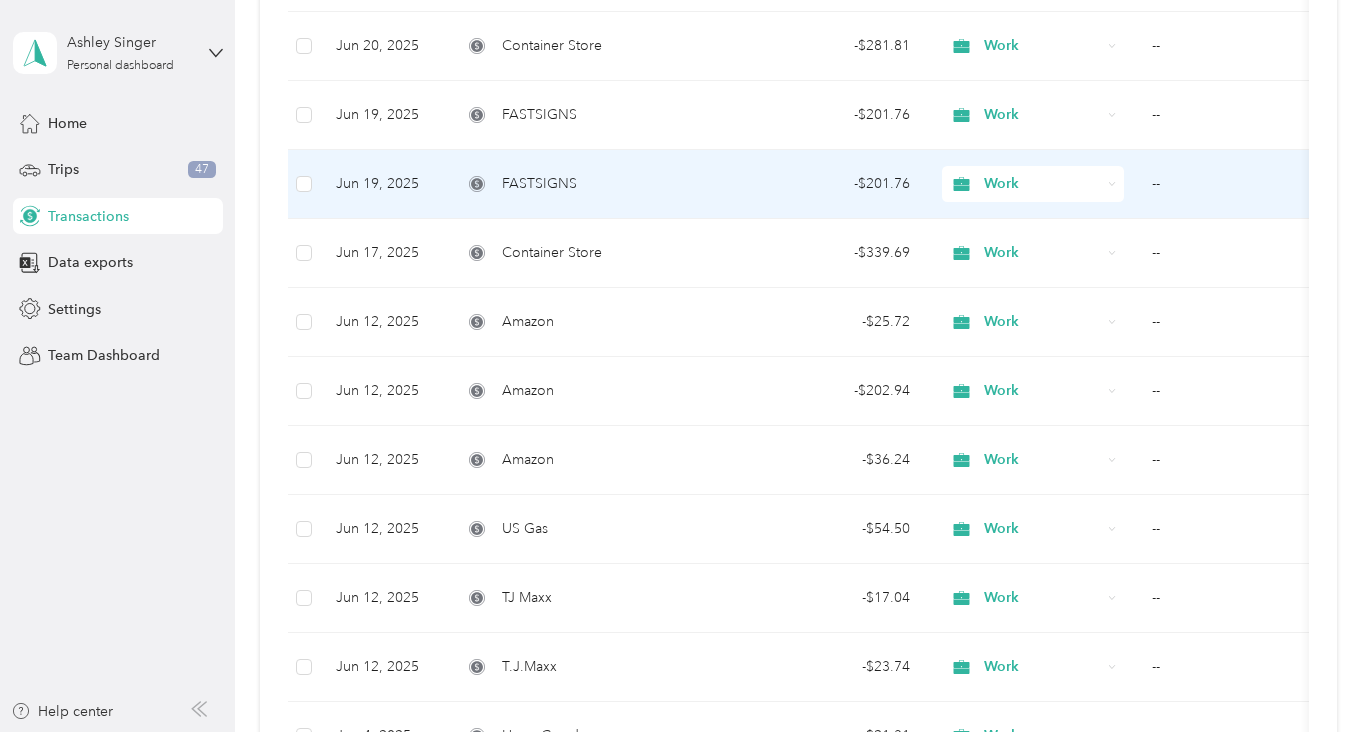 click on "--" at bounding box center (1236, 184) 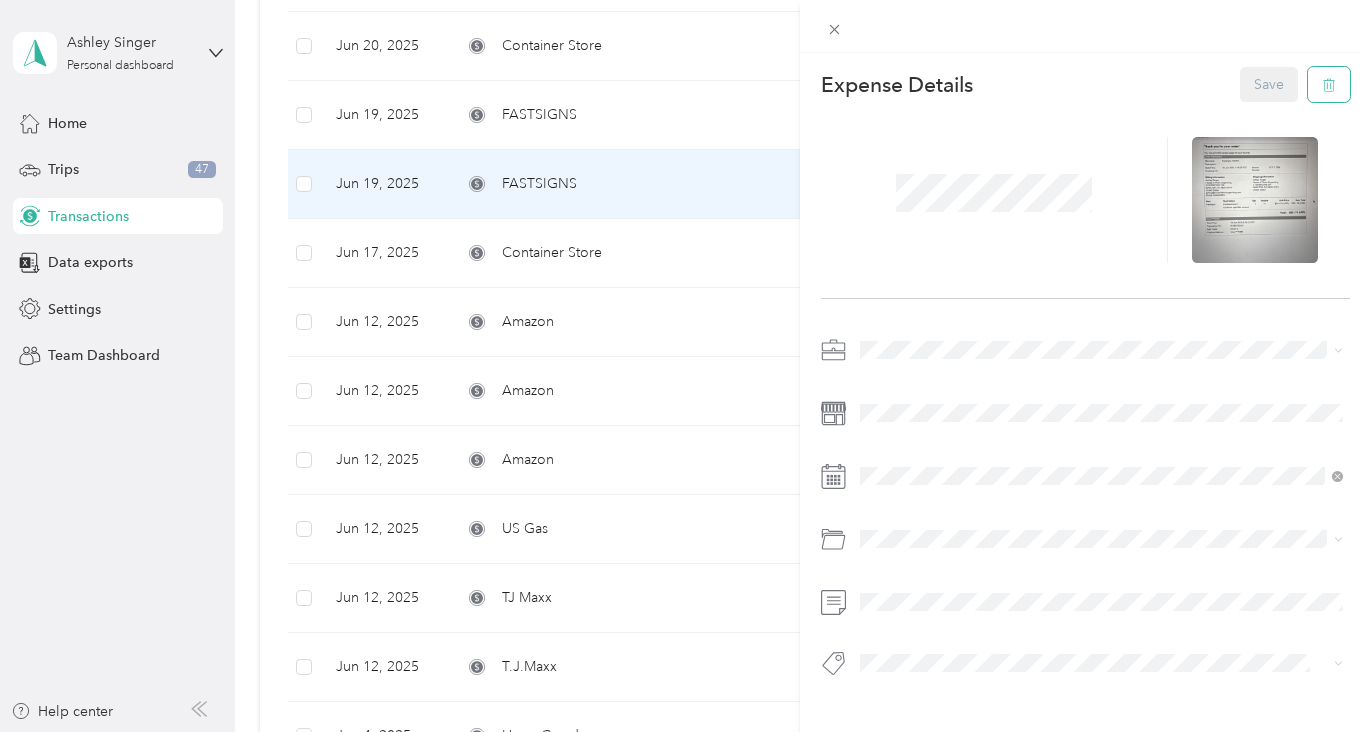 click 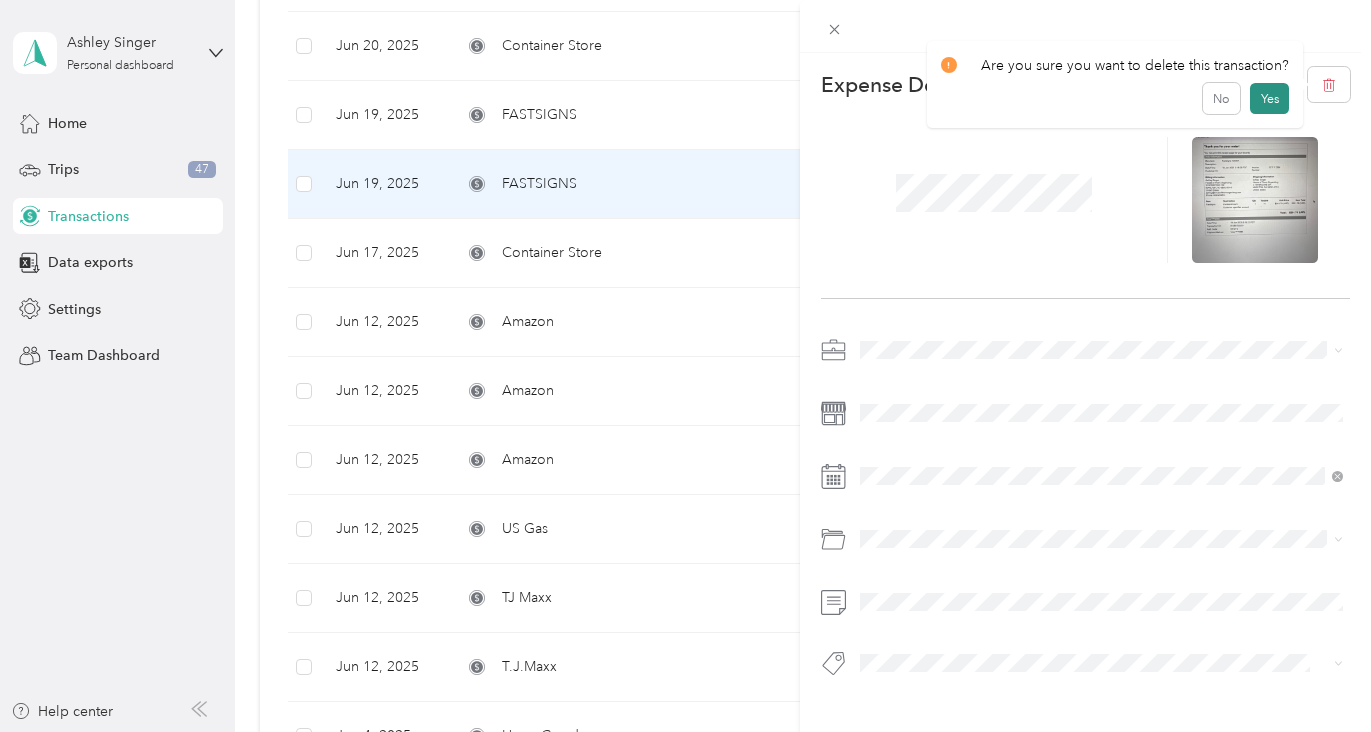 click on "Yes" at bounding box center (1269, 99) 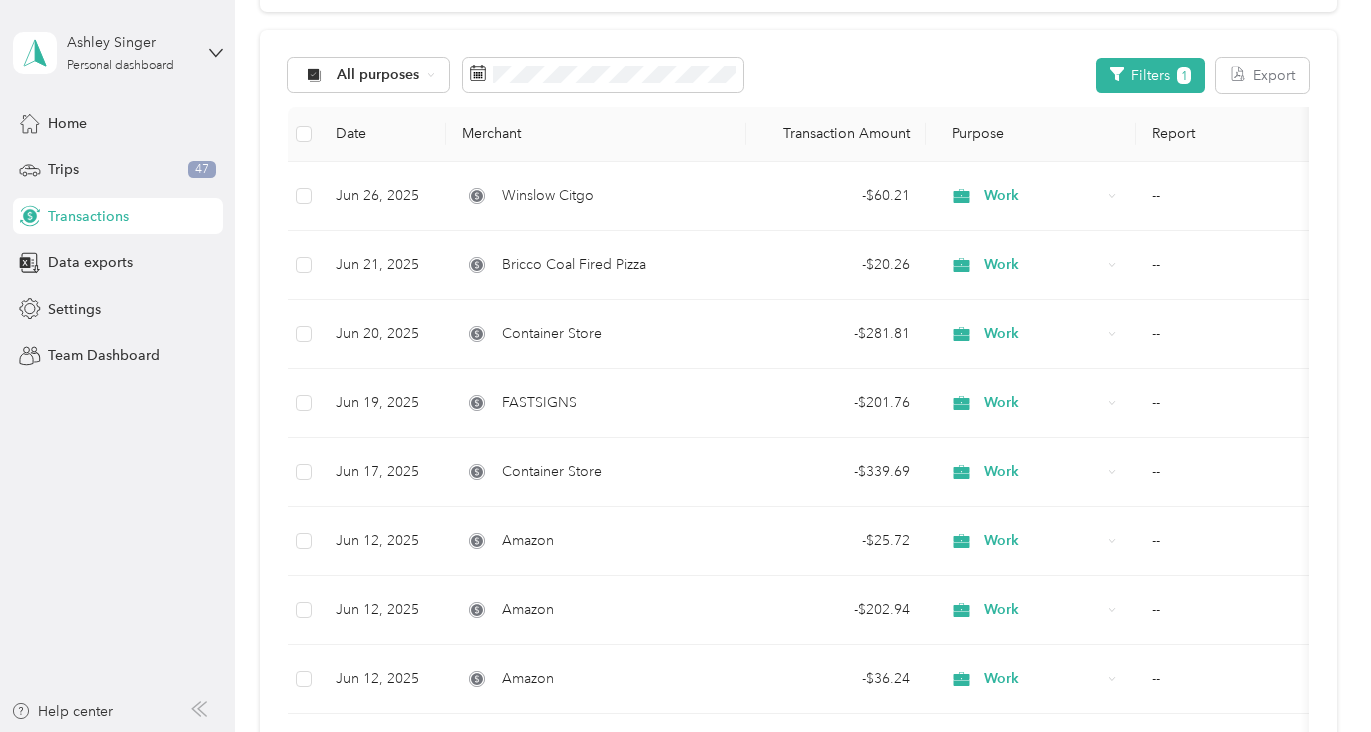 scroll, scrollTop: 190, scrollLeft: 0, axis: vertical 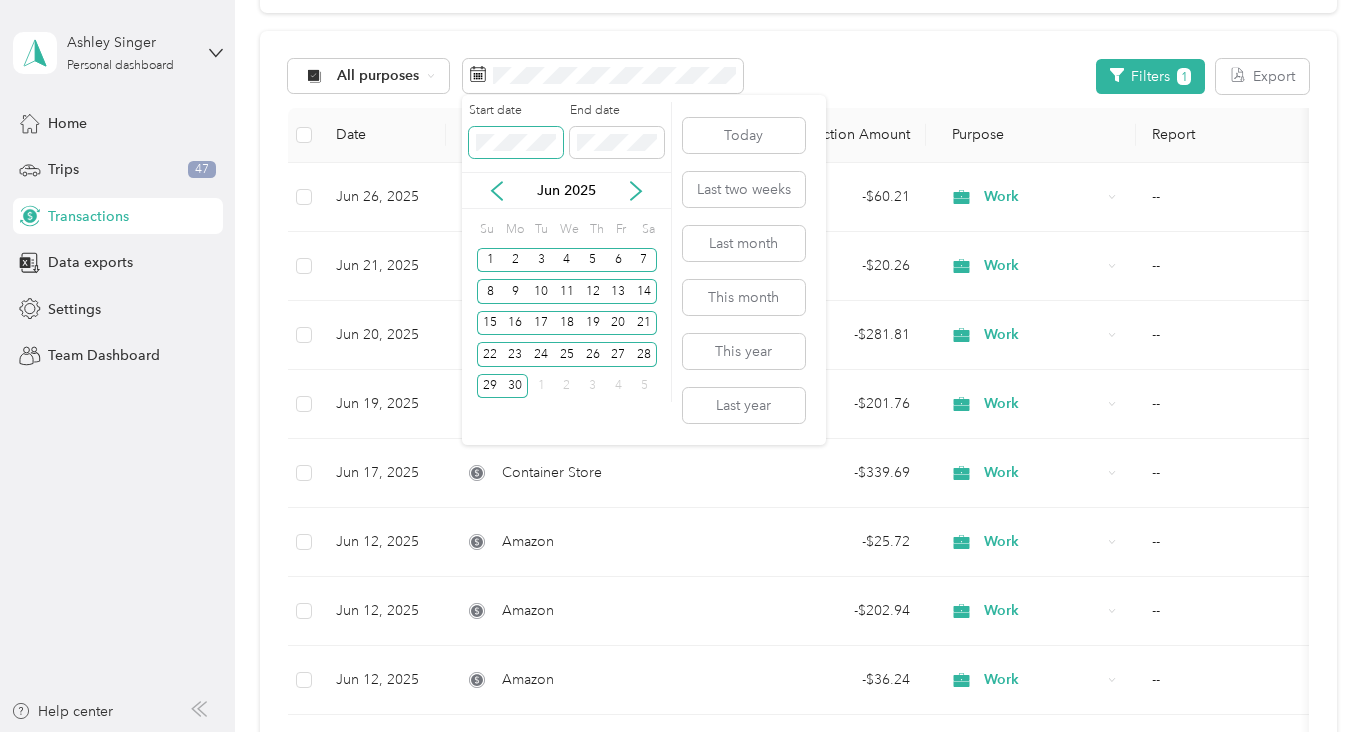 click at bounding box center [516, 143] 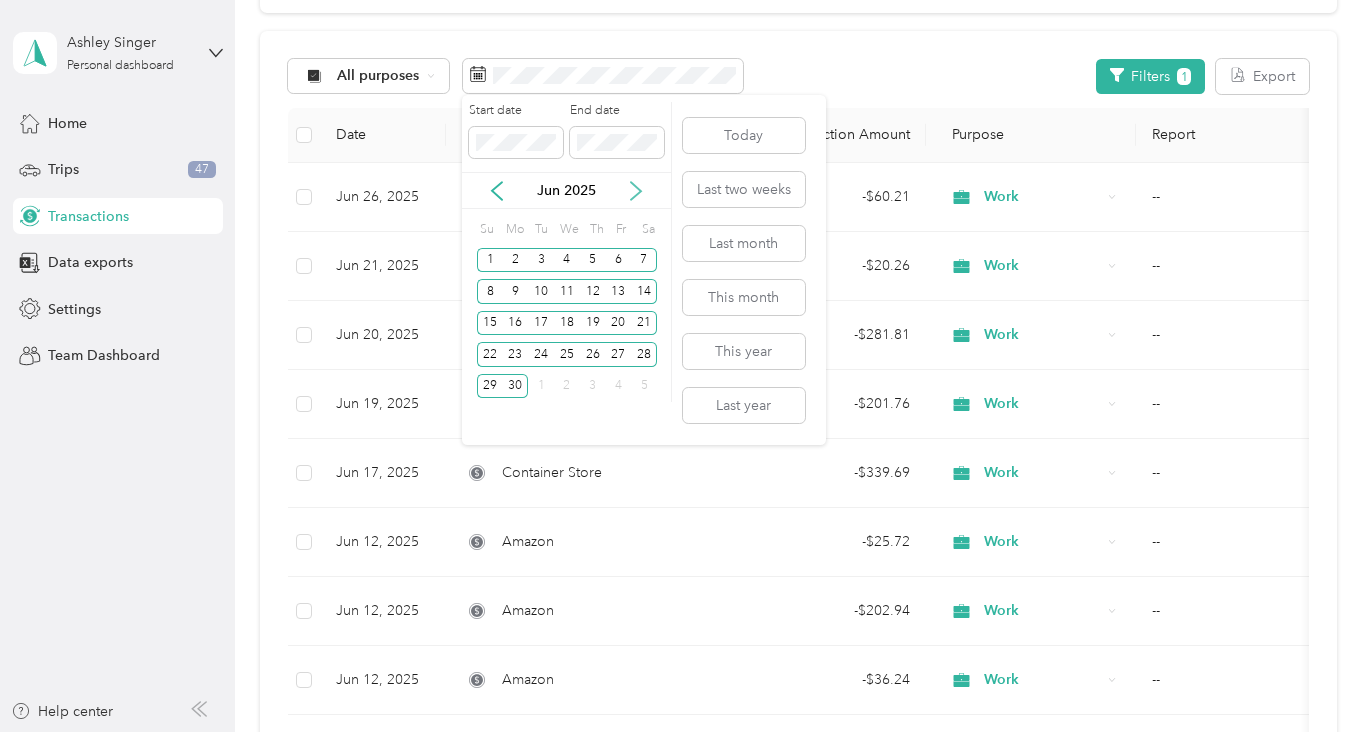click 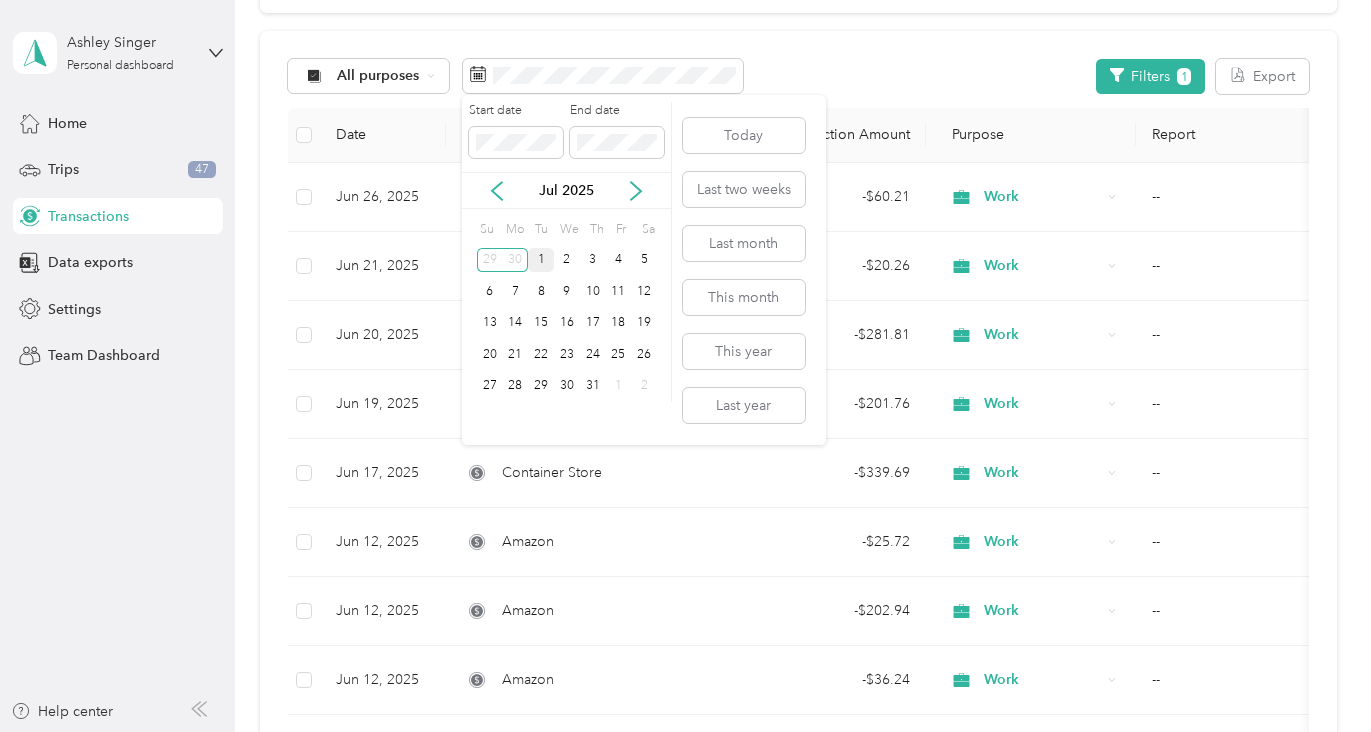 click on "1" at bounding box center (541, 260) 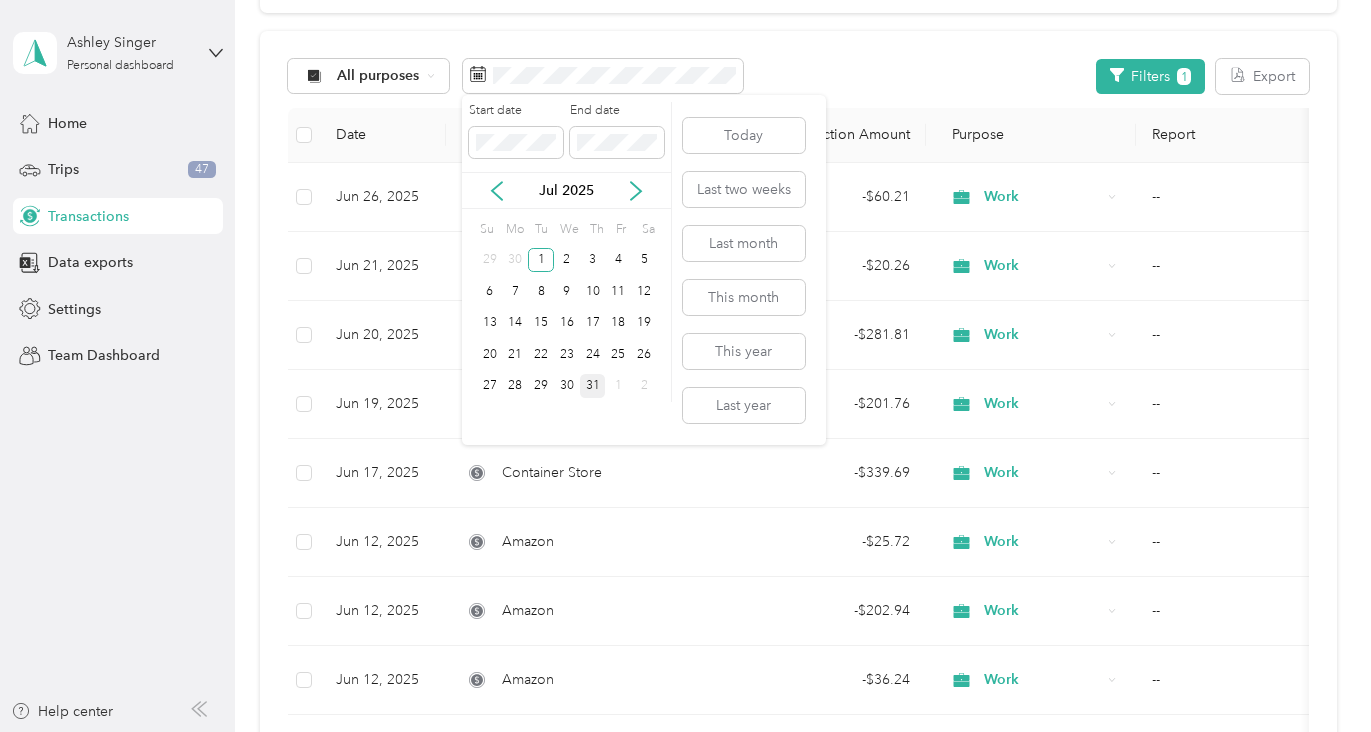 click on "31" at bounding box center (593, 386) 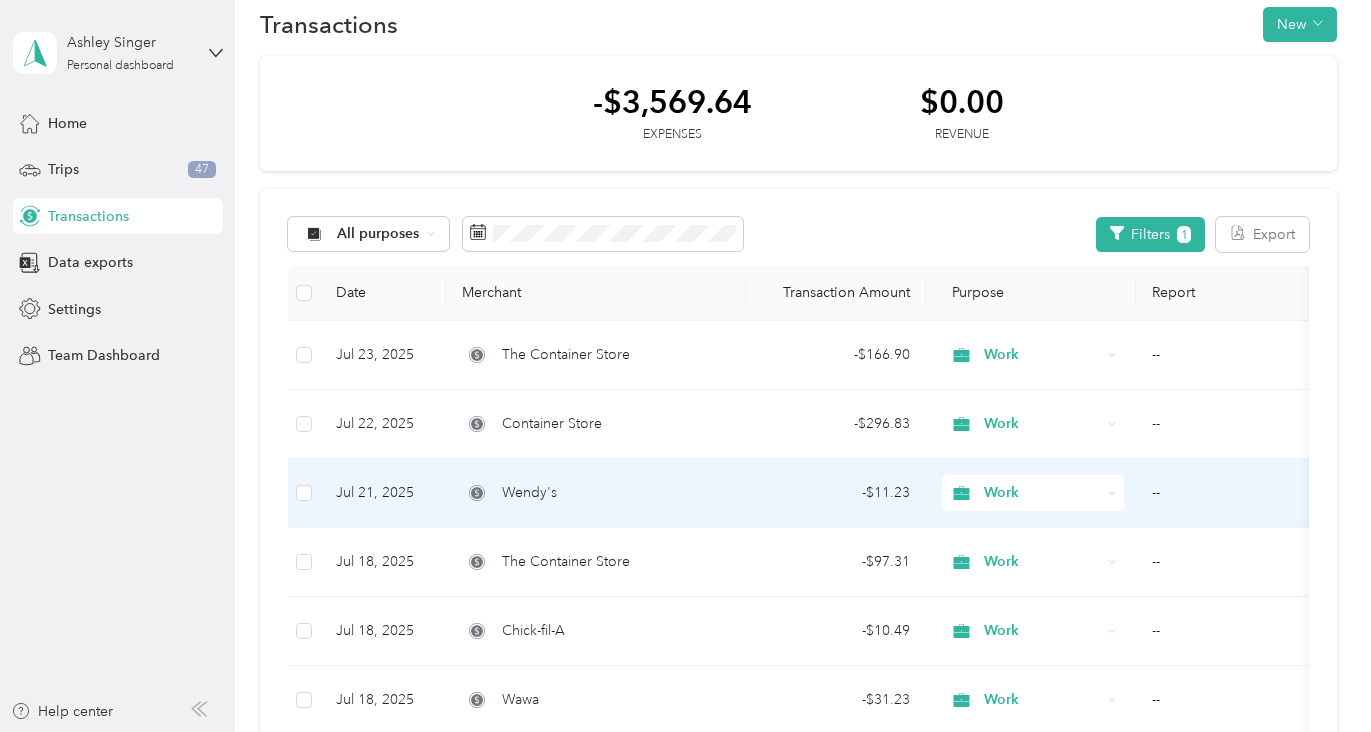 scroll, scrollTop: 0, scrollLeft: 0, axis: both 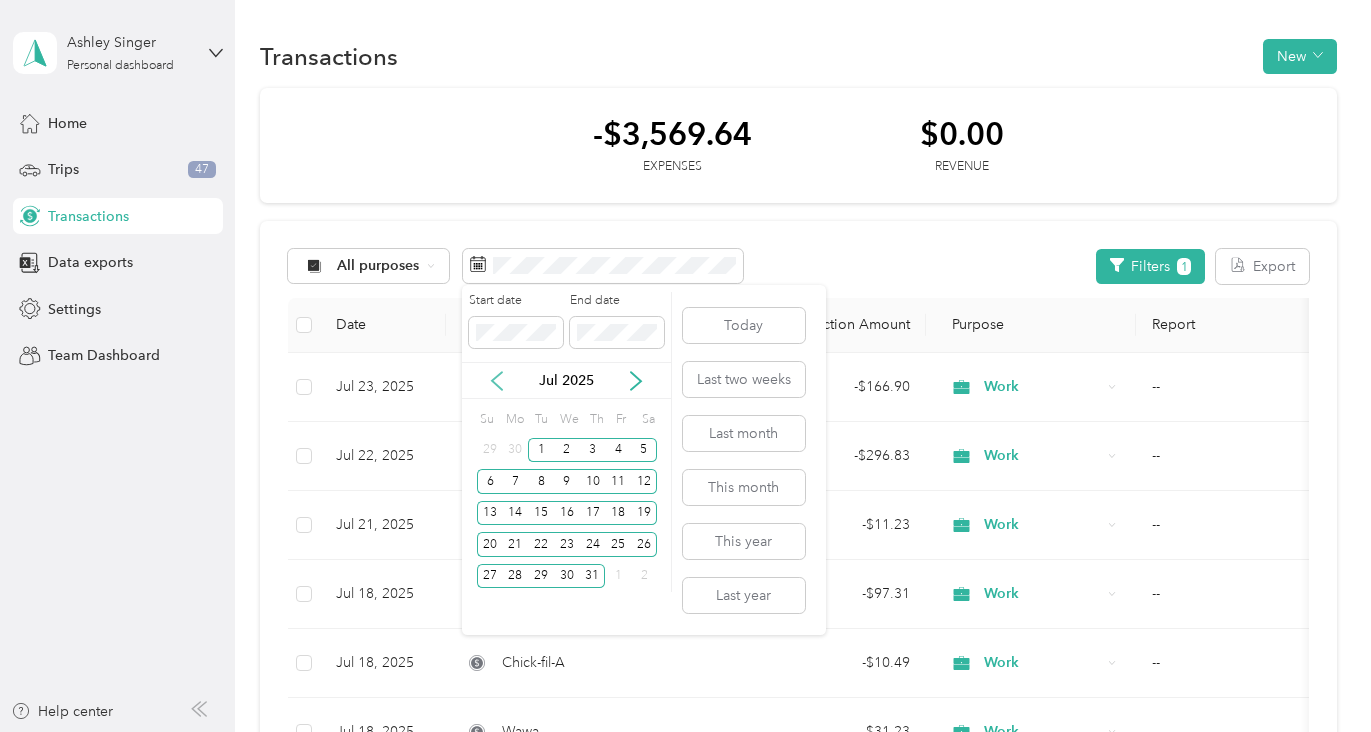 click 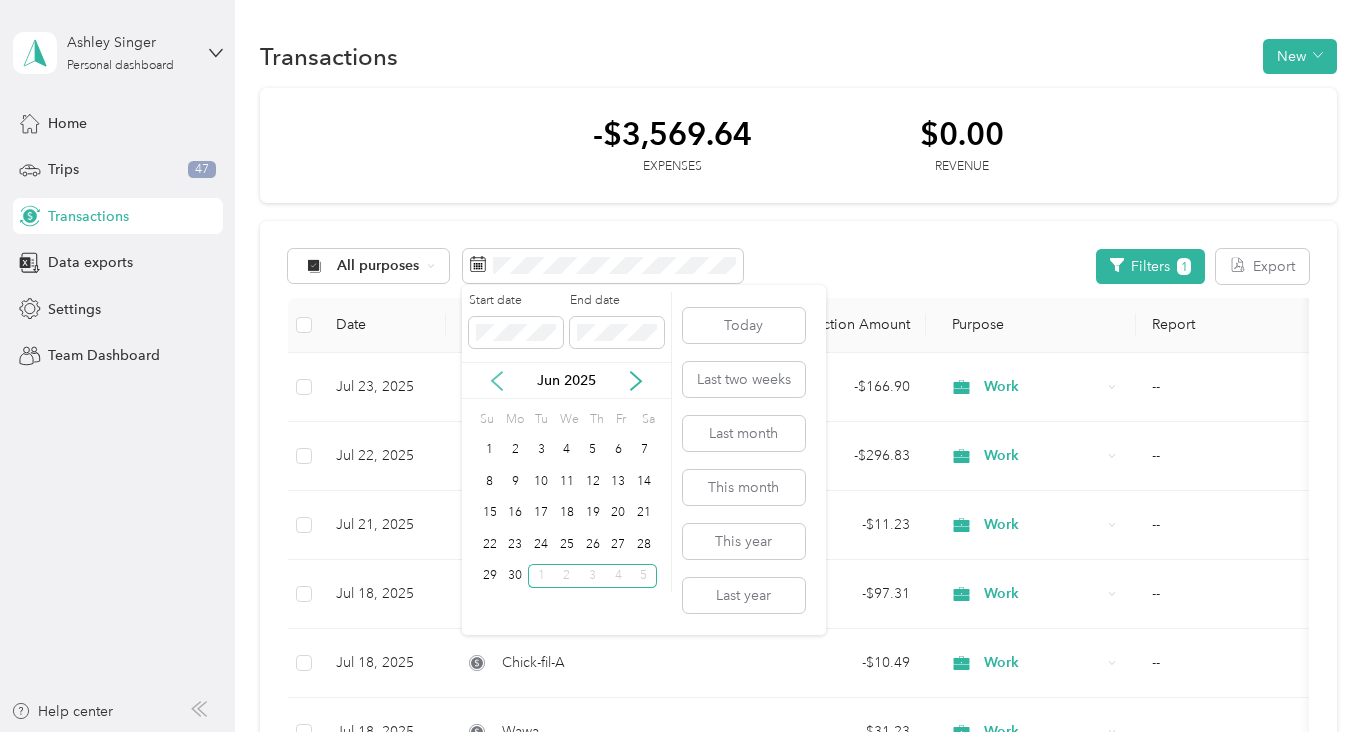 click 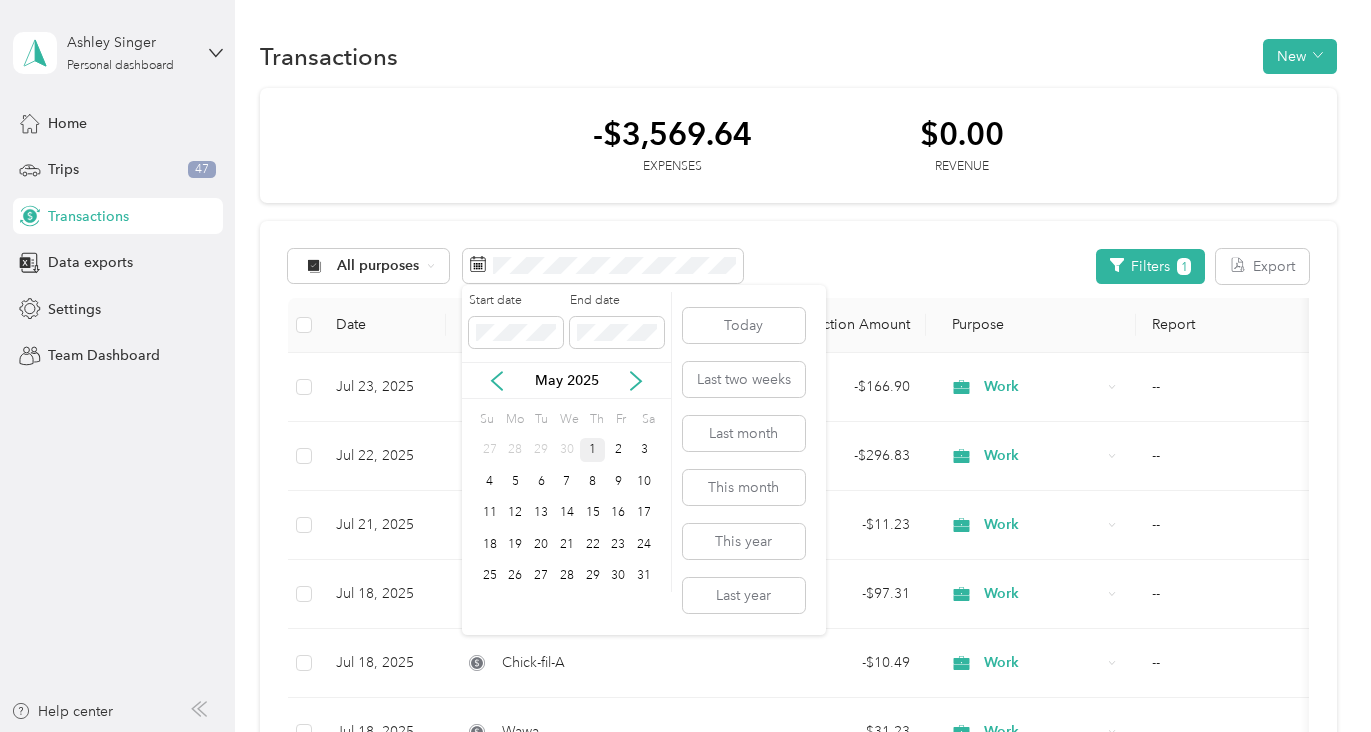 click on "1" at bounding box center [593, 450] 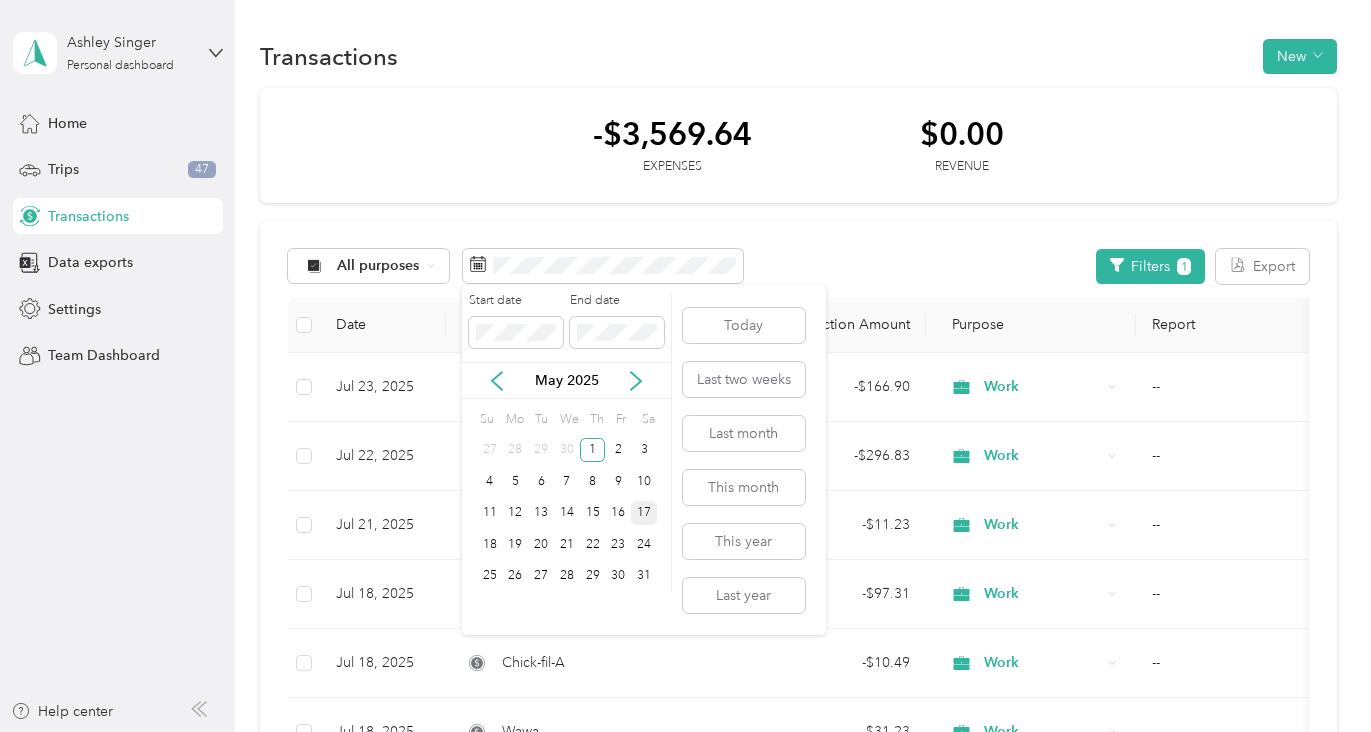 click on "17" at bounding box center [644, 513] 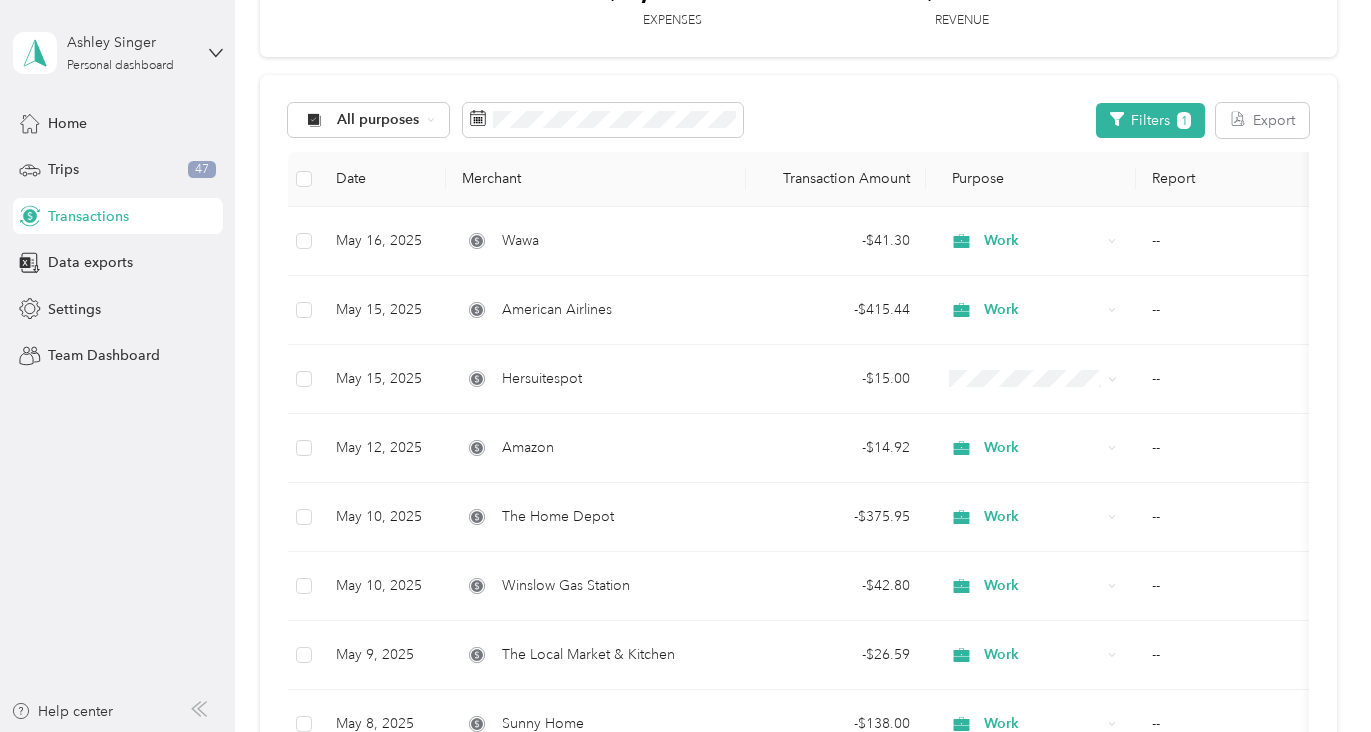 scroll, scrollTop: 96, scrollLeft: 0, axis: vertical 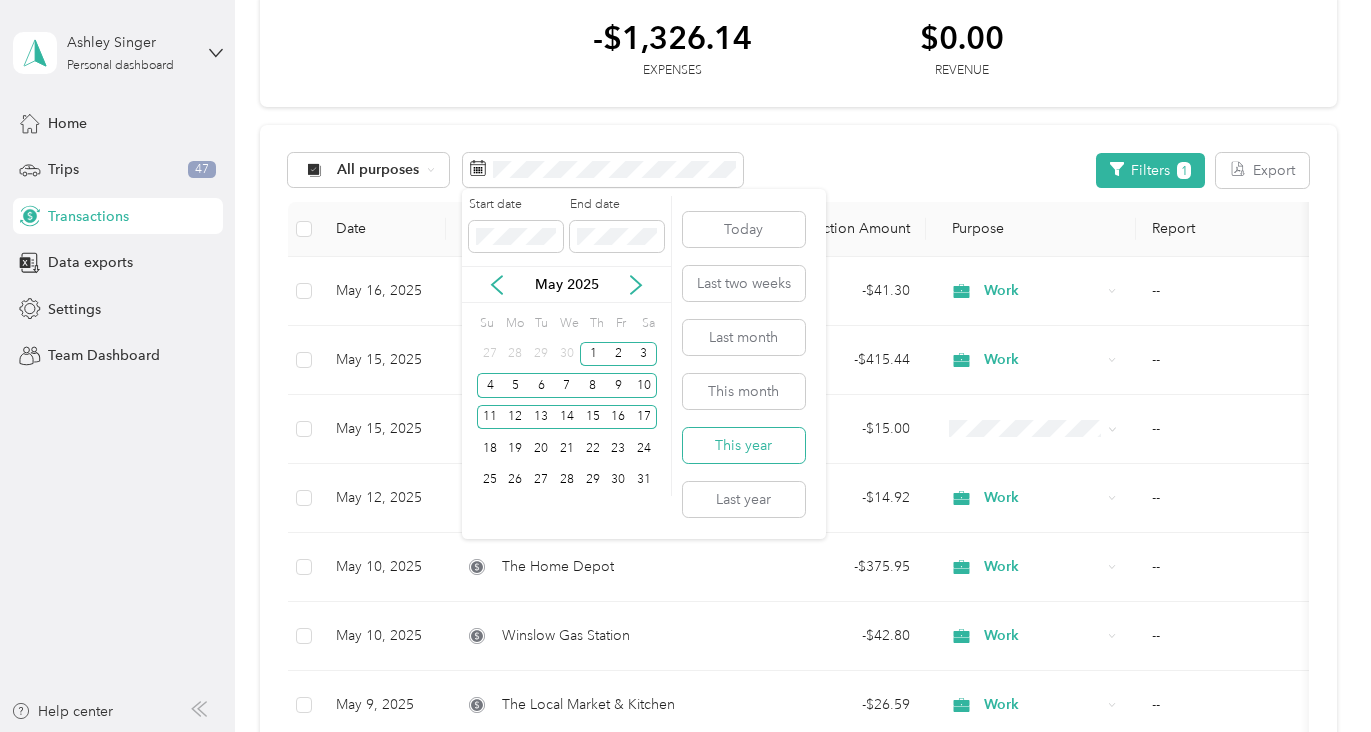 click on "This year" at bounding box center [744, 445] 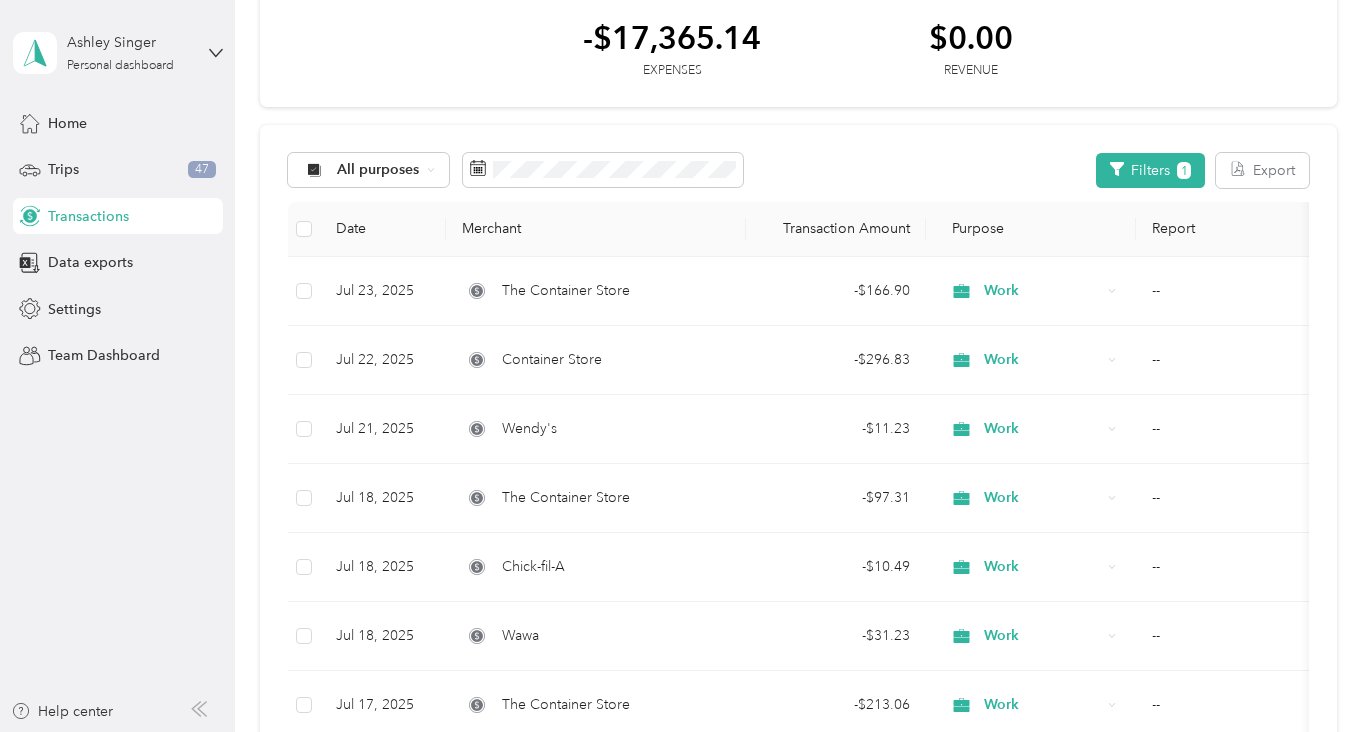 click on "Merchant" at bounding box center [596, 229] 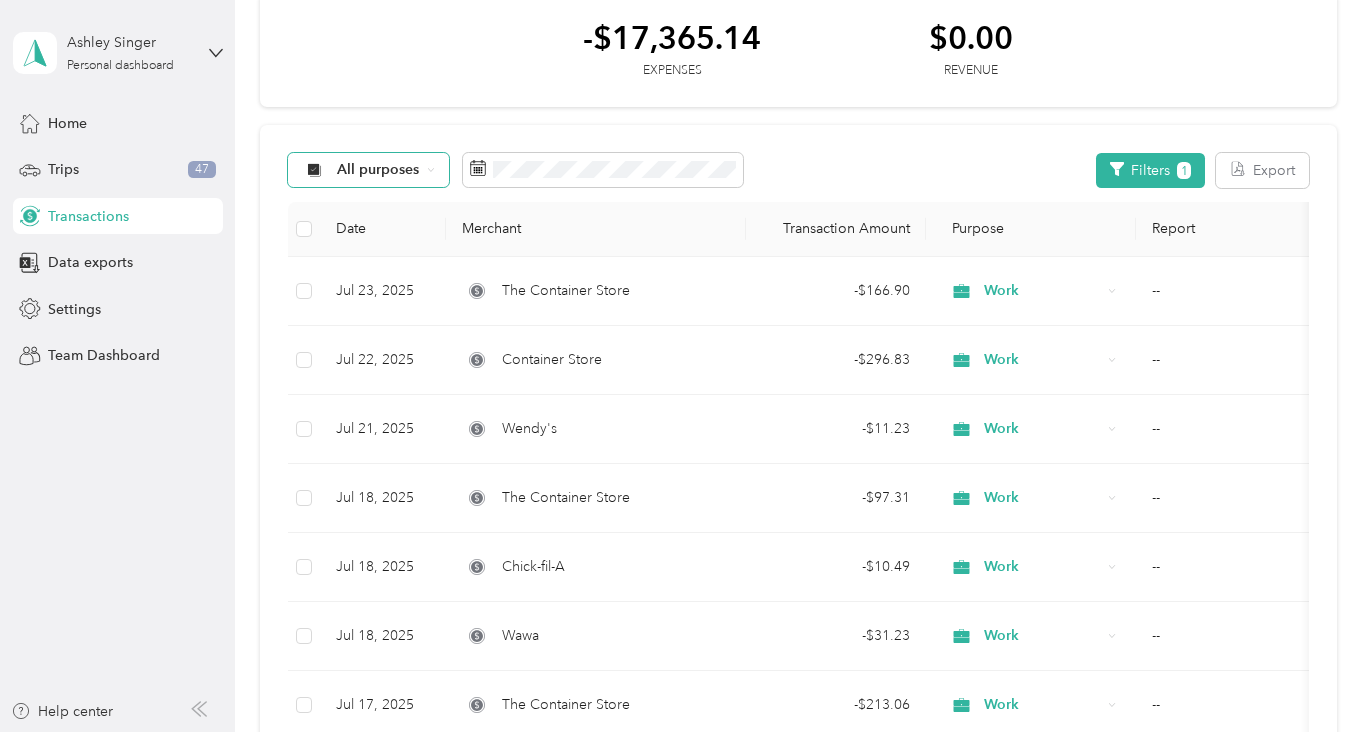 click 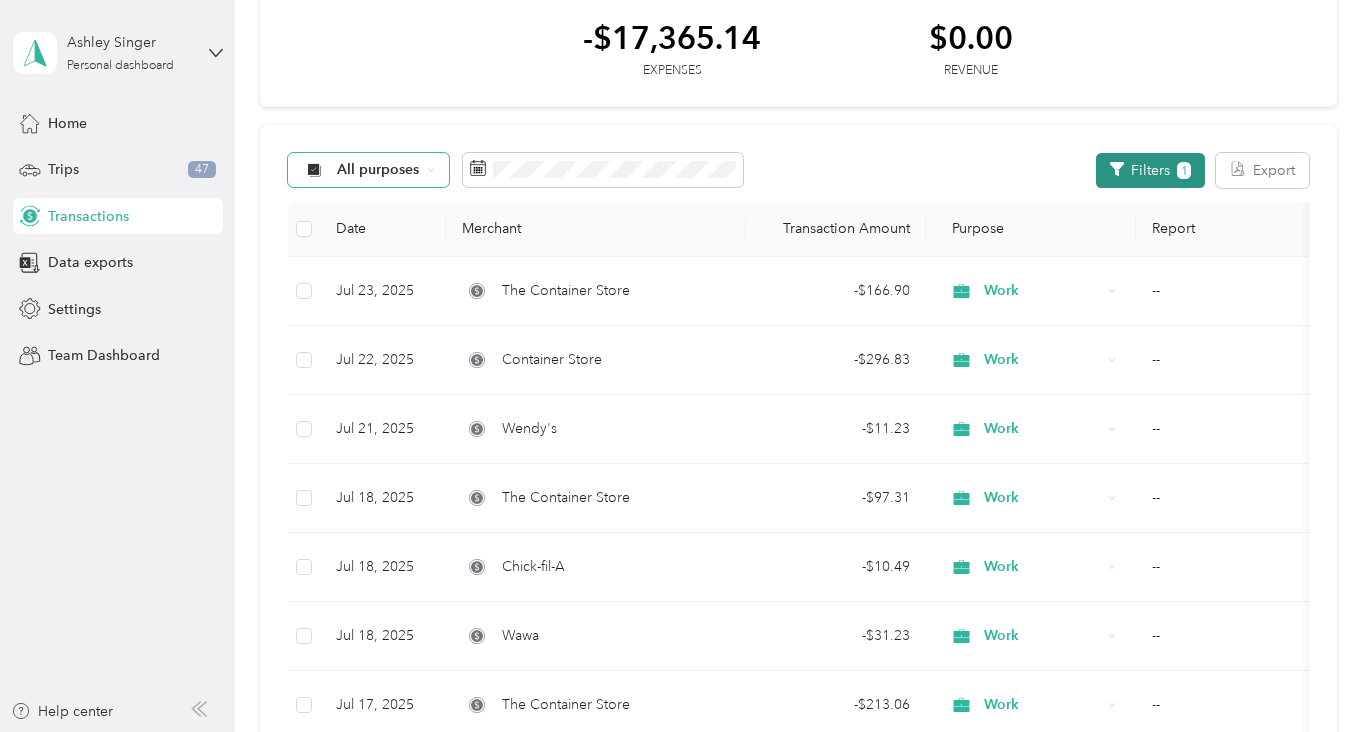 click on "Filters 1" at bounding box center (1150, 170) 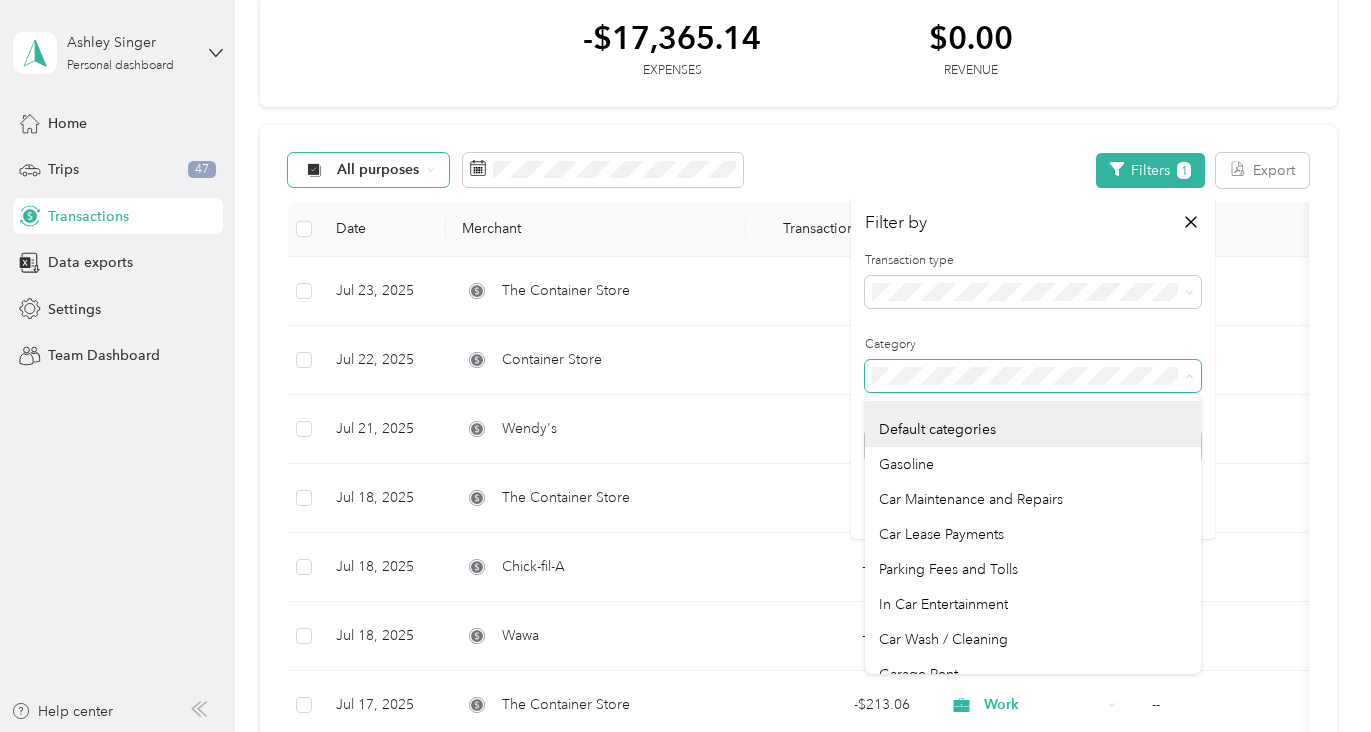 scroll, scrollTop: 185, scrollLeft: 0, axis: vertical 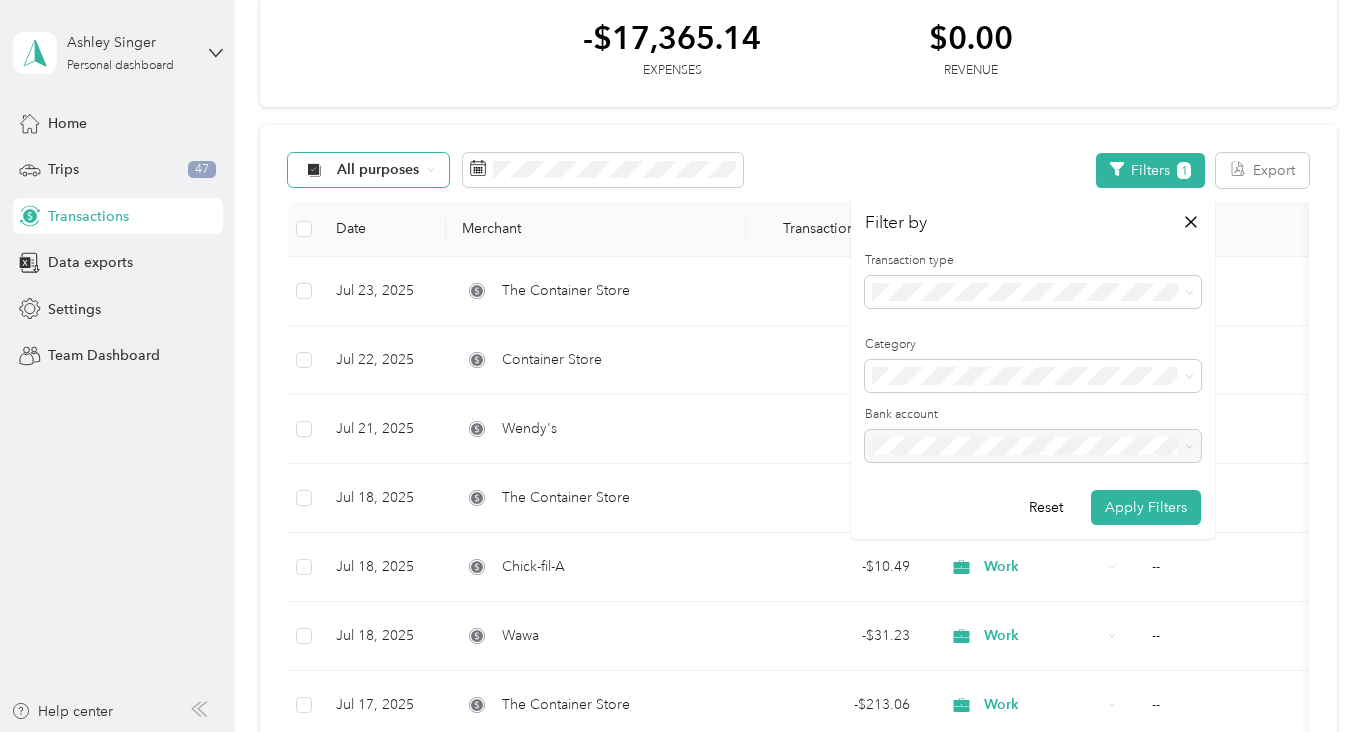 click on "Category" at bounding box center (1033, 345) 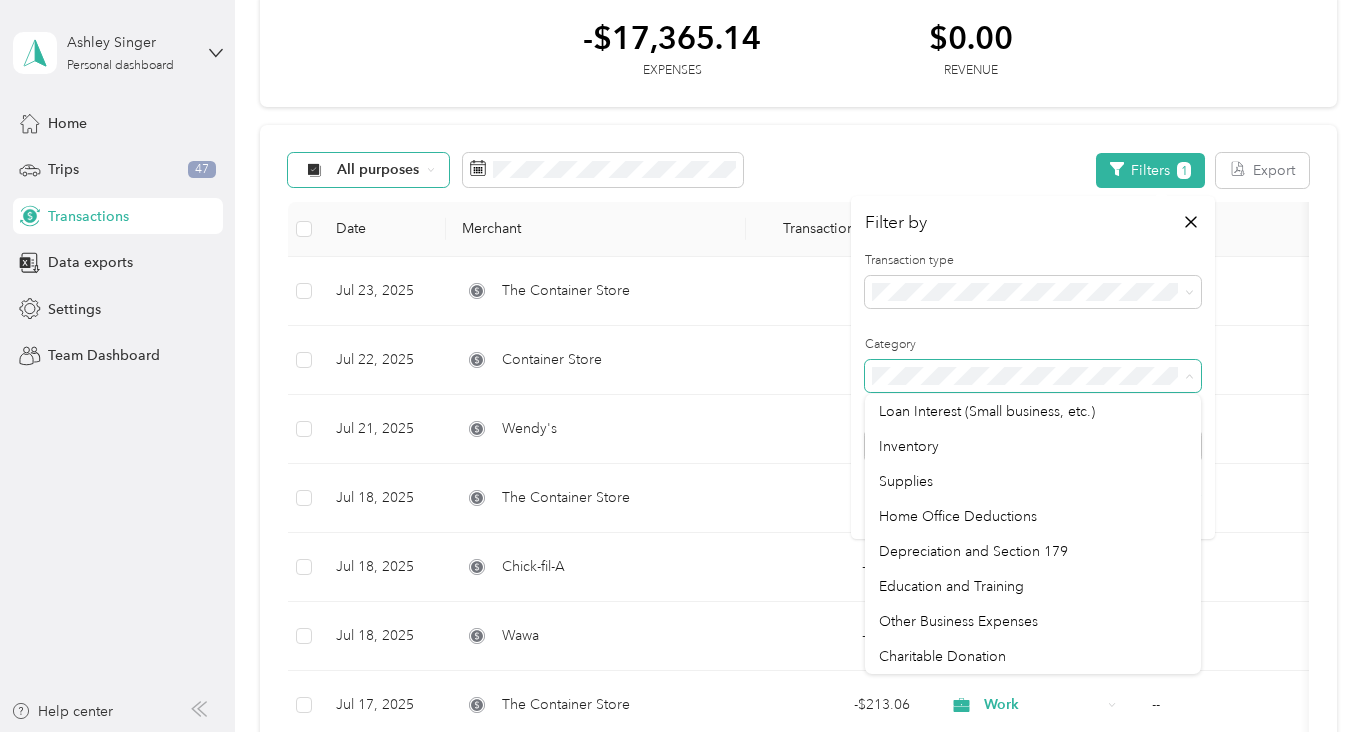 scroll, scrollTop: 1199, scrollLeft: 0, axis: vertical 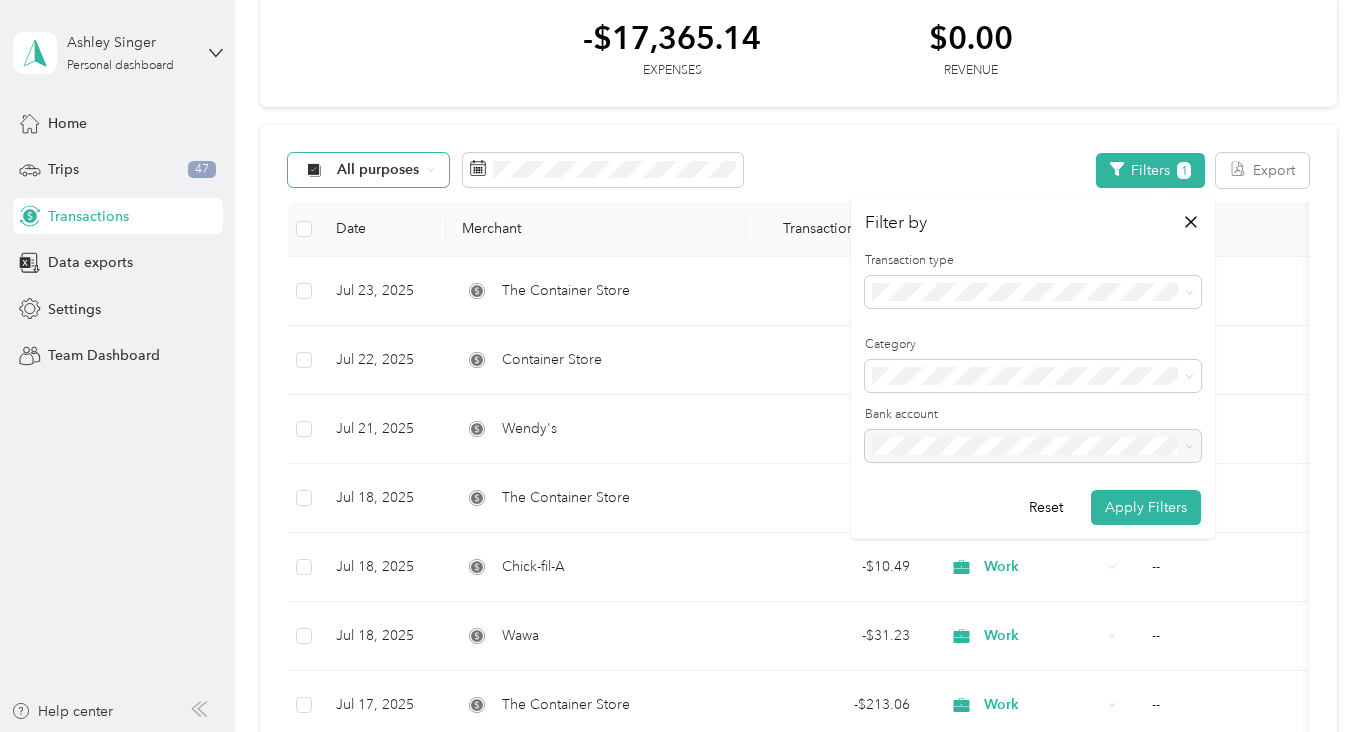 click on "Report" at bounding box center [1236, 229] 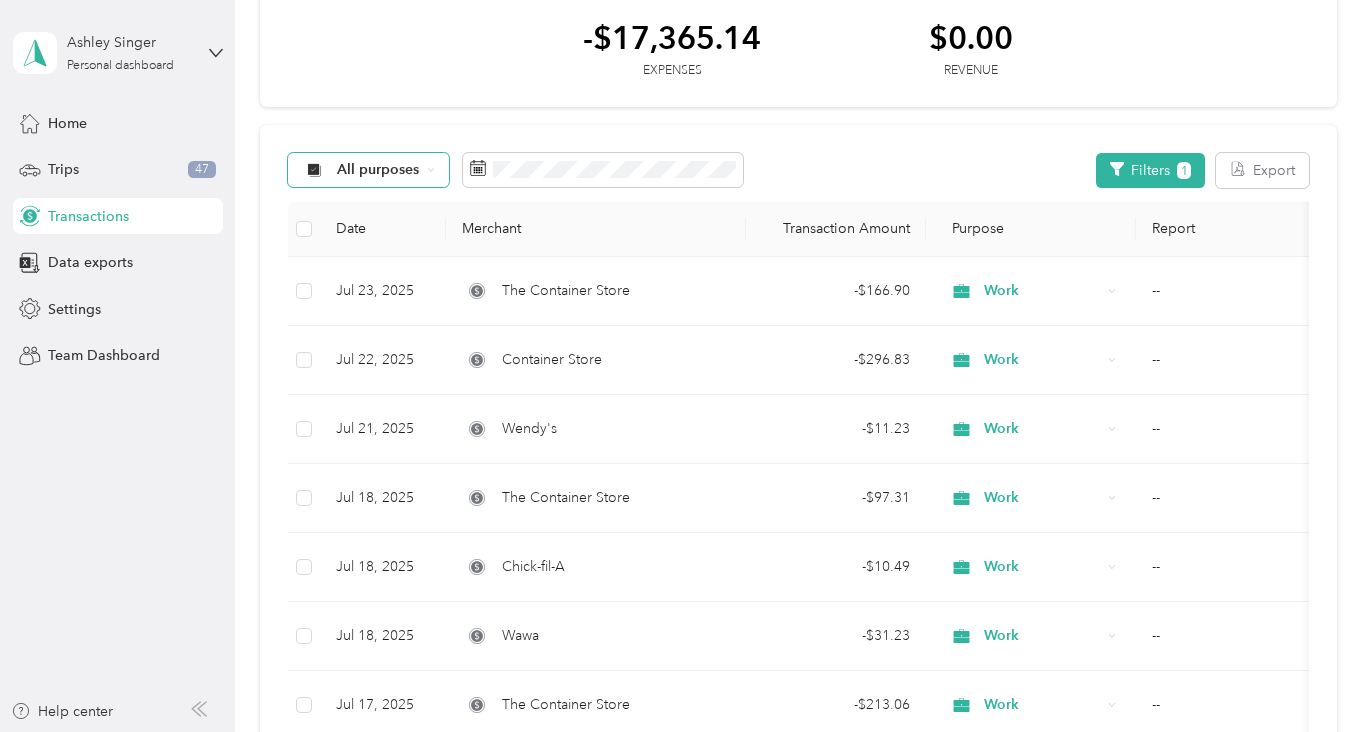 click on "Merchant" at bounding box center [596, 229] 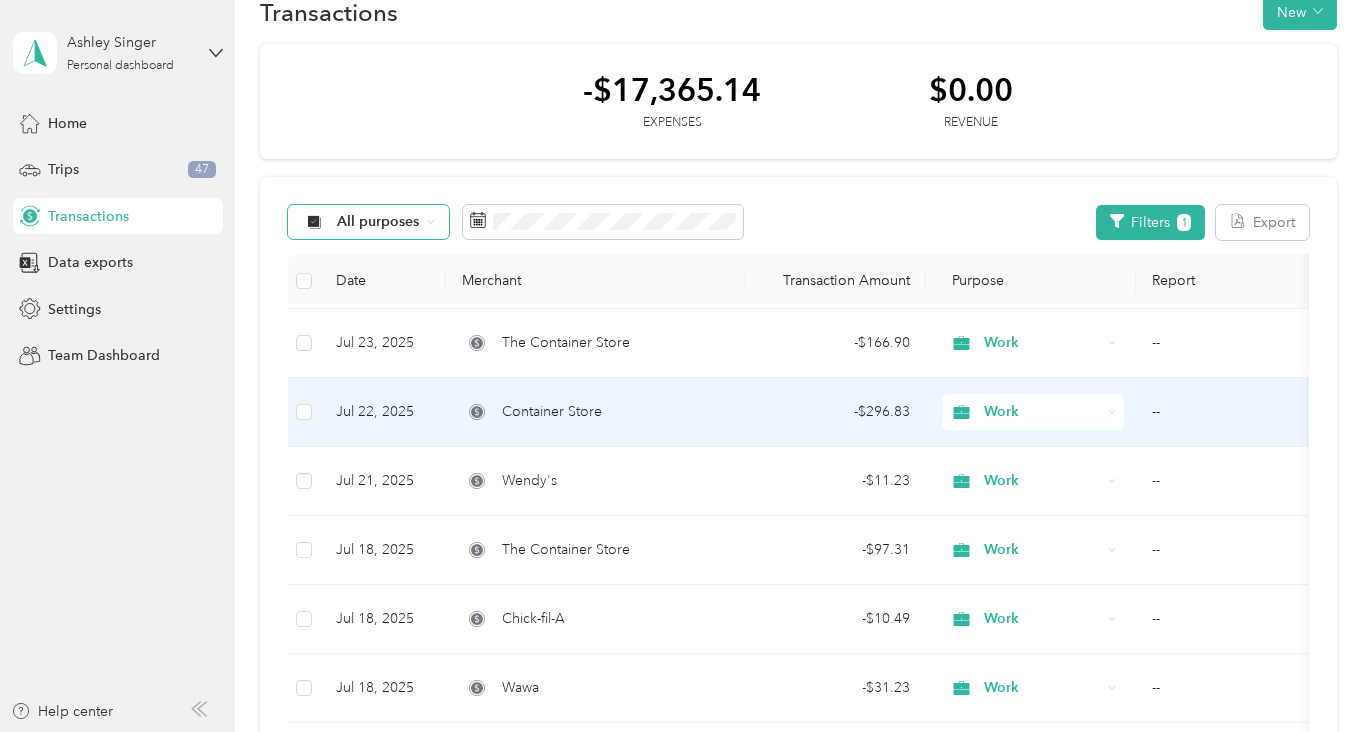 scroll, scrollTop: 45, scrollLeft: 0, axis: vertical 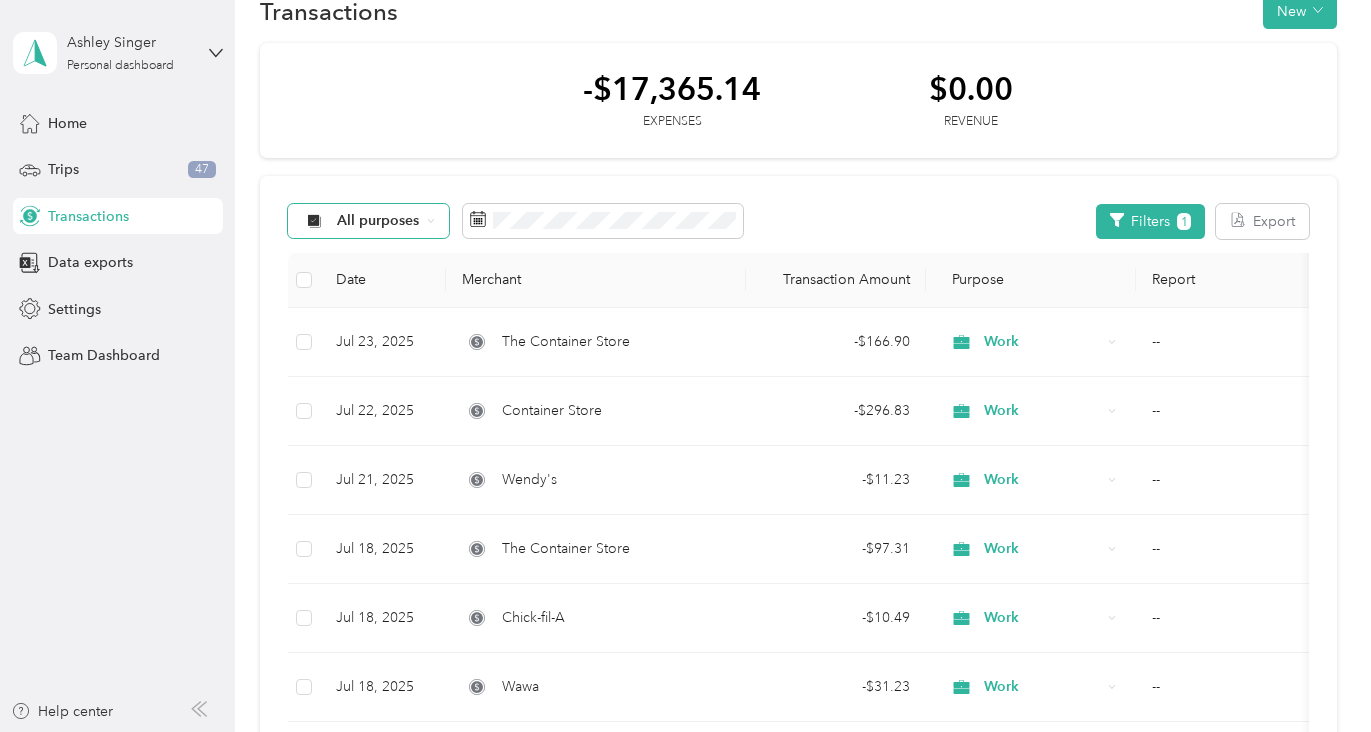 click on "Transaction Amount" at bounding box center (836, 280) 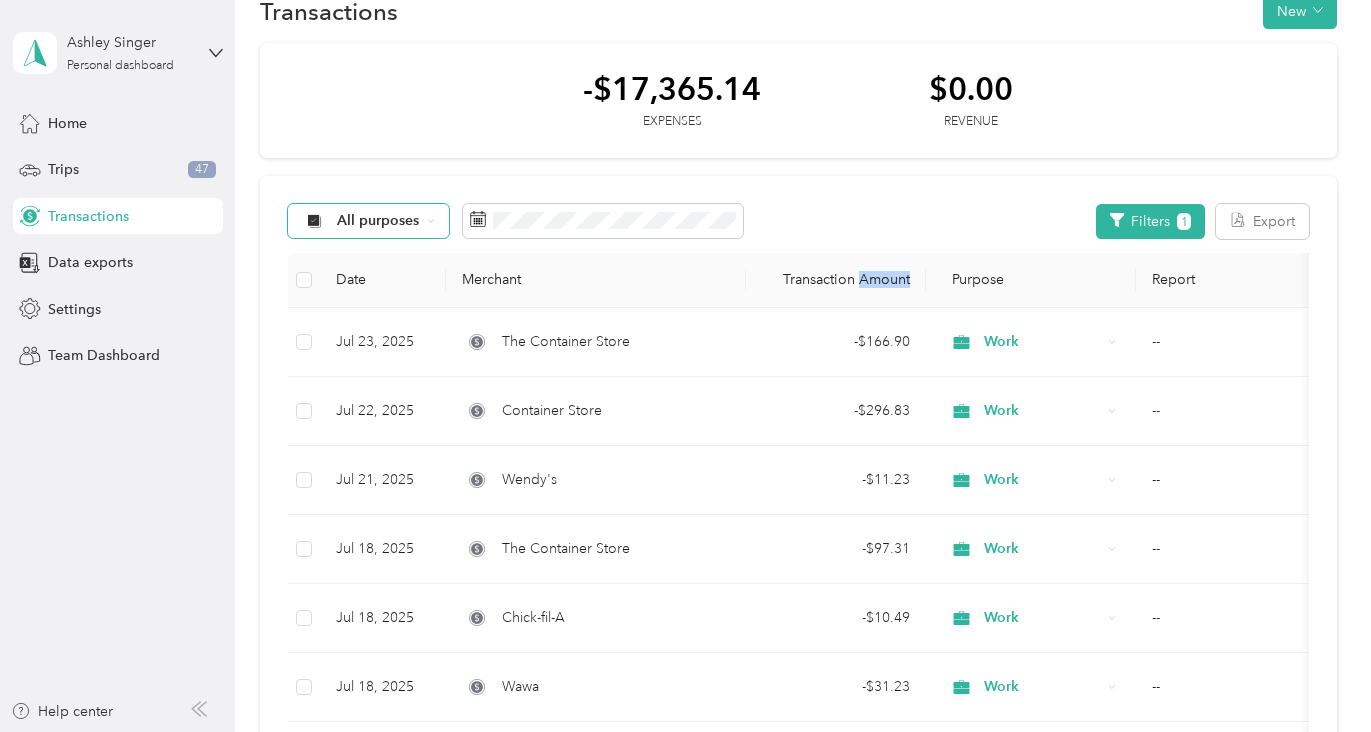 click on "Transaction Amount" at bounding box center [836, 280] 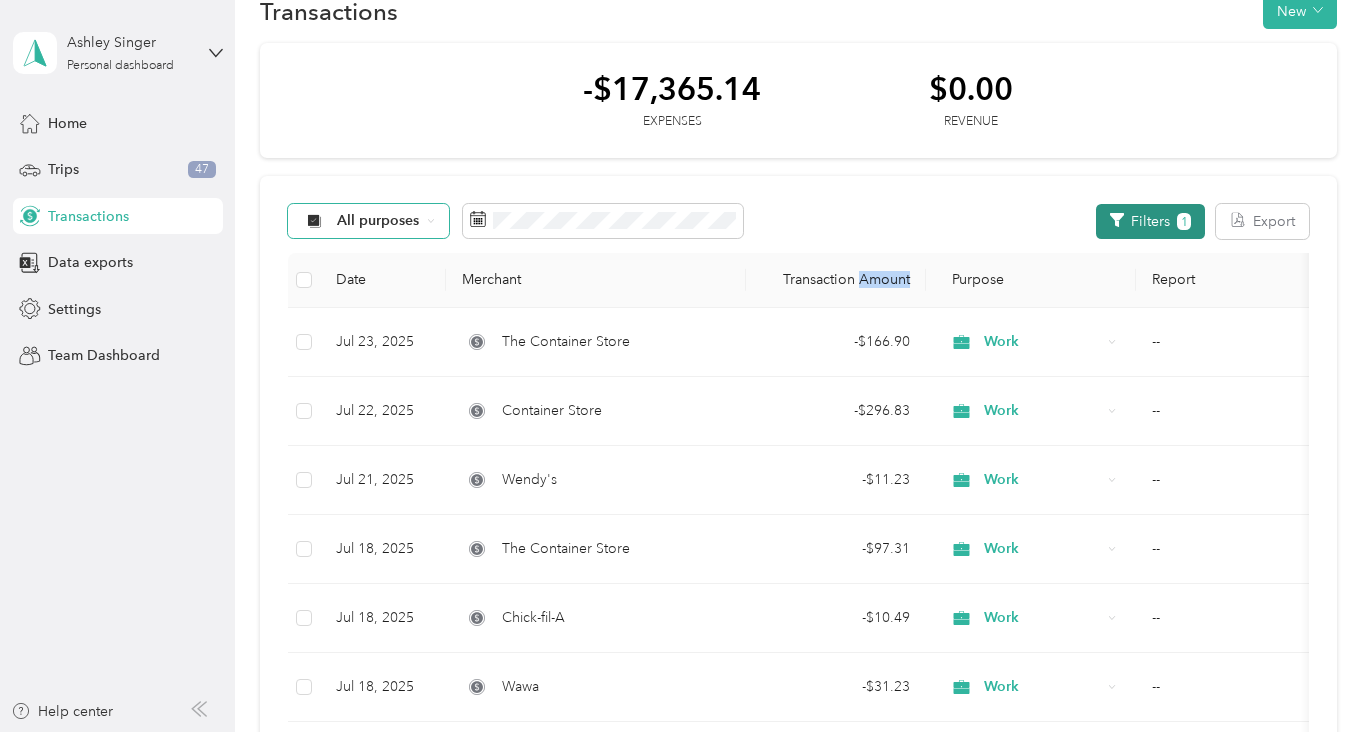 click on "Filters 1" at bounding box center (1150, 221) 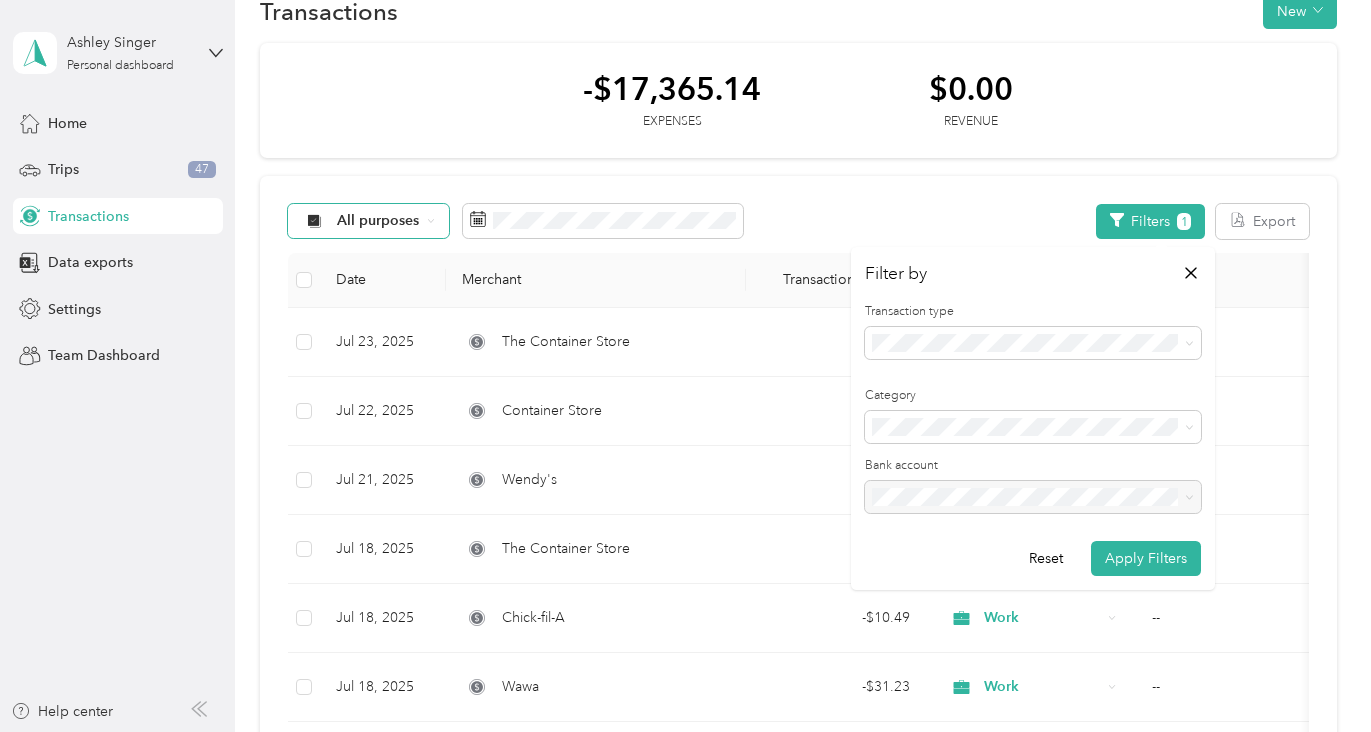 click on "All purposes Filters 1 Export Date Merchant Transaction Amount Purpose Report             [MONTH] [DAY], [YEAR] The Container Store -  $166.90 Work -- [MONTH] [DAY], [YEAR] Container Store -  $296.83 Work -- [MONTH] [DAY], [YEAR] Wendy's -  $11.23 Work -- [MONTH] [DAY], [YEAR] The Container Store -  $97.31 Work -- [MONTH] [DAY], [YEAR] Chick-fil-A -  $10.49 Work -- [MONTH] [DAY], [YEAR] Wawa -  $31.23 Work -- [MONTH] [DAY], [YEAR] The Container Store -  $213.06 Work -- [MONTH] [DAY], [YEAR] SortJoy -  $422.08 Work -- [MONTH] [DAY], [YEAR] The Container Store -  $309.64 Work -- [MONTH] [DAY], [YEAR] Wendy's -  $13.32 Work -- [MONTH] [DAY], [YEAR] The Container Store -  $270.98 Work -- [MONTH] [DAY], [YEAR] US Gas -  $56.14 Work -- [MONTH] [DAY], [YEAR] The Container Store -  $301.93 Work -- [MONTH] [DAY], [YEAR] The Container Store -  $674.63 Work -- [MONTH] [DAY], [YEAR] Jon's Exxon Station -  $25.32 Work -- [MONTH] [DAY], [YEAR] Amazon -  $93.74 Work -- [MONTH] [DAY], [YEAR] Wendy's -  $14.38 Work -- [MONTH] [DAY], [YEAR] Container Store -  $160.65 Work -- [MONTH] [DAY], [YEAR] US Gas -  $51.35 Work -- [MONTH] [DAY], [YEAR] Container Store -  $348.43 Work -- [MONTH] [DAY], [YEAR] Winslow Citgo" at bounding box center (798, 1145) 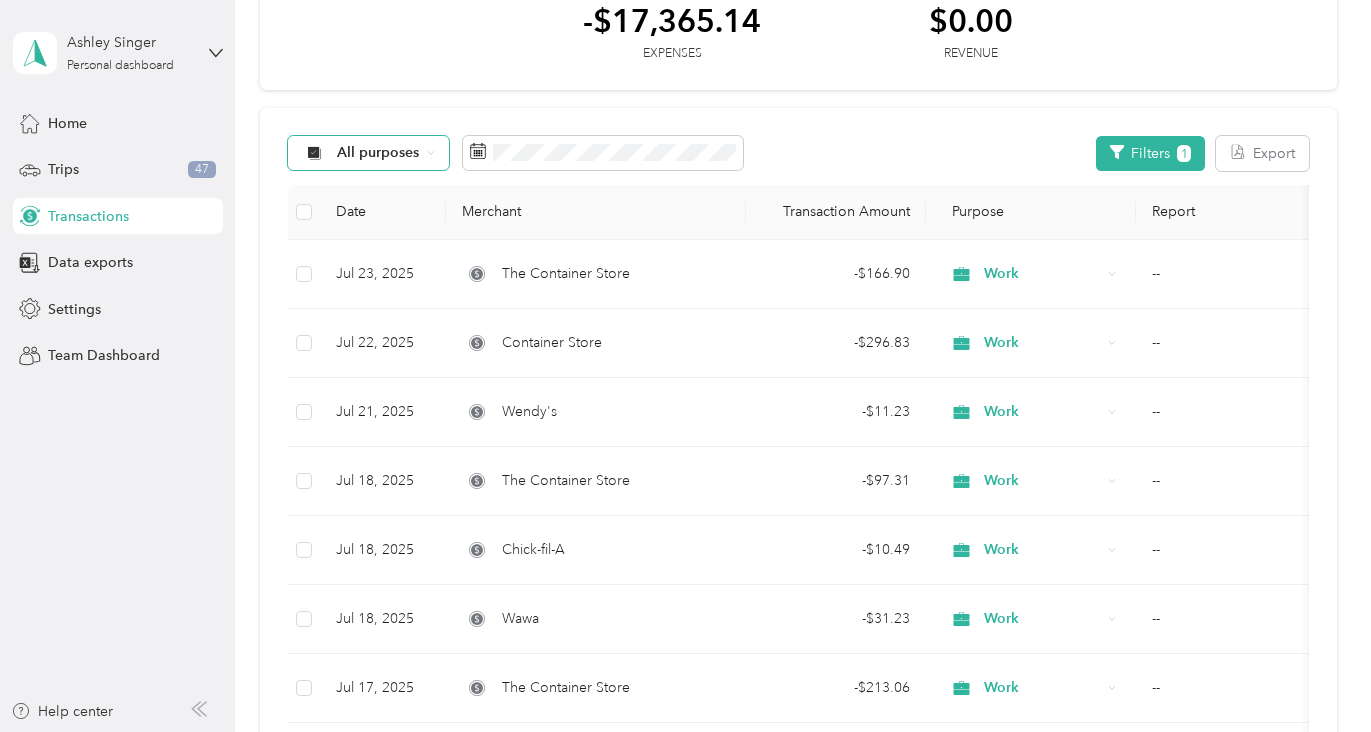 scroll, scrollTop: 0, scrollLeft: 0, axis: both 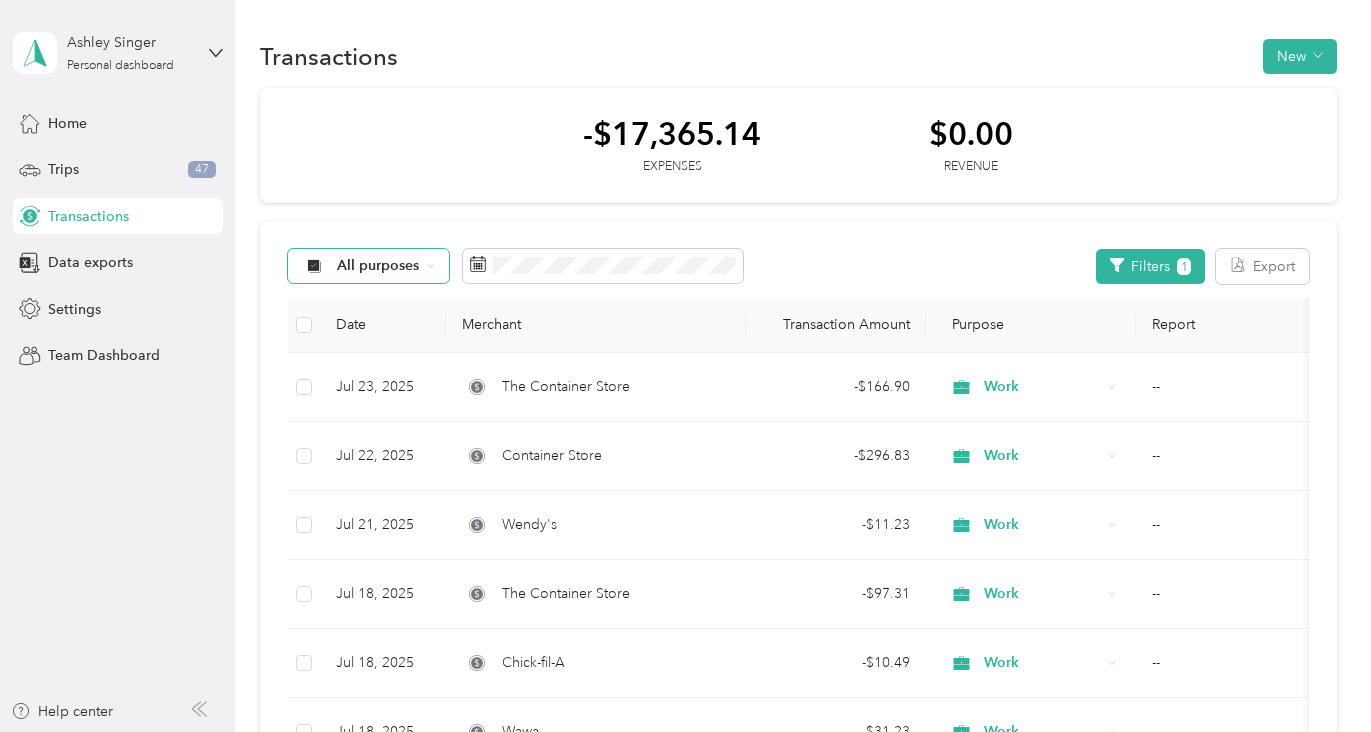 click on "All purposes" at bounding box center [369, 266] 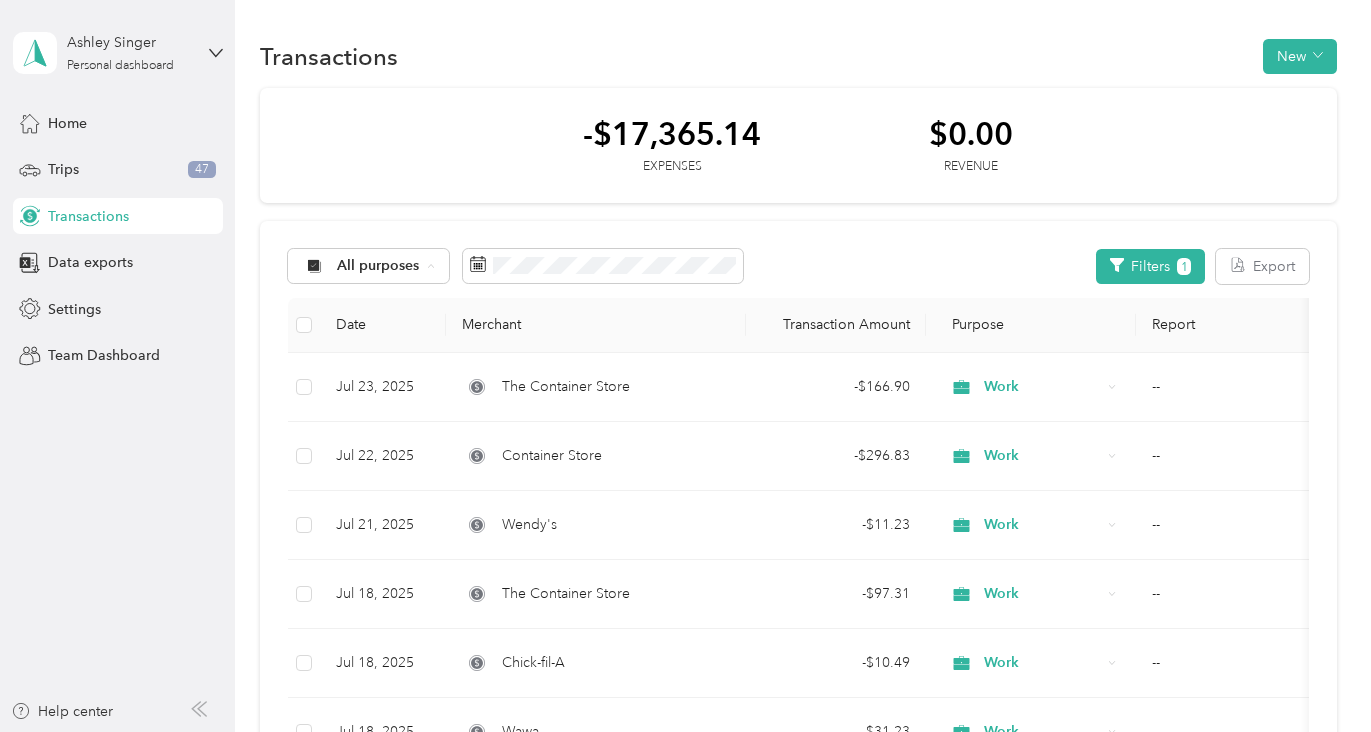 click on "Work" at bounding box center [368, 372] 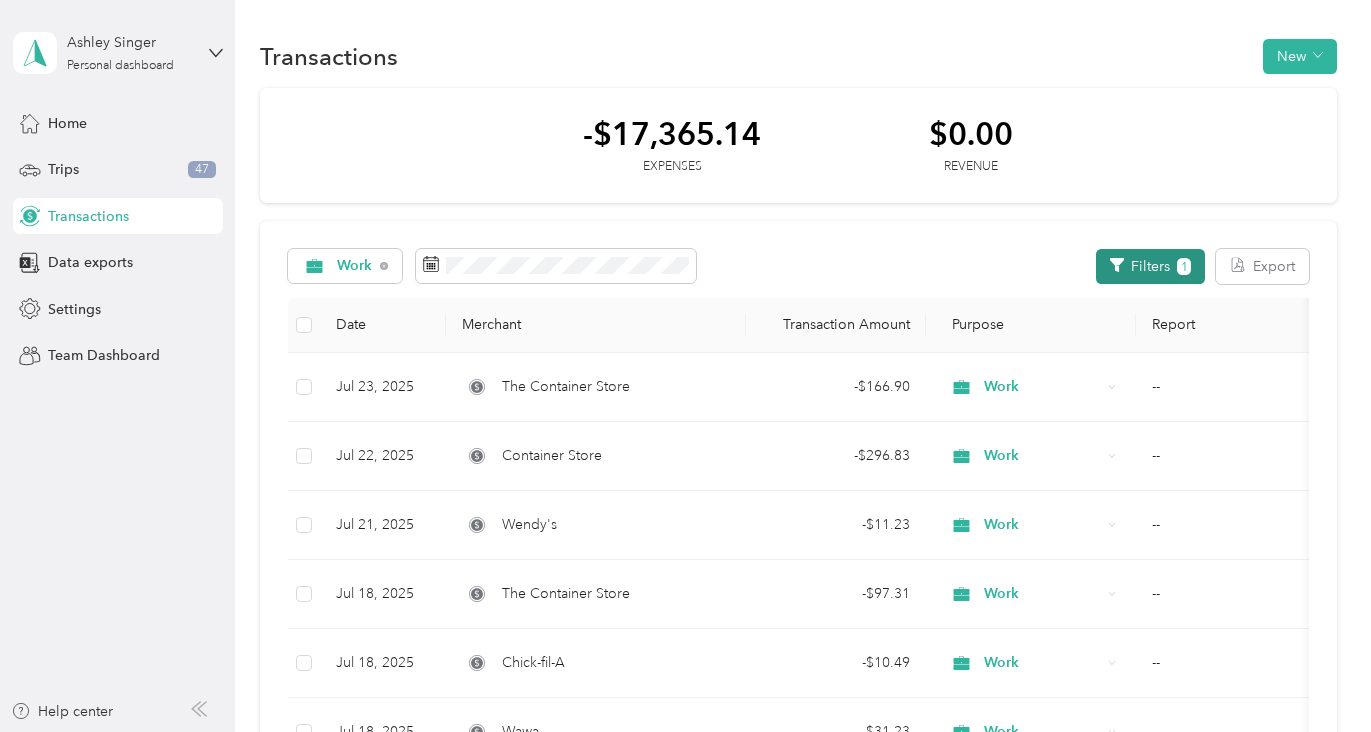 click on "Filters 1" at bounding box center [1150, 266] 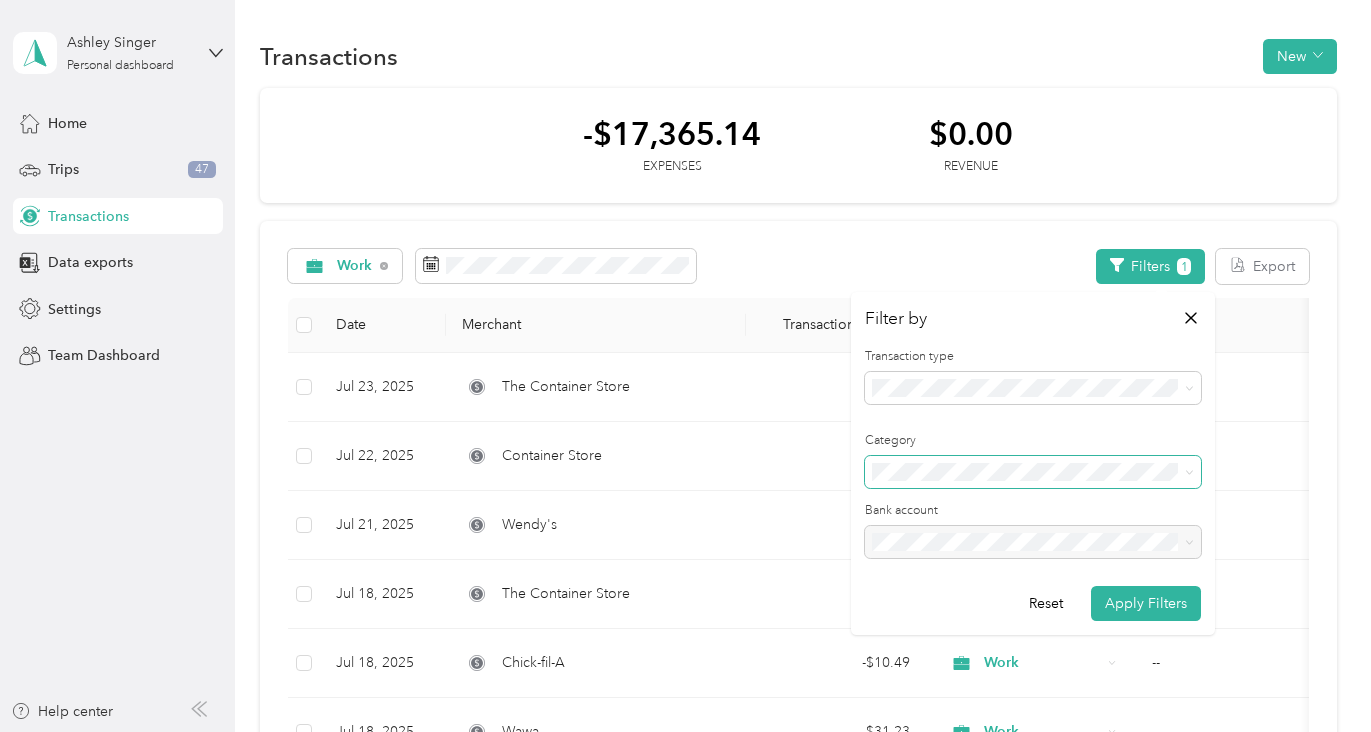 click at bounding box center (1033, 472) 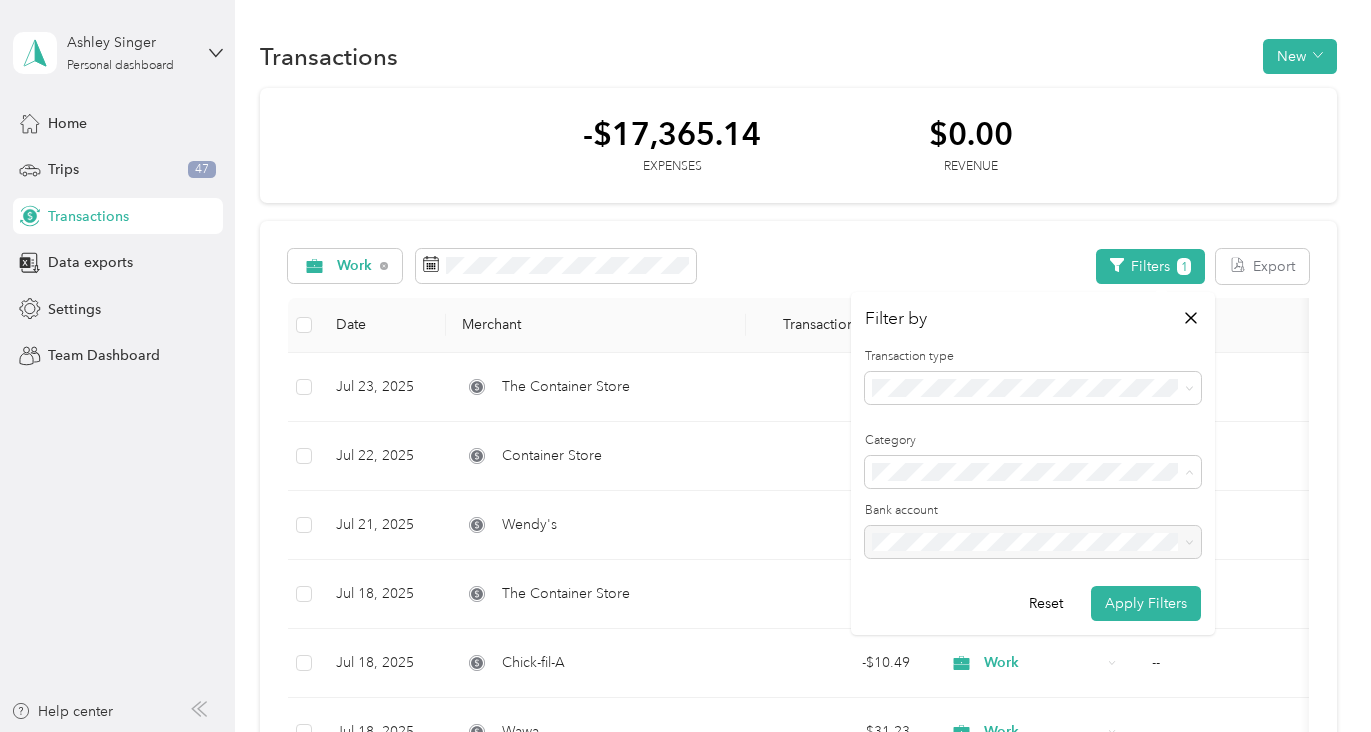 click on "Client Products" at bounding box center [1033, 272] 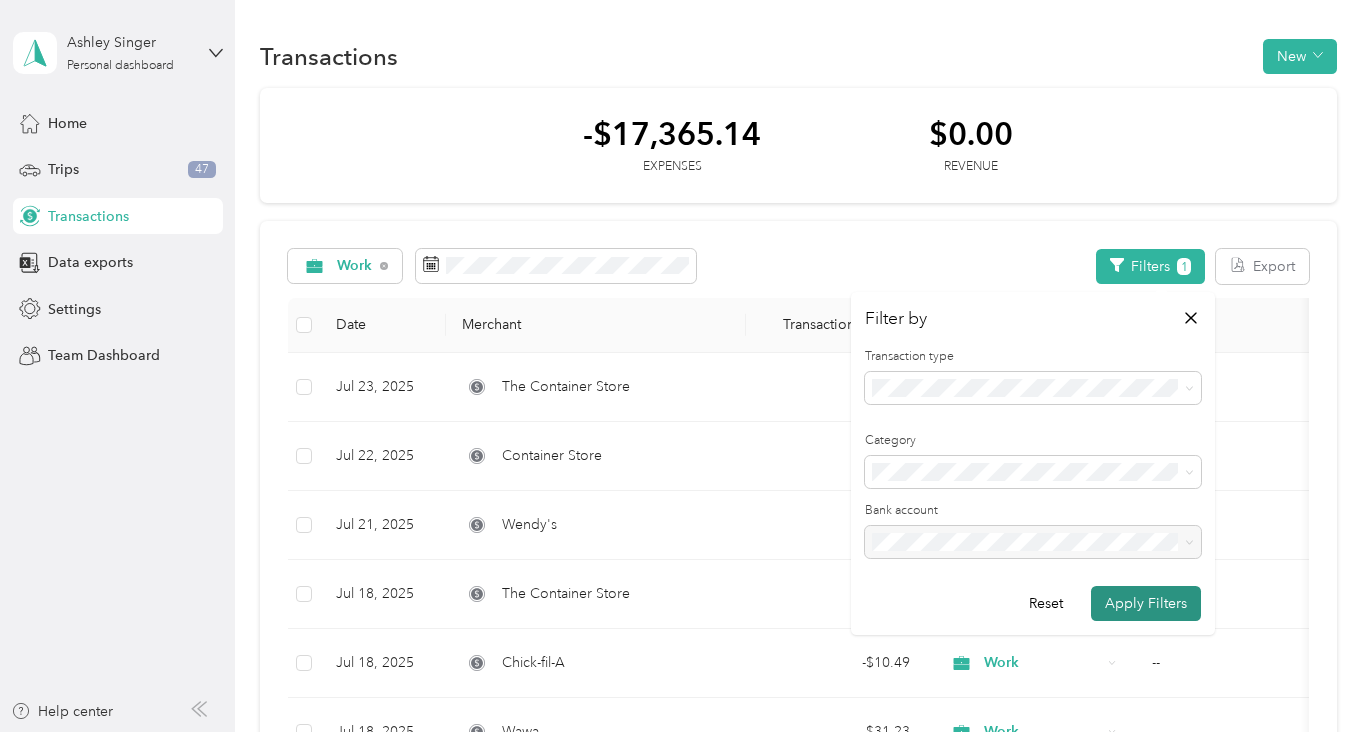 click on "Apply Filters" at bounding box center (1146, 603) 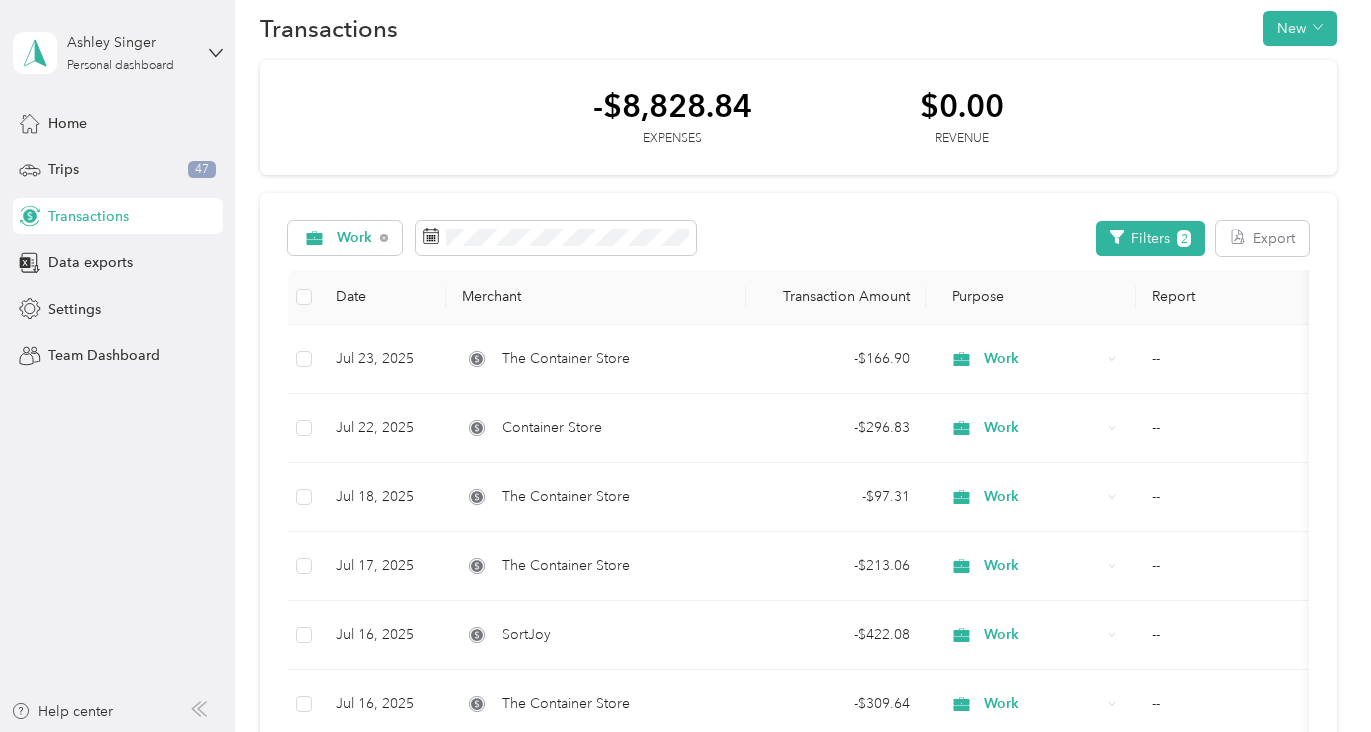 scroll, scrollTop: 0, scrollLeft: 0, axis: both 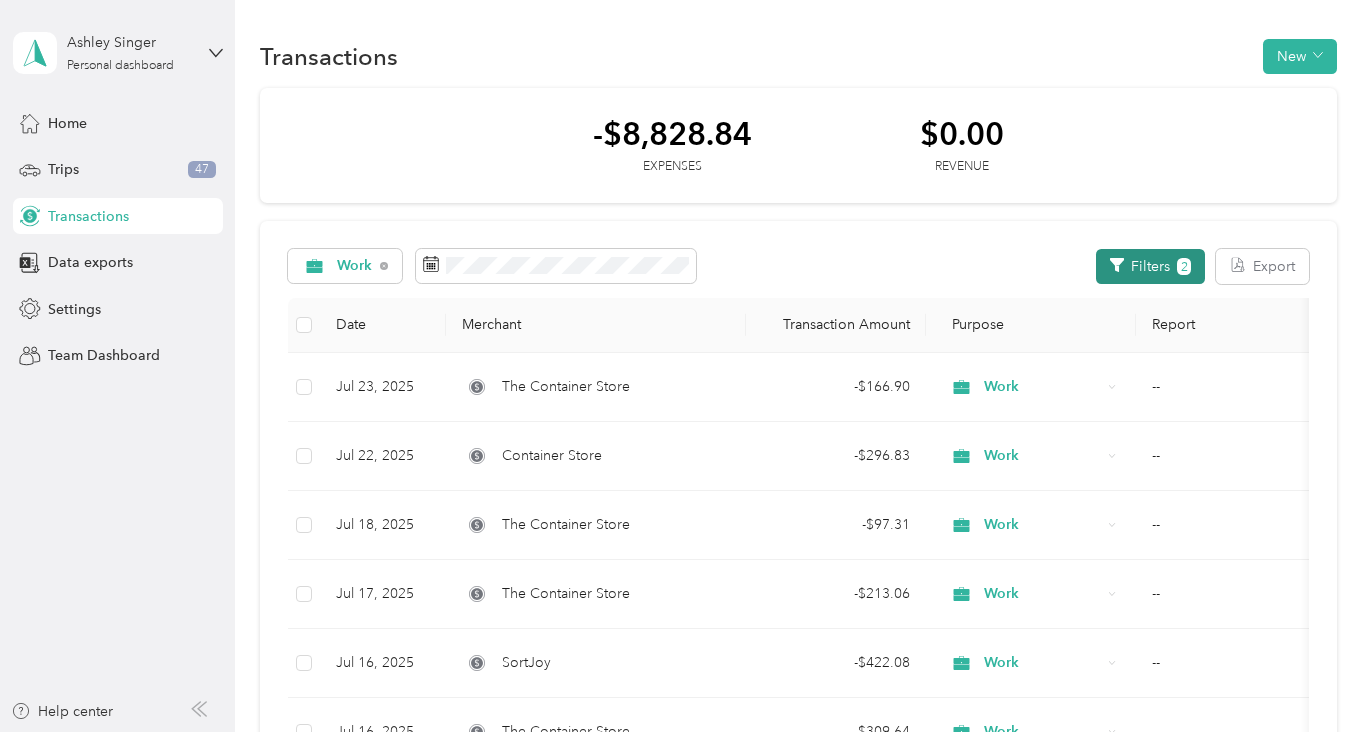 click on "Filters 2" at bounding box center (1150, 266) 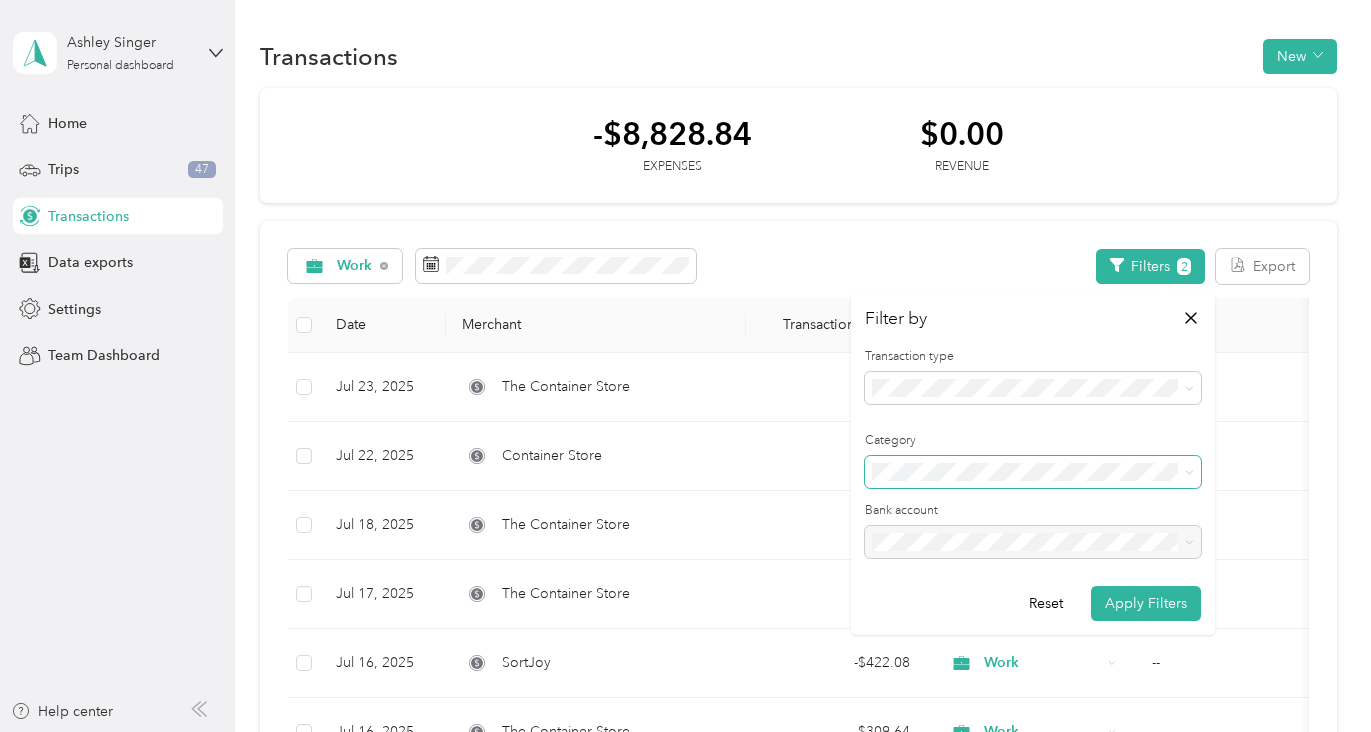 click at bounding box center [1033, 472] 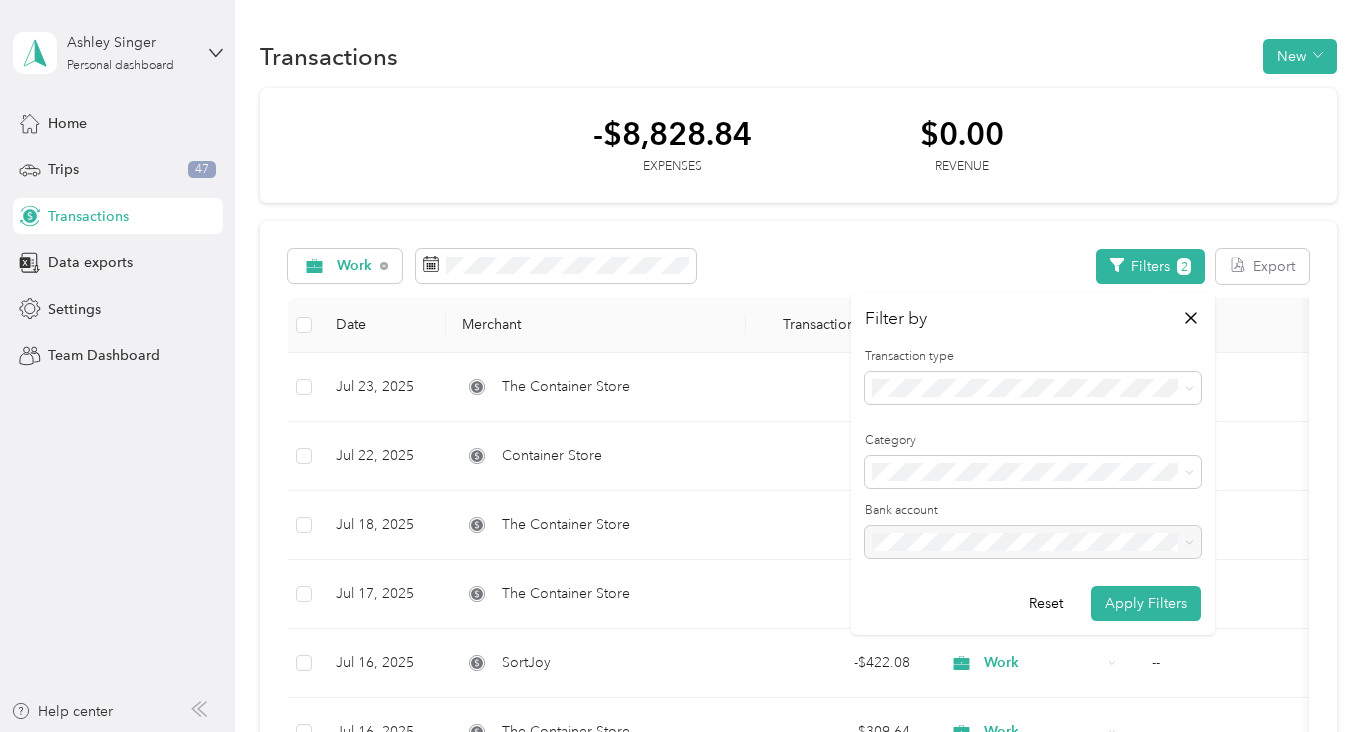 click on "Merchandise" at bounding box center (1033, 304) 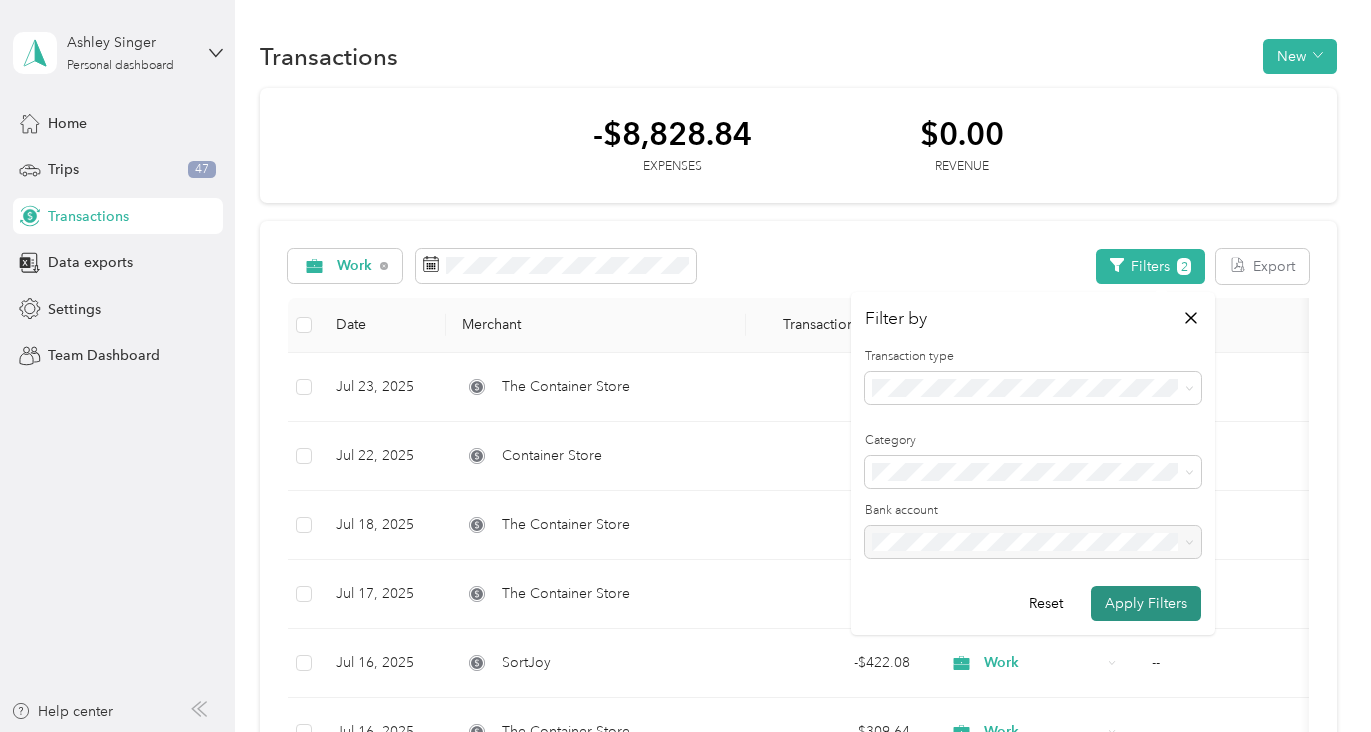 click on "Apply Filters" at bounding box center [1146, 603] 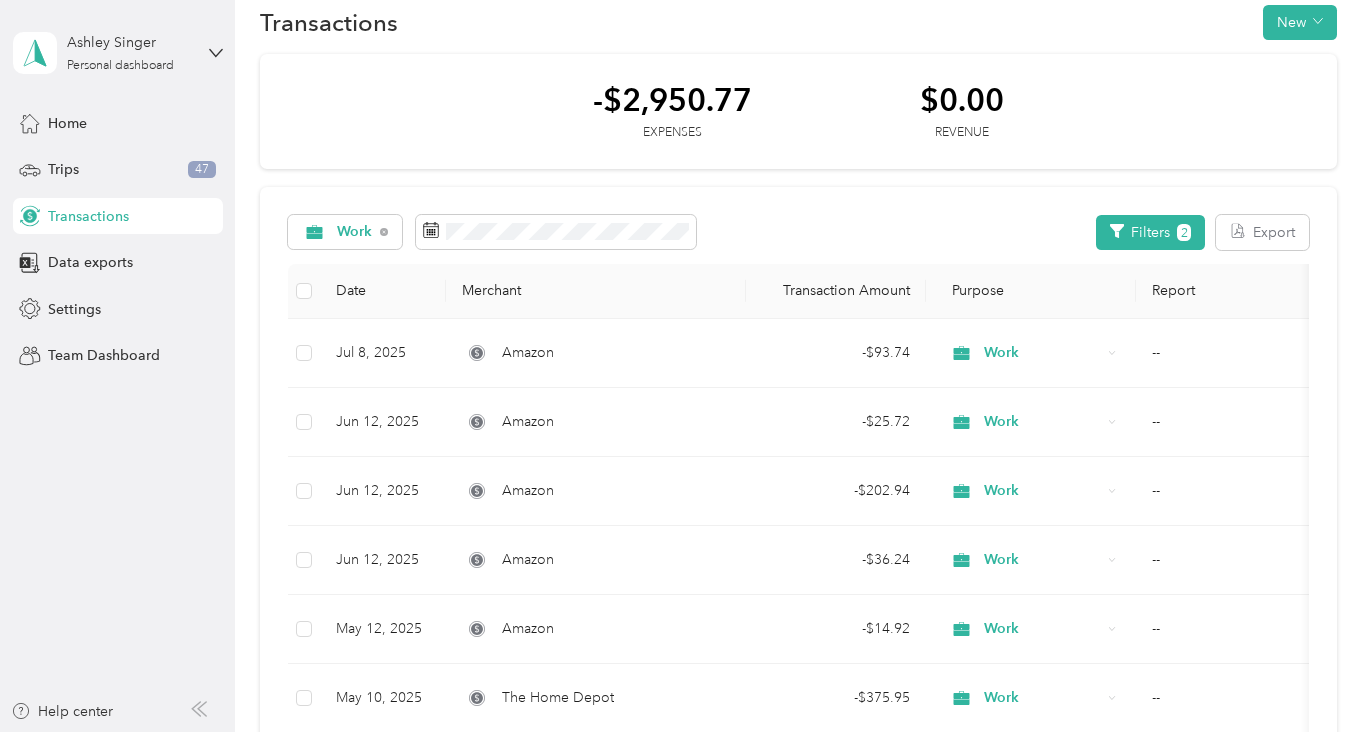 scroll, scrollTop: 0, scrollLeft: 0, axis: both 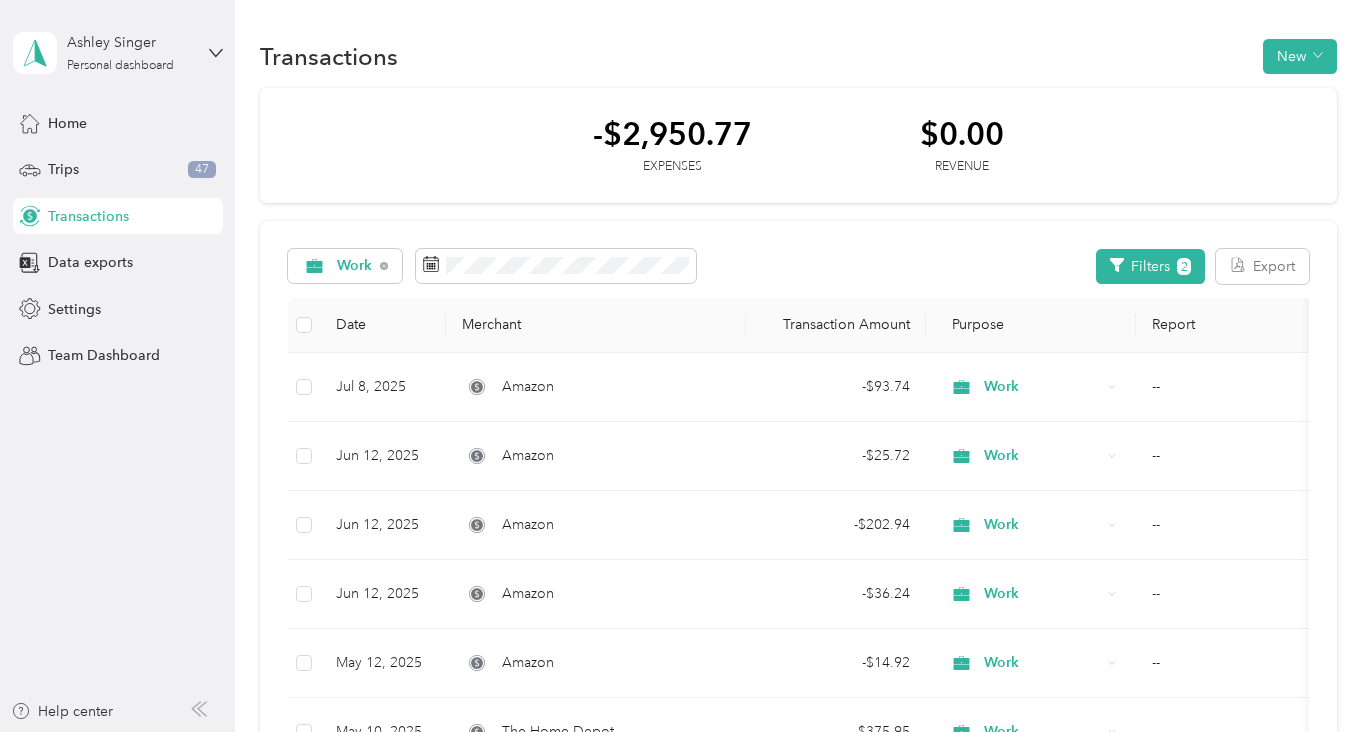 click on "Expenses $0.00 Revenue" at bounding box center (798, 146) 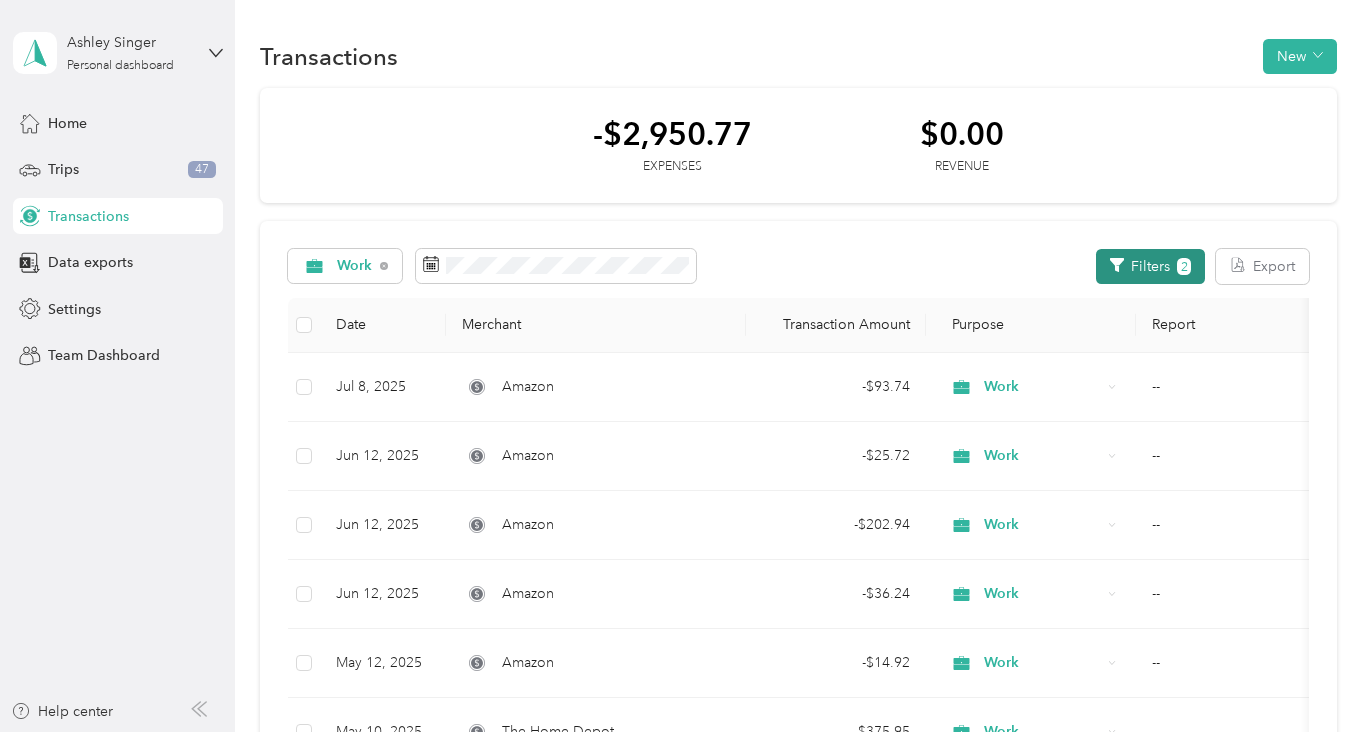 click on "Filters 2" at bounding box center [1150, 266] 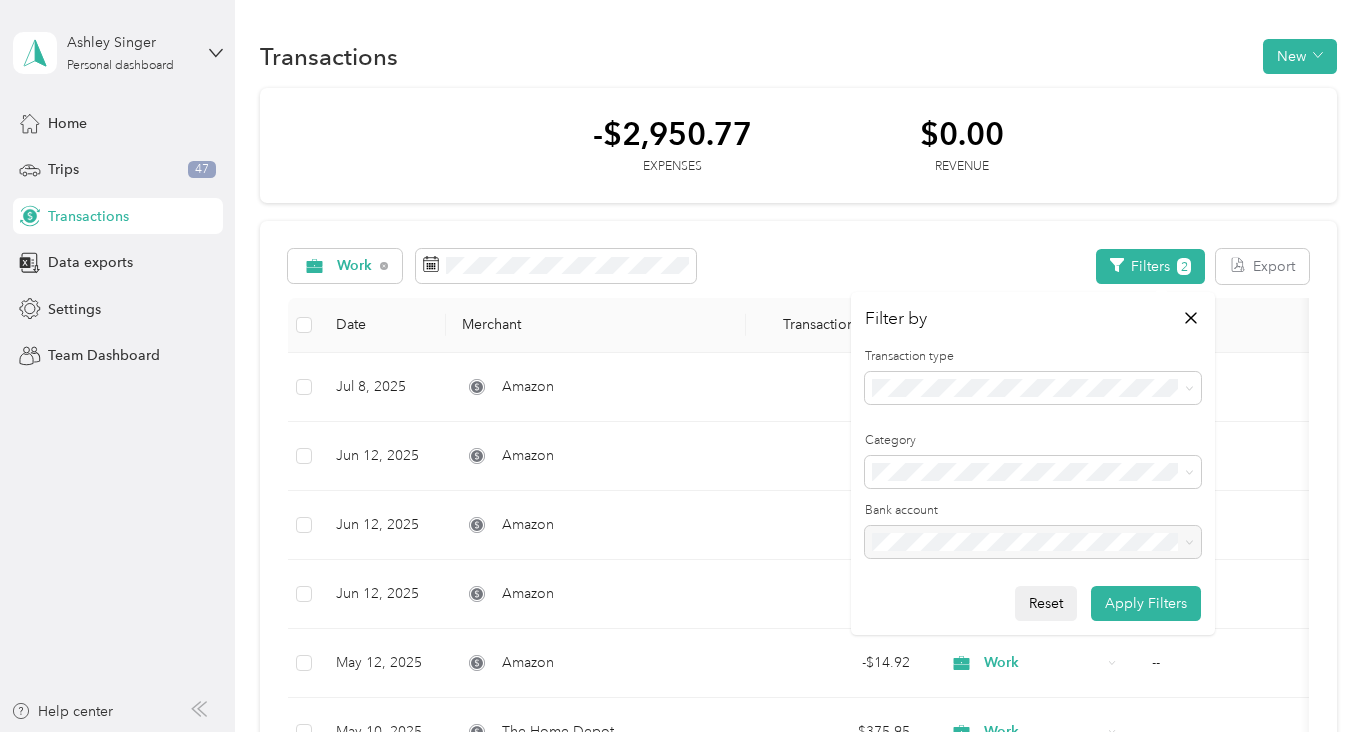 click on "Reset" at bounding box center (1046, 603) 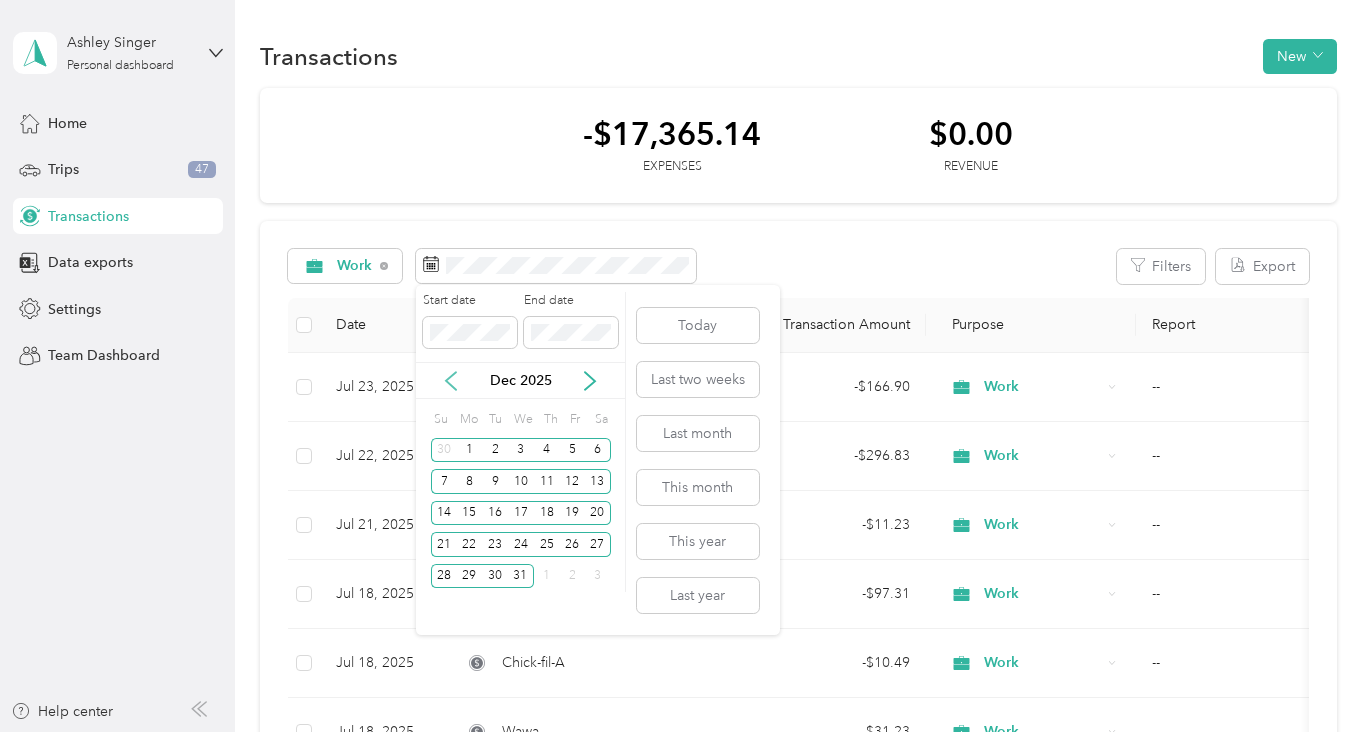 click 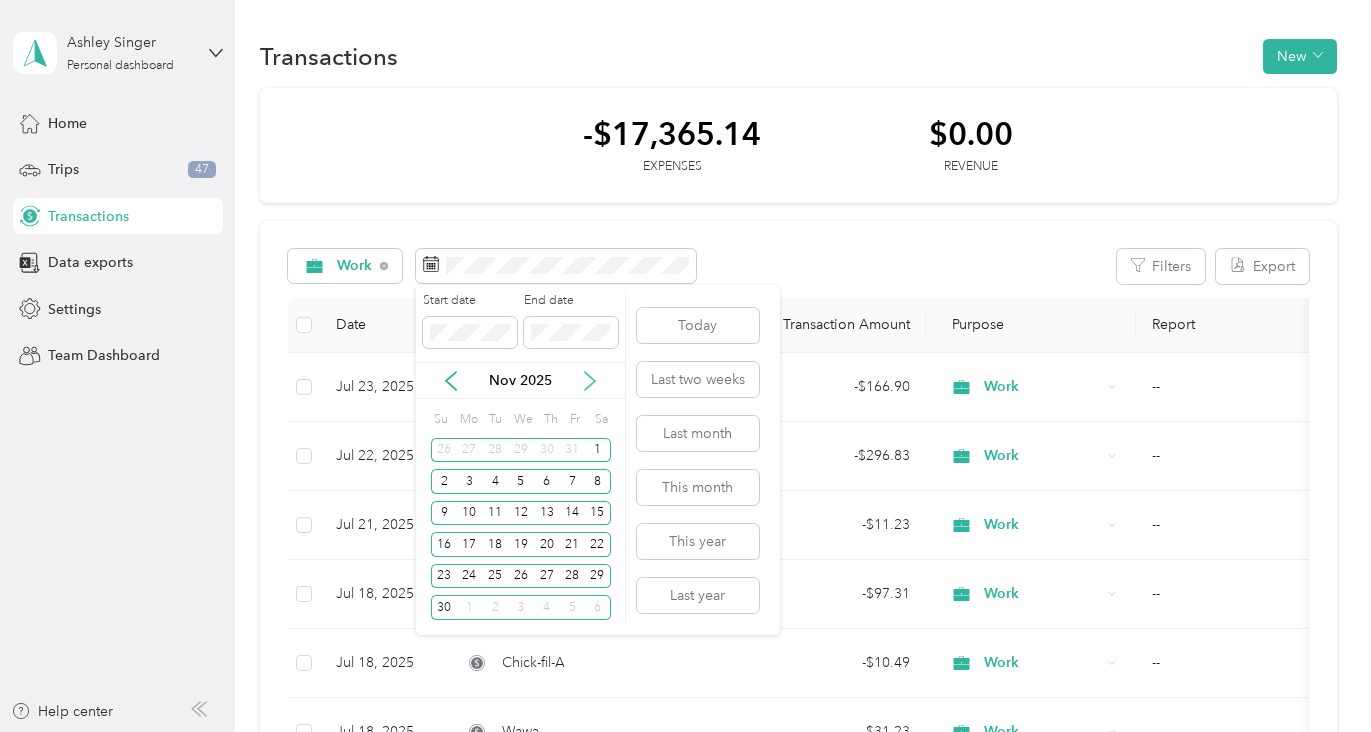 click 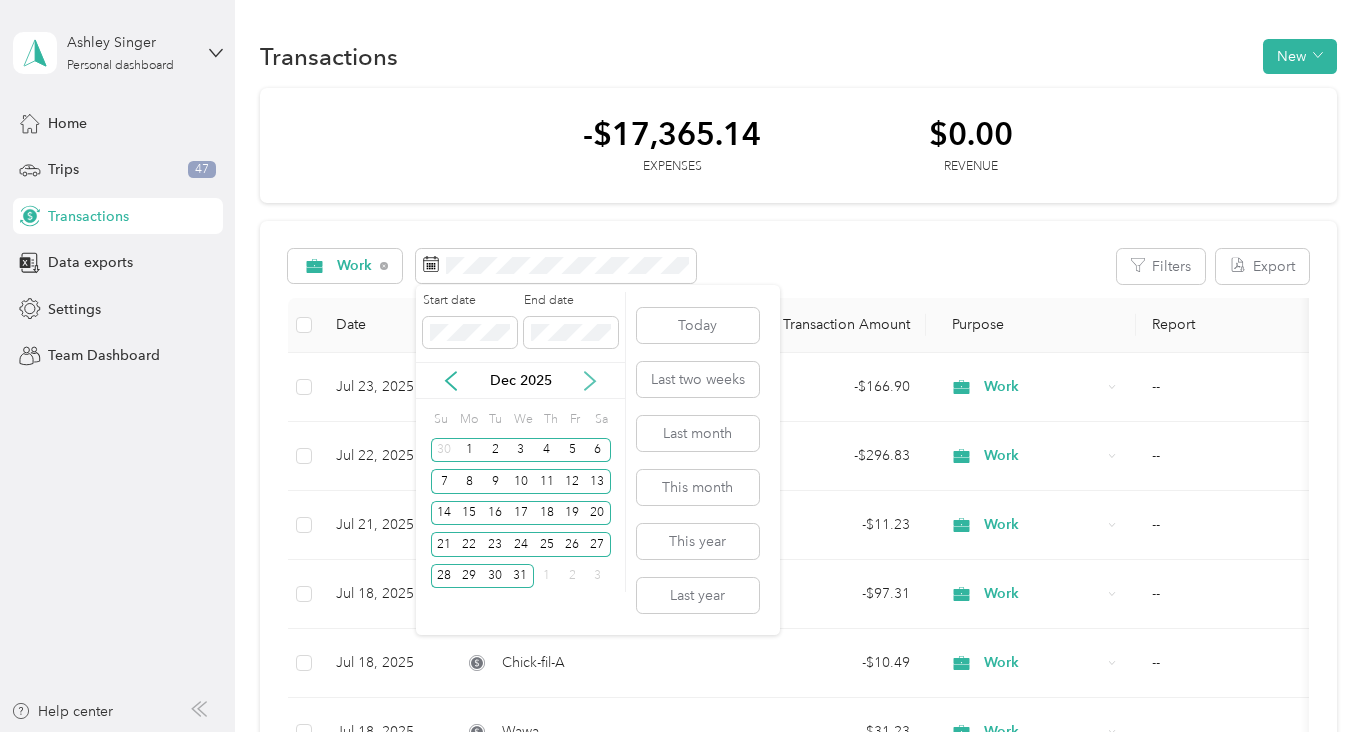 click 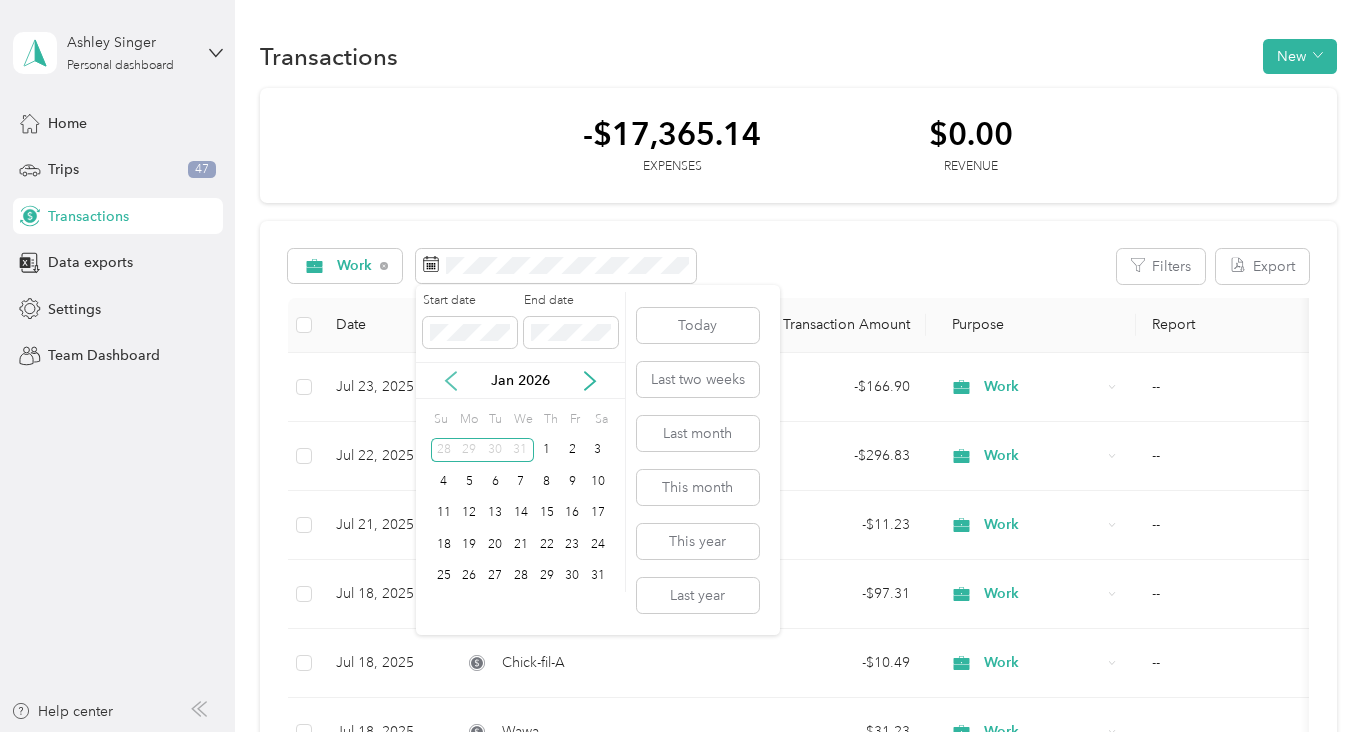 click 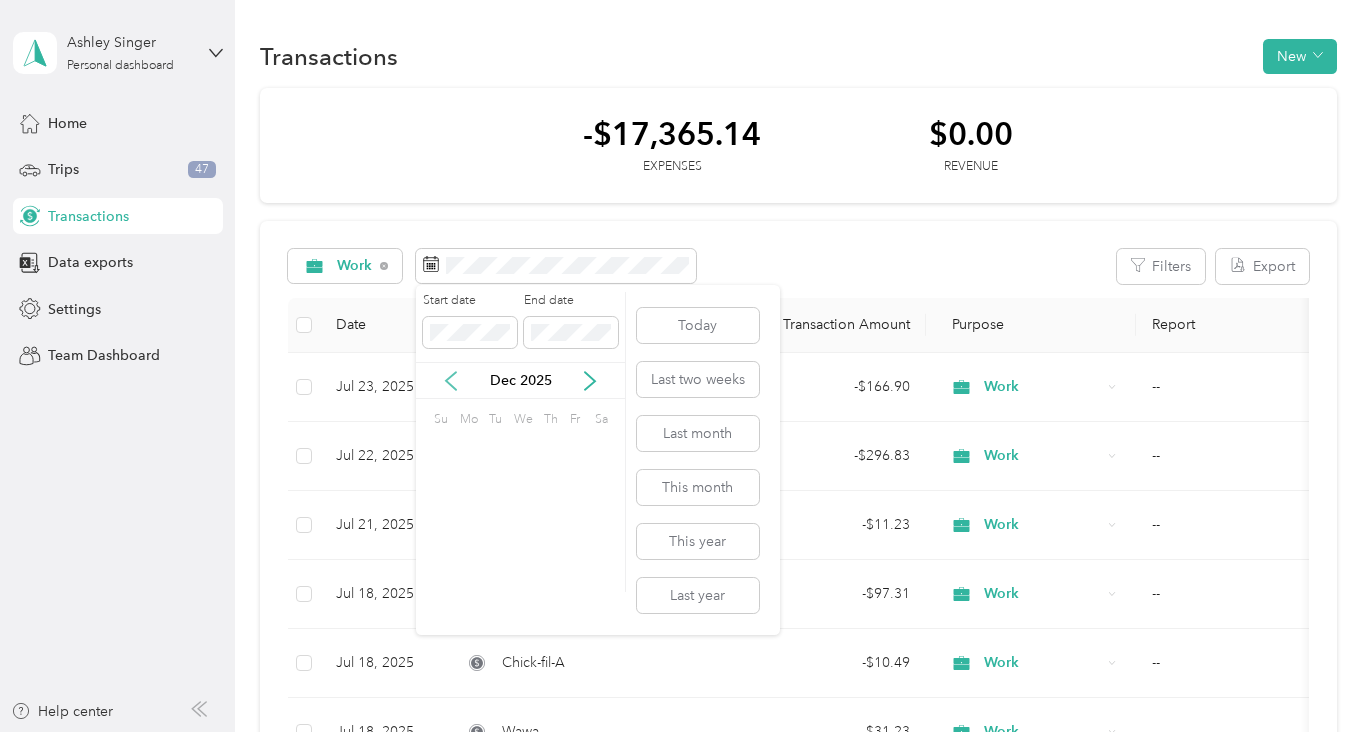 click 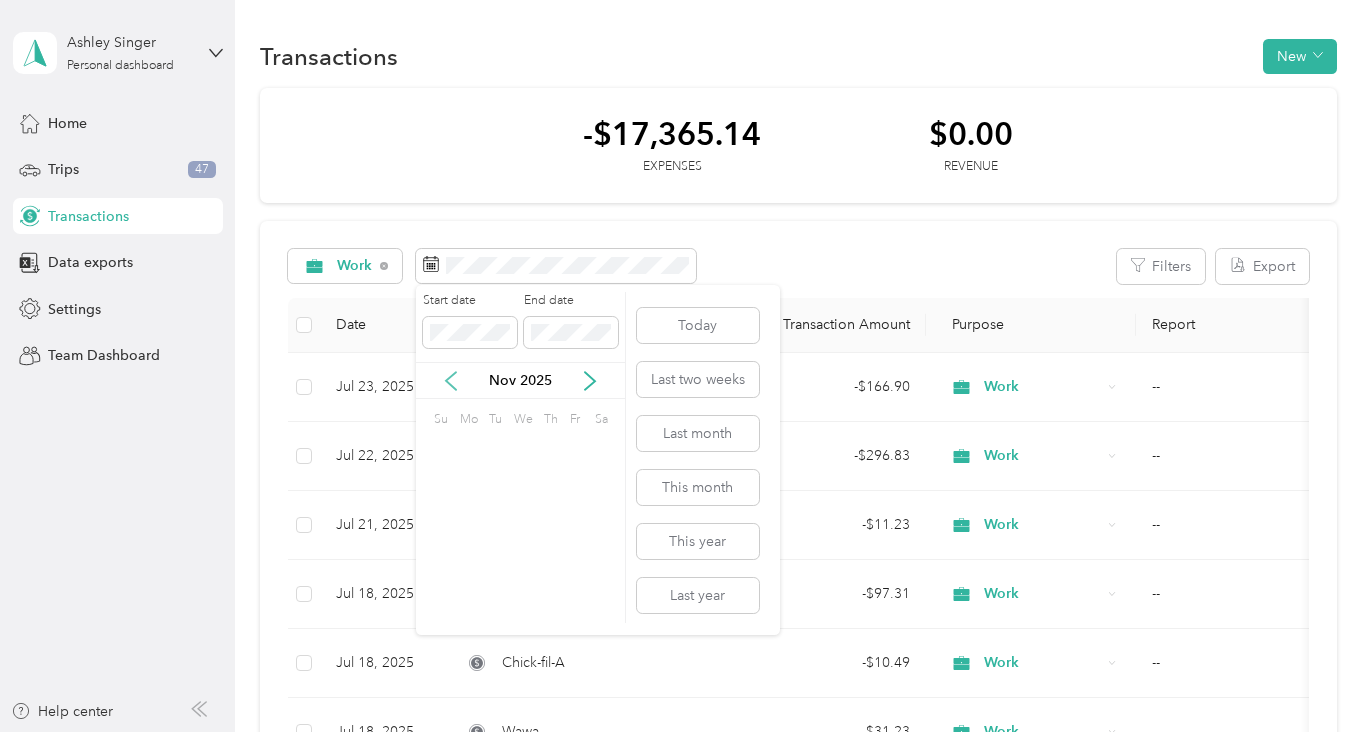 click 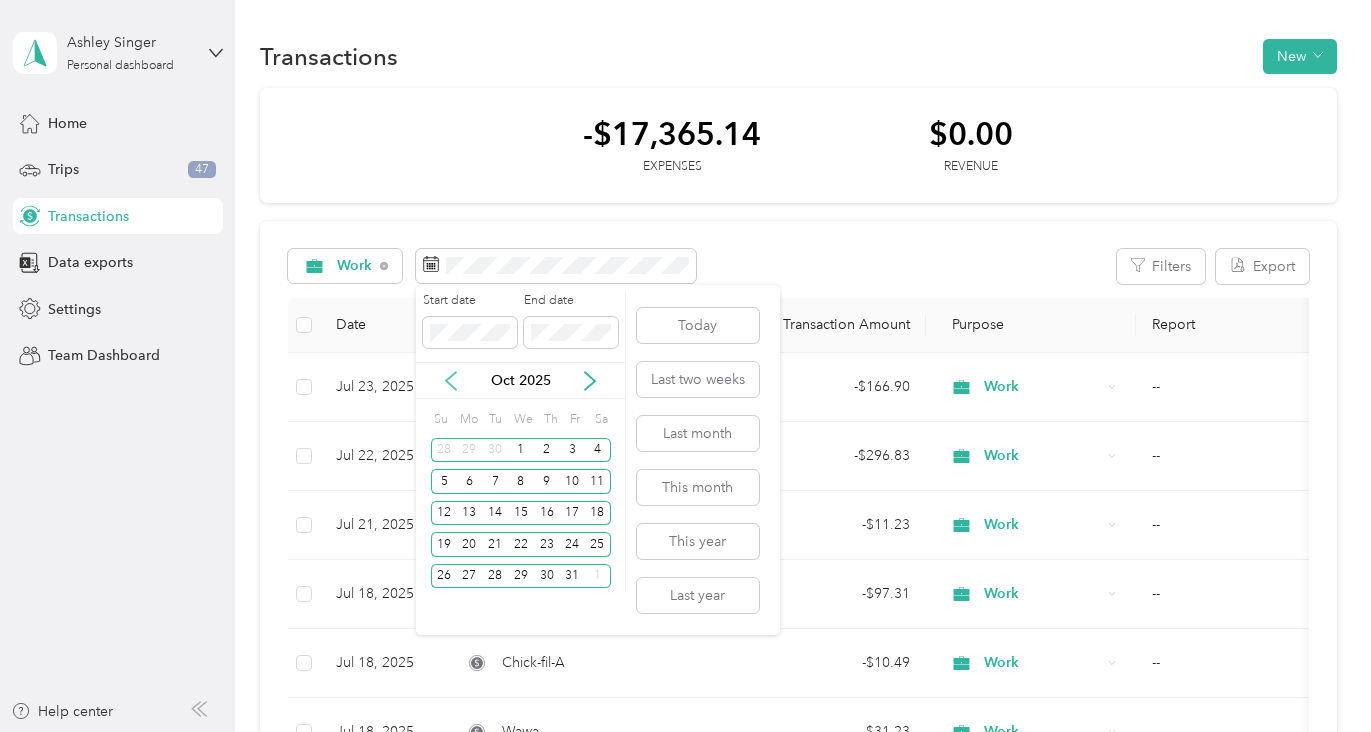 click 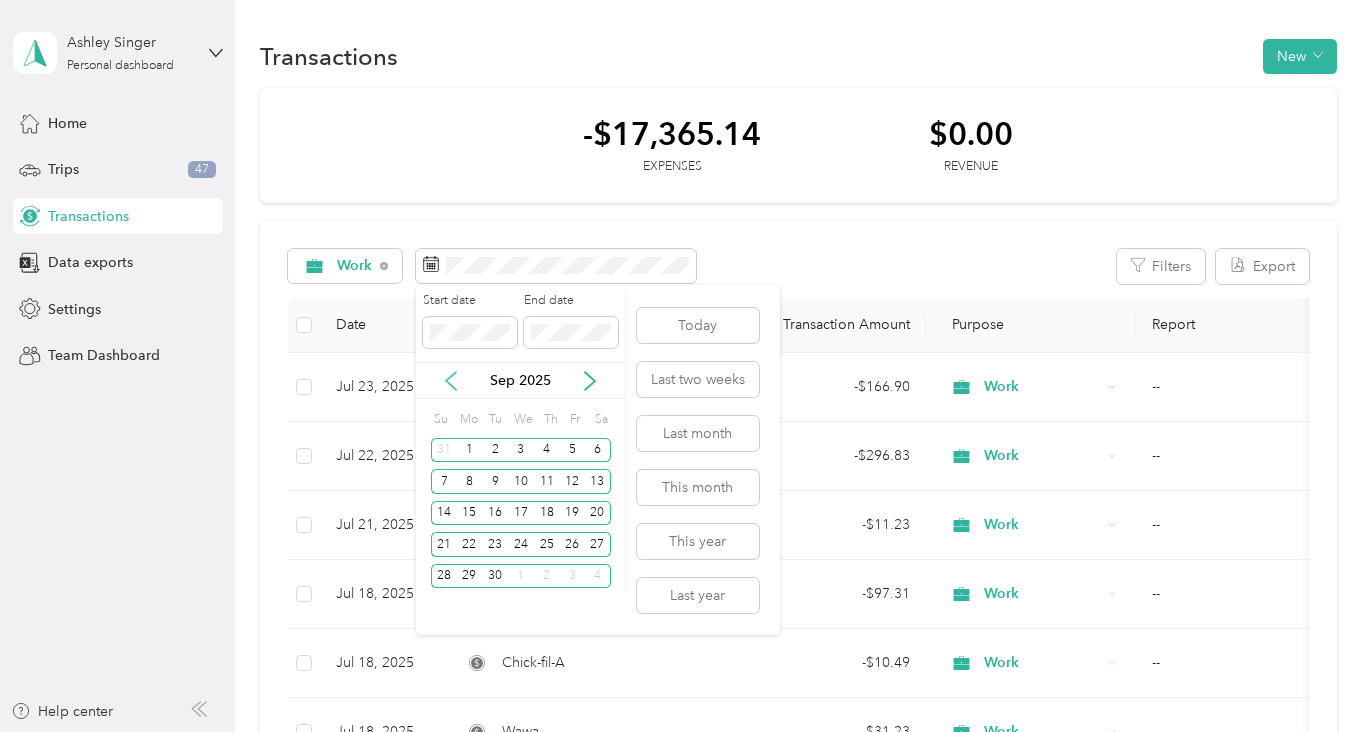 click 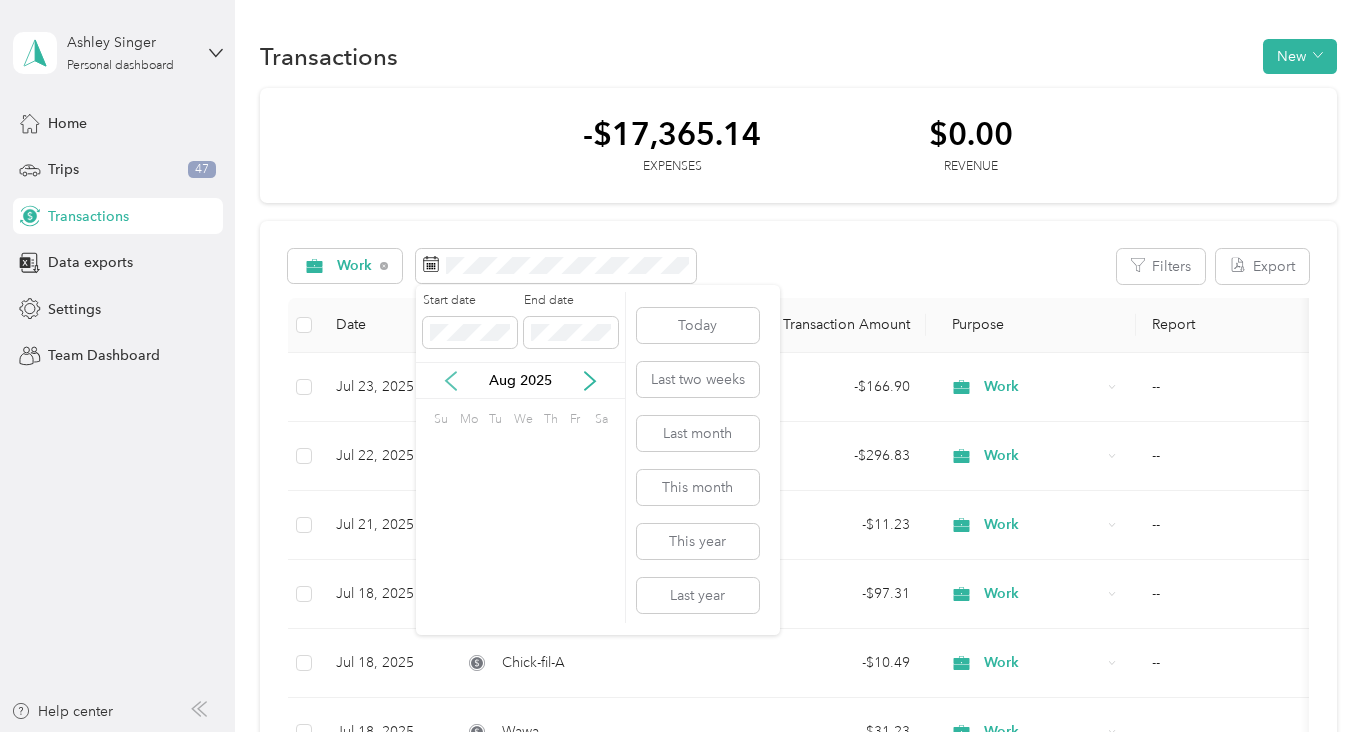 click 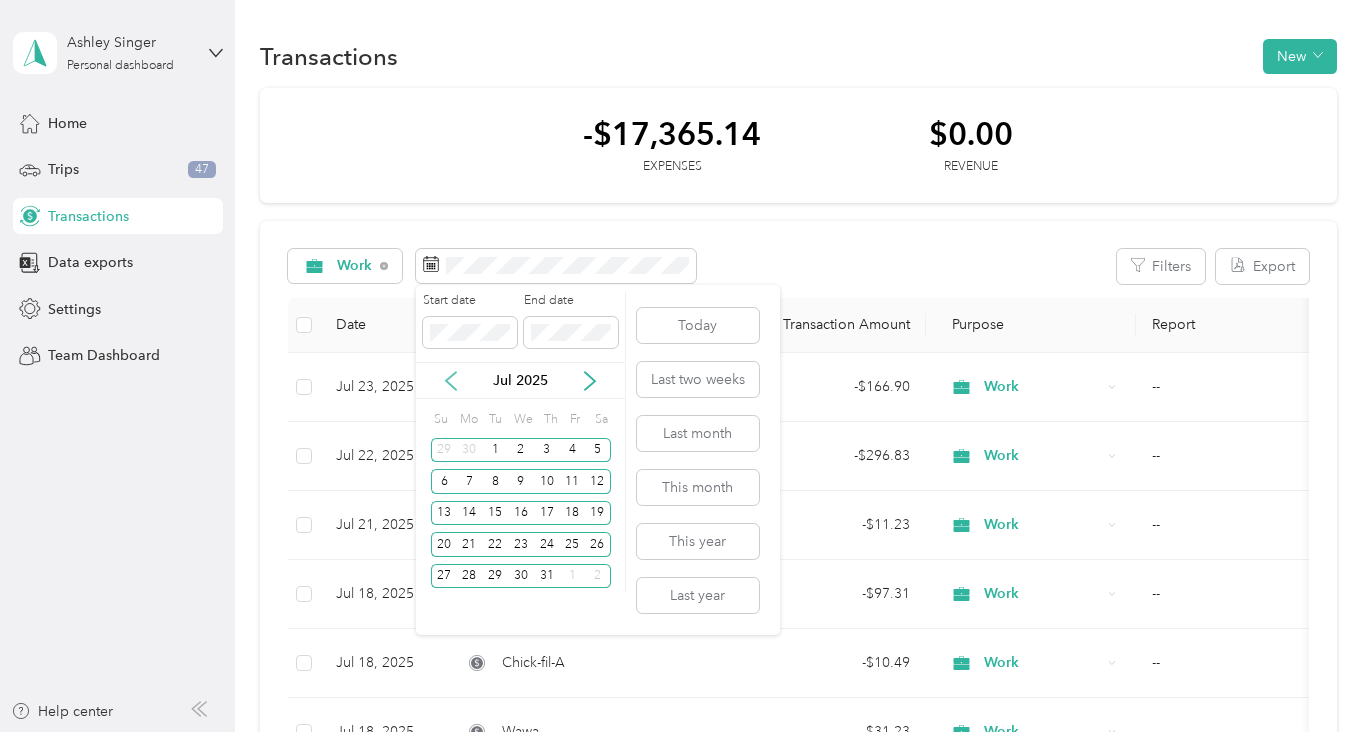 click 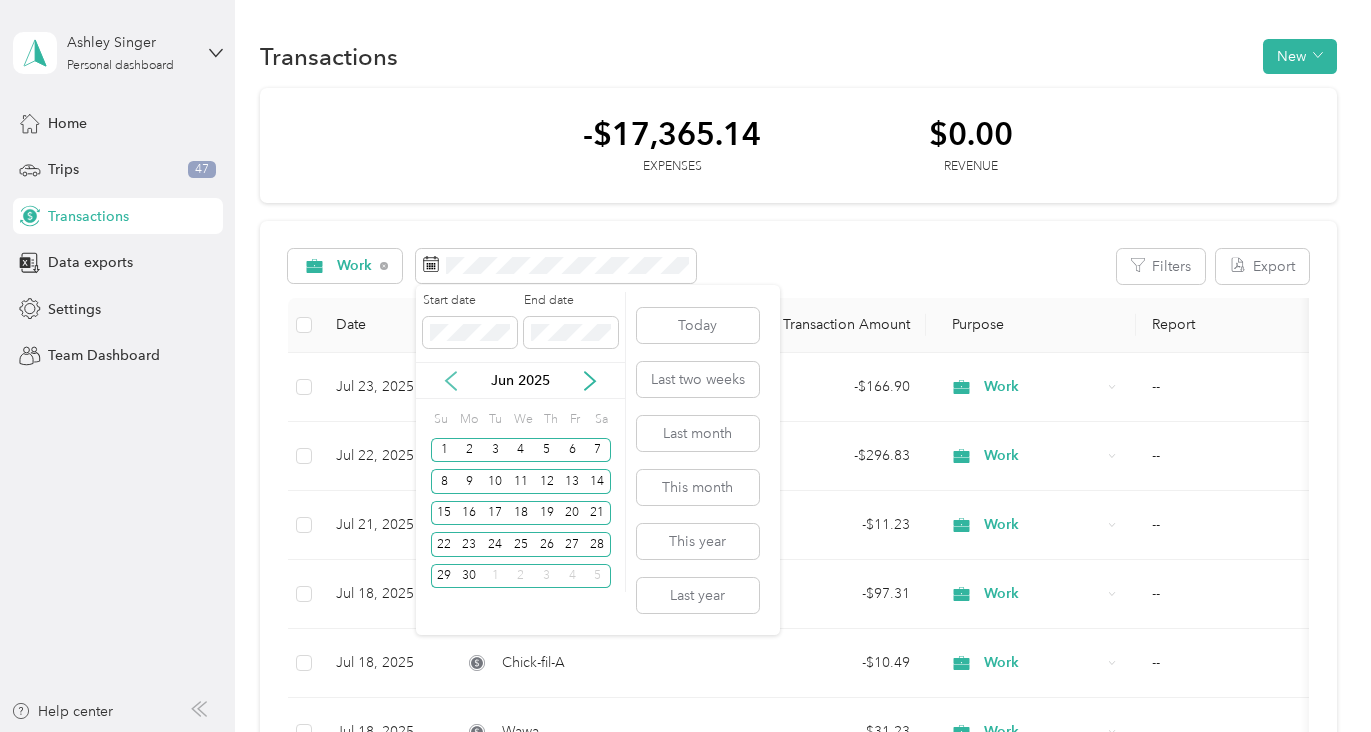 click 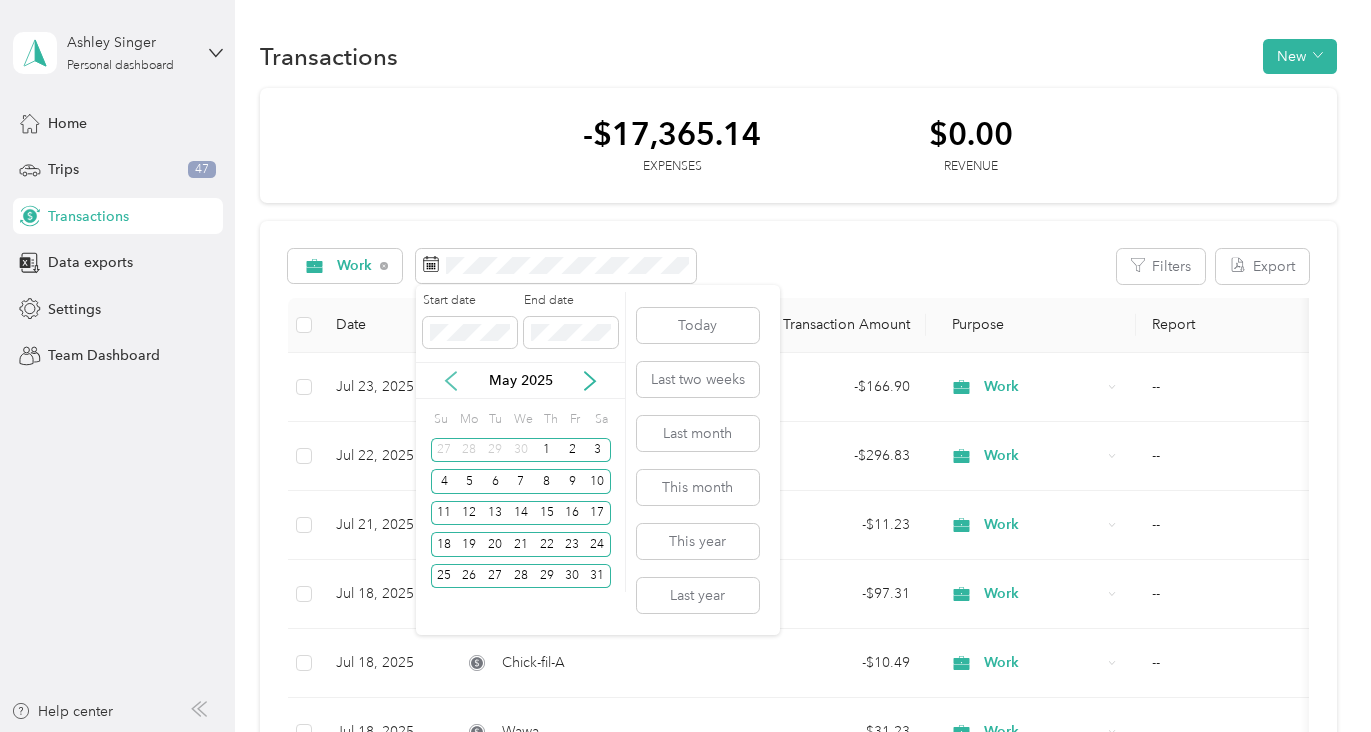 click 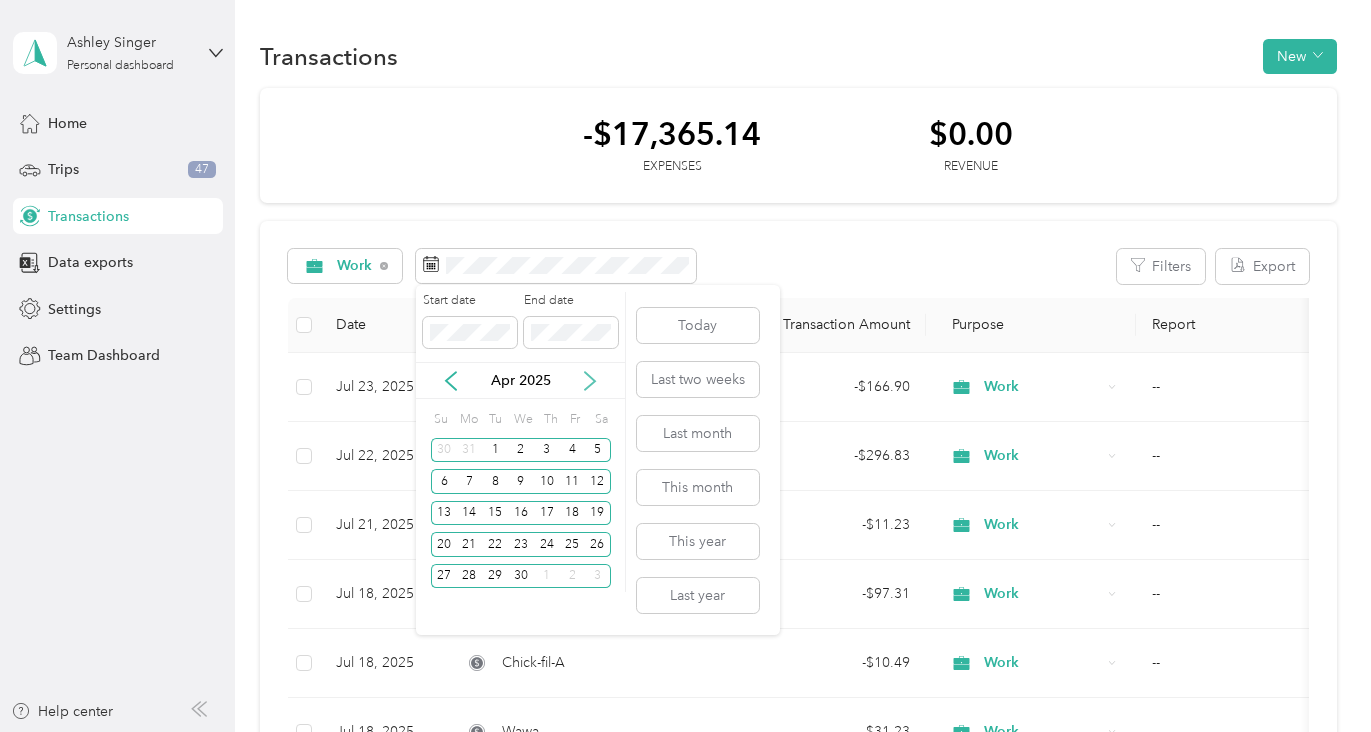 click 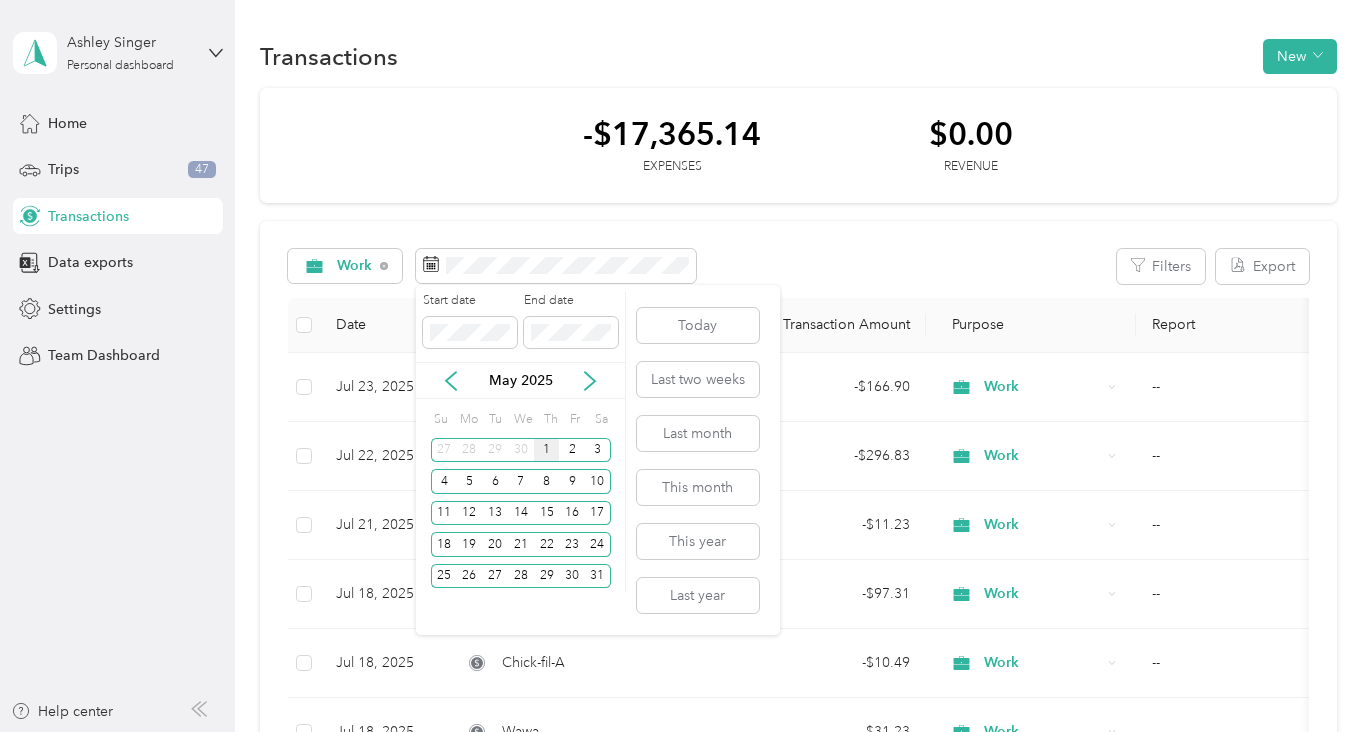 click on "1" at bounding box center [547, 450] 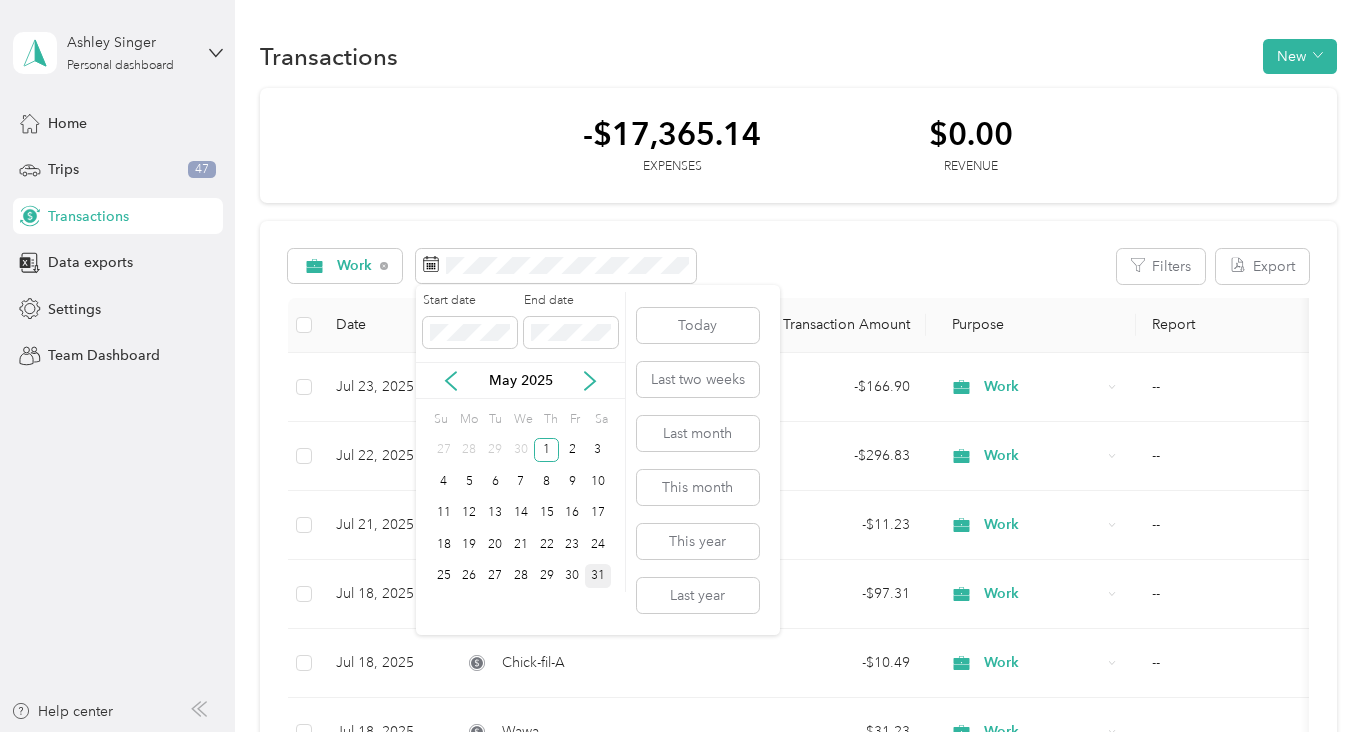 click on "31" at bounding box center (598, 576) 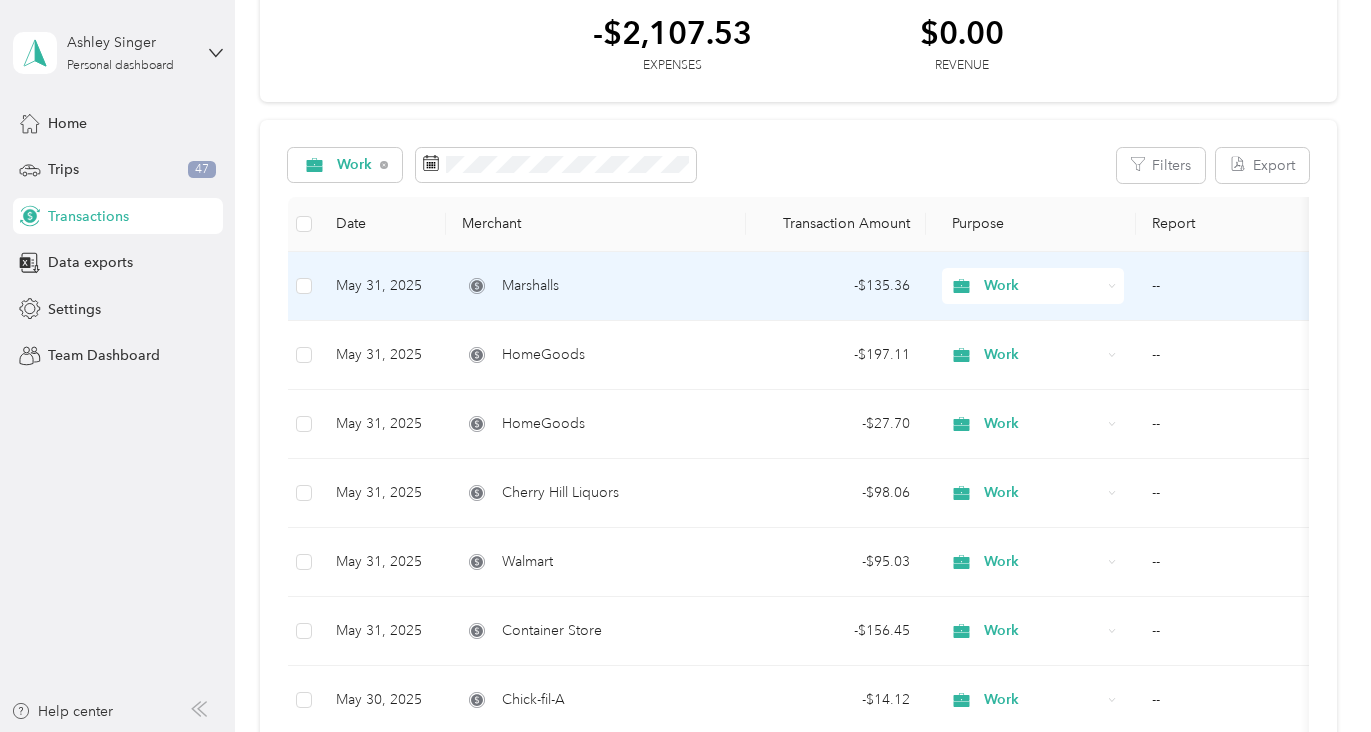 scroll, scrollTop: 0, scrollLeft: 0, axis: both 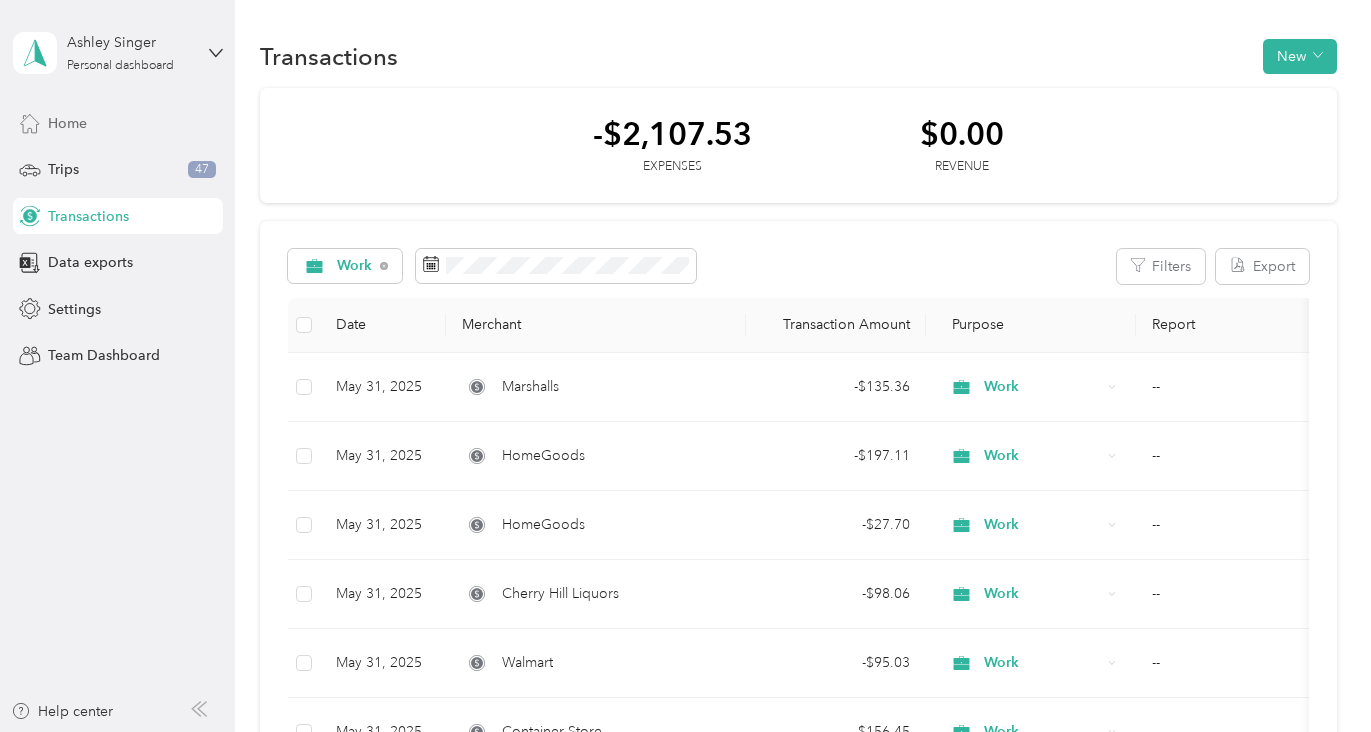 click on "Home" at bounding box center (118, 123) 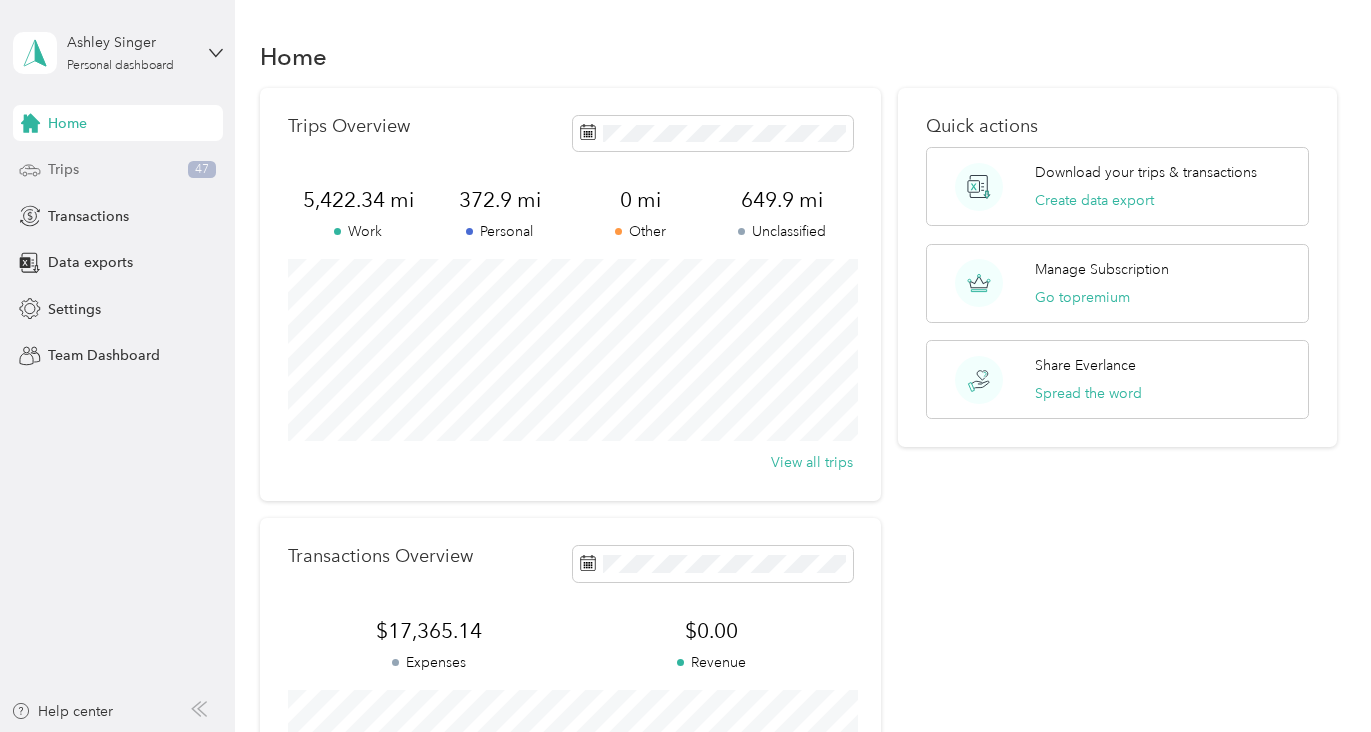 click on "Trips 47" at bounding box center (118, 170) 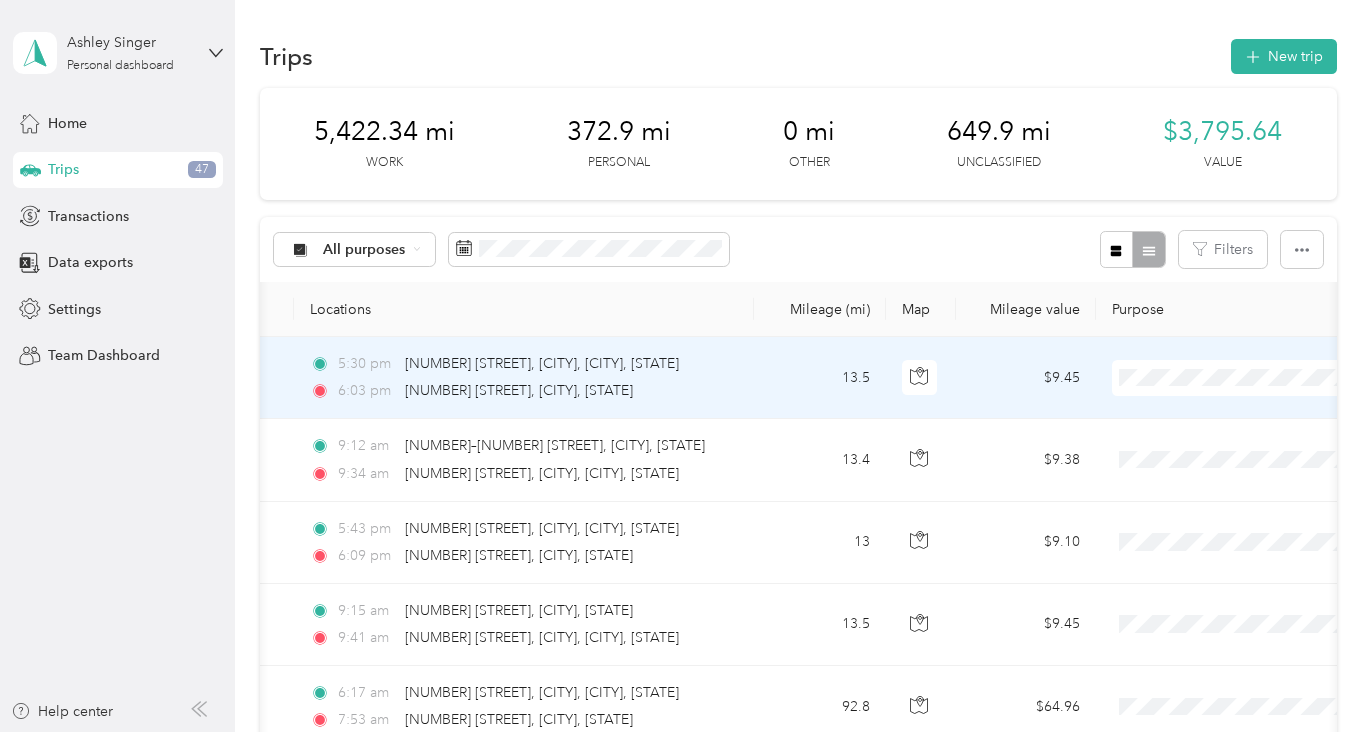 scroll, scrollTop: 0, scrollLeft: 163, axis: horizontal 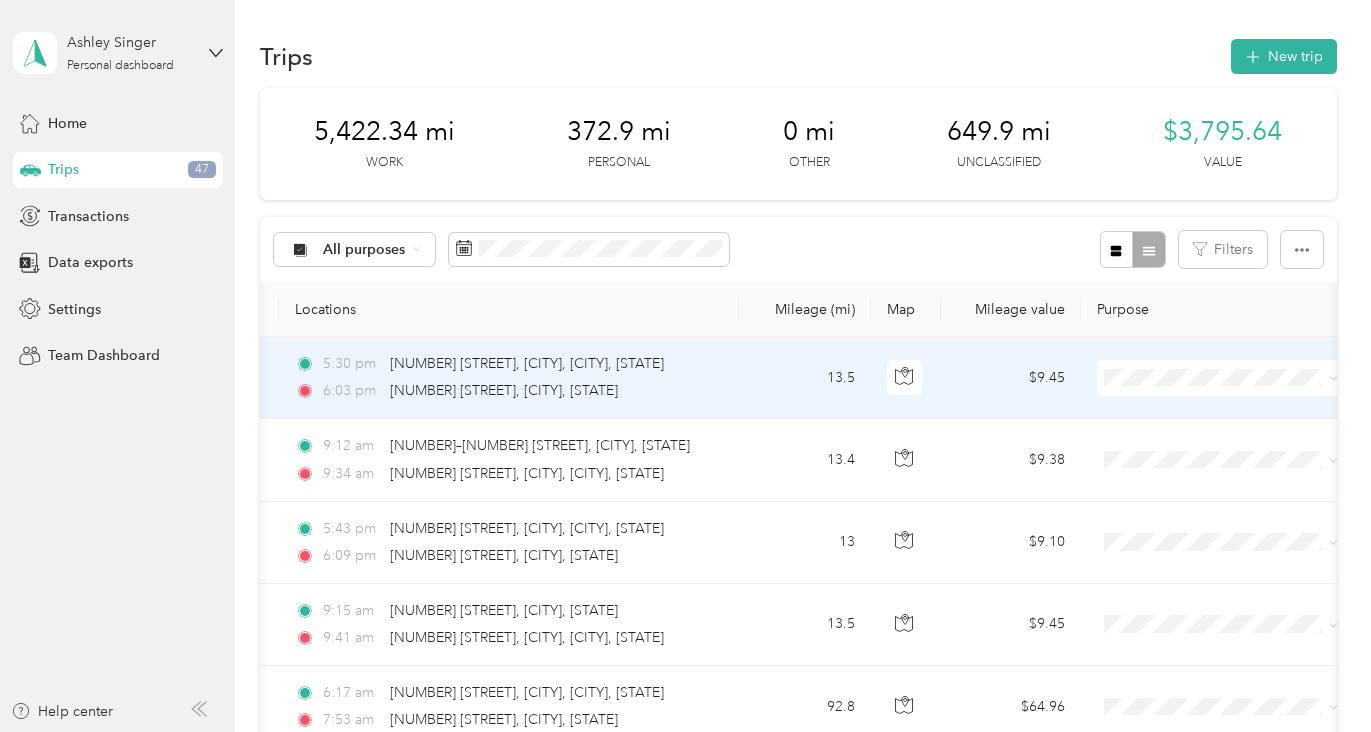 click at bounding box center (1221, 378) 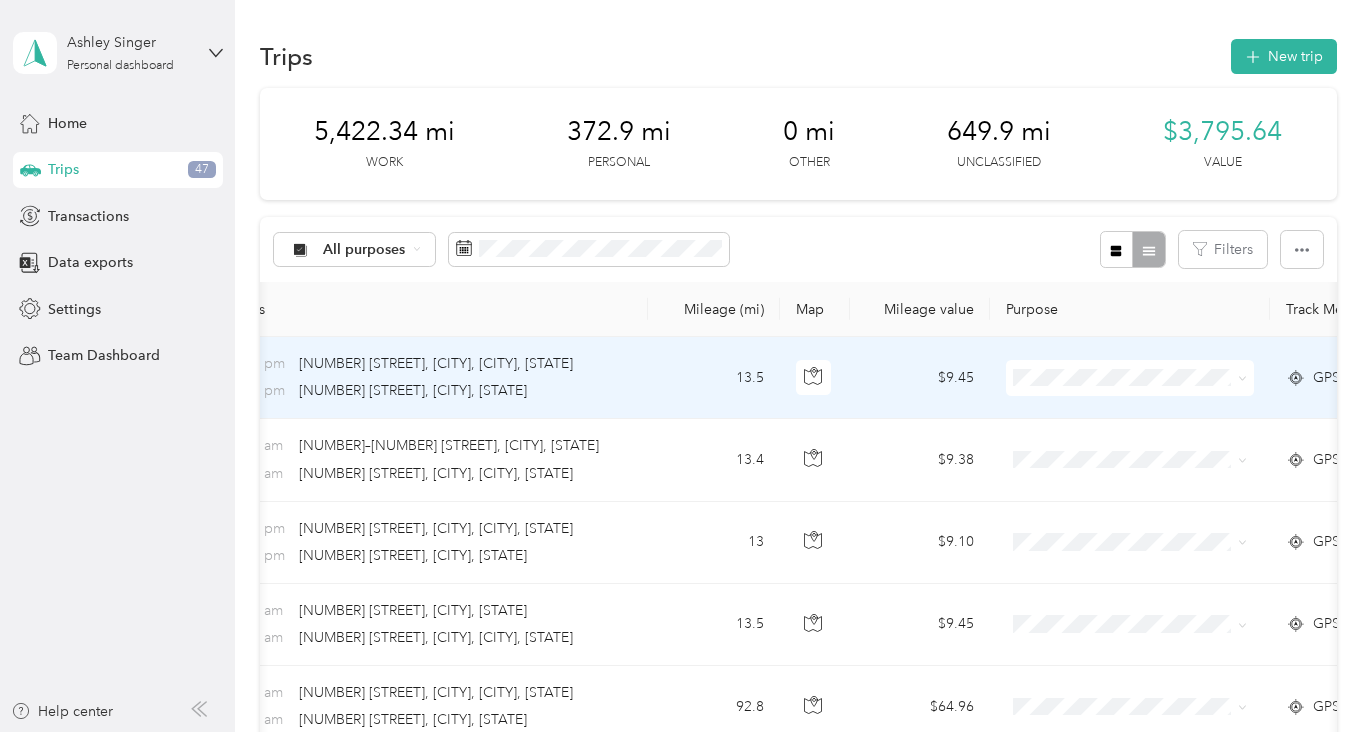 scroll, scrollTop: 0, scrollLeft: 263, axis: horizontal 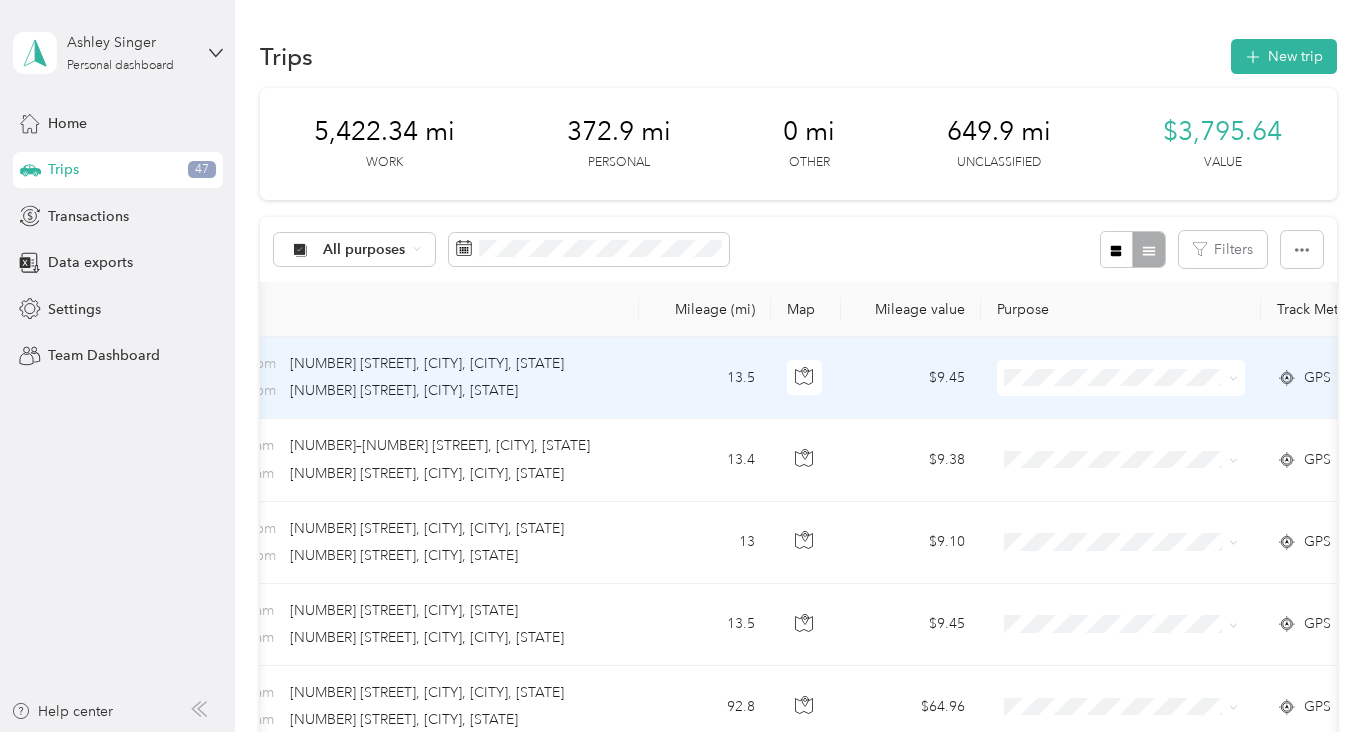 click 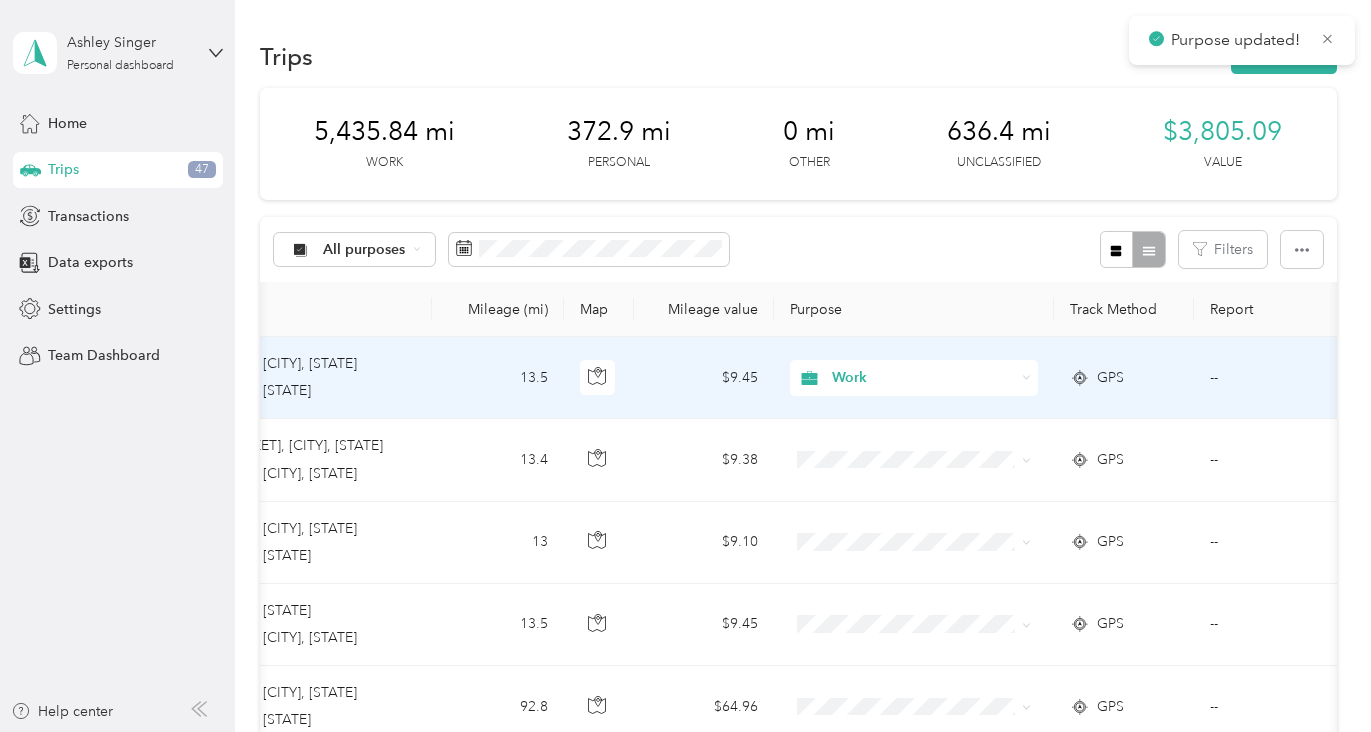 scroll, scrollTop: 0, scrollLeft: 569, axis: horizontal 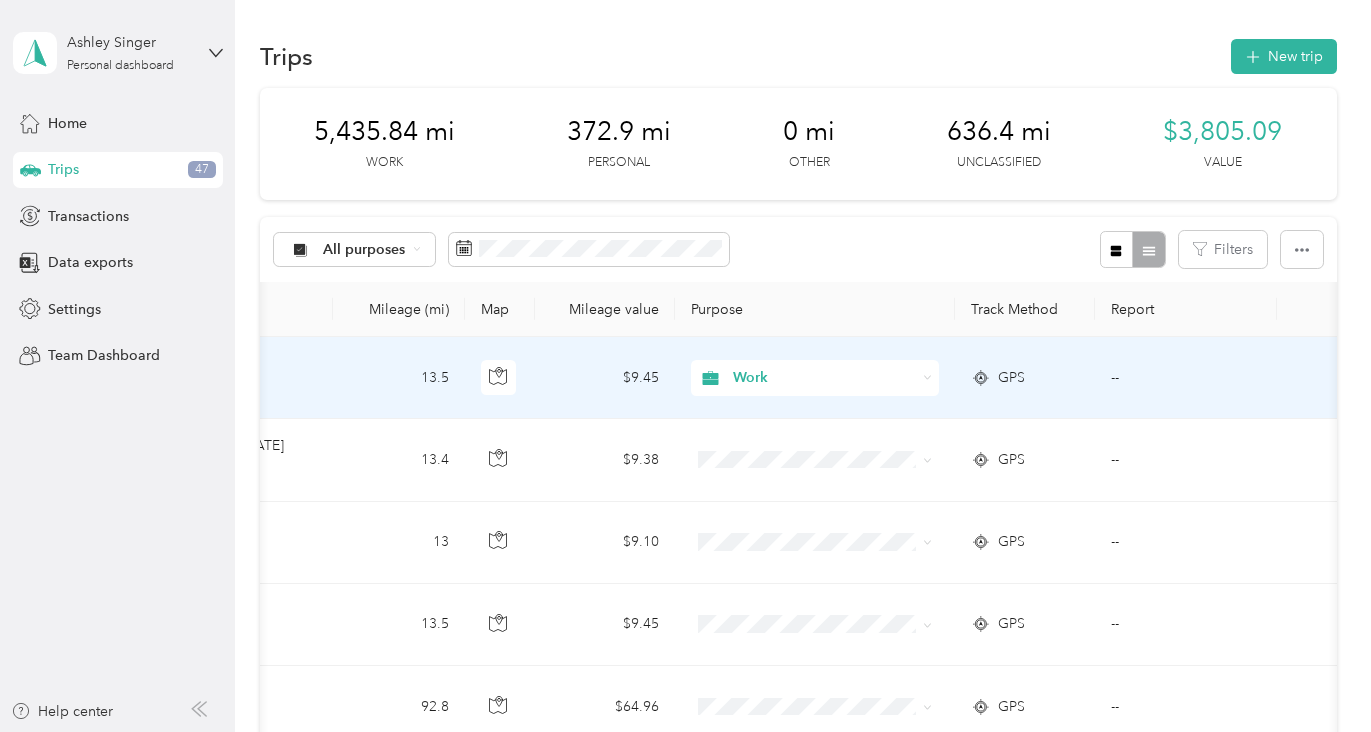click on "--" at bounding box center (1186, 378) 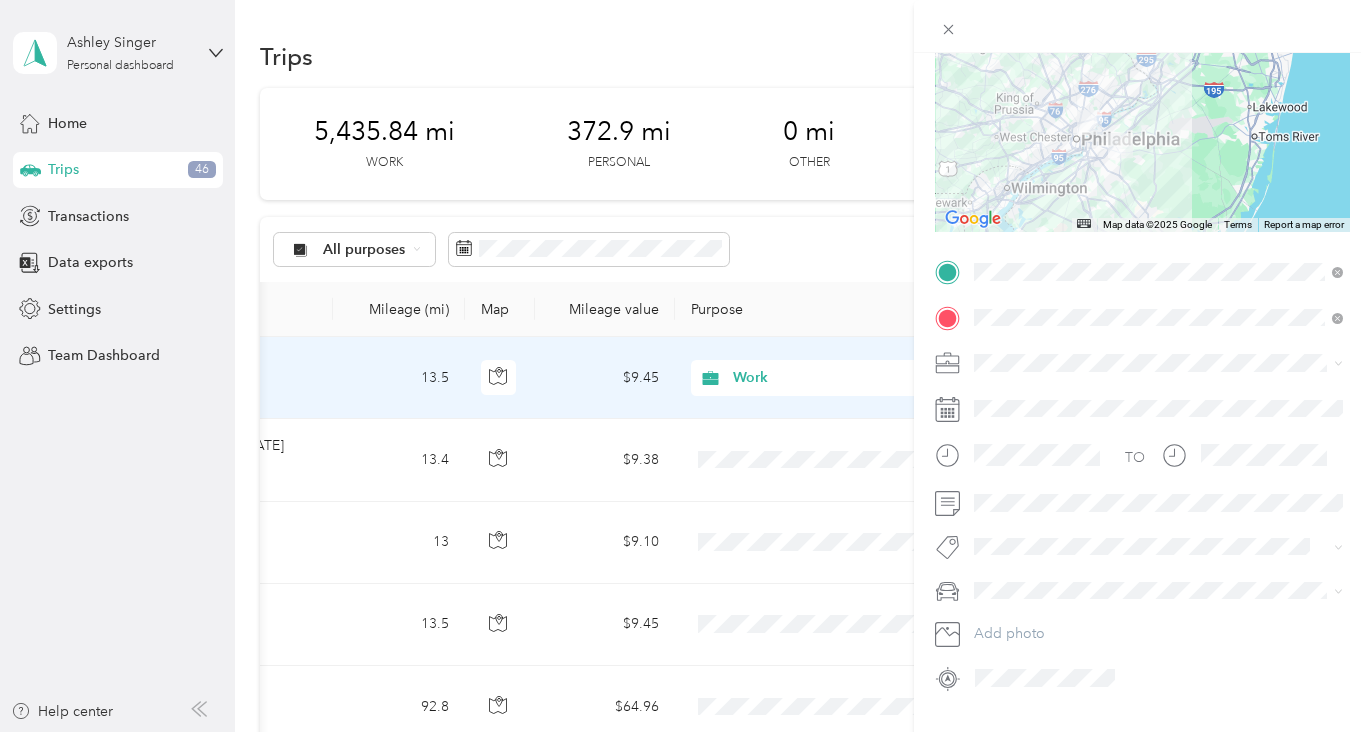 scroll, scrollTop: 226, scrollLeft: 0, axis: vertical 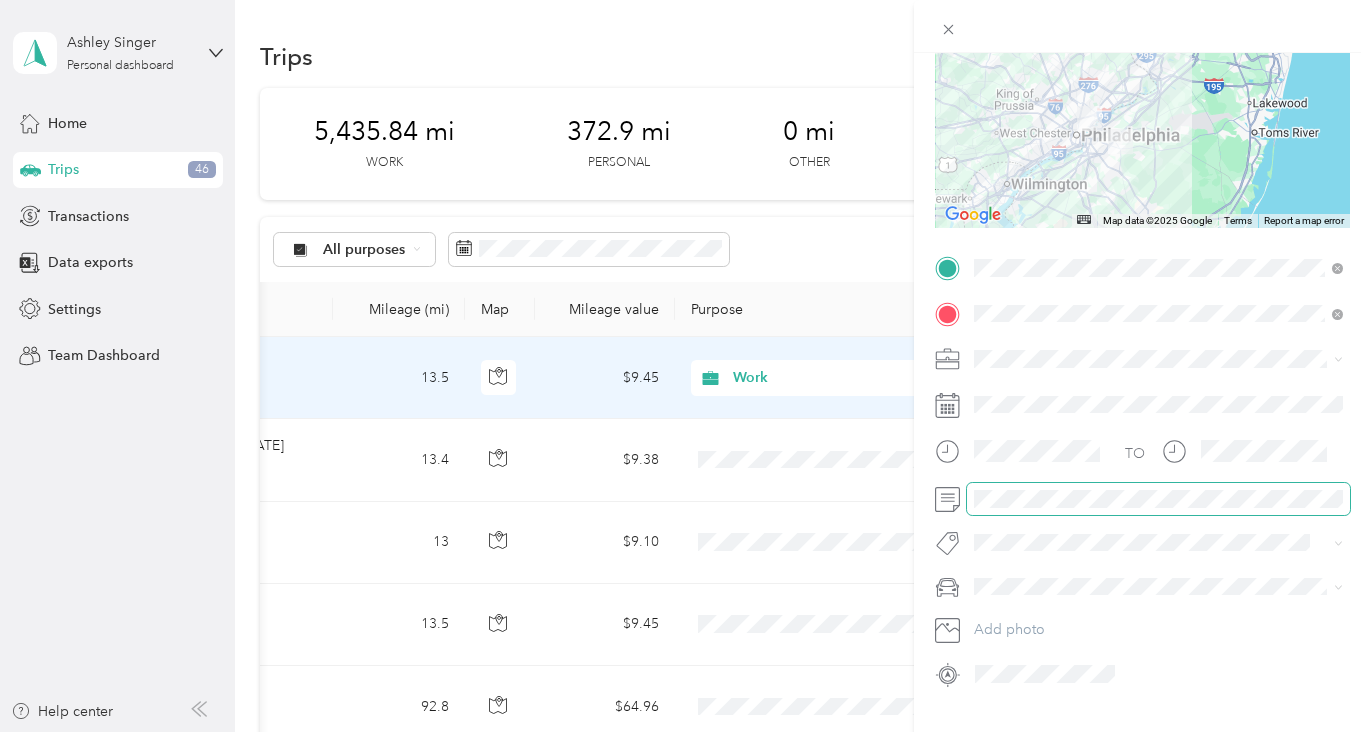 click at bounding box center [1142, 499] 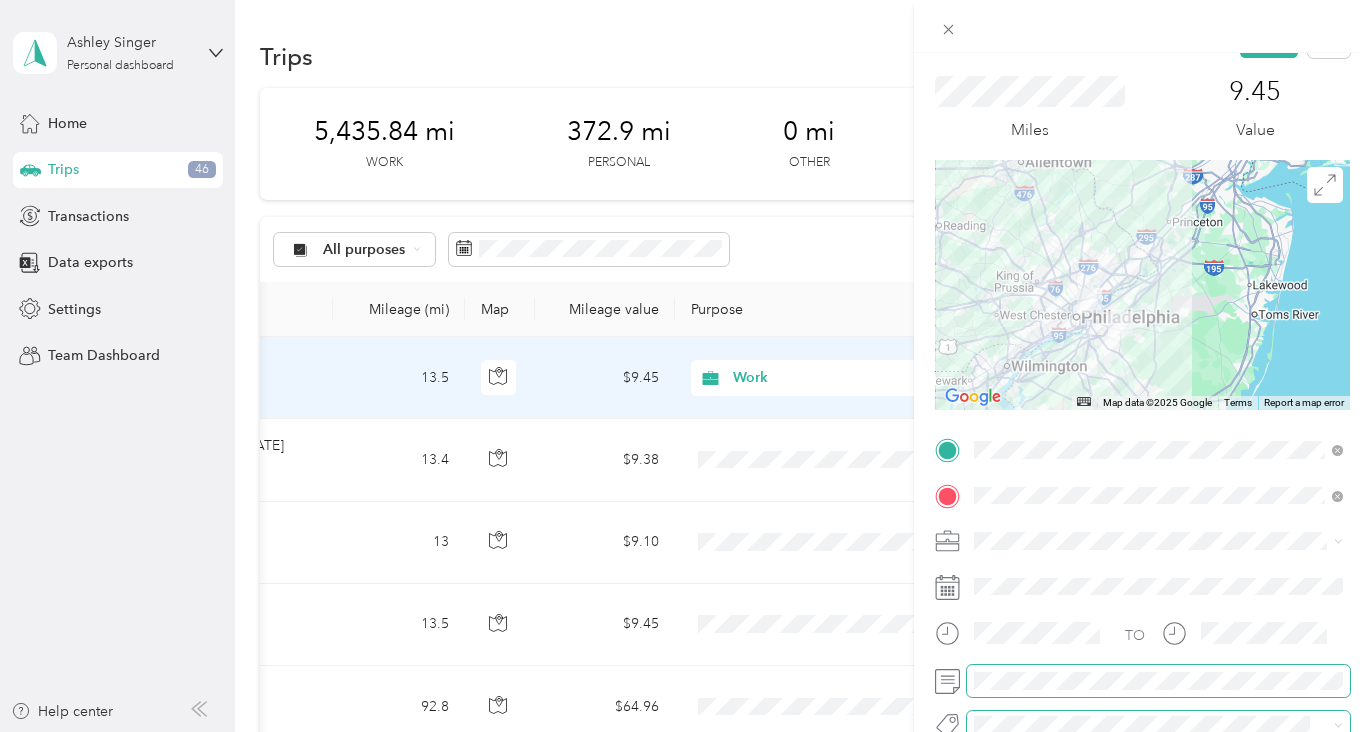 scroll, scrollTop: 0, scrollLeft: 0, axis: both 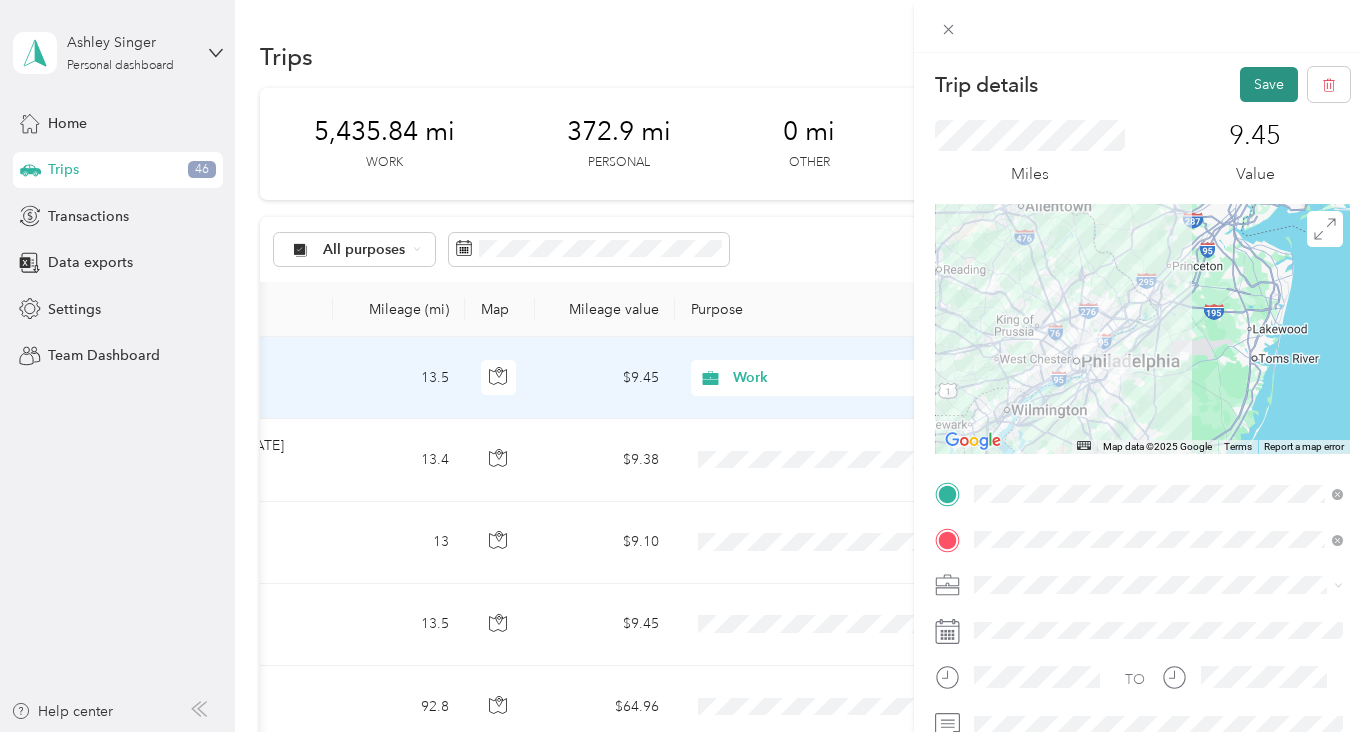 click on "Save" at bounding box center (1269, 84) 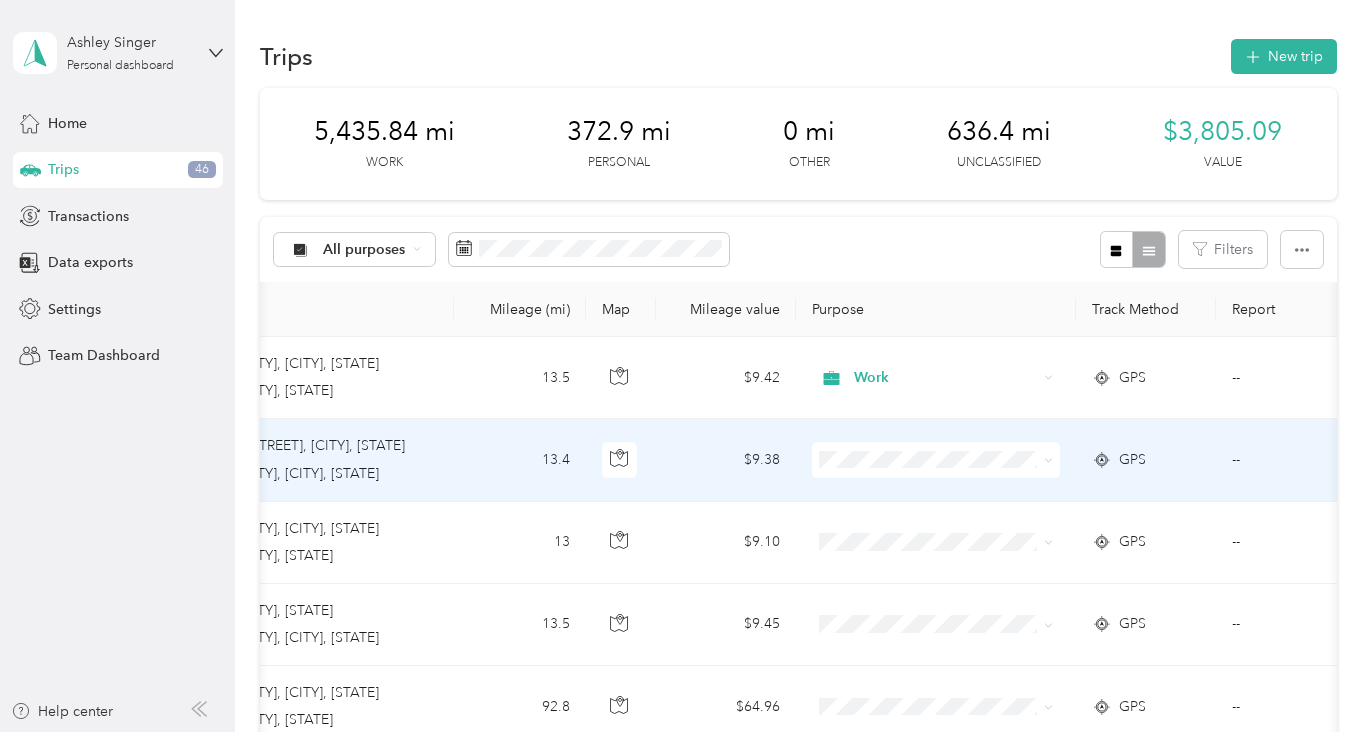 scroll, scrollTop: 0, scrollLeft: 449, axis: horizontal 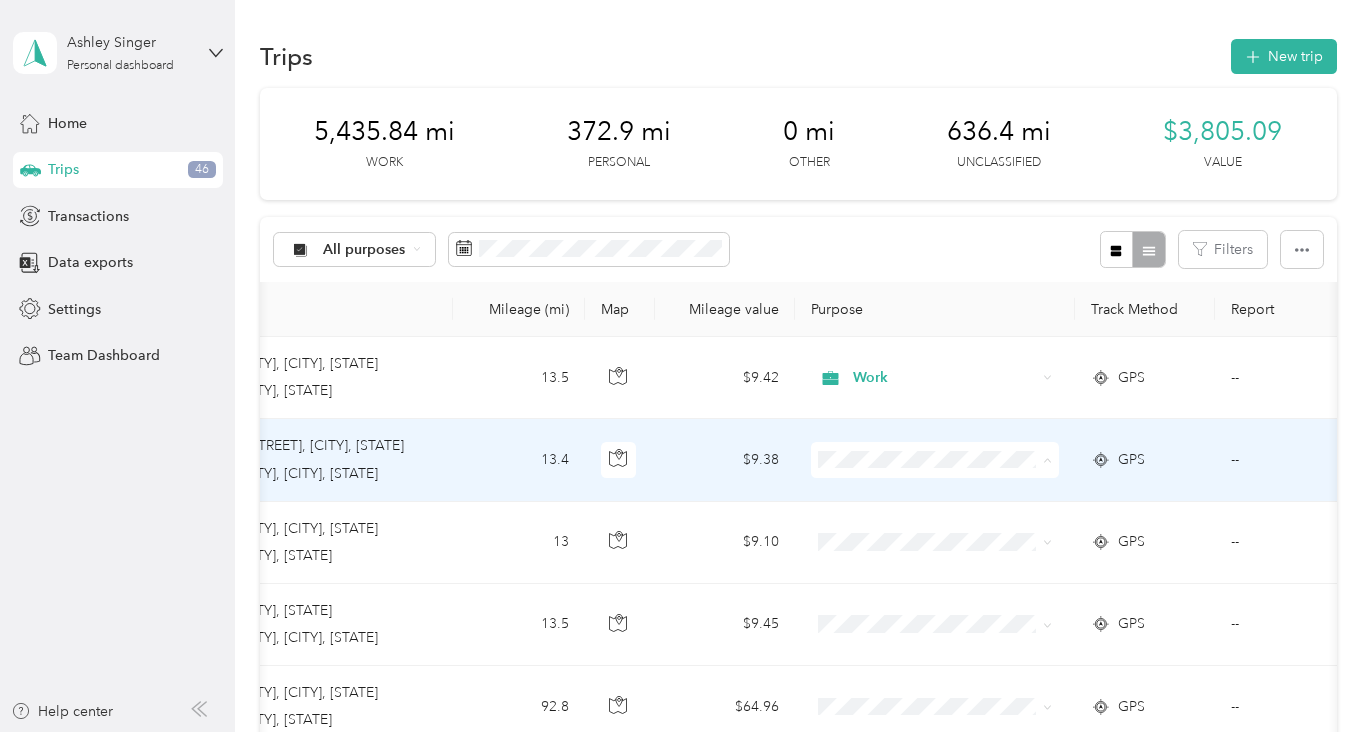 click on "Work" at bounding box center (952, 497) 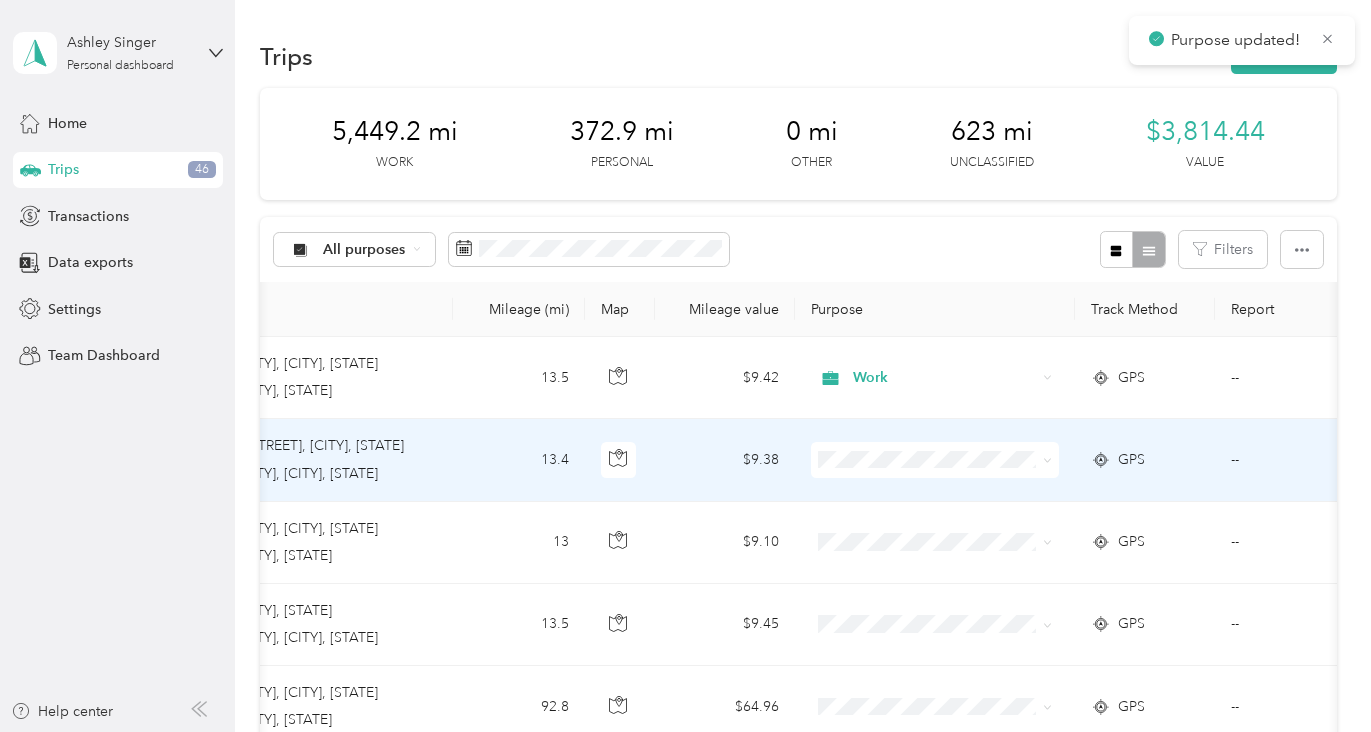 scroll, scrollTop: 0, scrollLeft: 569, axis: horizontal 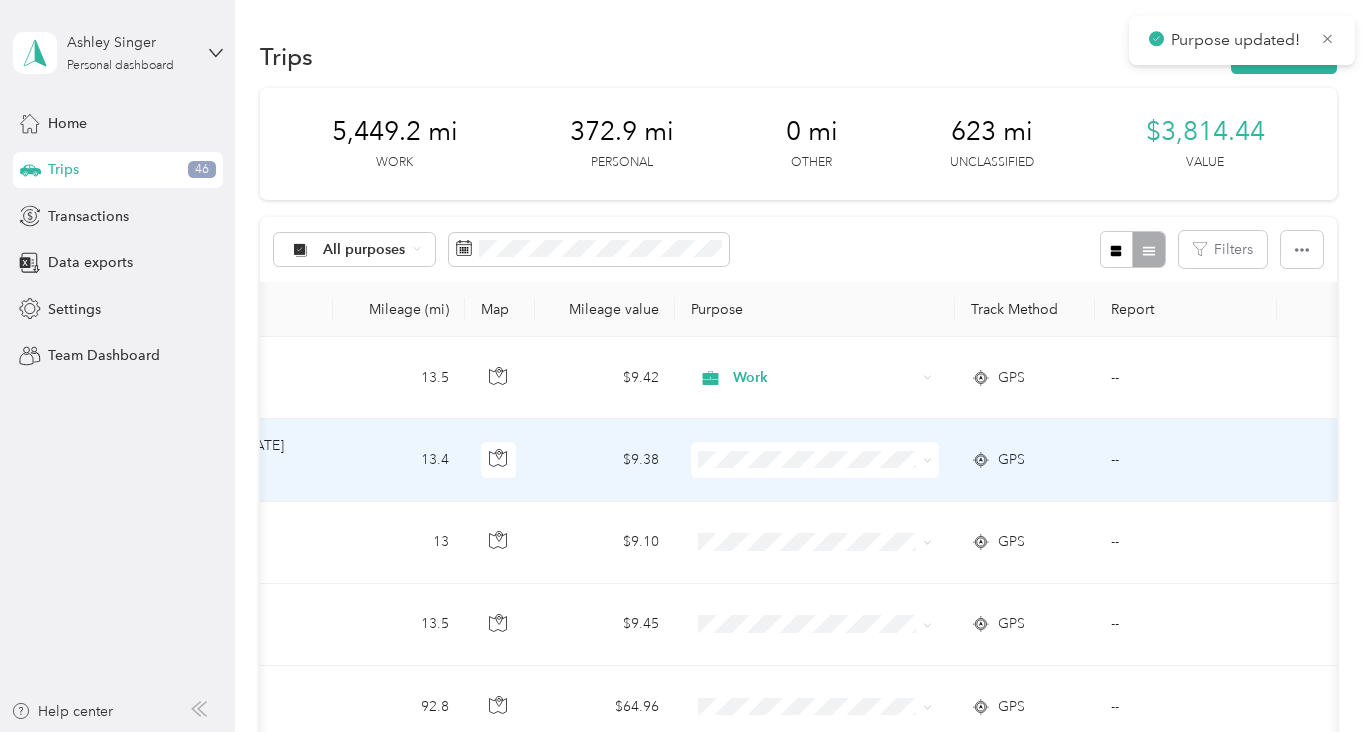 click on "--" at bounding box center [1186, 460] 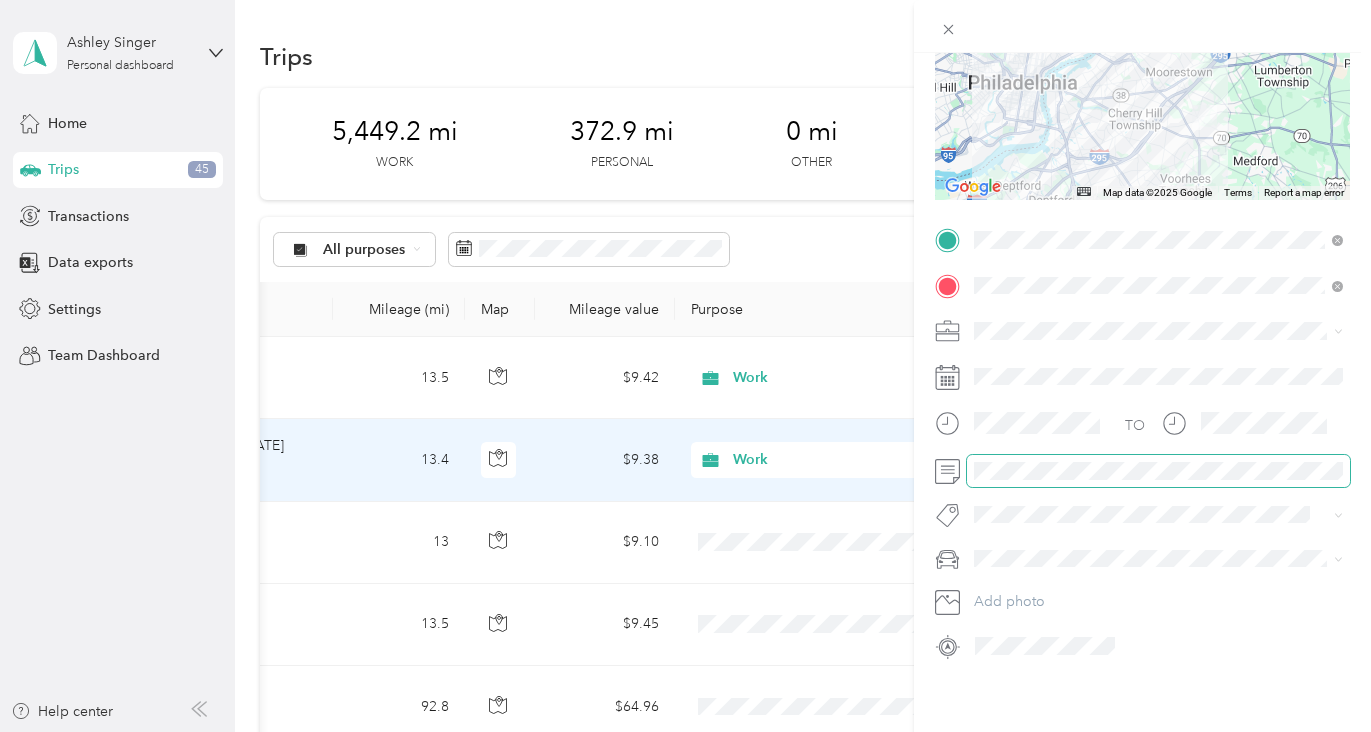 scroll, scrollTop: 257, scrollLeft: 0, axis: vertical 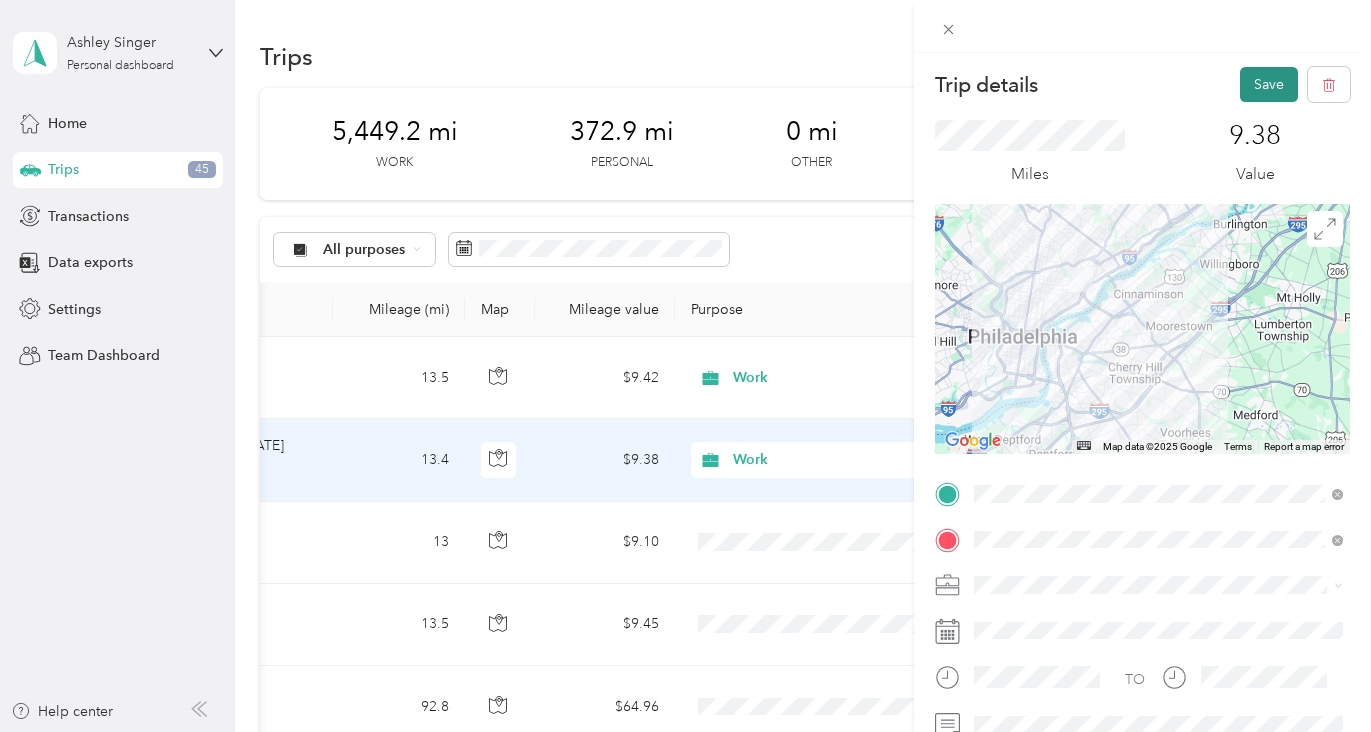 click on "Save" at bounding box center (1269, 84) 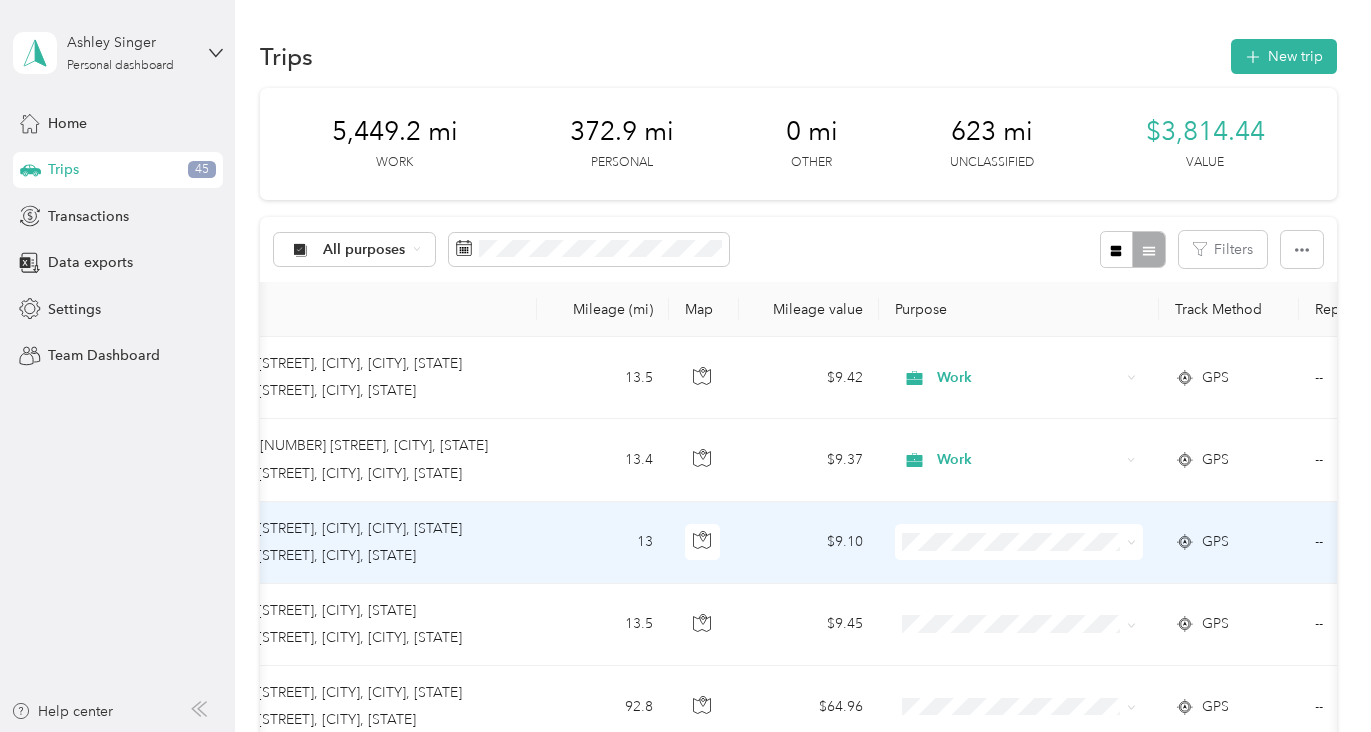 scroll, scrollTop: 0, scrollLeft: 395, axis: horizontal 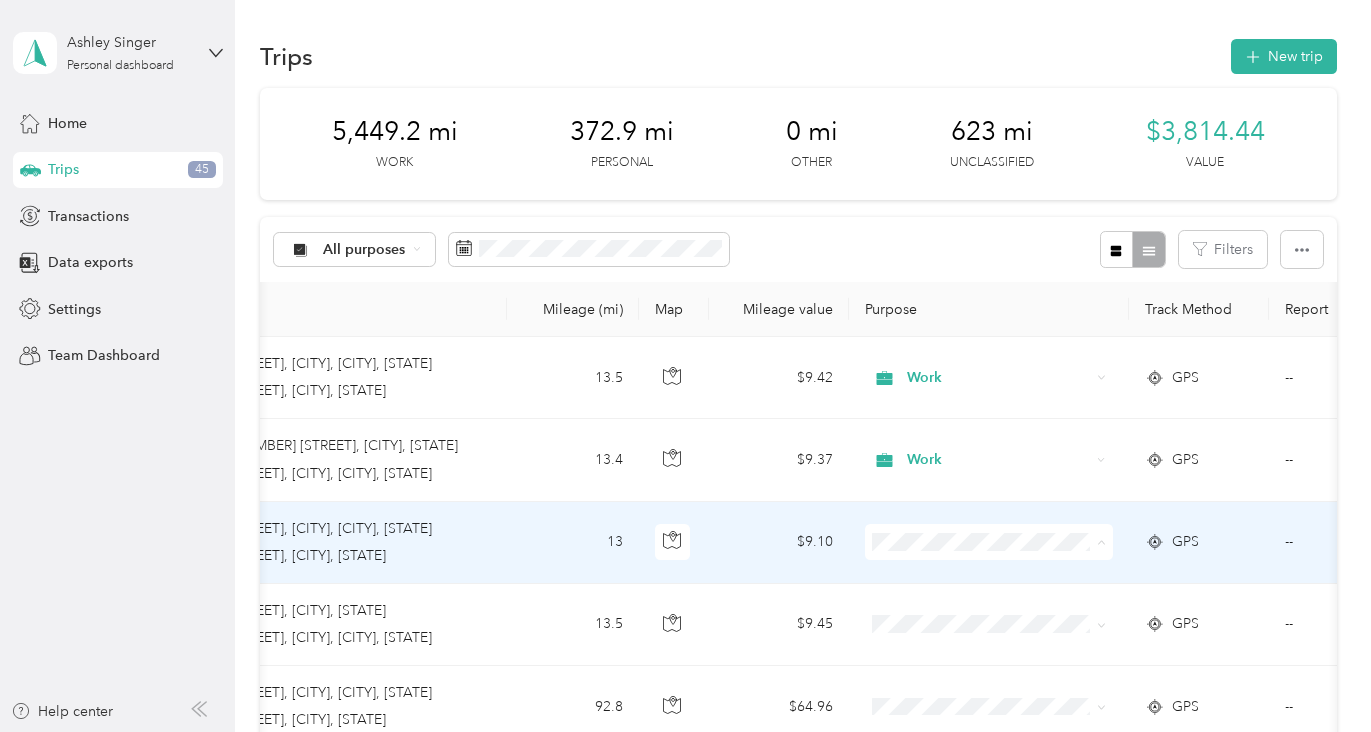 click on "Work" at bounding box center (989, 294) 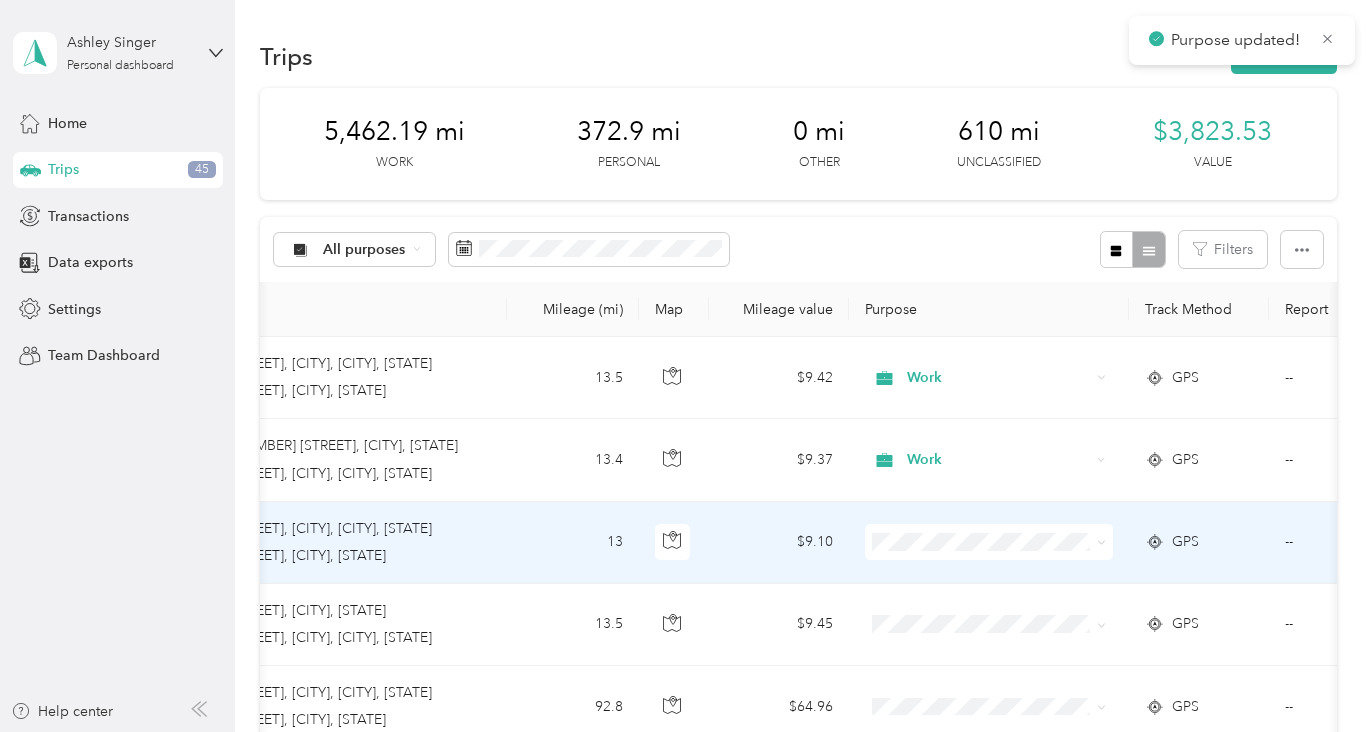 click at bounding box center [989, 542] 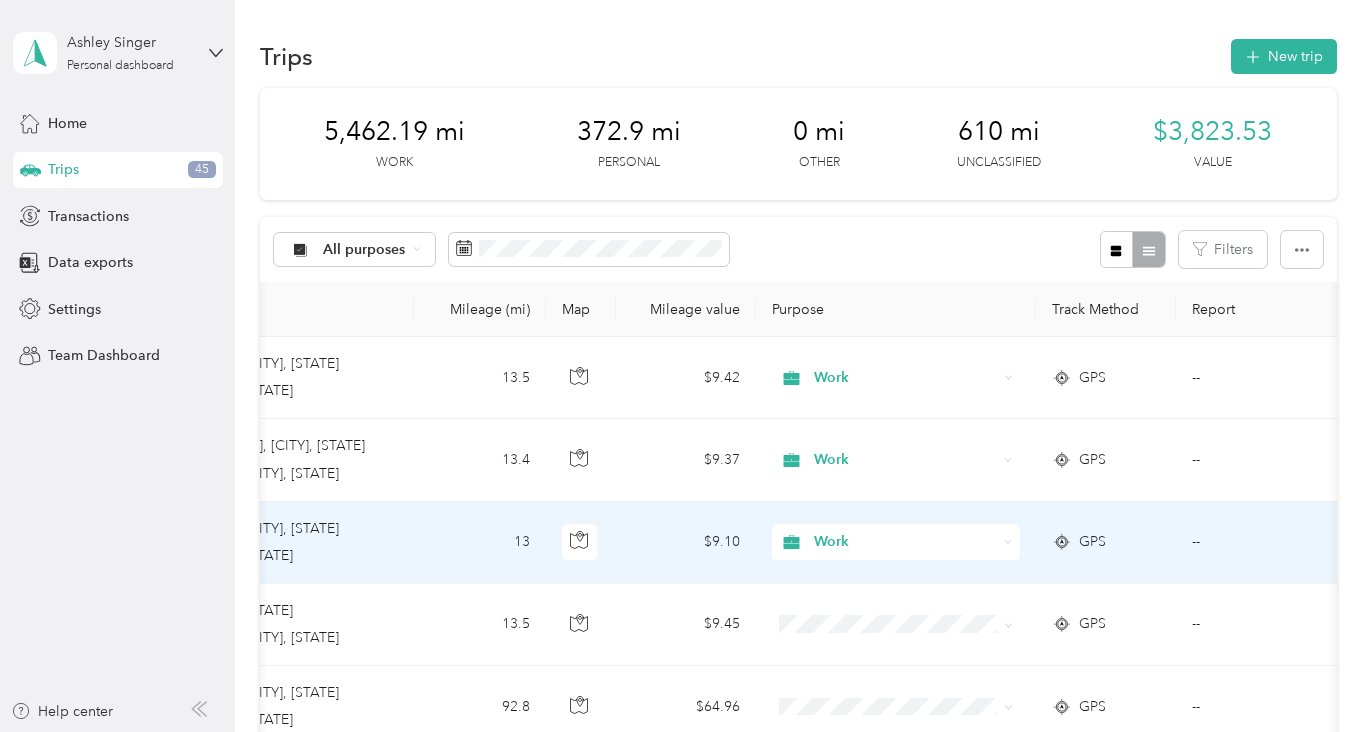 scroll, scrollTop: 0, scrollLeft: 534, axis: horizontal 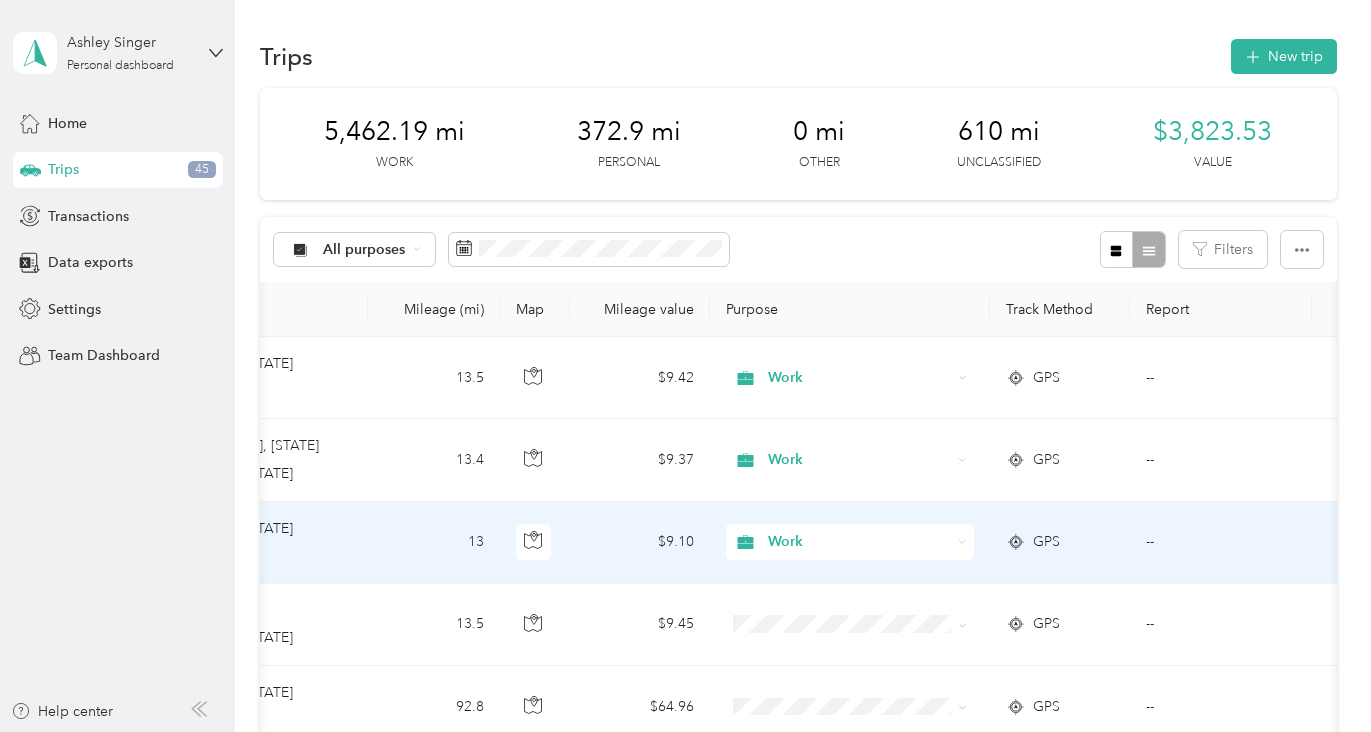 click on "--" at bounding box center [1221, 543] 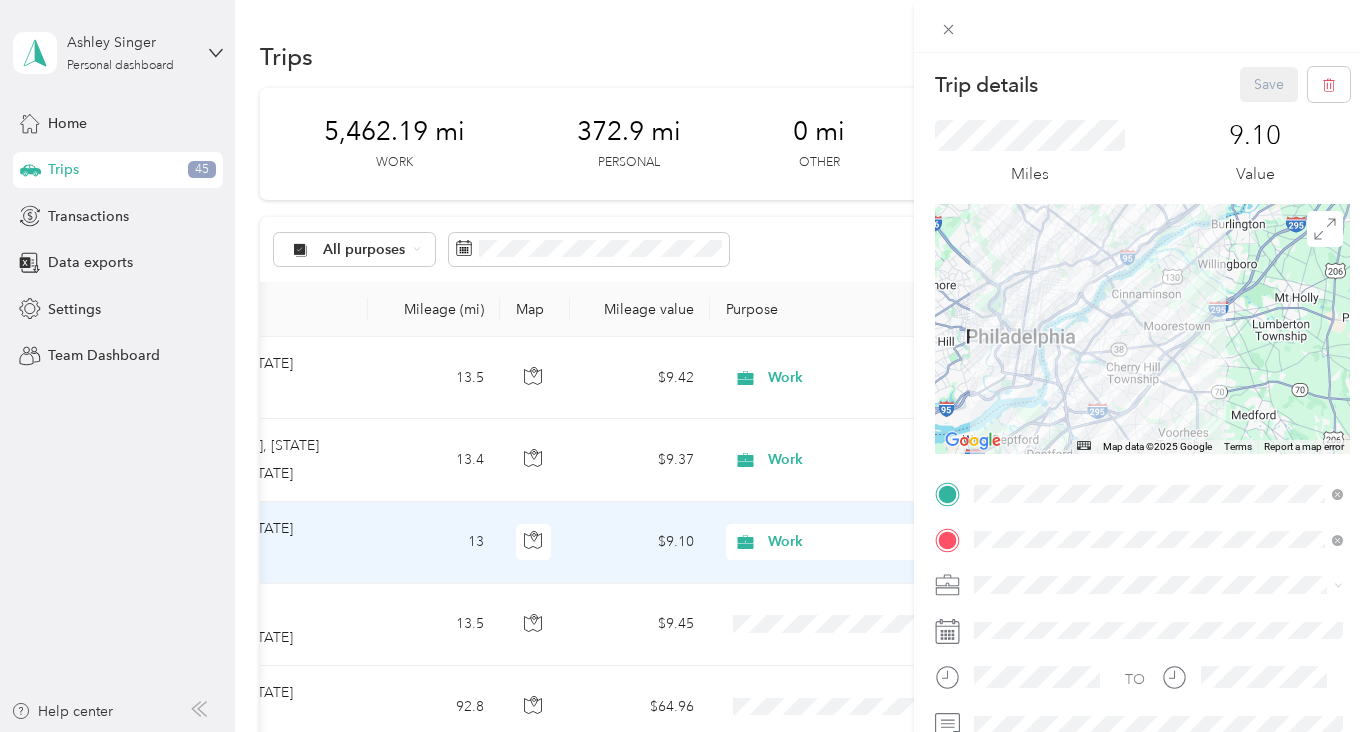 scroll, scrollTop: 252, scrollLeft: 0, axis: vertical 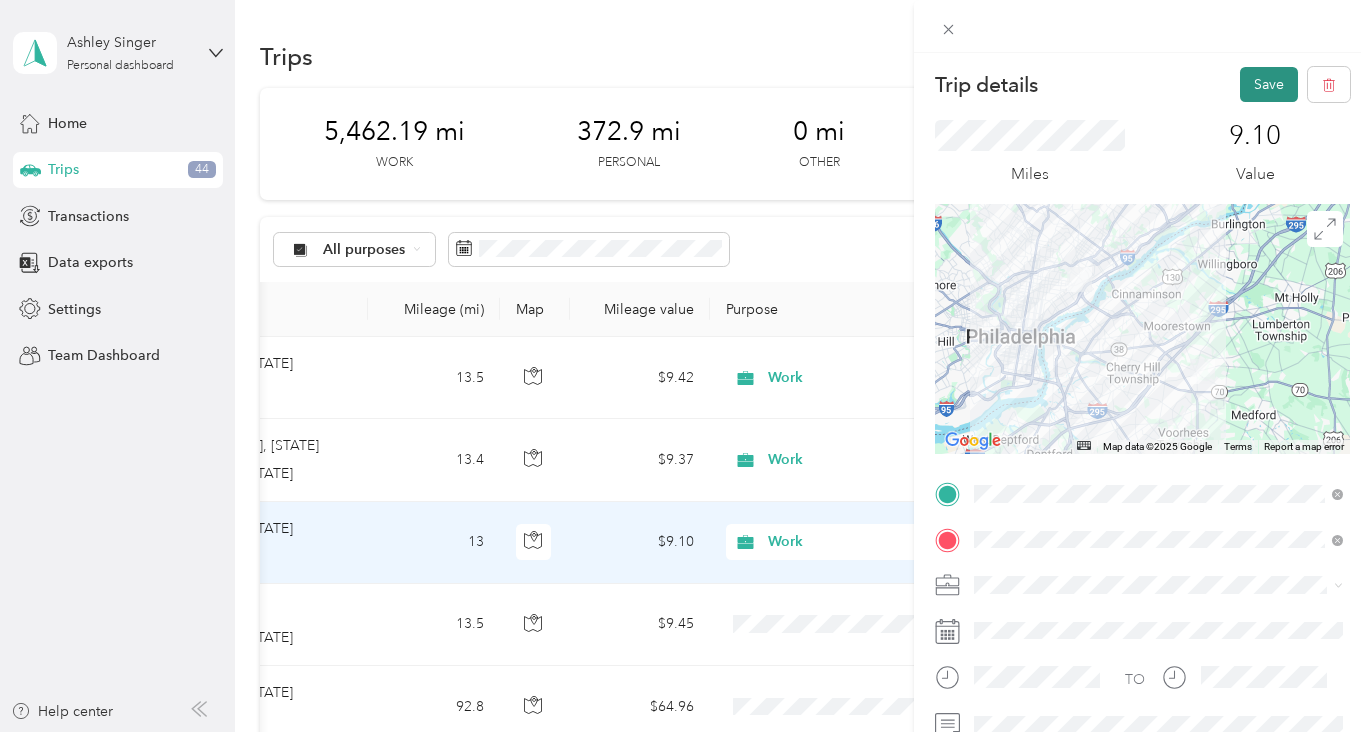 click on "Save" at bounding box center (1269, 84) 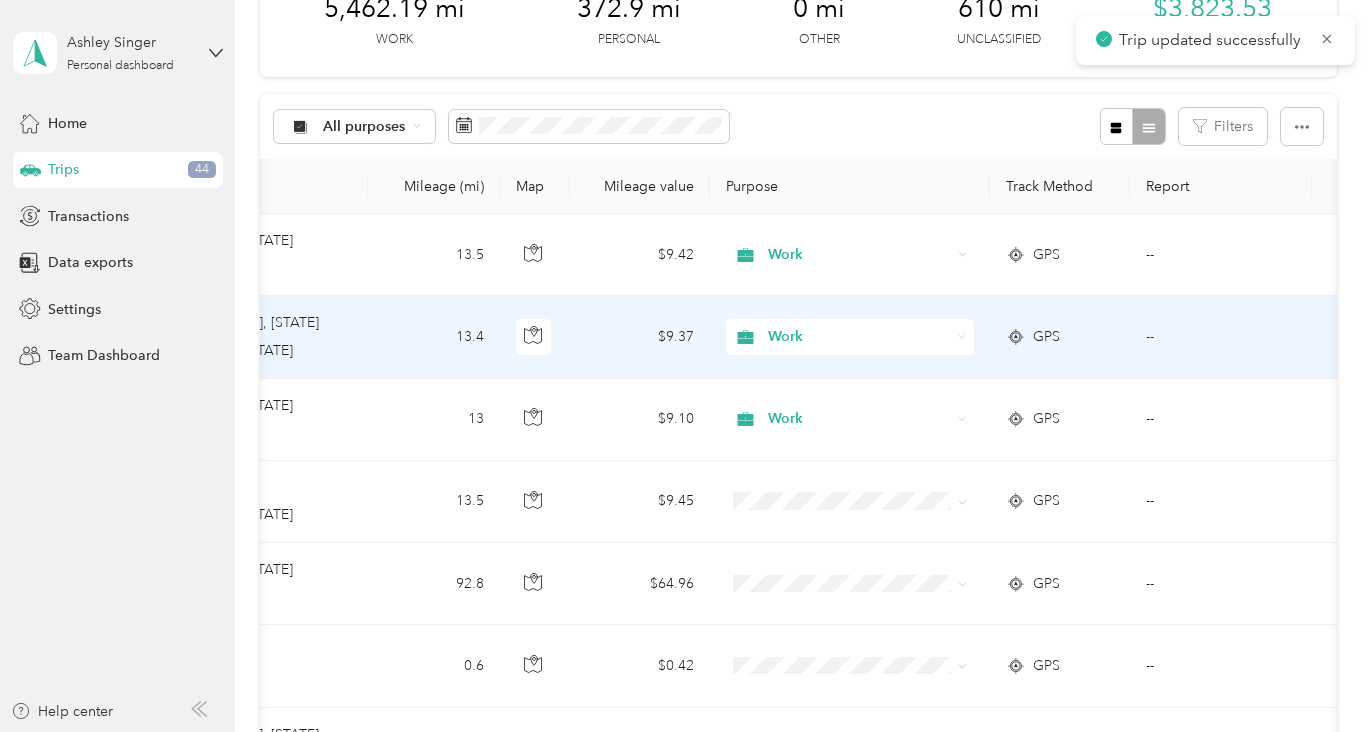 scroll, scrollTop: 191, scrollLeft: 0, axis: vertical 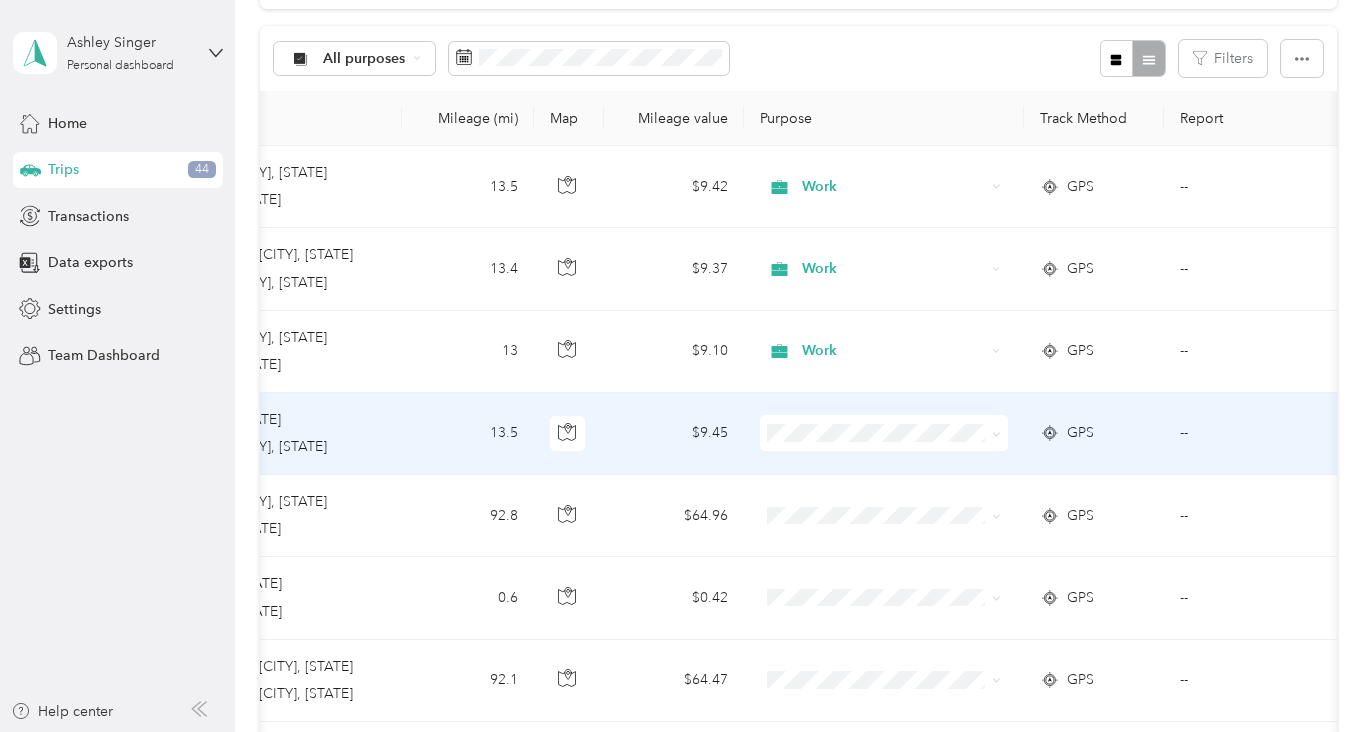 click at bounding box center (993, 433) 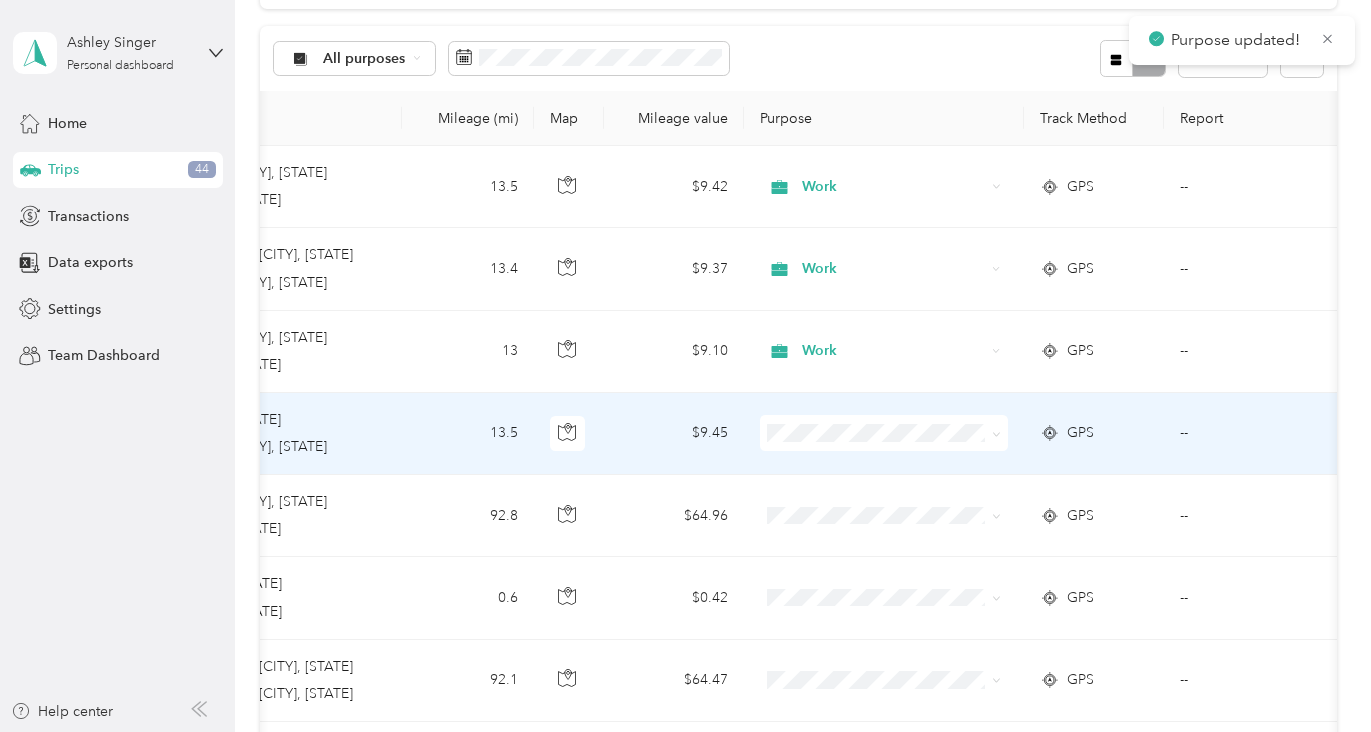 click on "--" at bounding box center (1255, 434) 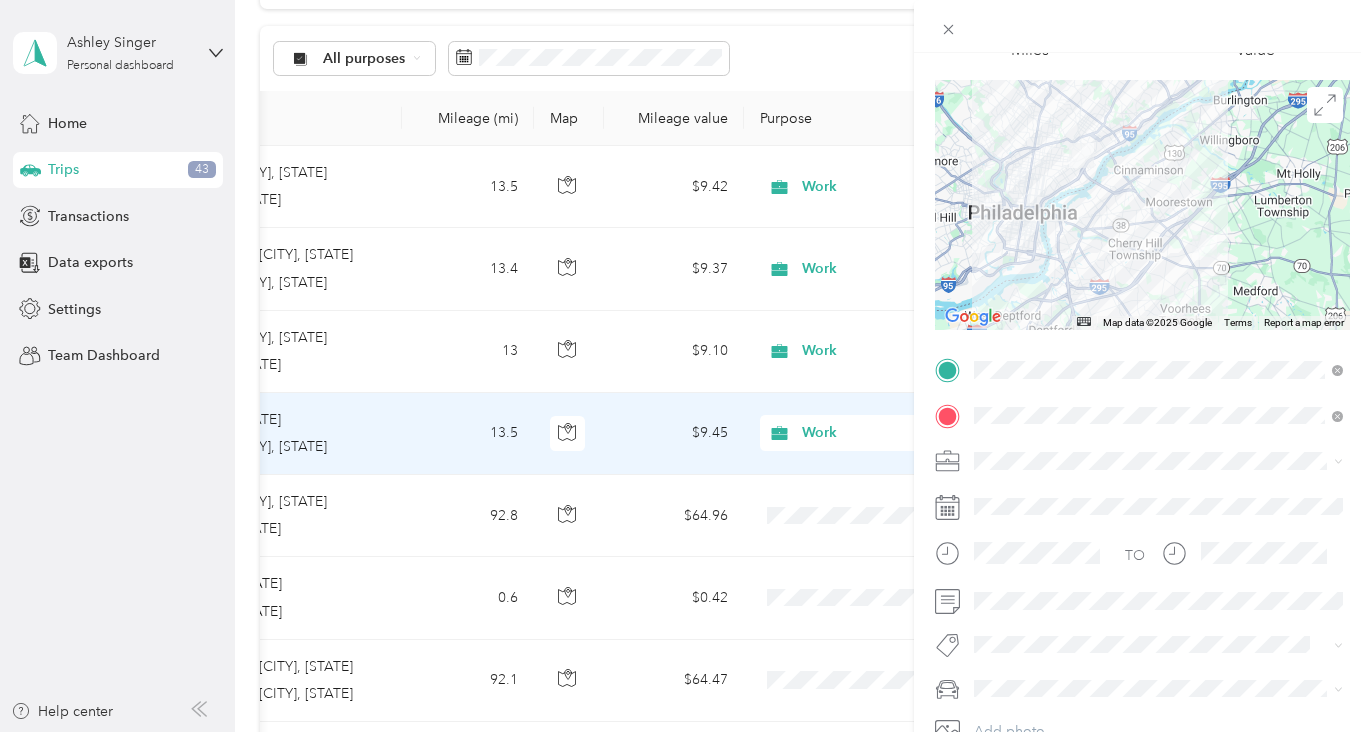 scroll, scrollTop: 195, scrollLeft: 0, axis: vertical 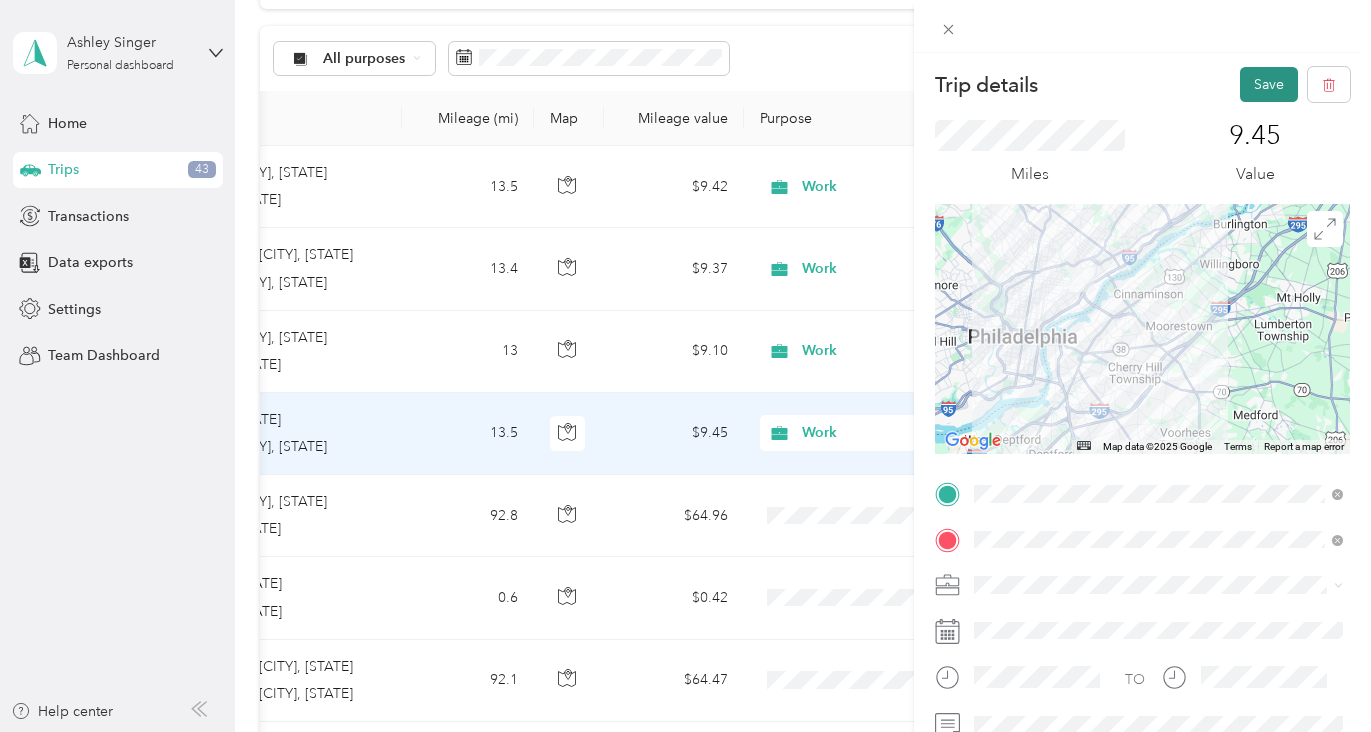 click on "Save" at bounding box center (1269, 84) 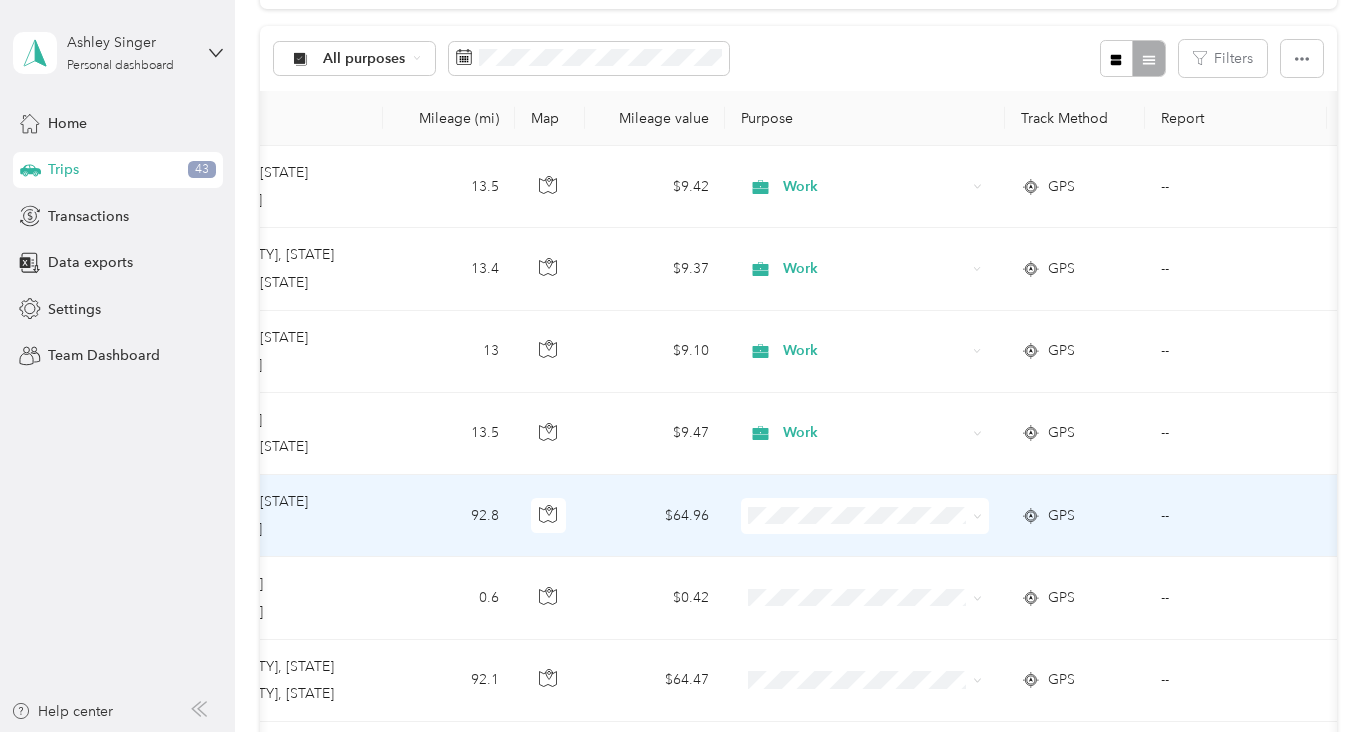 scroll, scrollTop: 0, scrollLeft: 569, axis: horizontal 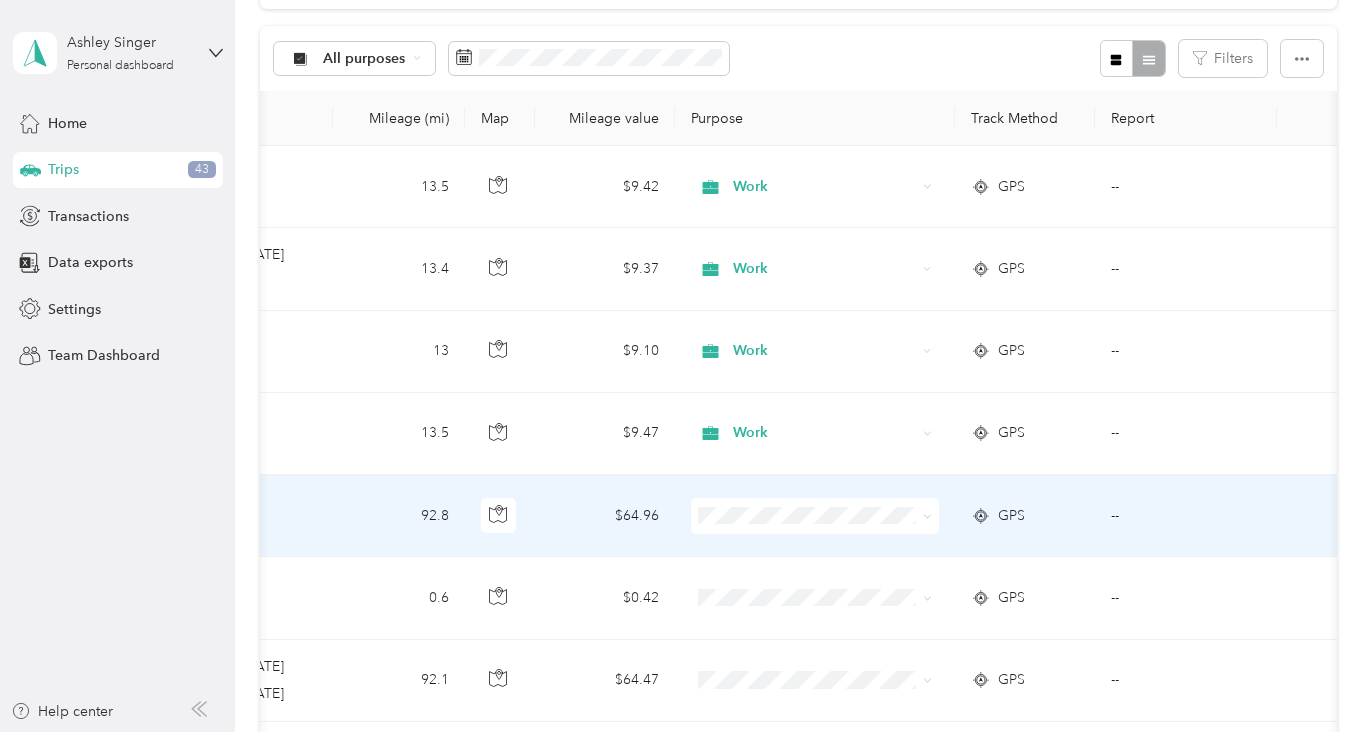 click on "--" at bounding box center (1186, 516) 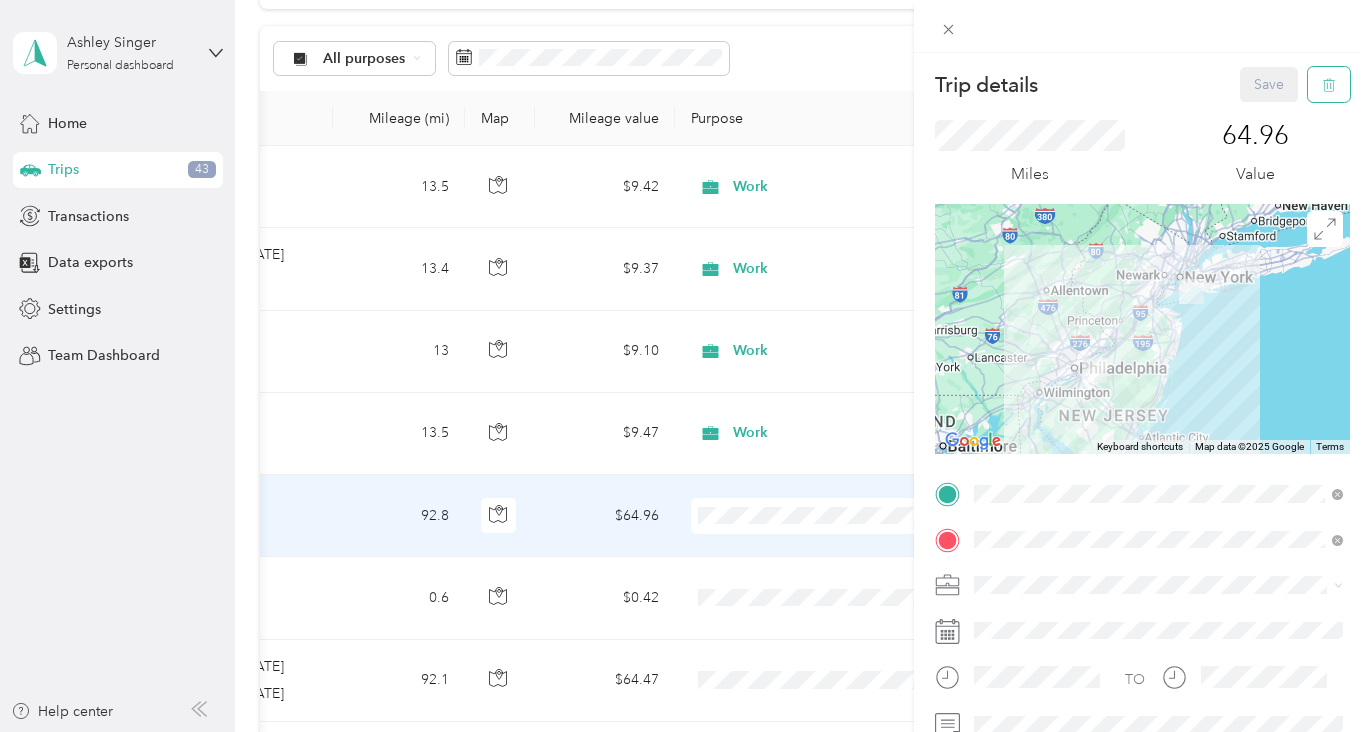 click 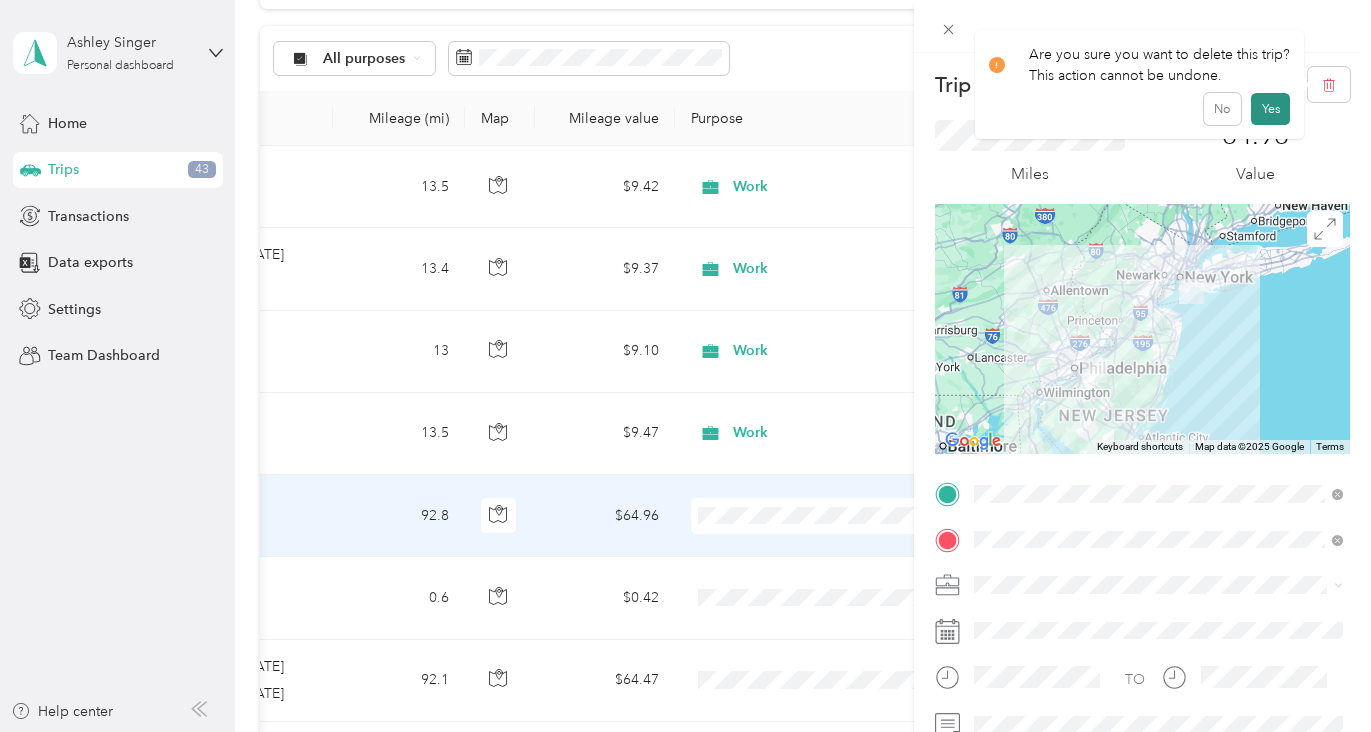 click on "Yes" at bounding box center [1270, 109] 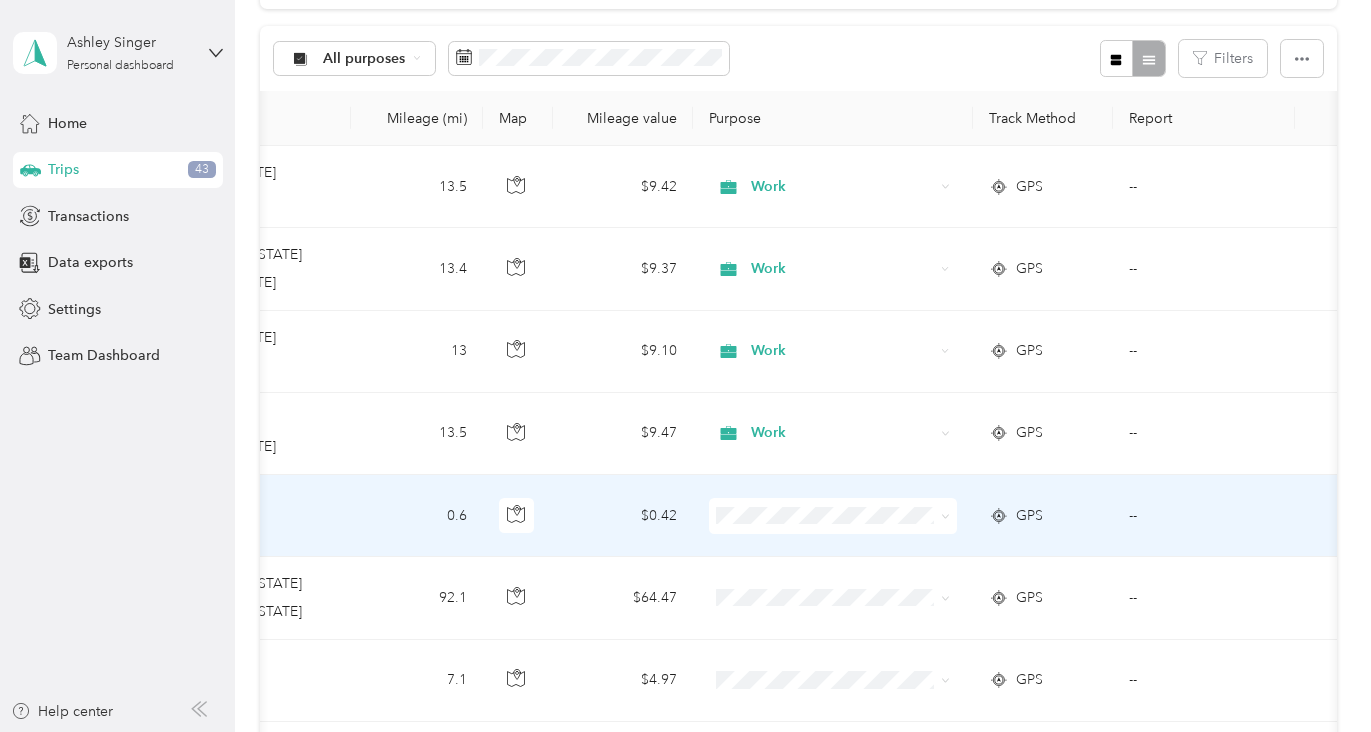 scroll, scrollTop: 0, scrollLeft: 569, axis: horizontal 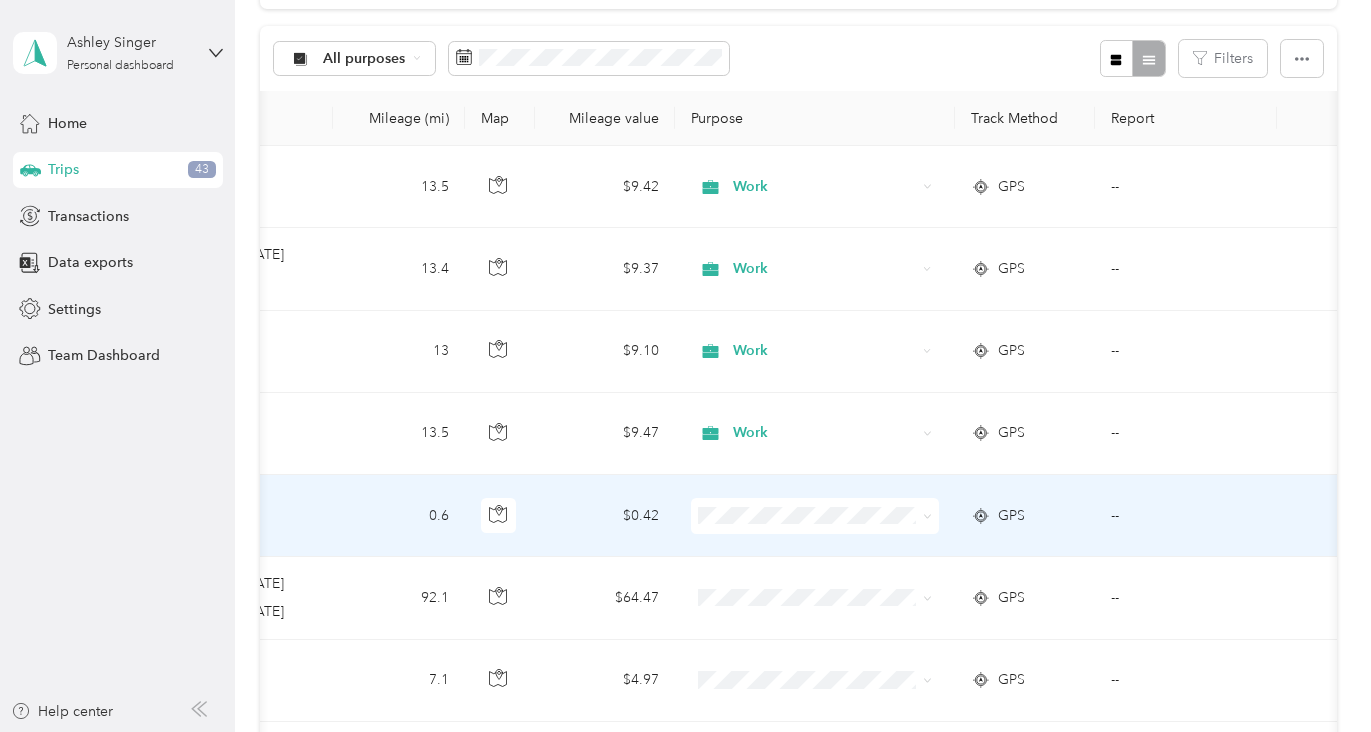 click on "--" at bounding box center [1186, 516] 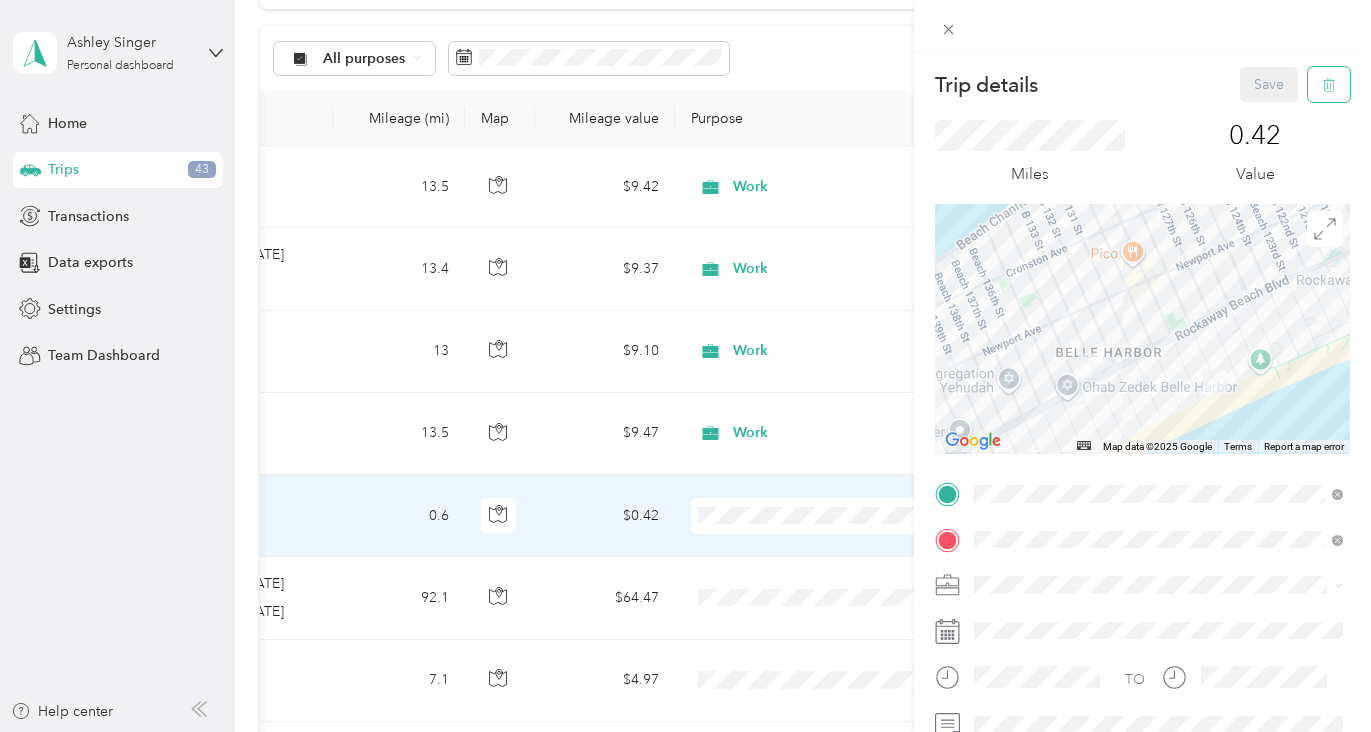 click 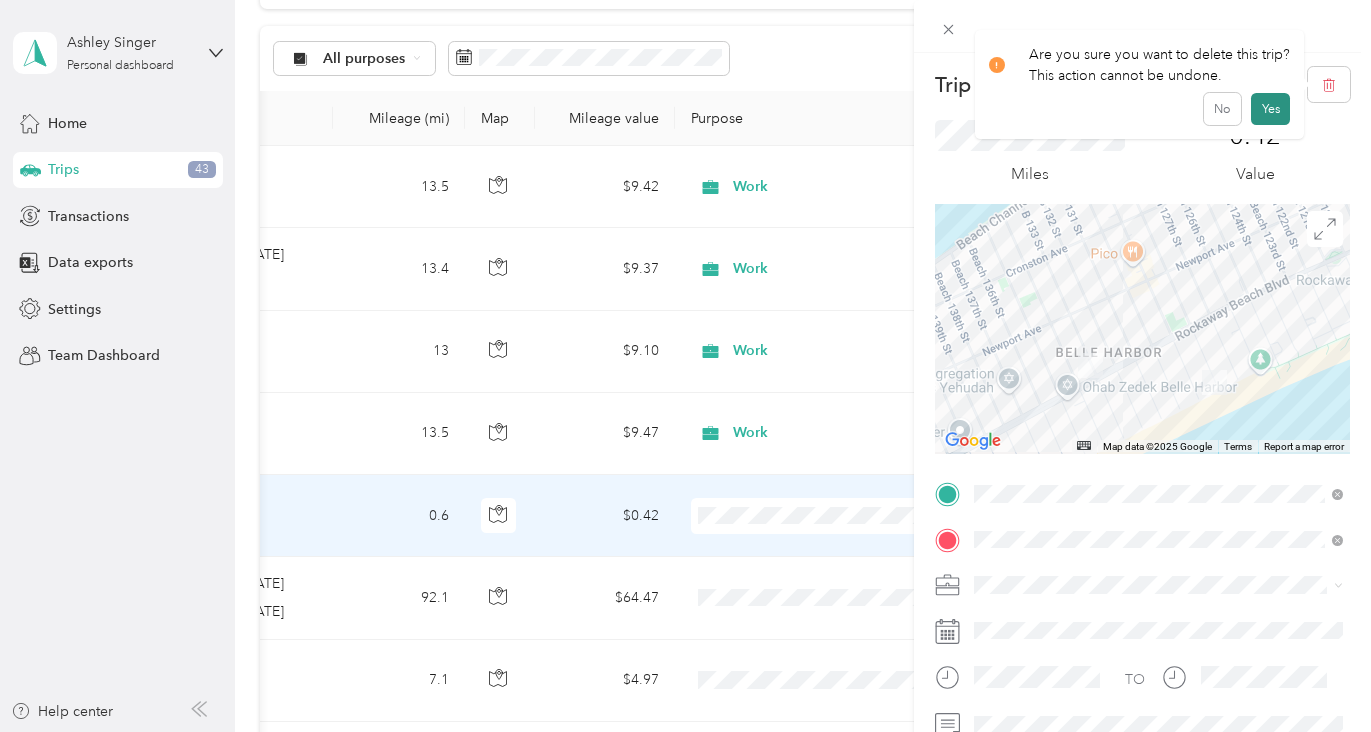 click on "Yes" at bounding box center [1270, 109] 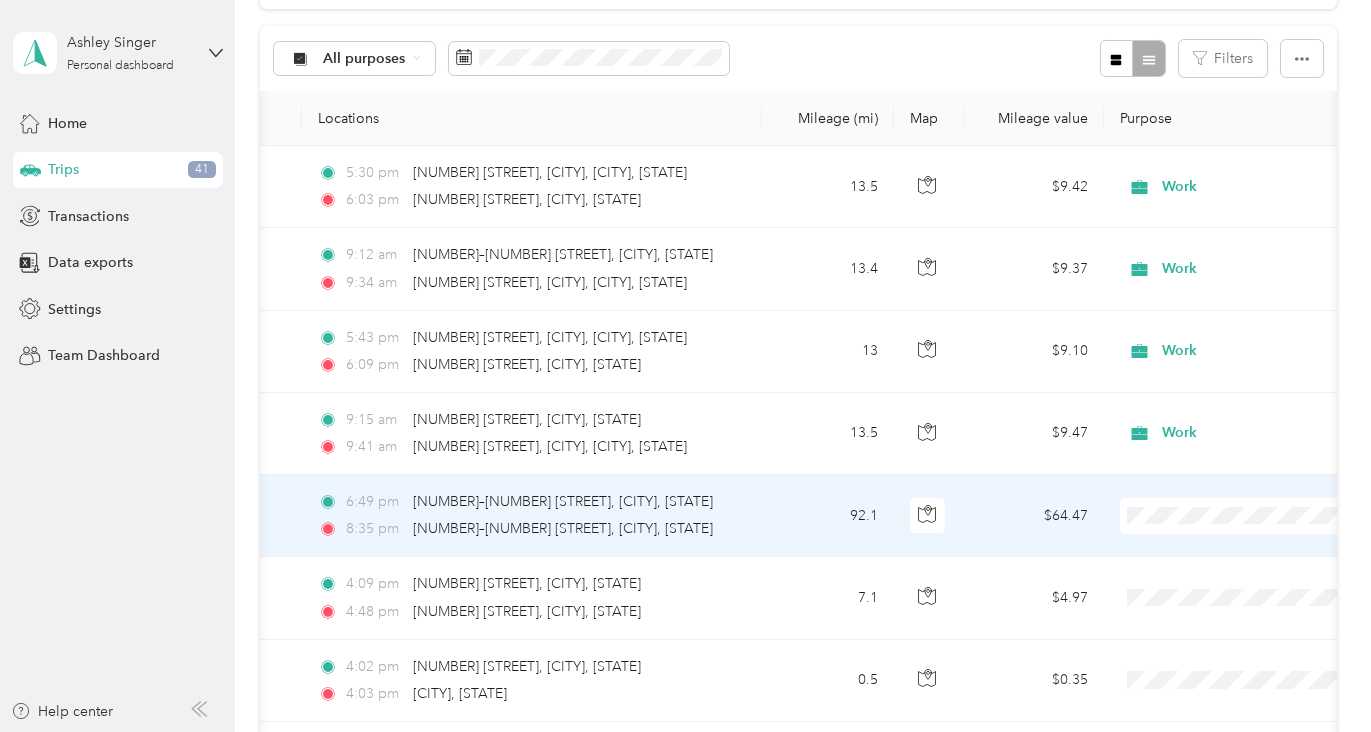 scroll, scrollTop: 0, scrollLeft: 569, axis: horizontal 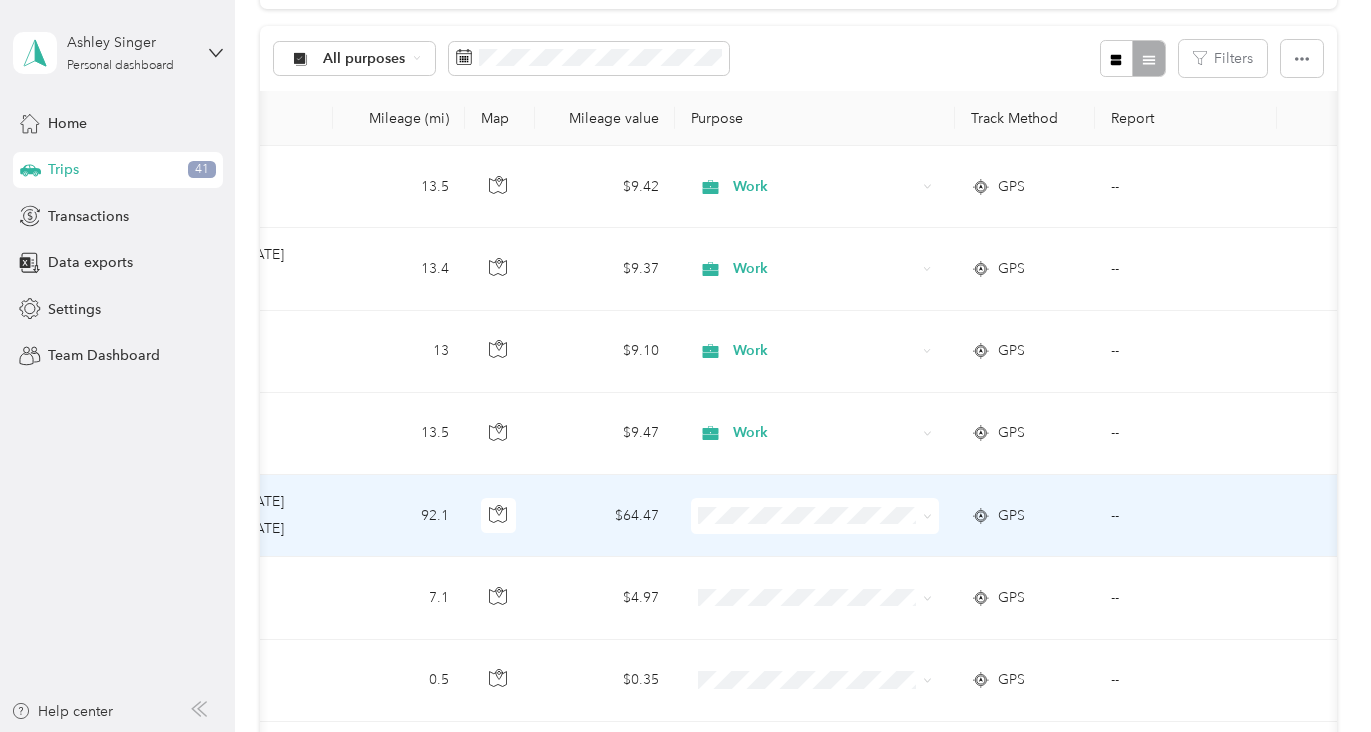 click on "--" at bounding box center (1186, 516) 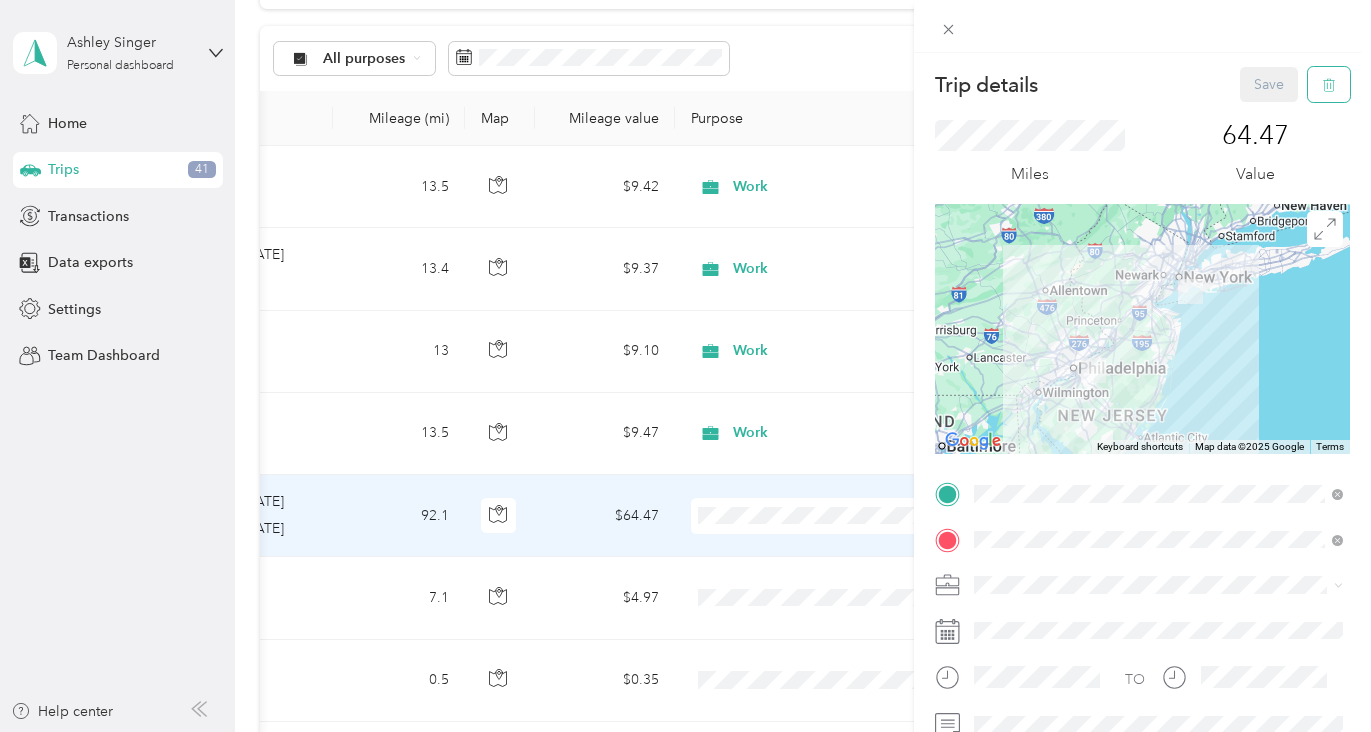 click at bounding box center (1329, 84) 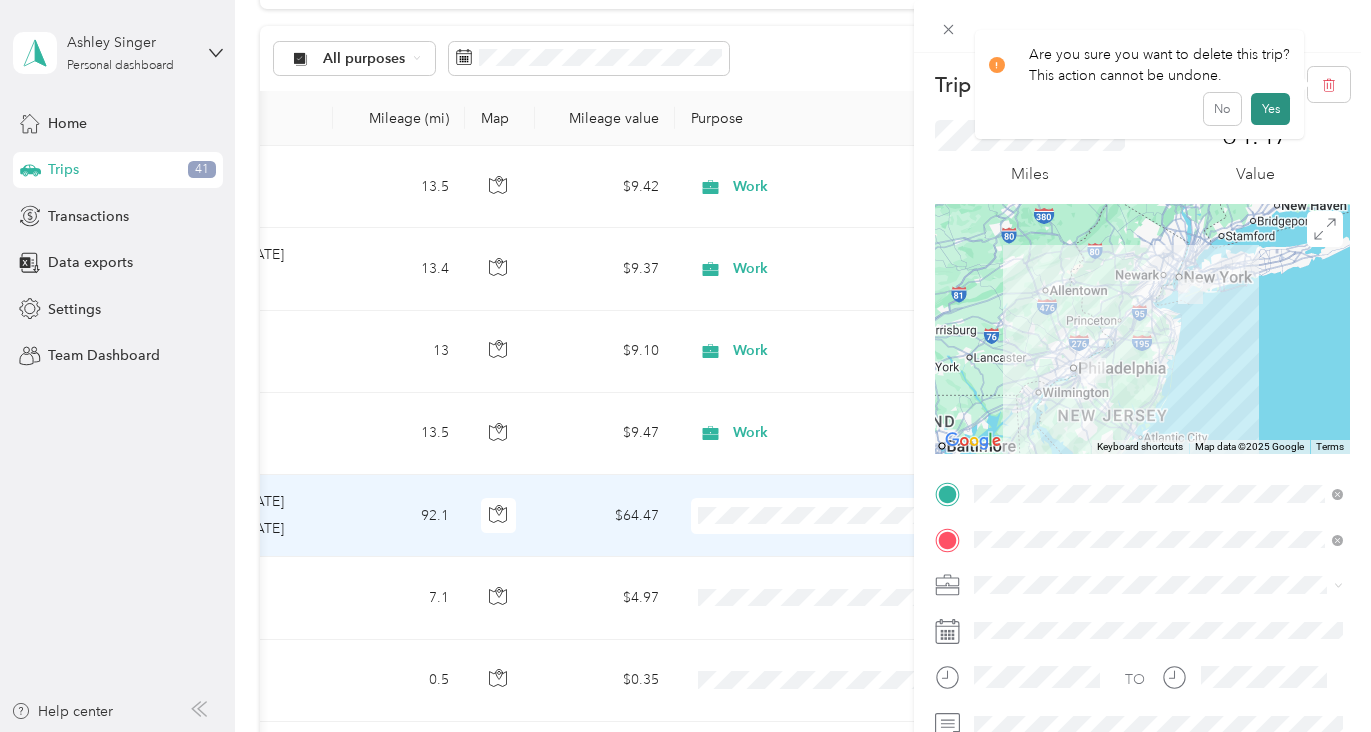 click on "Yes" at bounding box center (1270, 109) 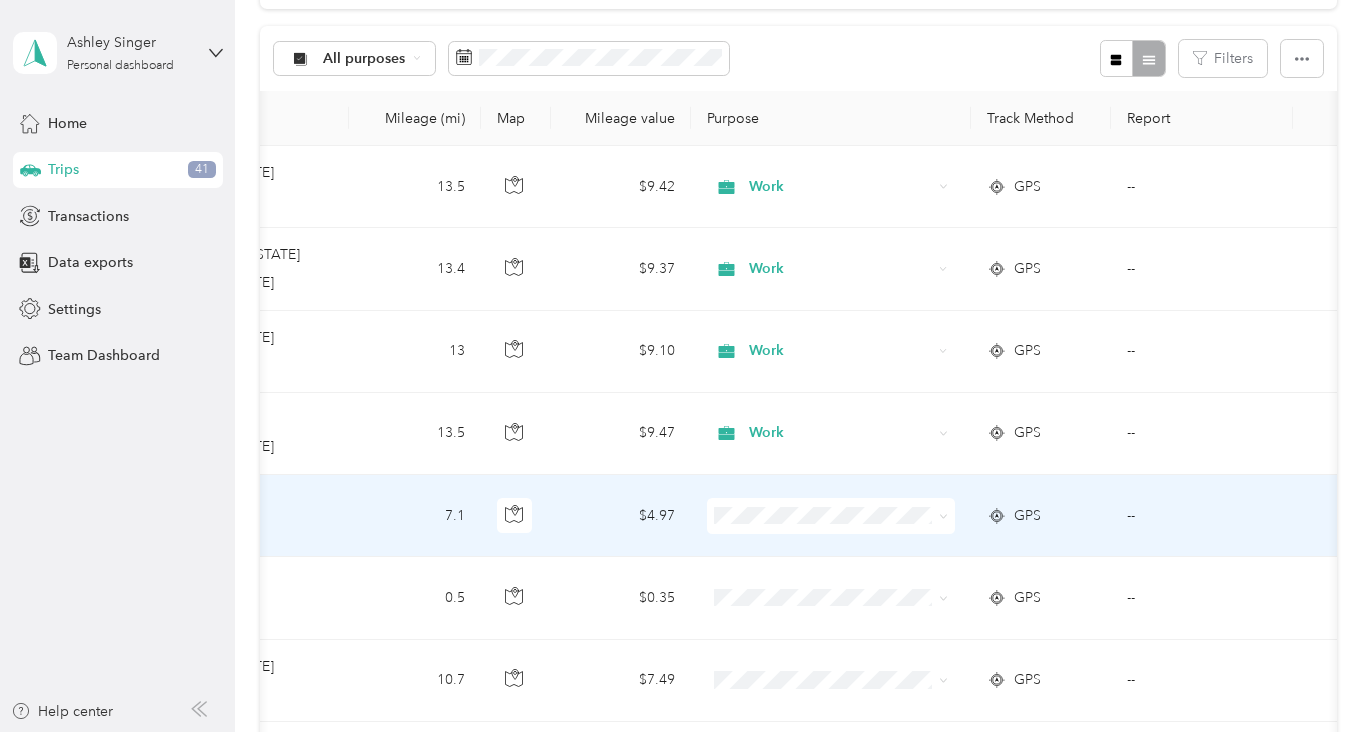 scroll, scrollTop: 0, scrollLeft: 569, axis: horizontal 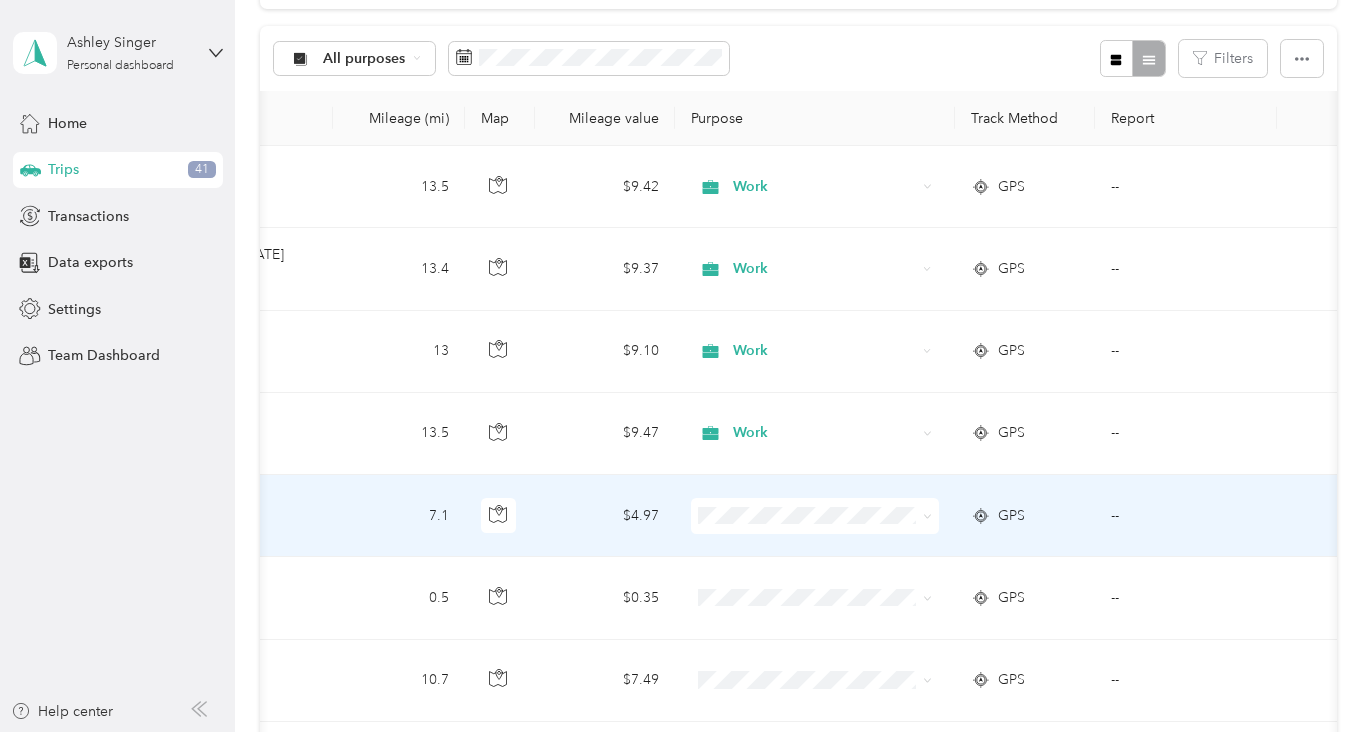 click on "Work" at bounding box center (832, 265) 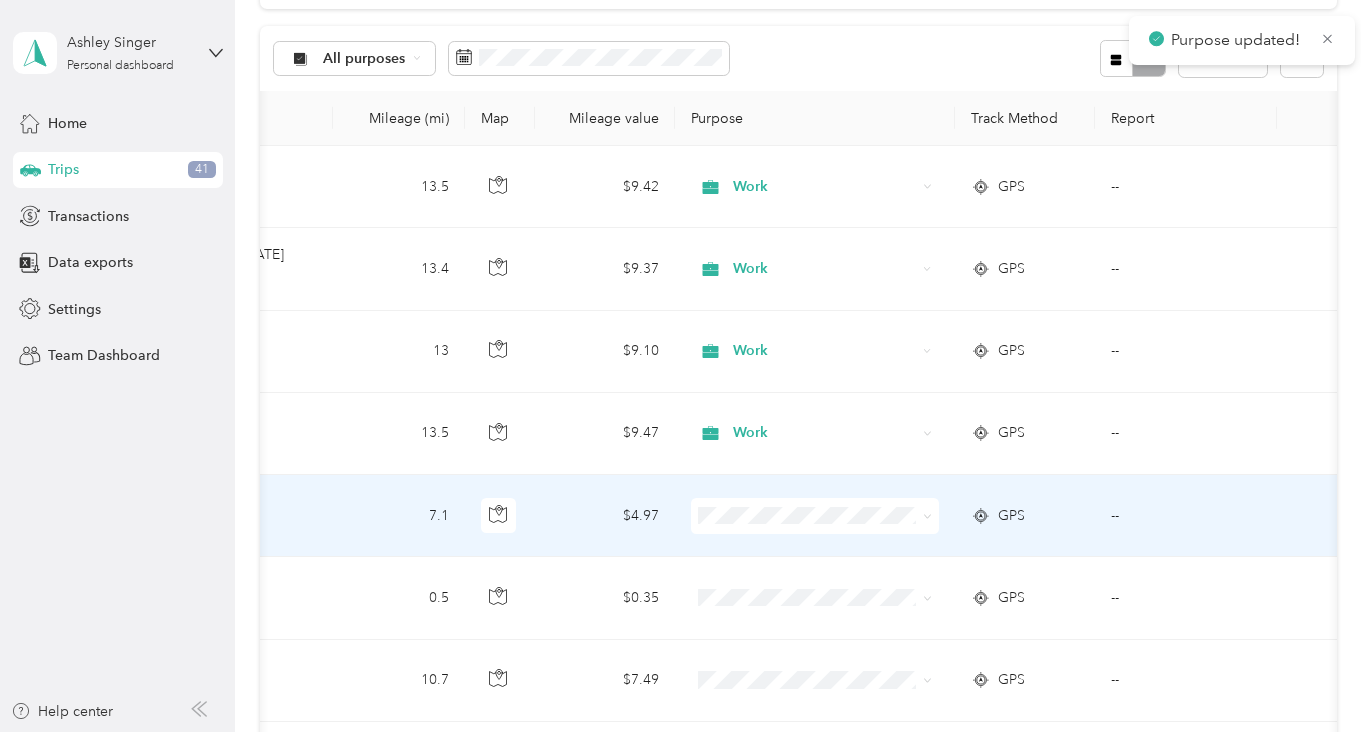 click on "--" at bounding box center (1186, 516) 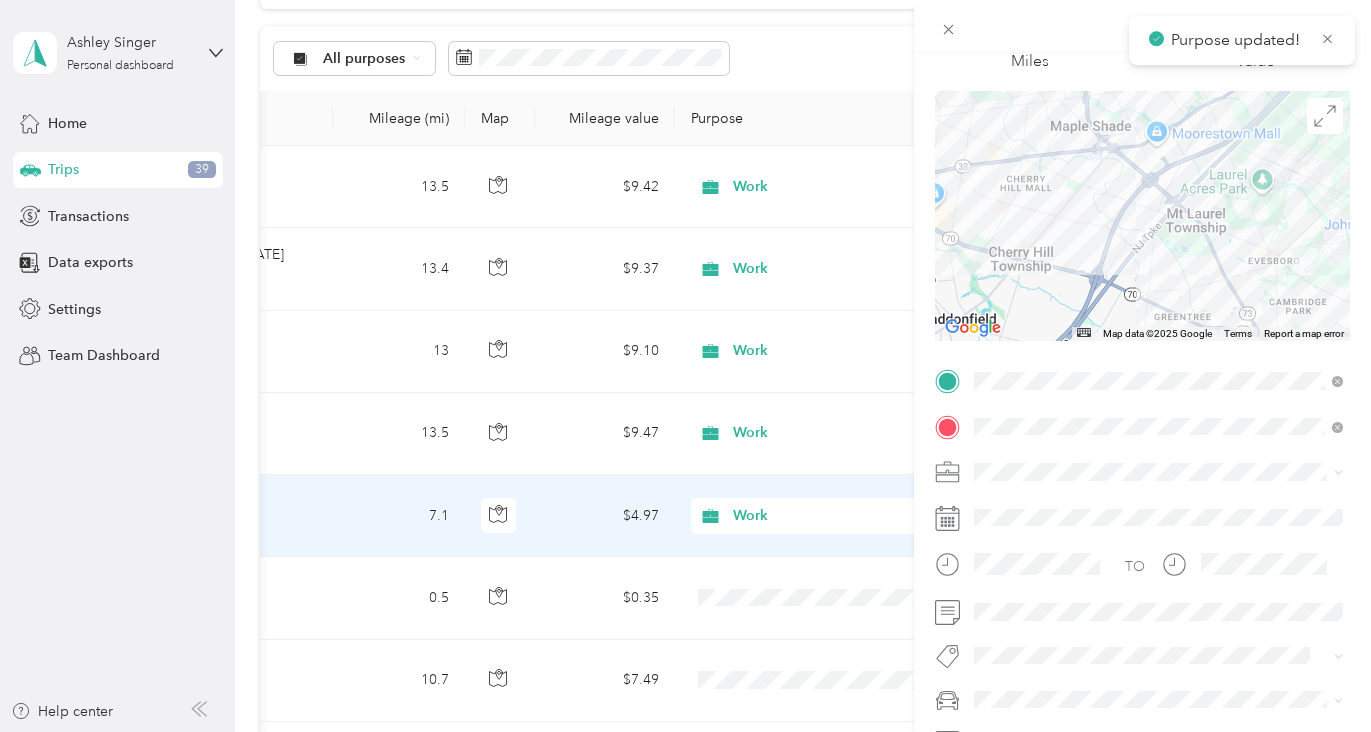 scroll, scrollTop: 161, scrollLeft: 0, axis: vertical 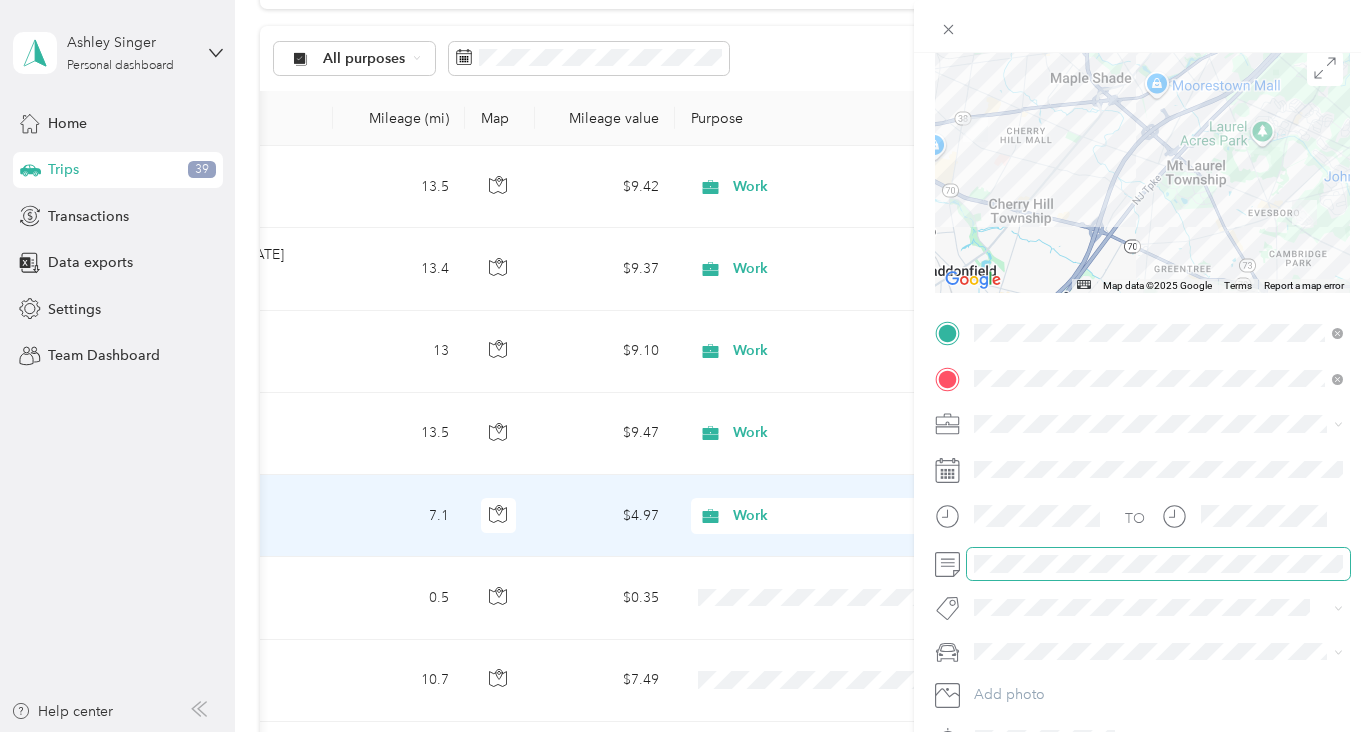 click at bounding box center [1158, 564] 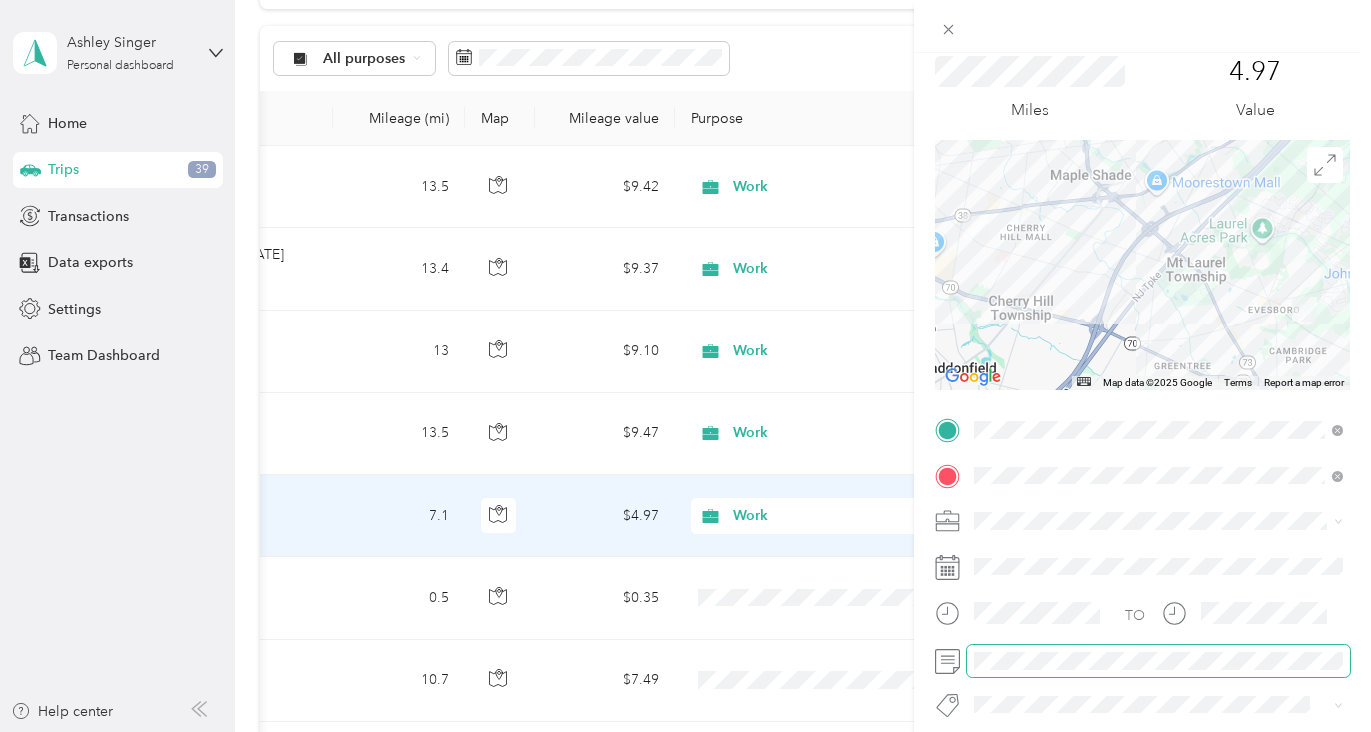 scroll, scrollTop: 0, scrollLeft: 0, axis: both 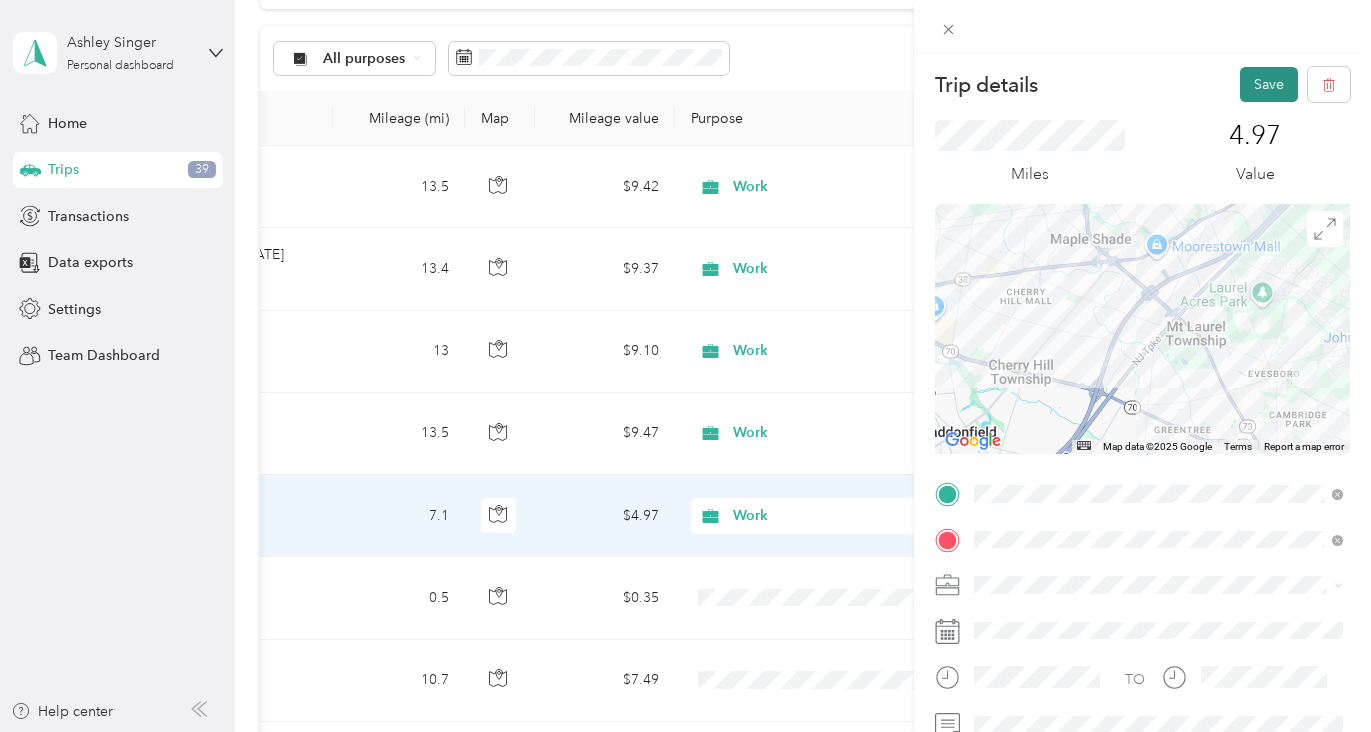click on "Save" at bounding box center [1269, 84] 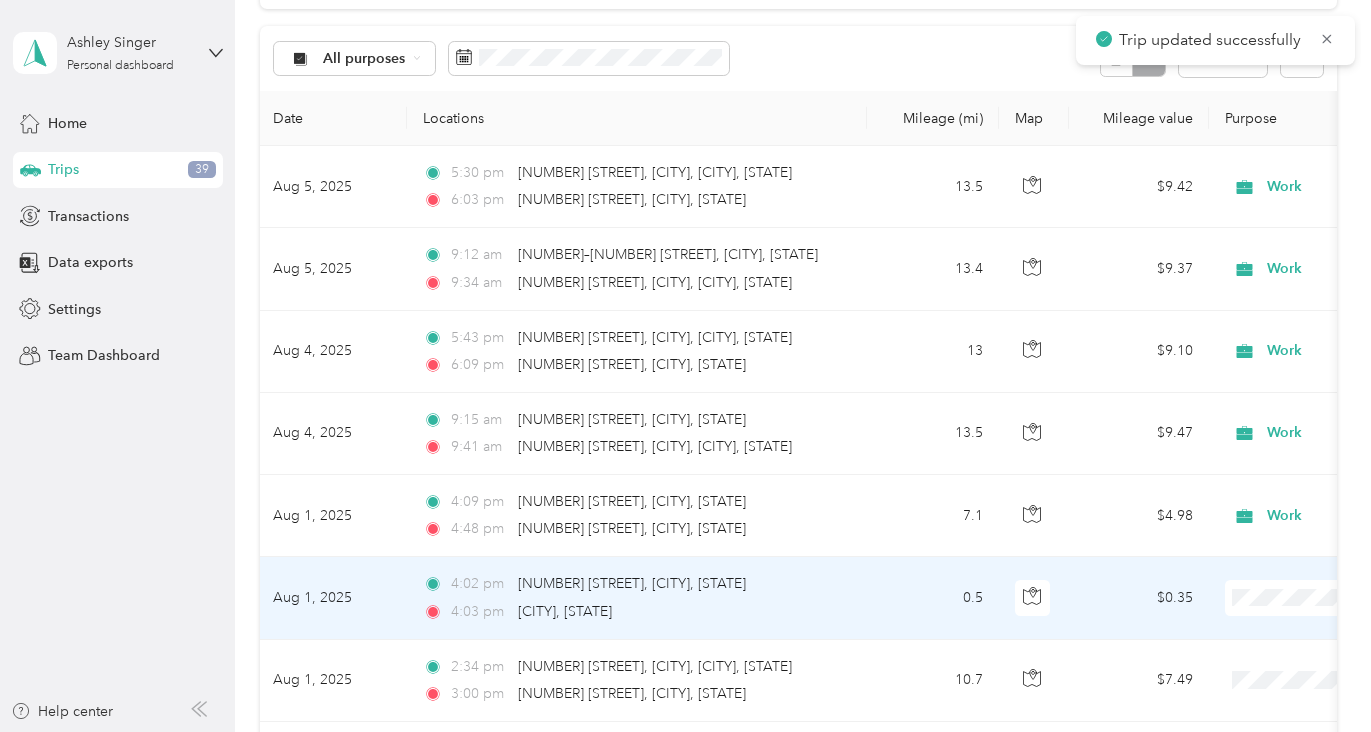 scroll, scrollTop: 0, scrollLeft: 0, axis: both 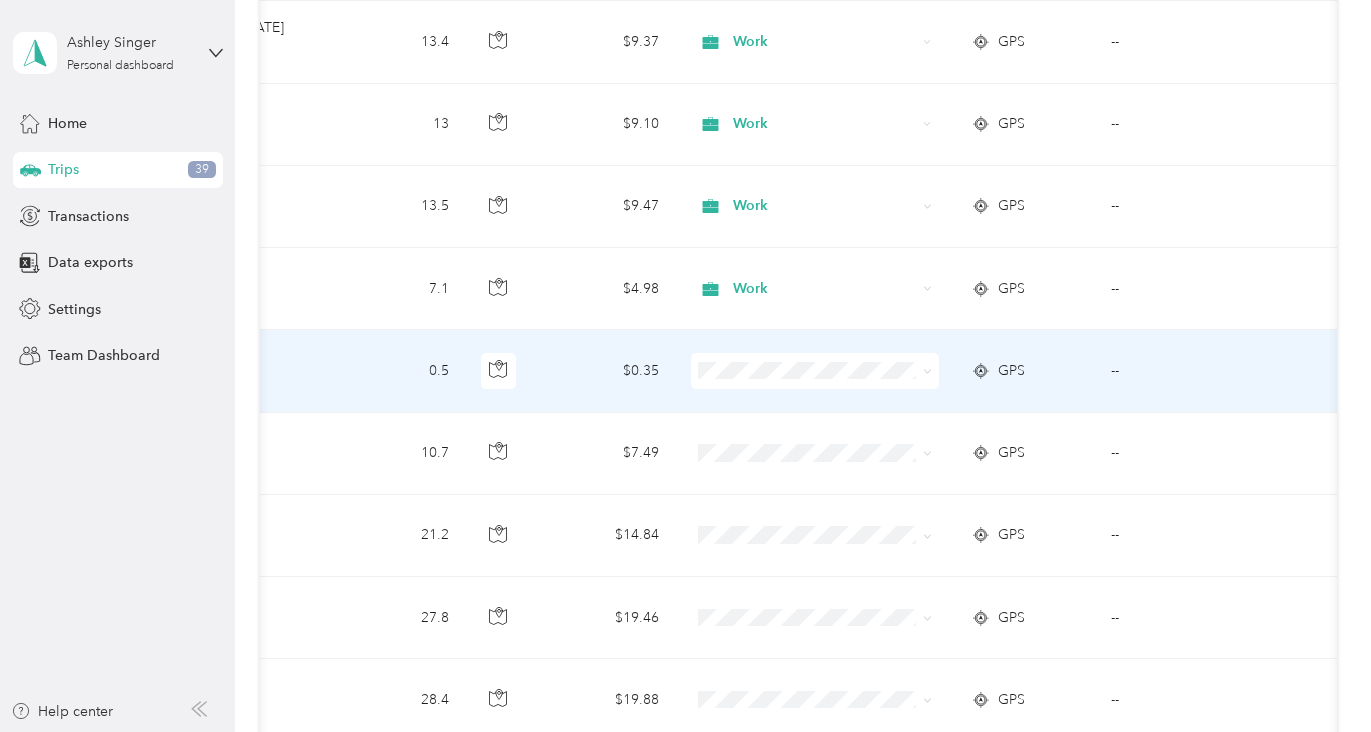 click on "--" at bounding box center (1186, 371) 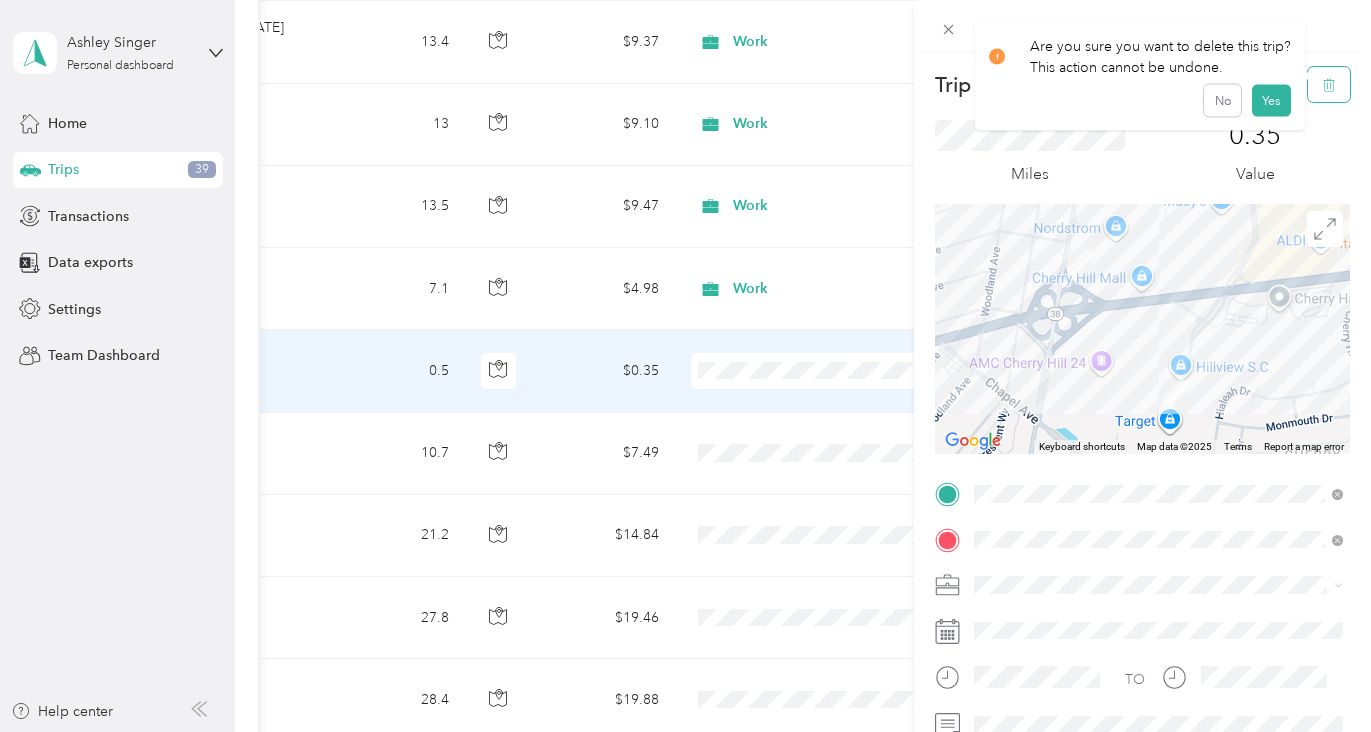 click at bounding box center (1329, 84) 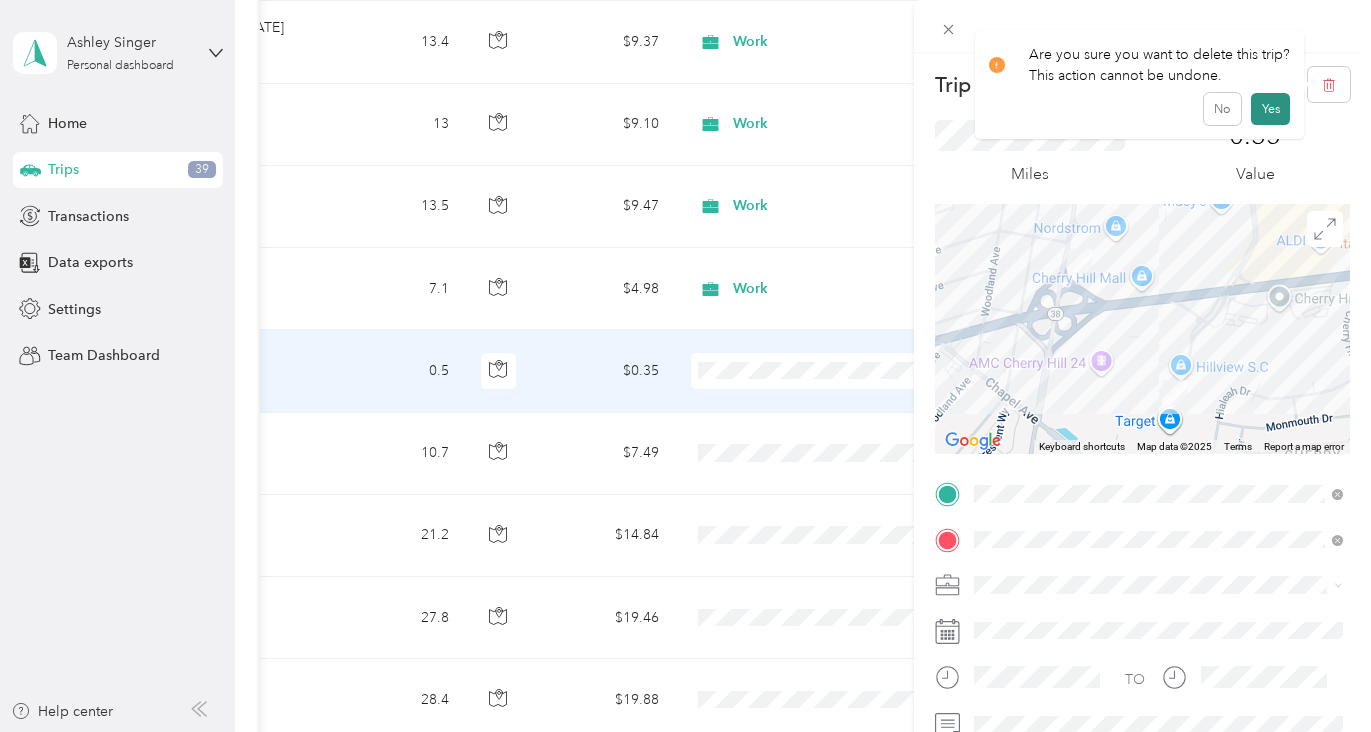 click on "Yes" at bounding box center (1270, 109) 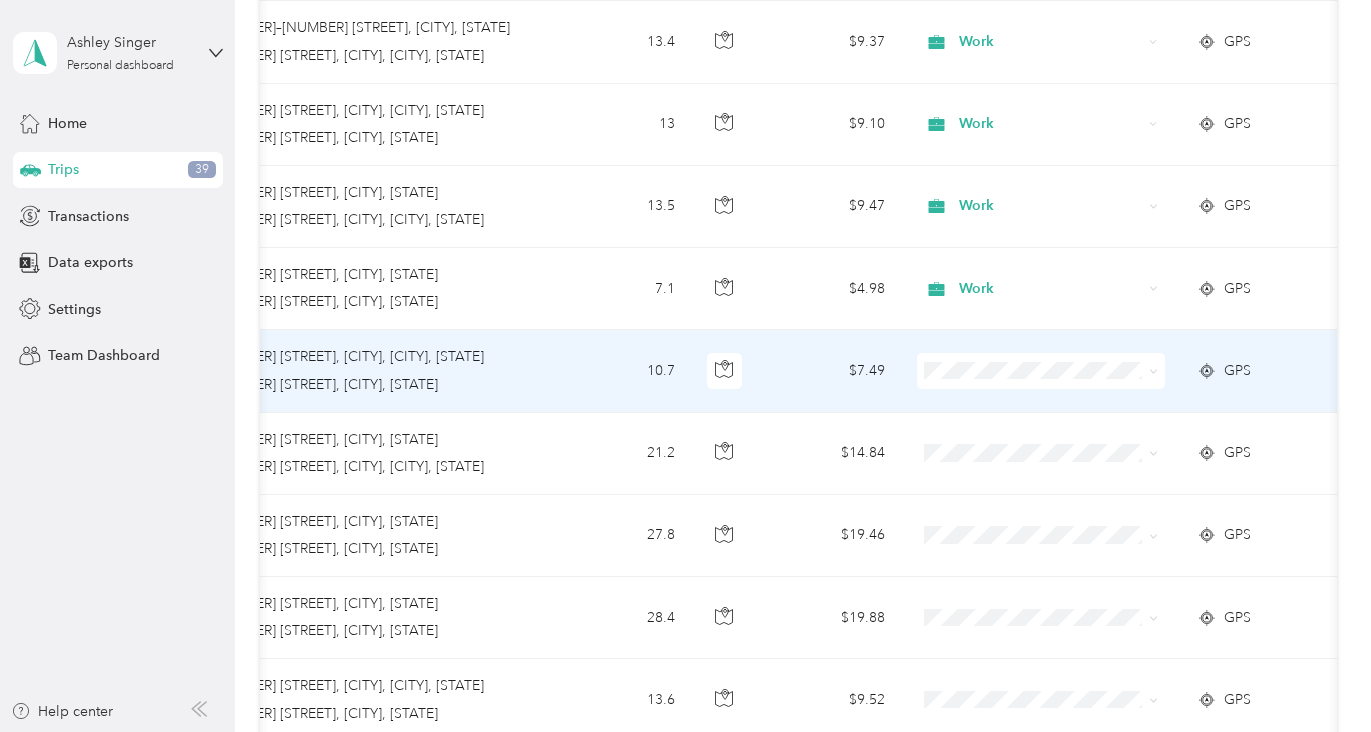 scroll, scrollTop: 0, scrollLeft: 569, axis: horizontal 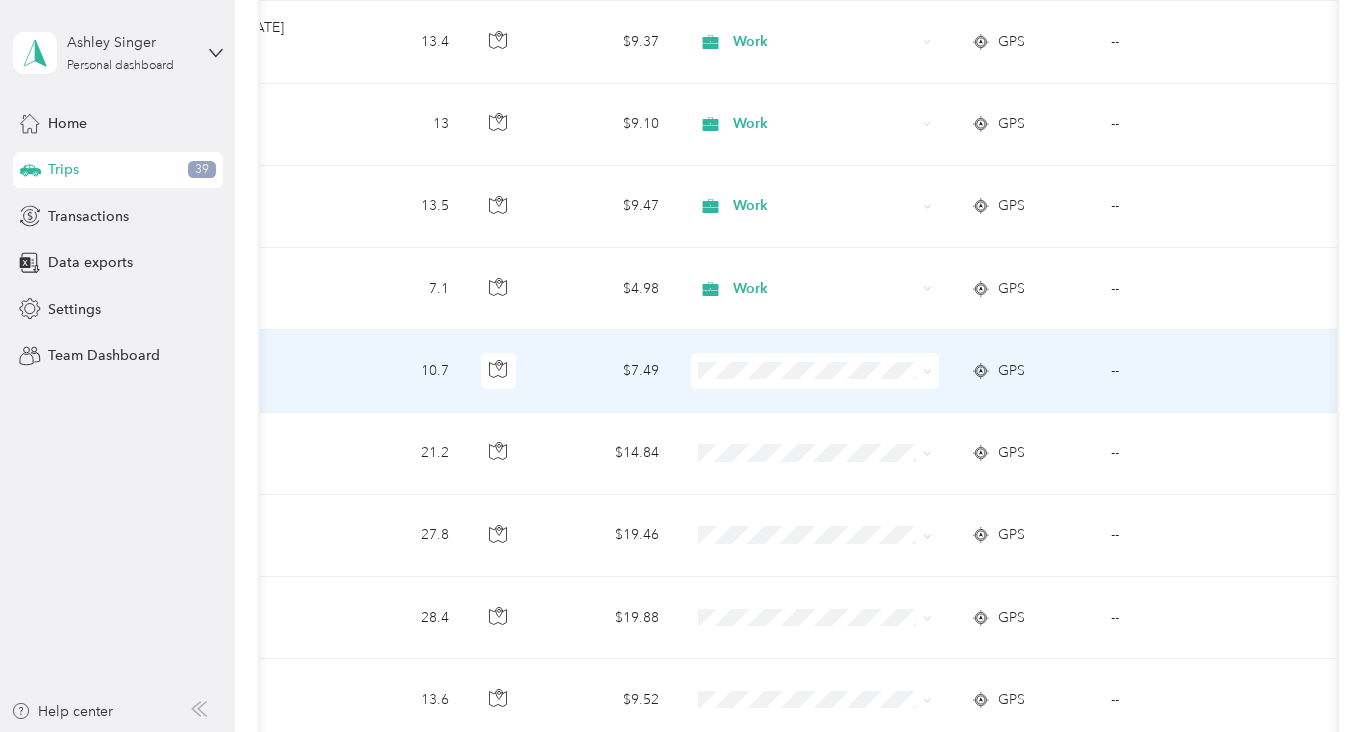 click on "Work" at bounding box center (832, 406) 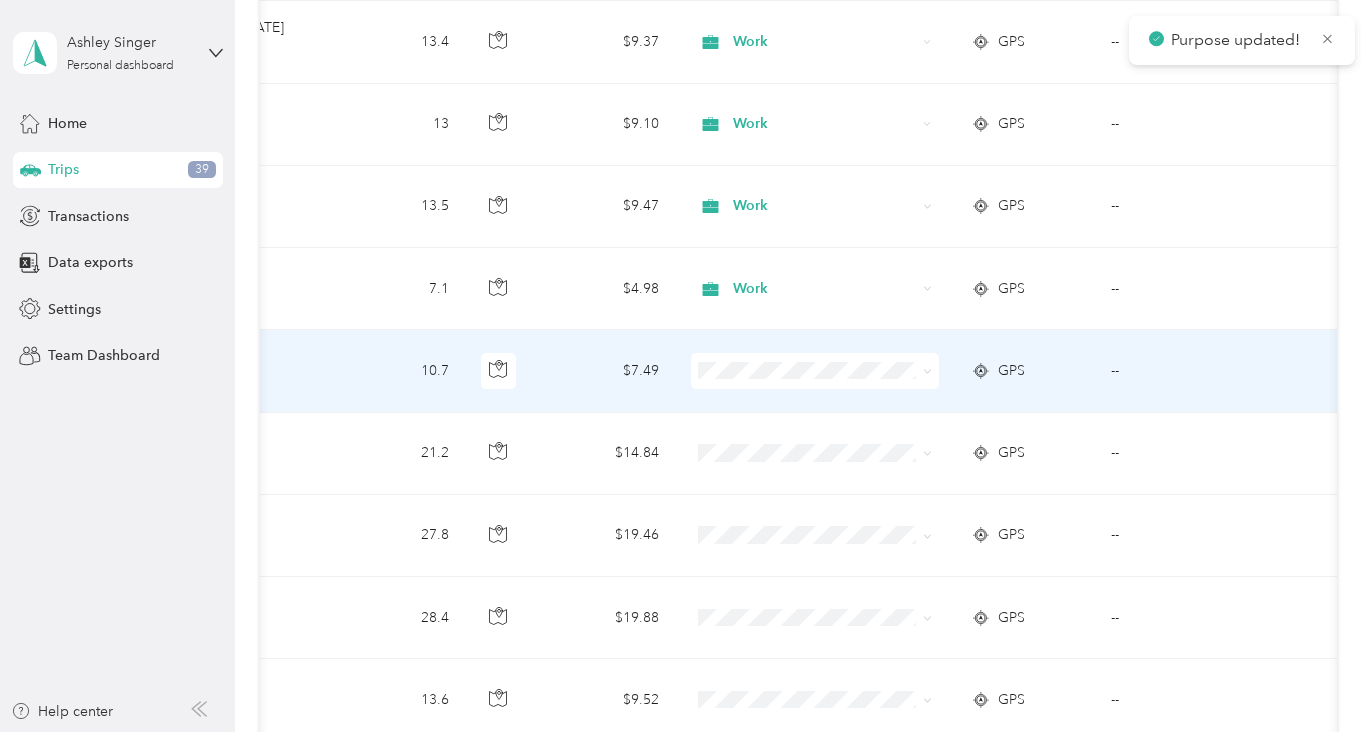 click on "--" at bounding box center [1186, 371] 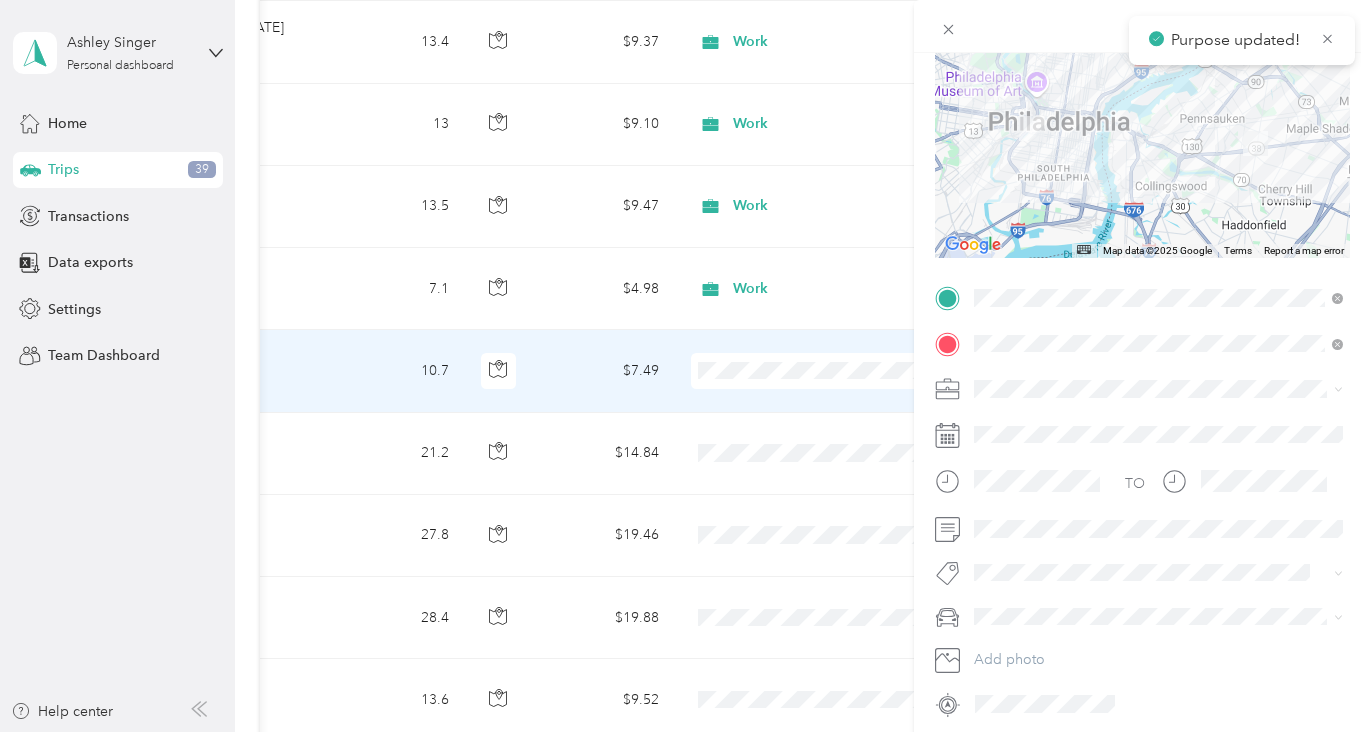 scroll, scrollTop: 244, scrollLeft: 0, axis: vertical 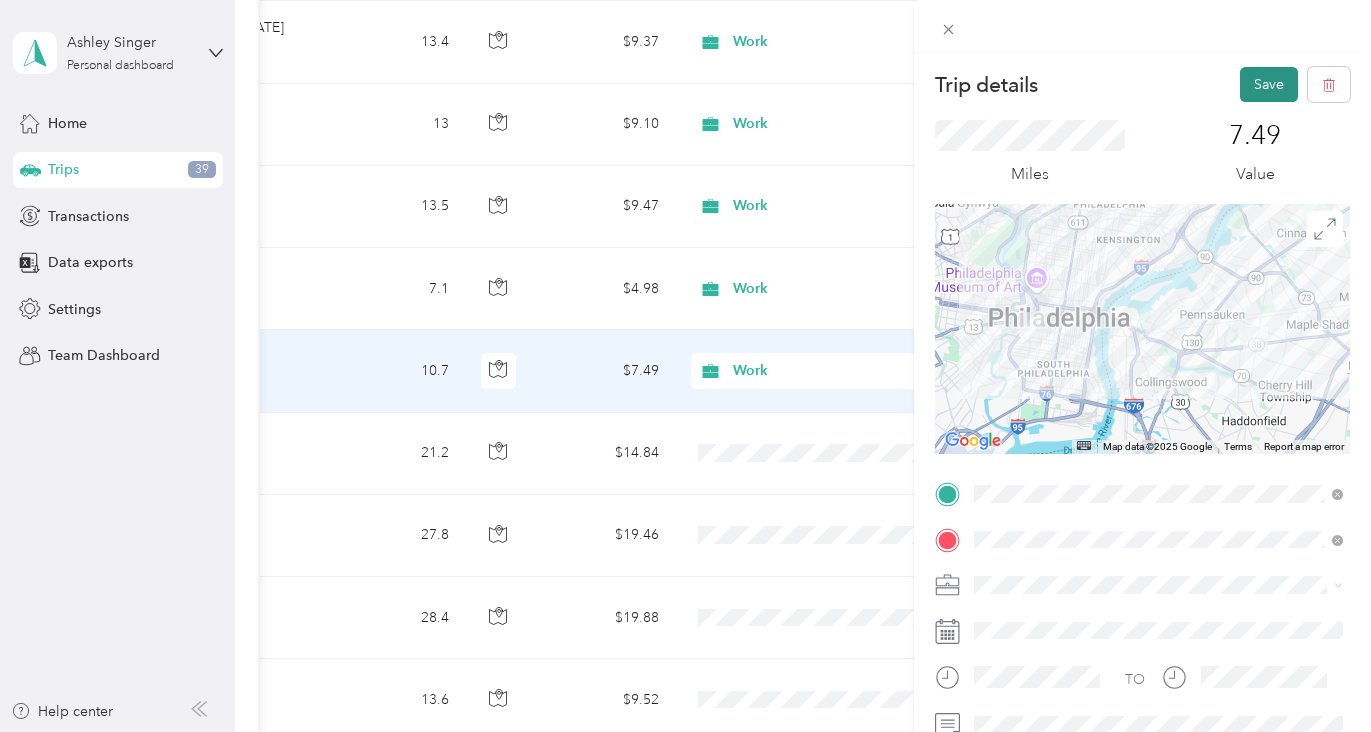 click on "Save" at bounding box center [1269, 84] 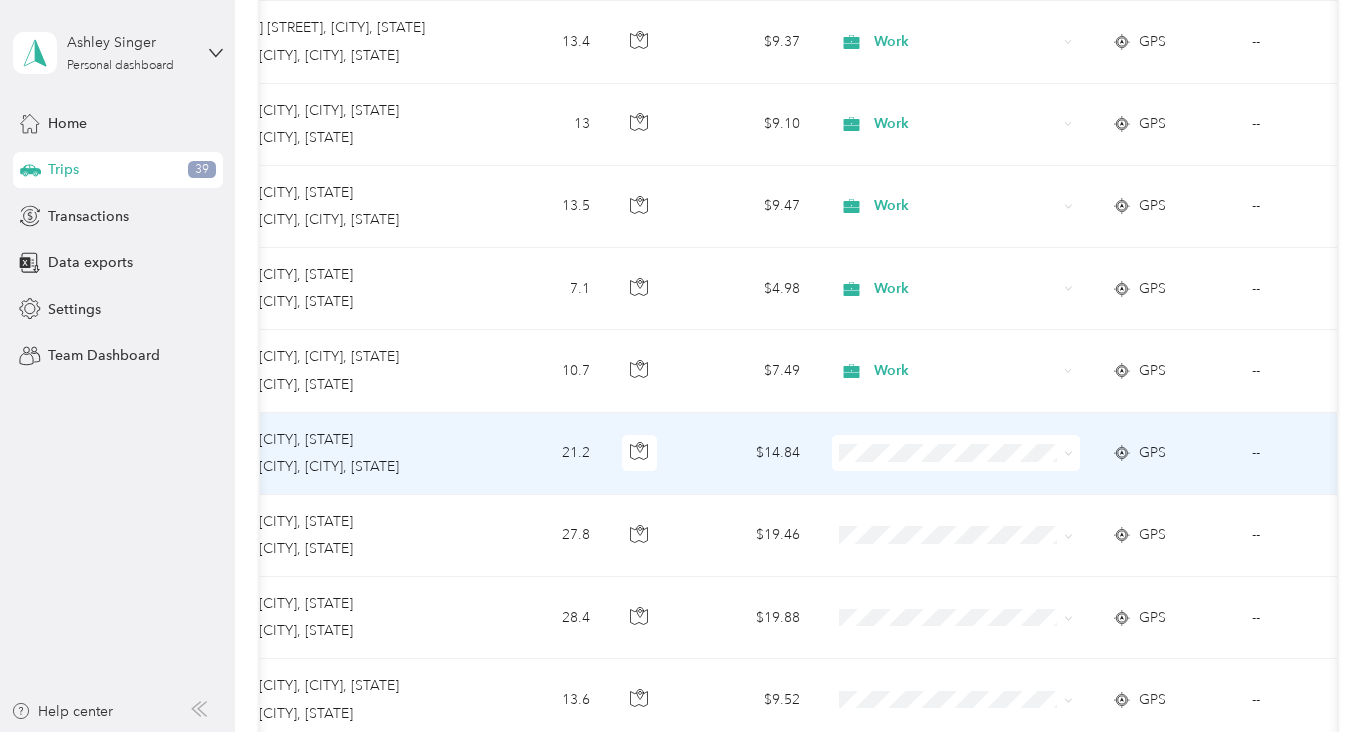 scroll, scrollTop: 0, scrollLeft: 432, axis: horizontal 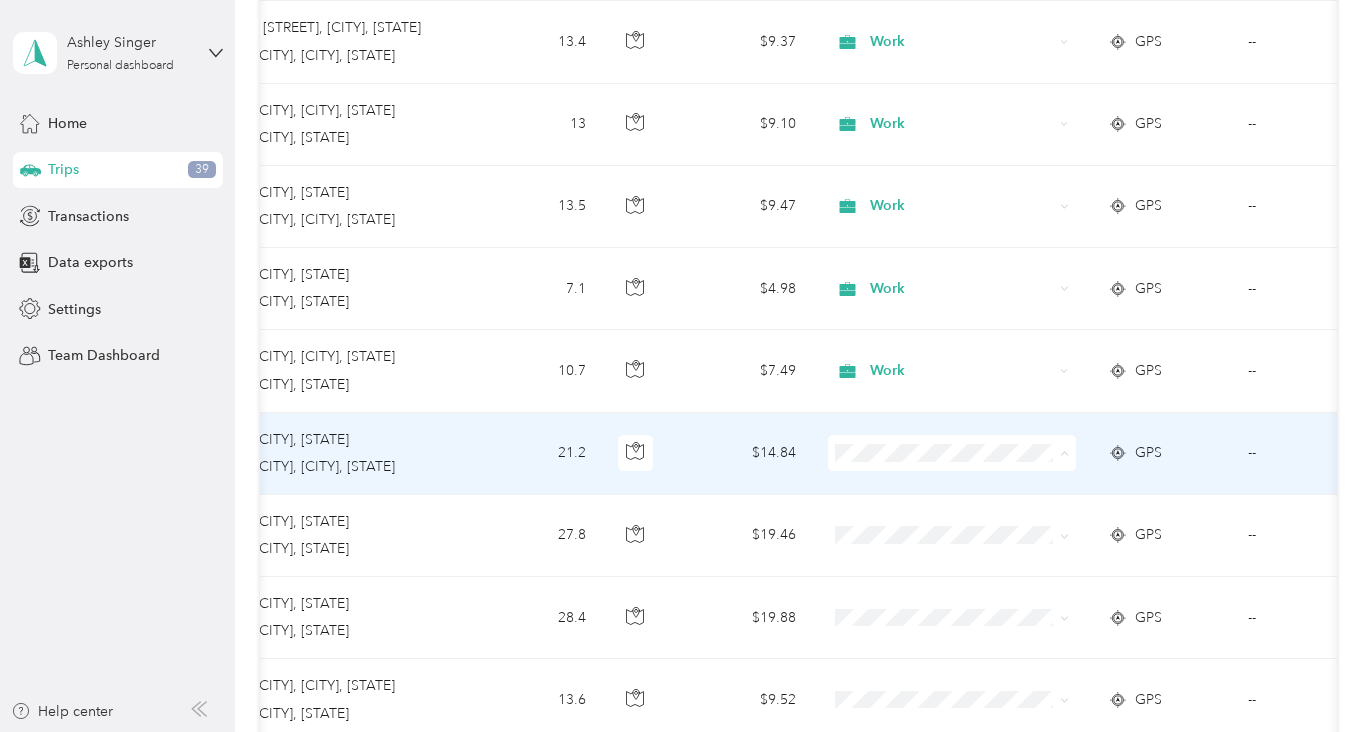 click on "Work" at bounding box center [952, 490] 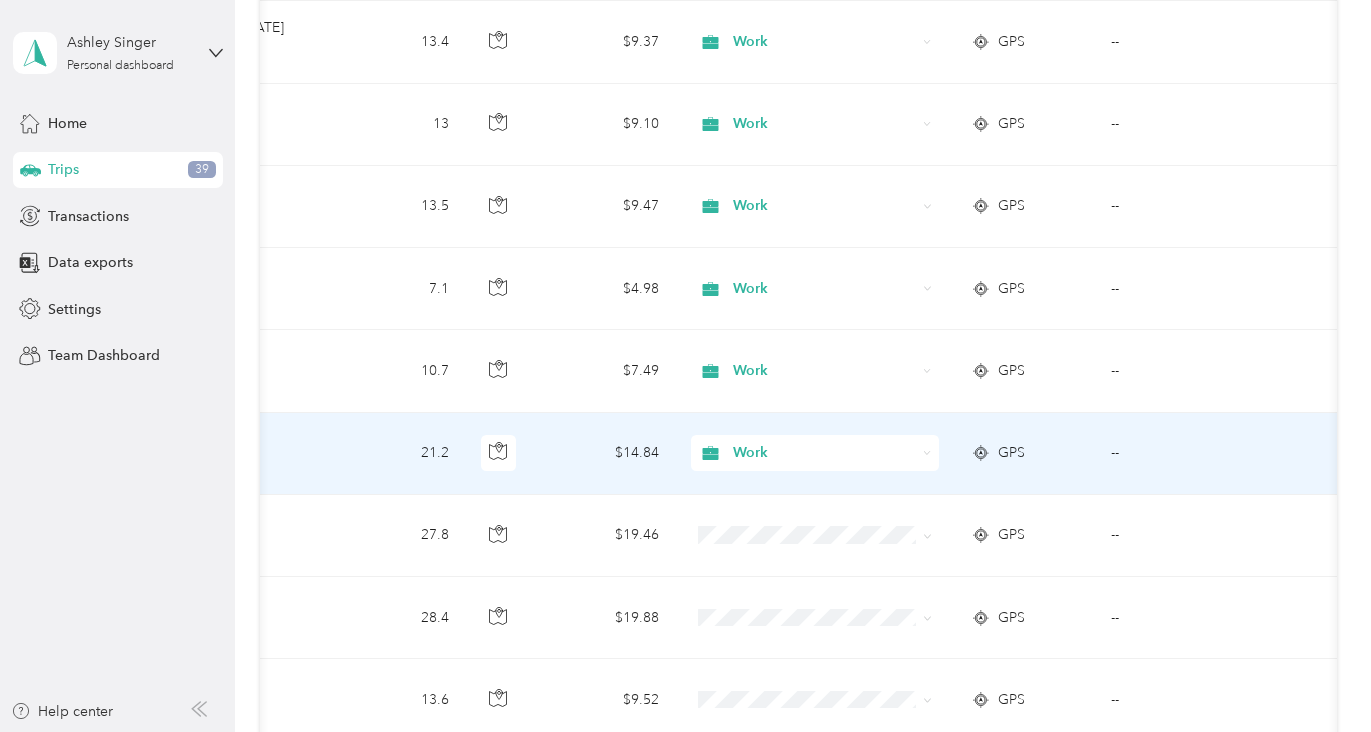 scroll, scrollTop: 0, scrollLeft: 569, axis: horizontal 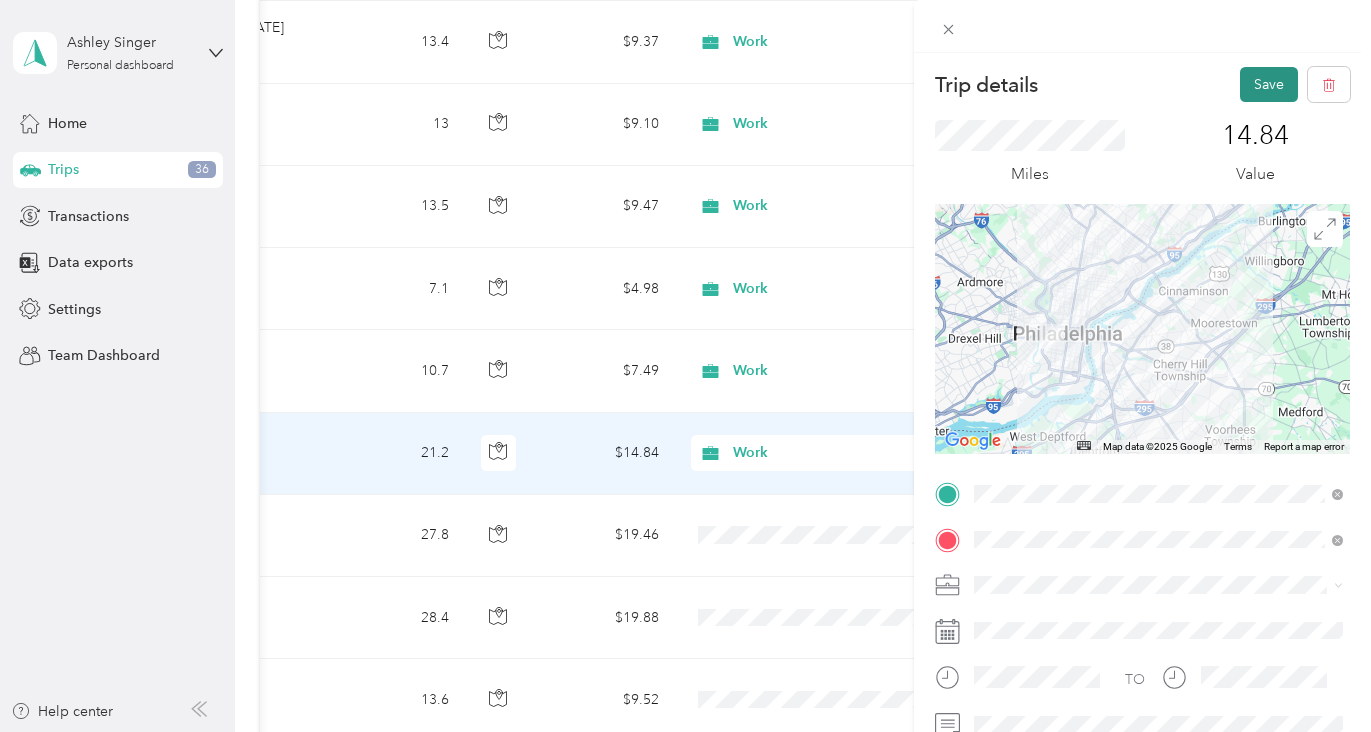 click on "Save" at bounding box center [1269, 84] 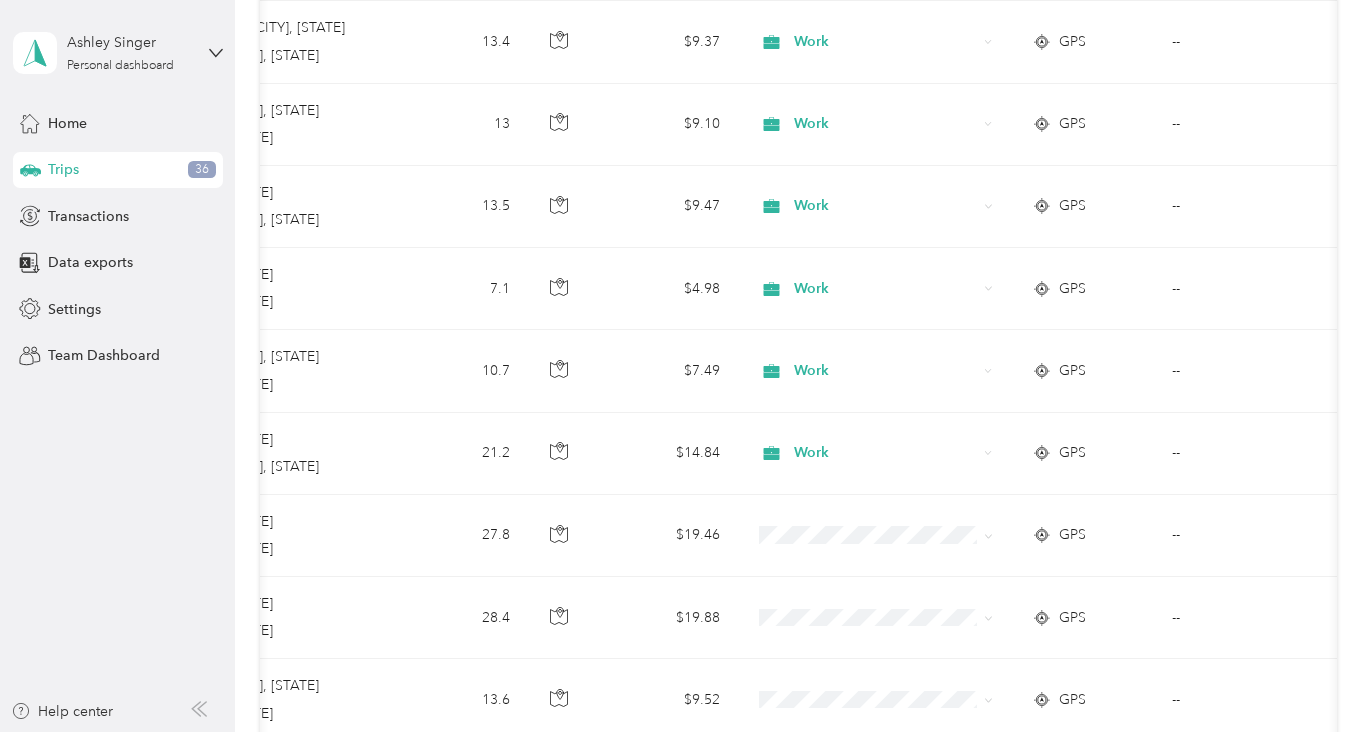 scroll, scrollTop: 0, scrollLeft: 569, axis: horizontal 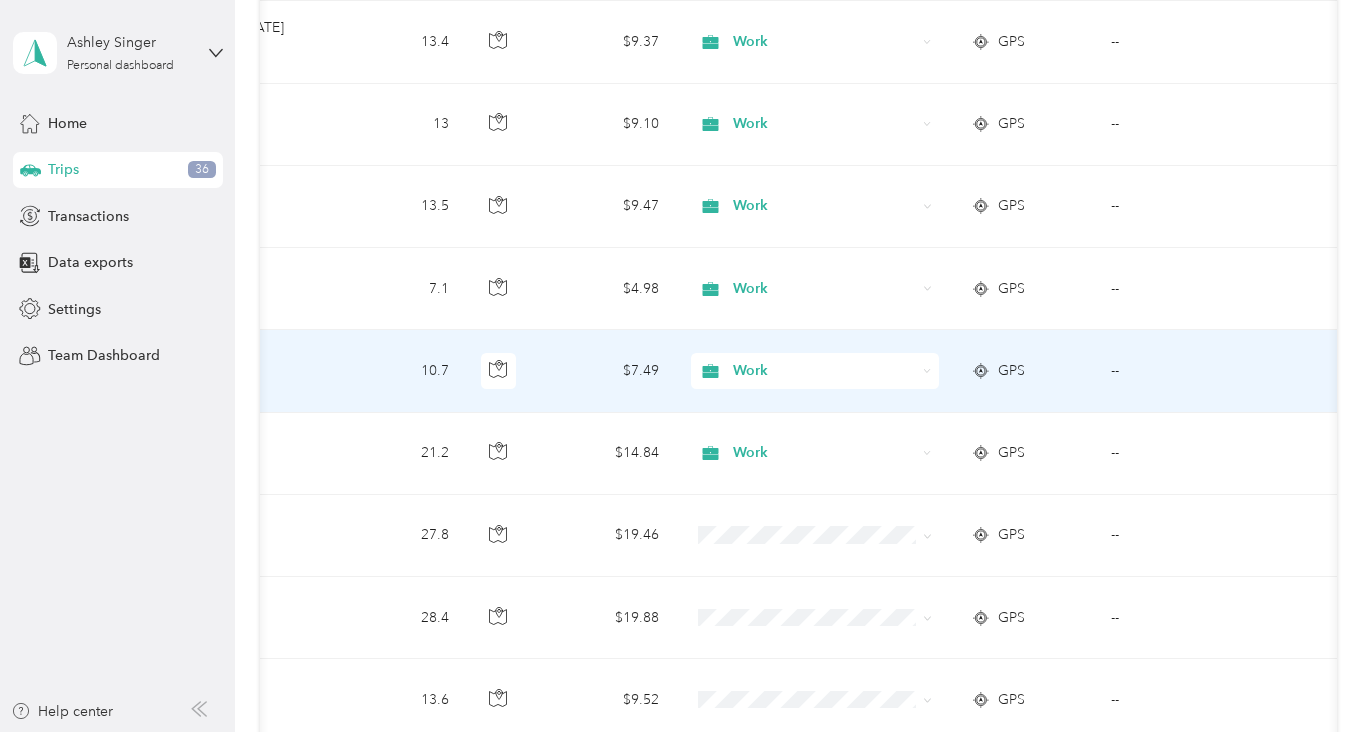click on "--" at bounding box center [1186, 371] 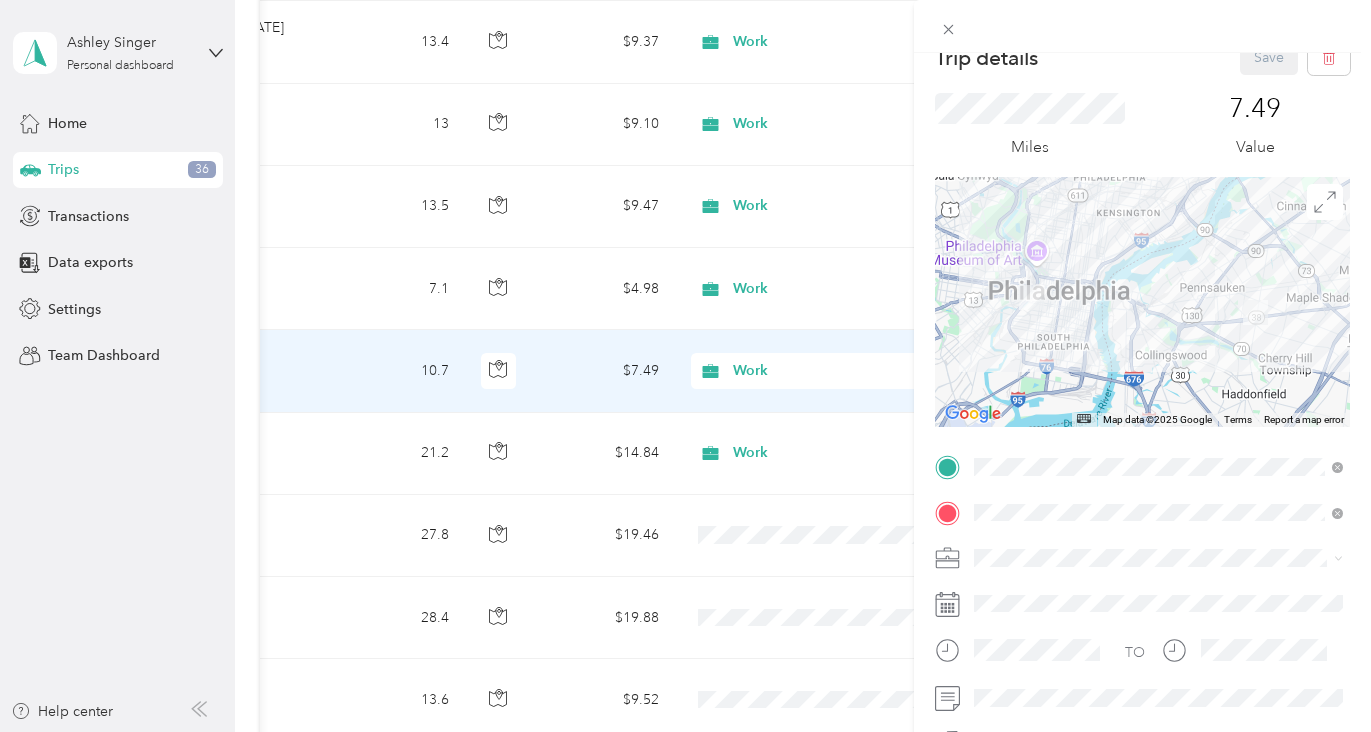 scroll, scrollTop: 0, scrollLeft: 0, axis: both 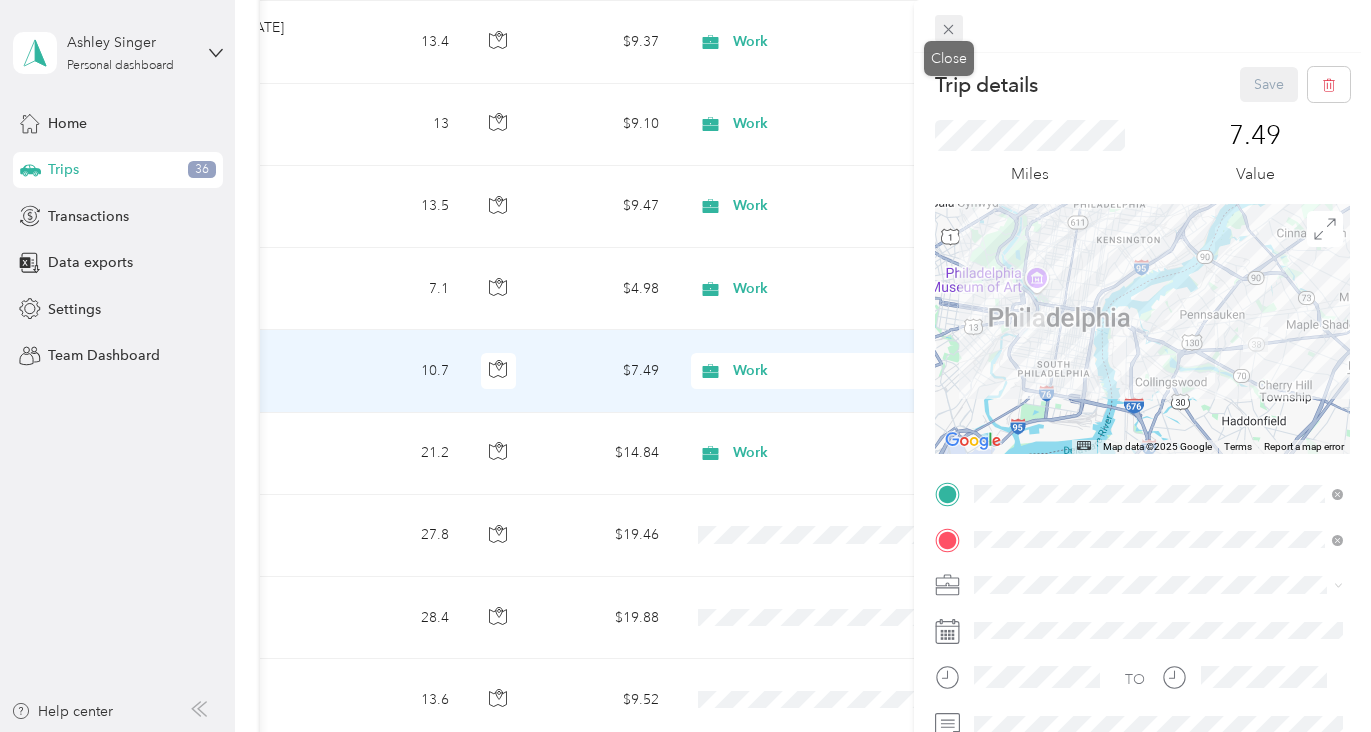 click 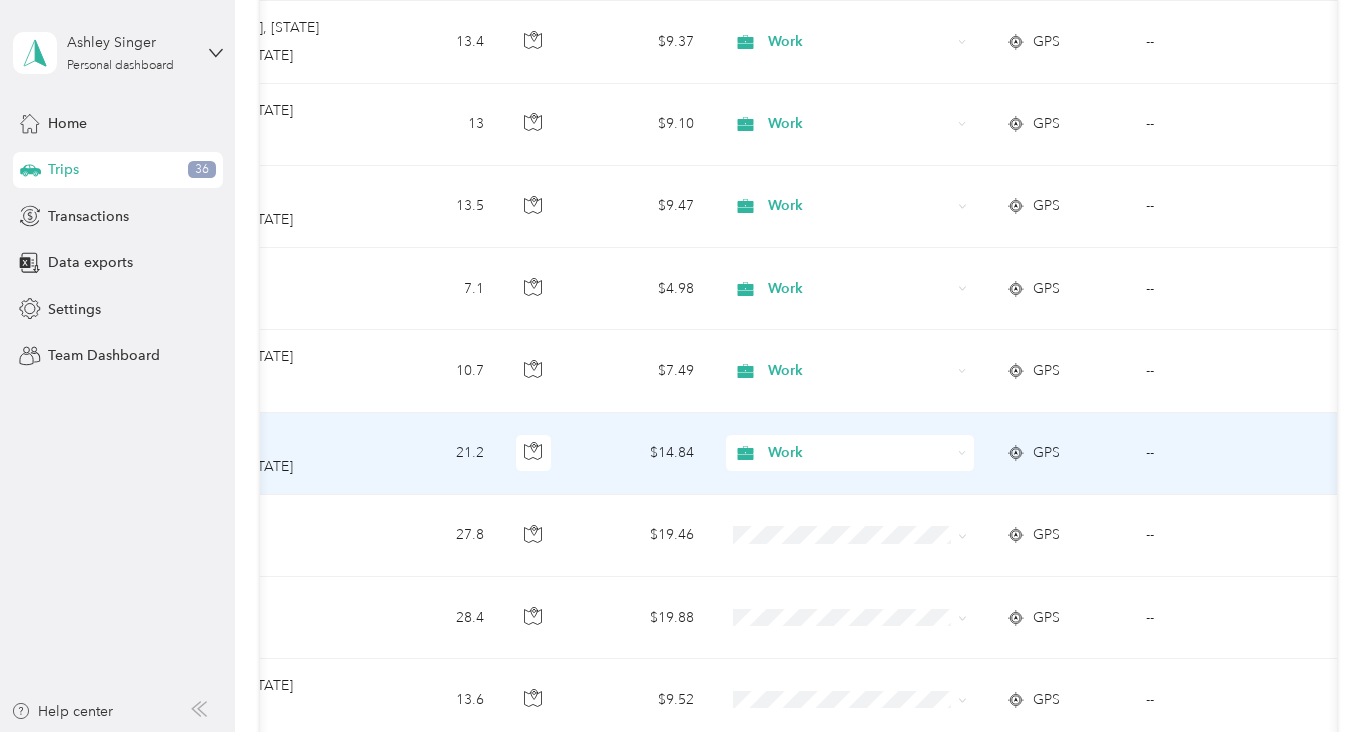 scroll, scrollTop: 0, scrollLeft: 564, axis: horizontal 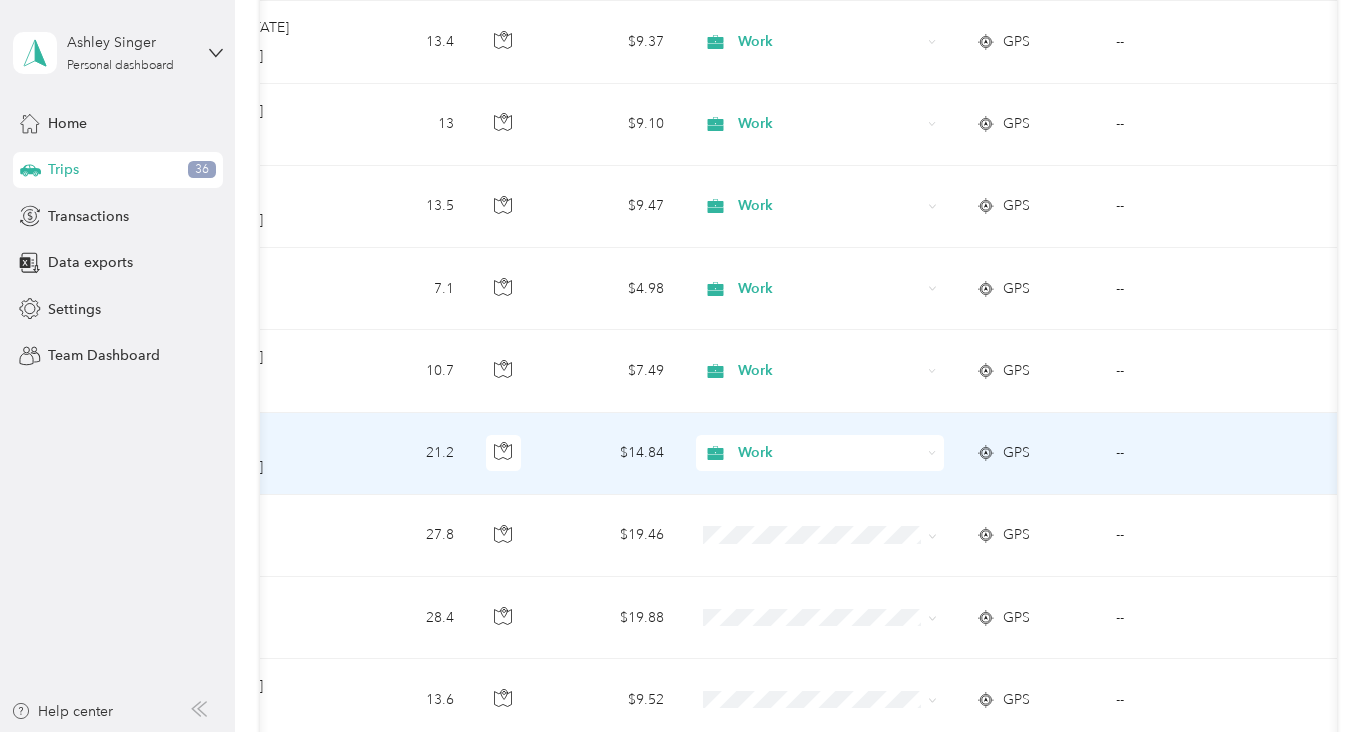click on "--" at bounding box center (1191, 454) 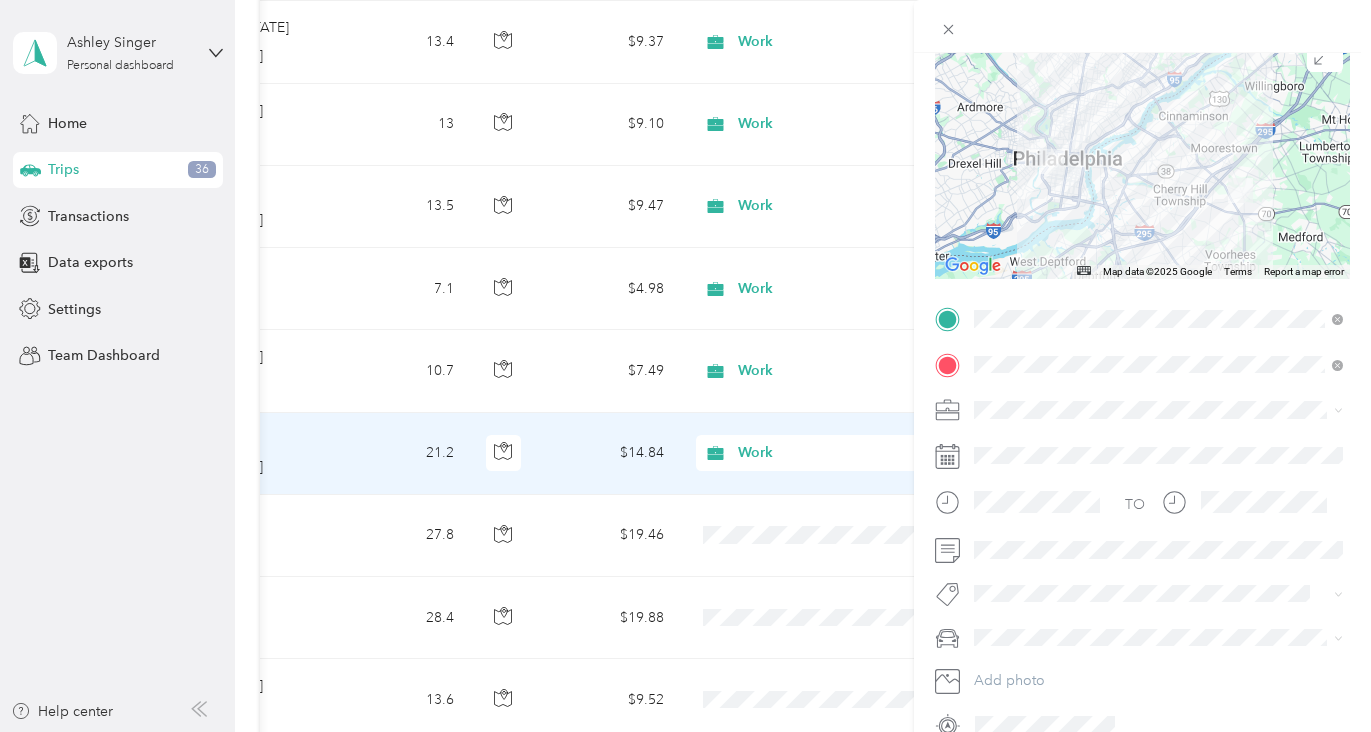 scroll, scrollTop: 257, scrollLeft: 0, axis: vertical 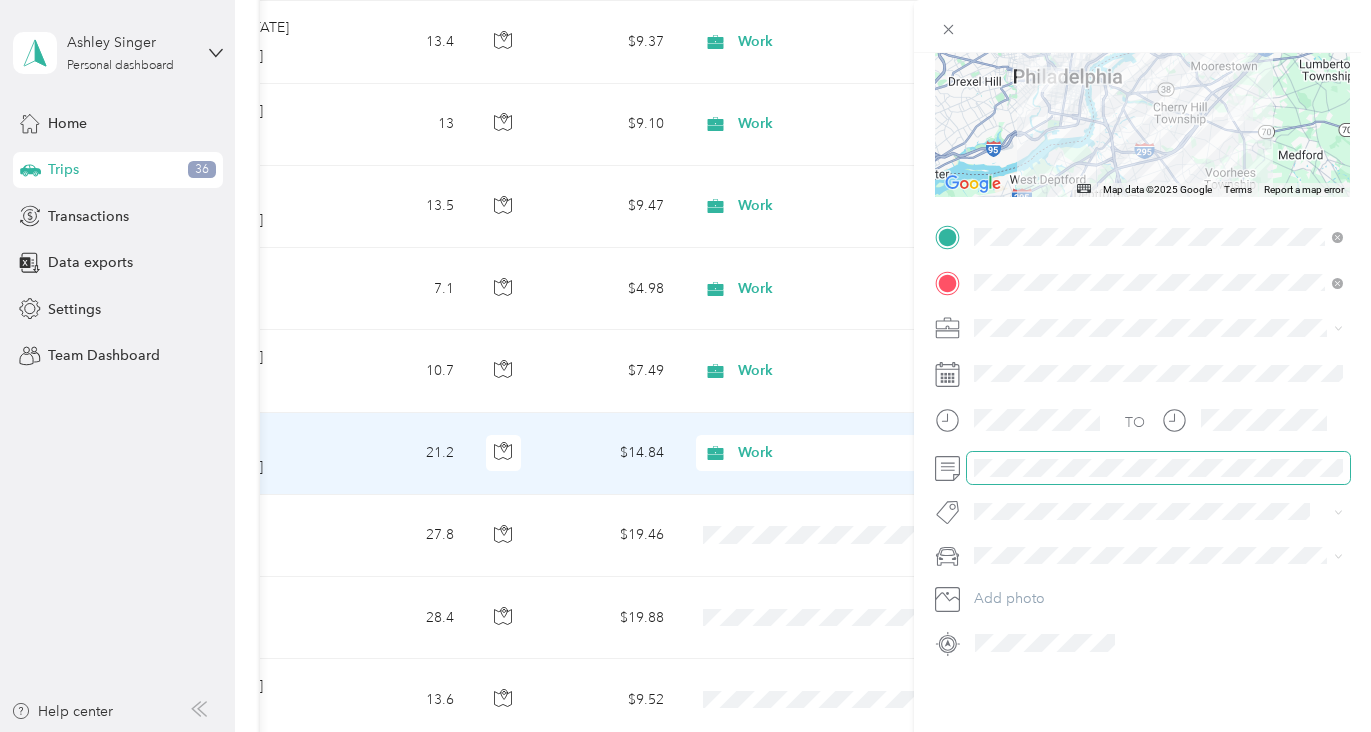 click at bounding box center (1142, 468) 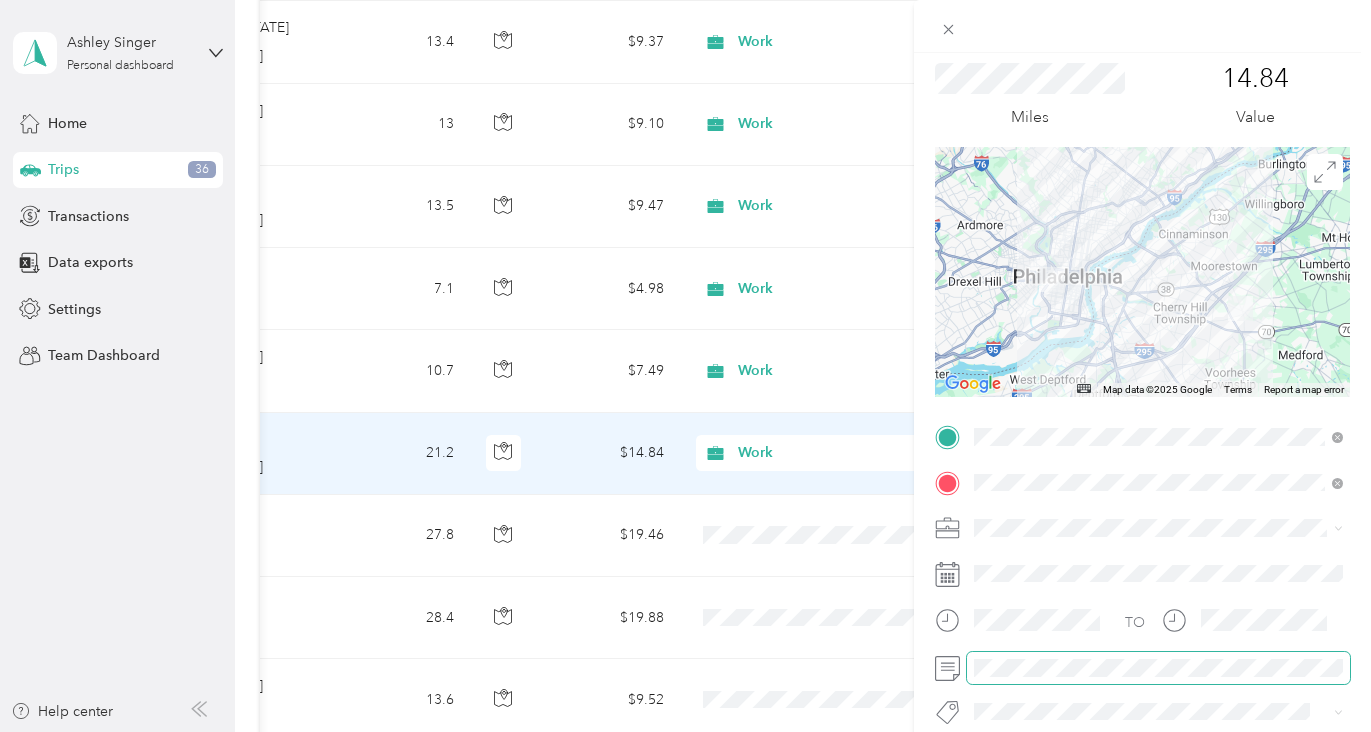 scroll, scrollTop: 0, scrollLeft: 0, axis: both 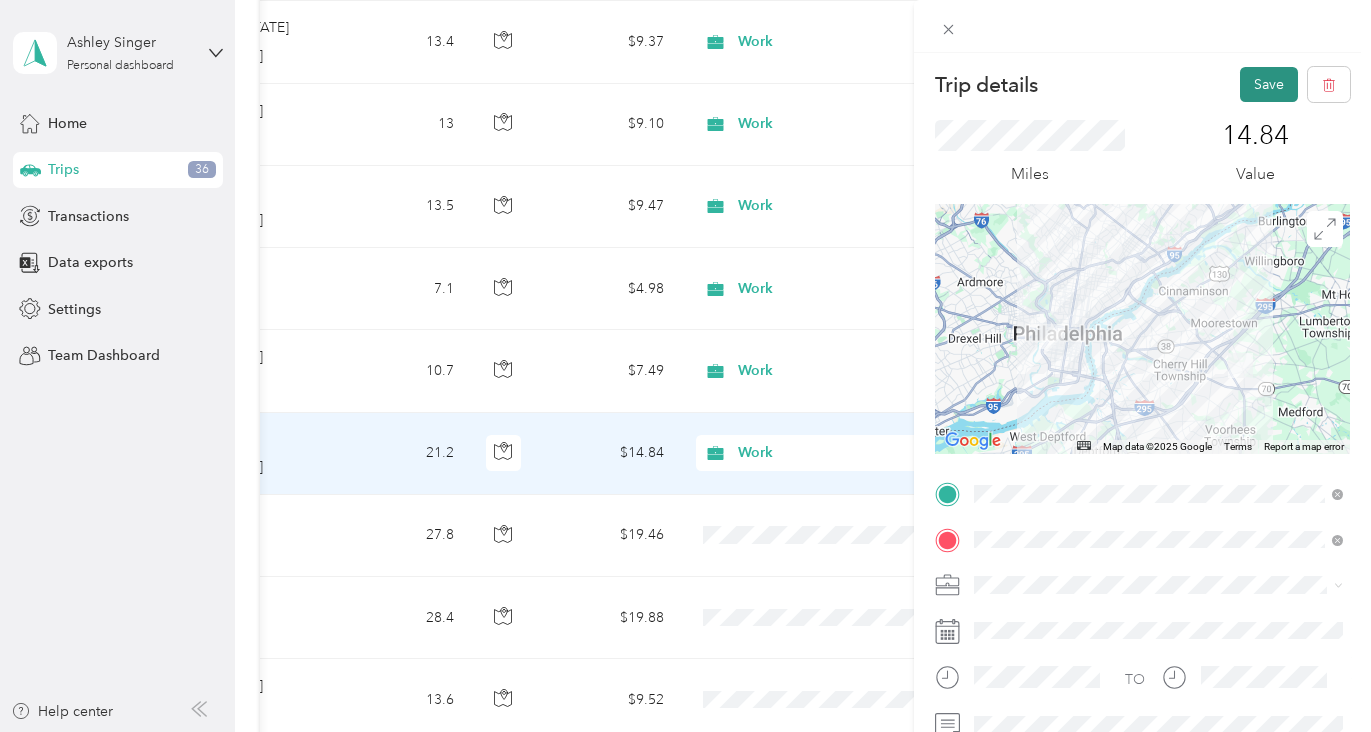 click on "Save" at bounding box center [1269, 84] 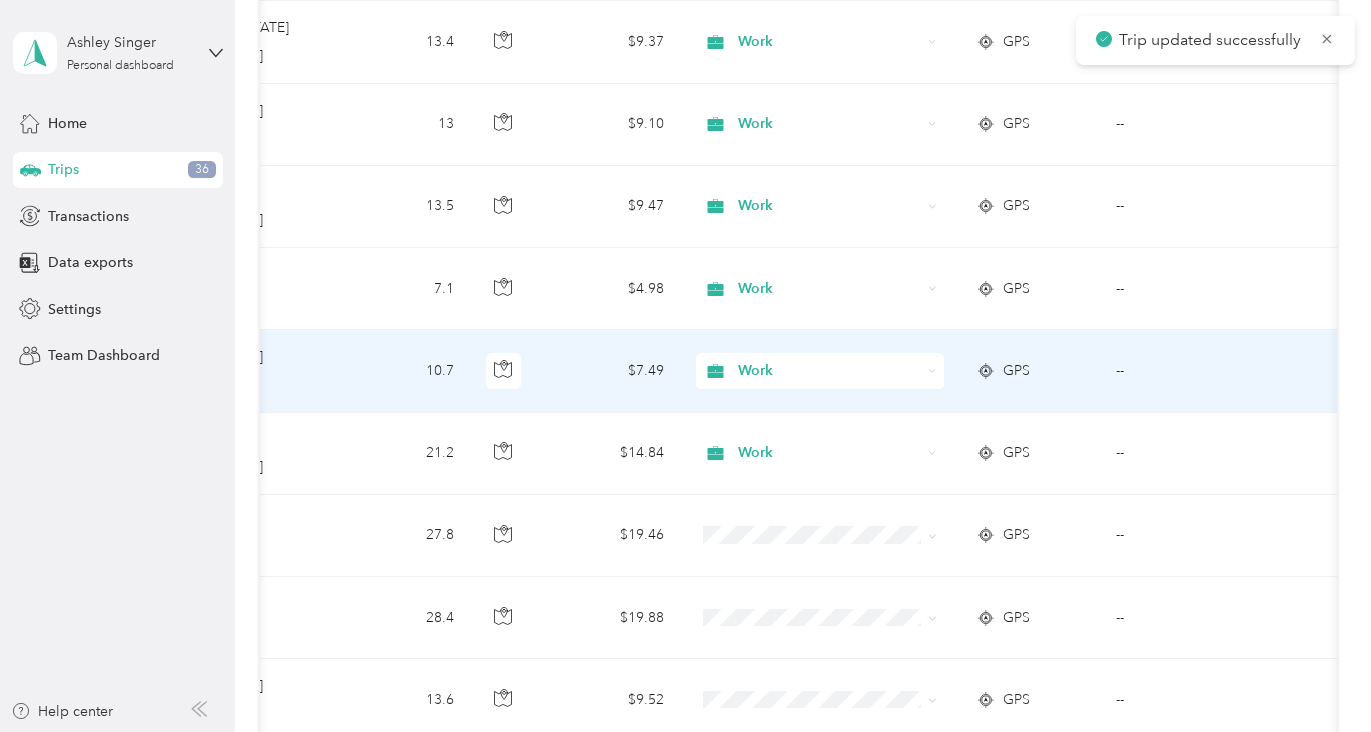 scroll, scrollTop: 0, scrollLeft: 0, axis: both 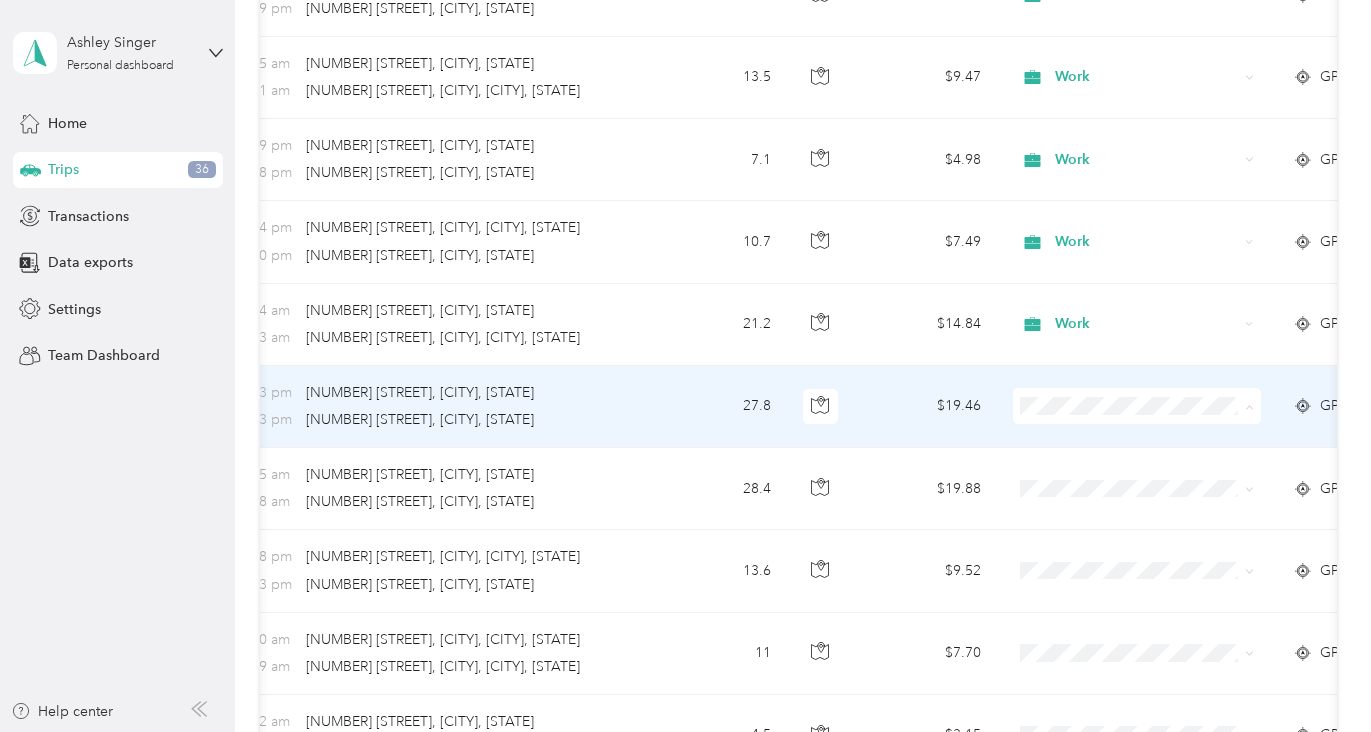 click on "Work" at bounding box center [1155, 443] 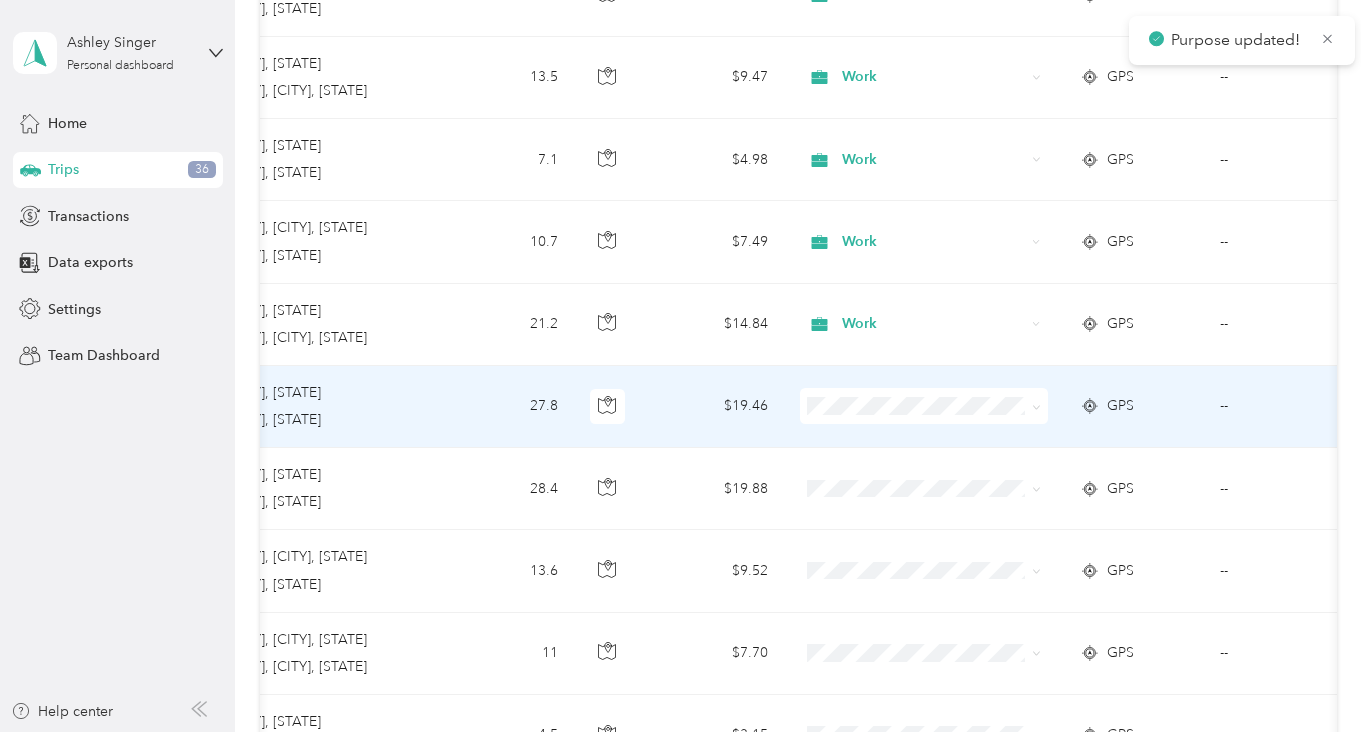 scroll, scrollTop: 0, scrollLeft: 569, axis: horizontal 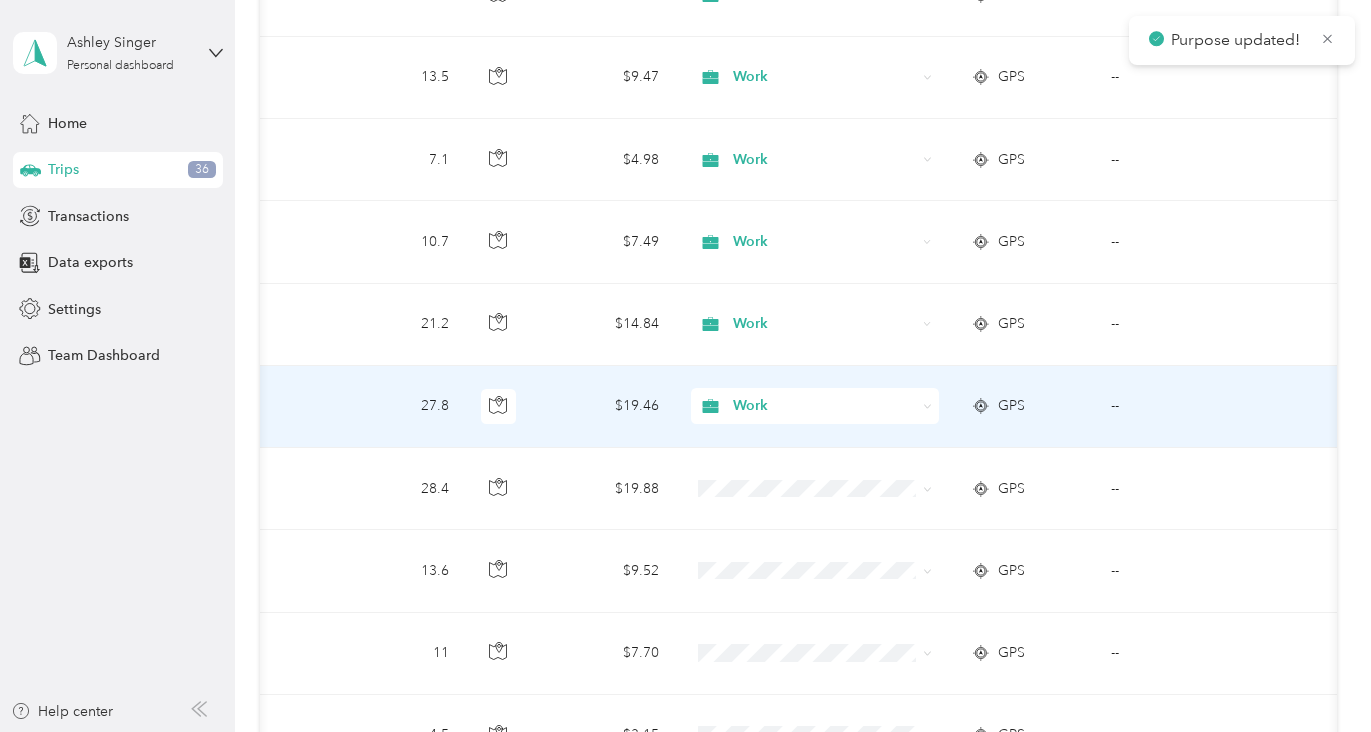 click on "--" at bounding box center (1186, 407) 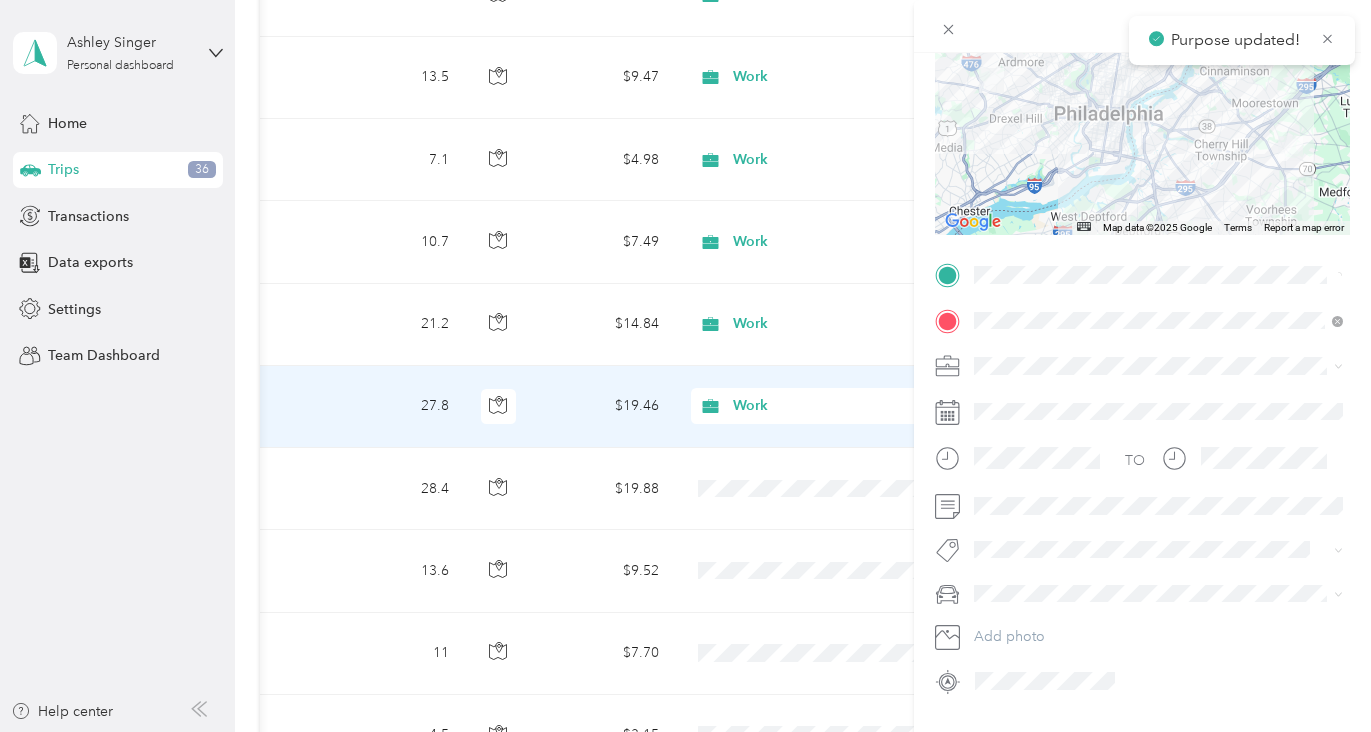 scroll, scrollTop: 257, scrollLeft: 0, axis: vertical 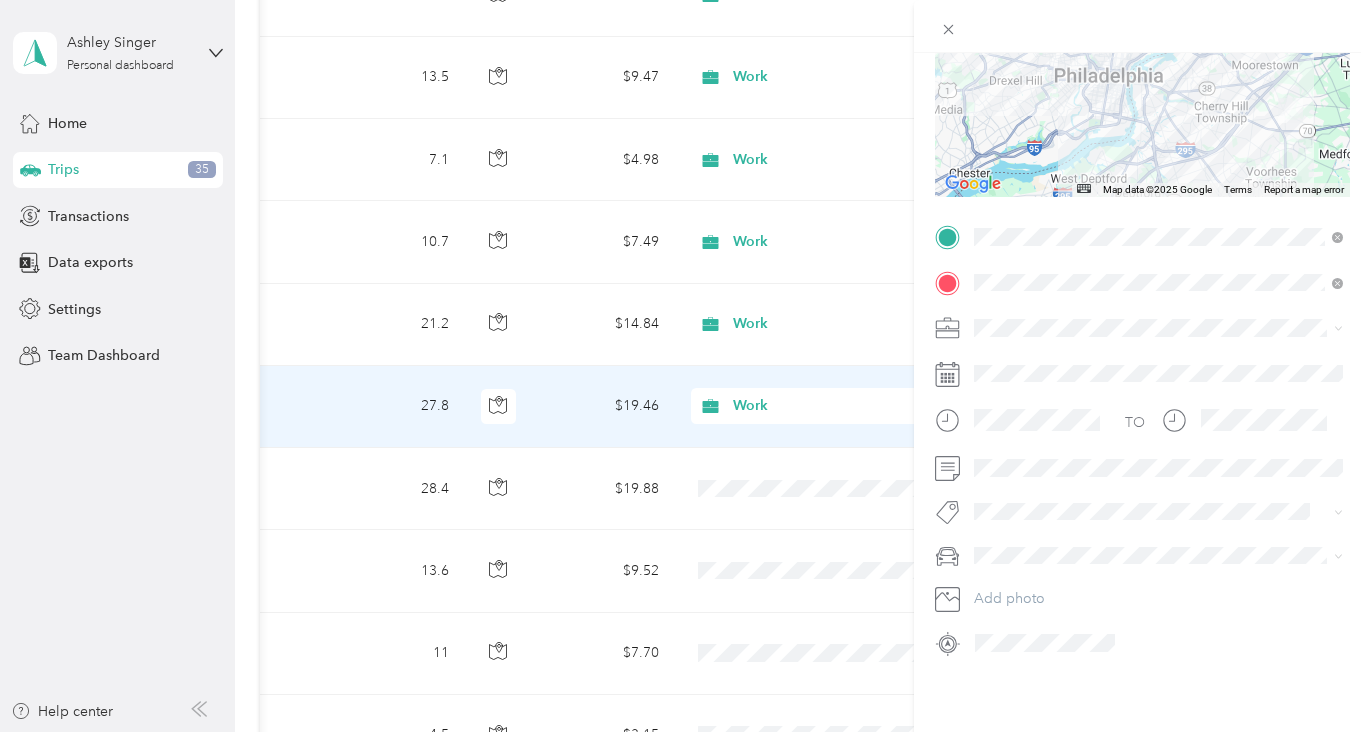click on "Trip details Save This trip cannot be edited because it is either under review, approved, or paid. Contact your Team Manager to edit it. Miles 19.46 Value  ← Move left → Move right ↑ Move up ↓ Move down + Zoom in - Zoom out Home Jump left by 75% End Jump right by 75% Page Up Jump up by 75% Page Down Jump down by 75% Map Data Map data ©2025 Google Map data ©2025 Google 5 km  Click to toggle between metric and imperial units Terms Report a map error TO Add photo" at bounding box center (685, 366) 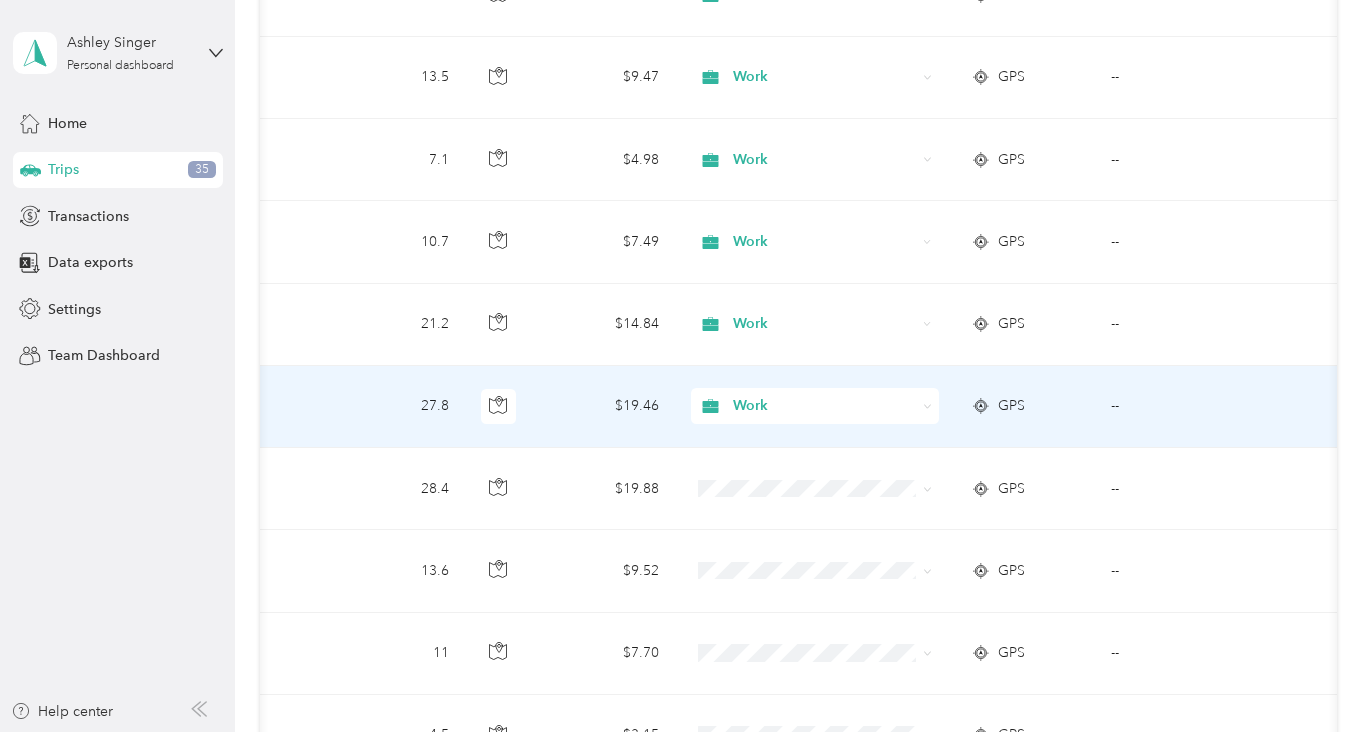 click on "--" at bounding box center (1186, 407) 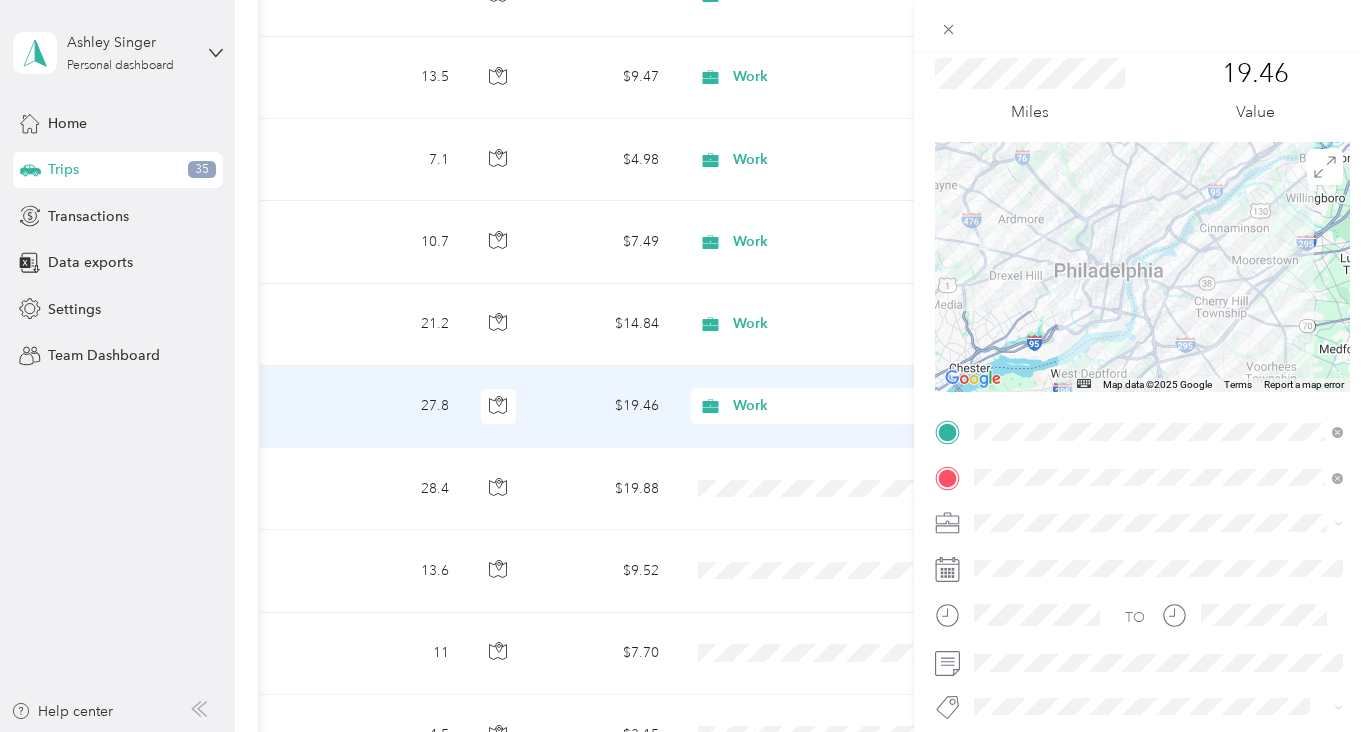 scroll, scrollTop: 145, scrollLeft: 0, axis: vertical 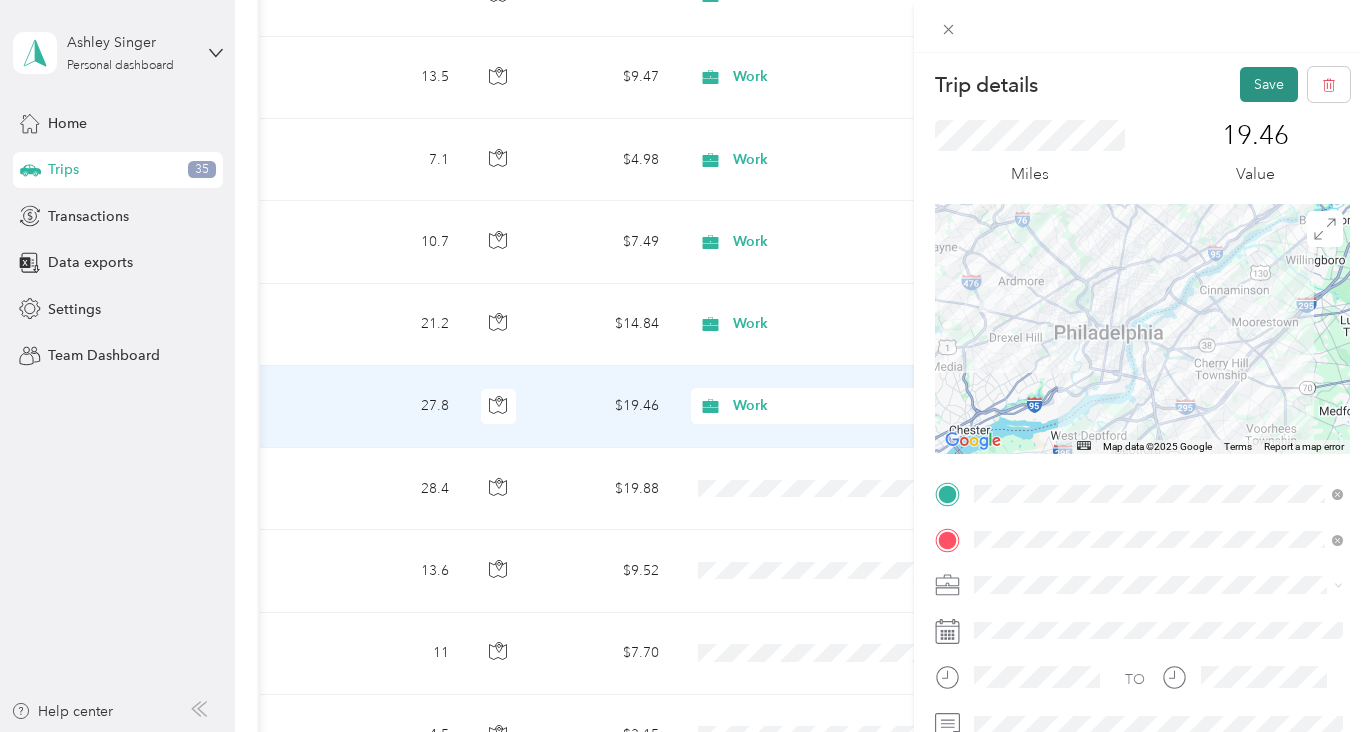 click on "Save" at bounding box center (1269, 84) 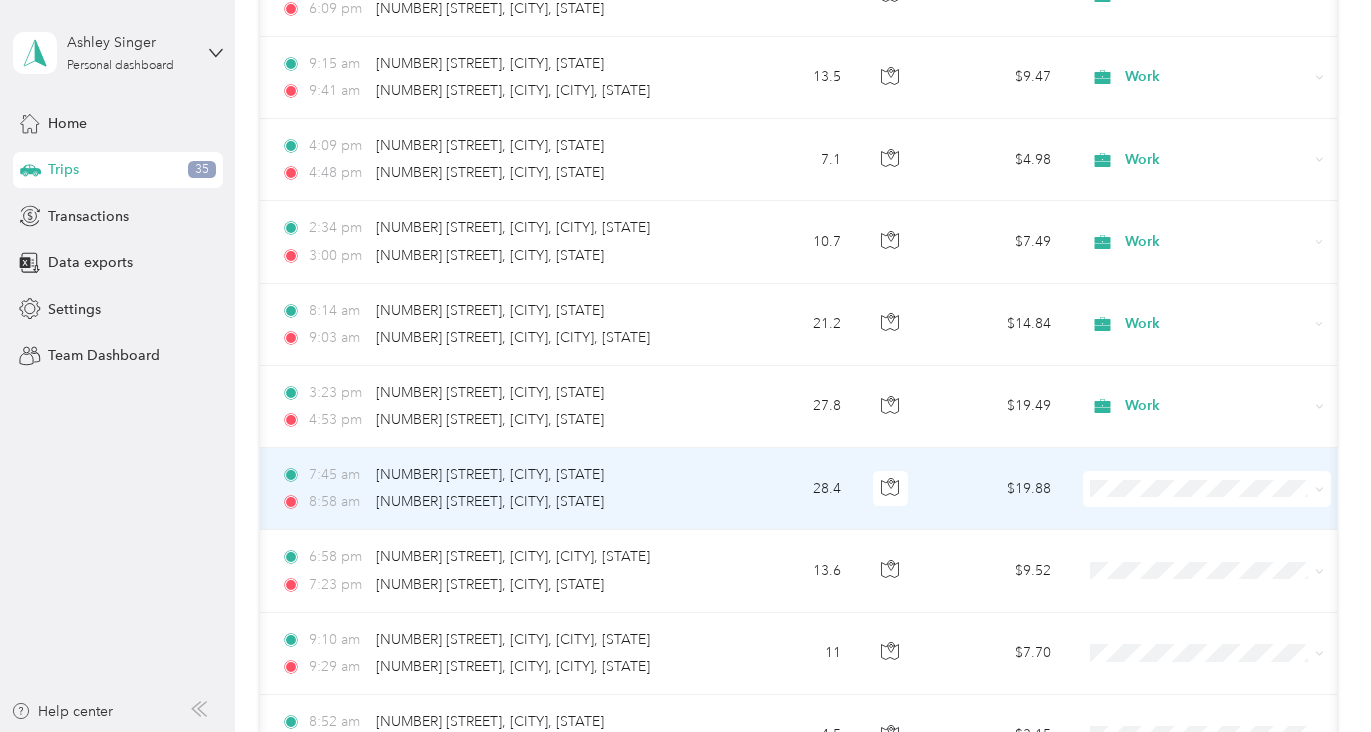 scroll, scrollTop: 0, scrollLeft: 310, axis: horizontal 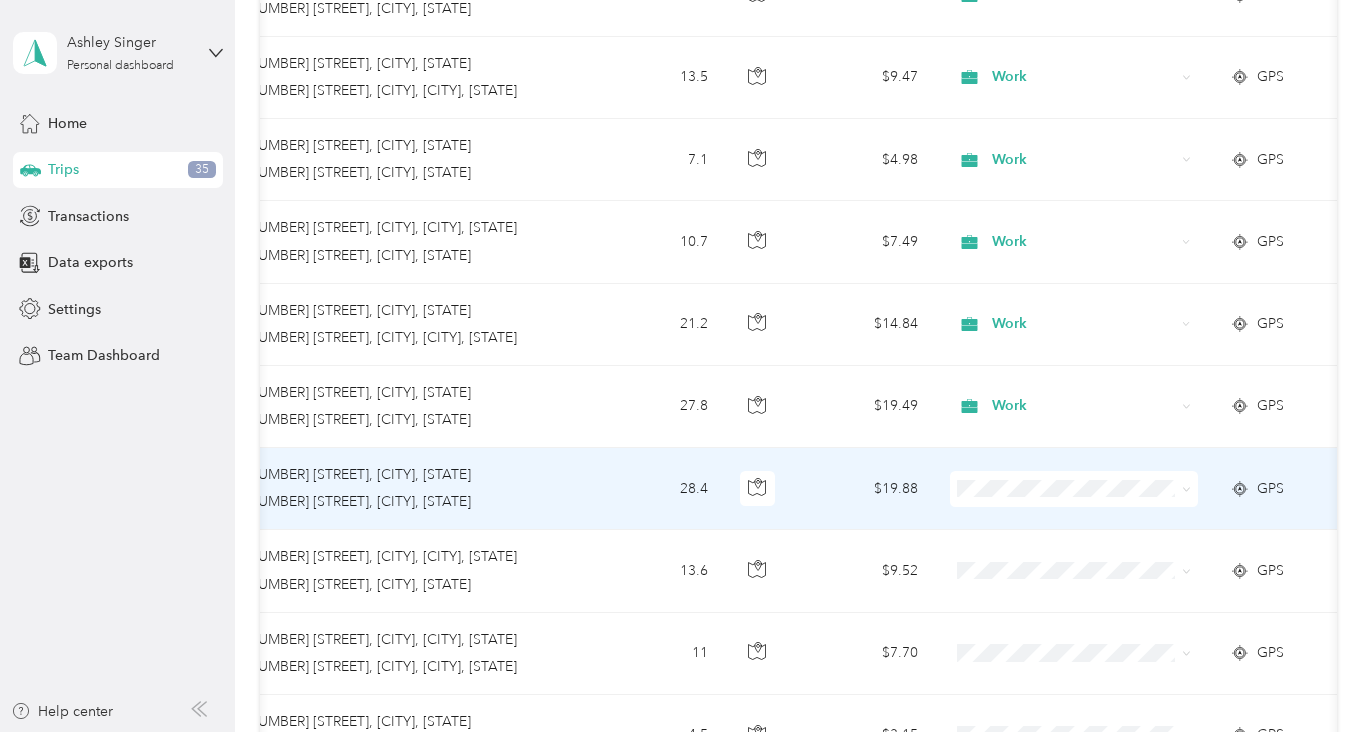 click on "Work" at bounding box center [1074, 239] 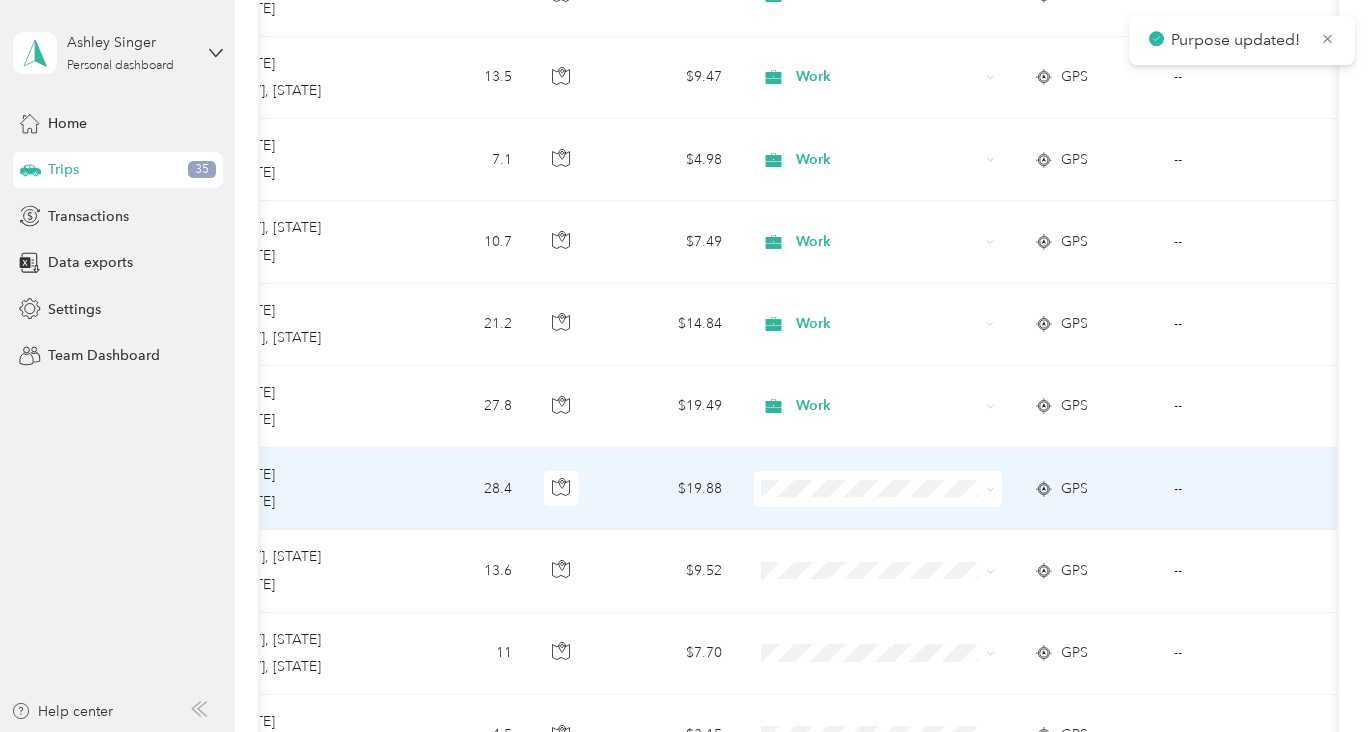 scroll, scrollTop: 0, scrollLeft: 534, axis: horizontal 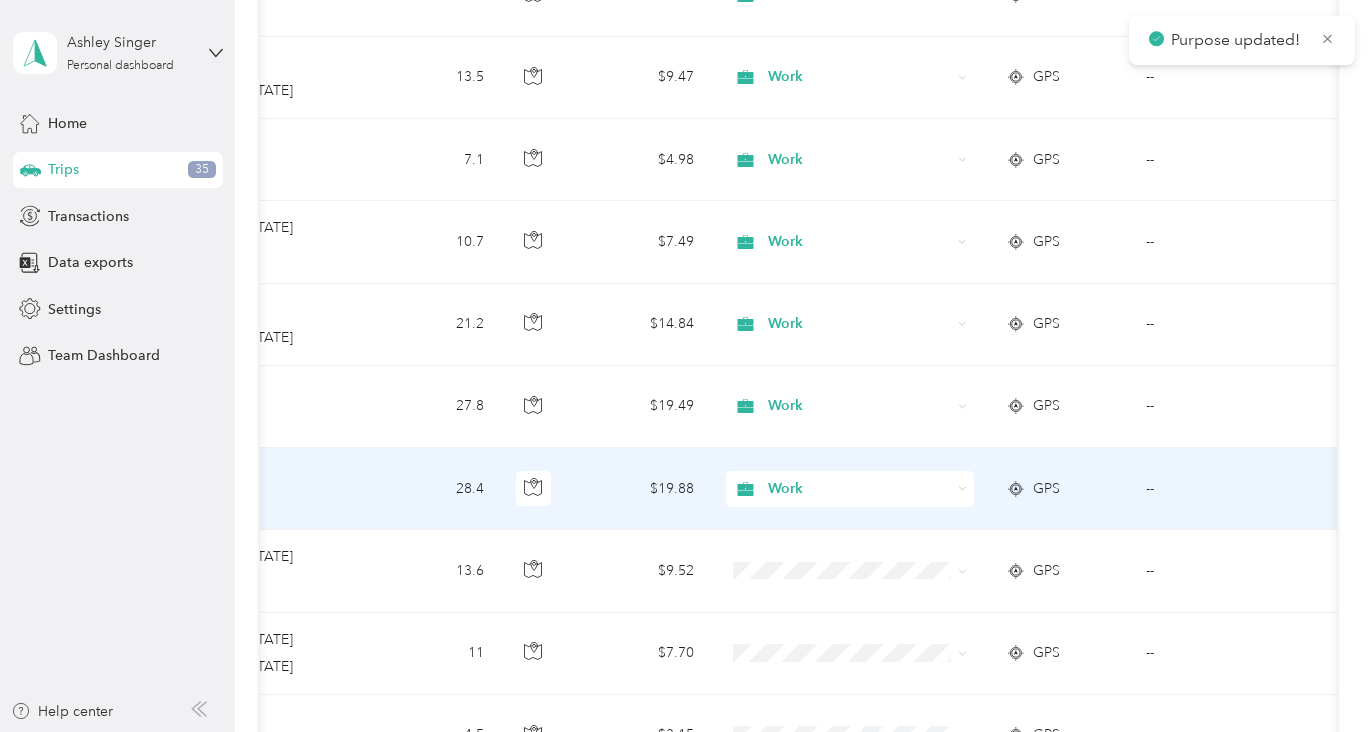 click on "--" at bounding box center [1221, 489] 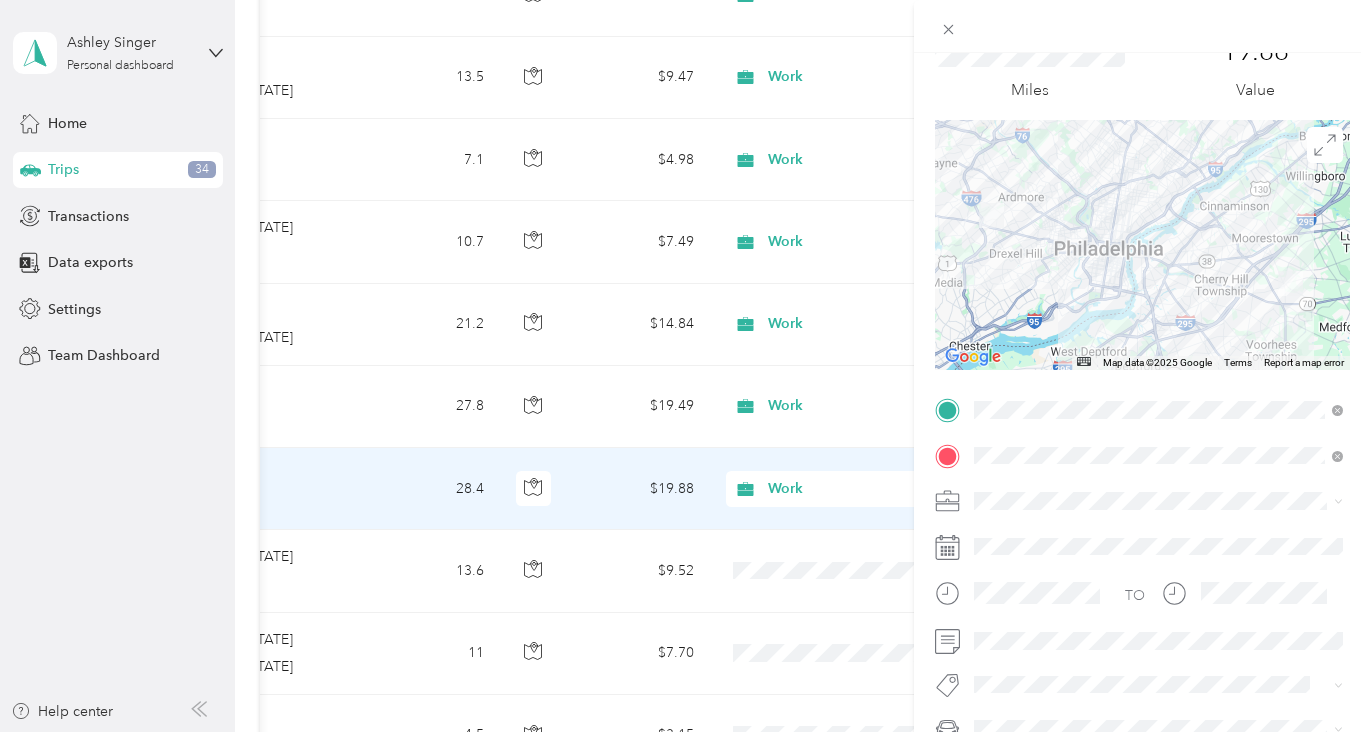 scroll, scrollTop: 126, scrollLeft: 0, axis: vertical 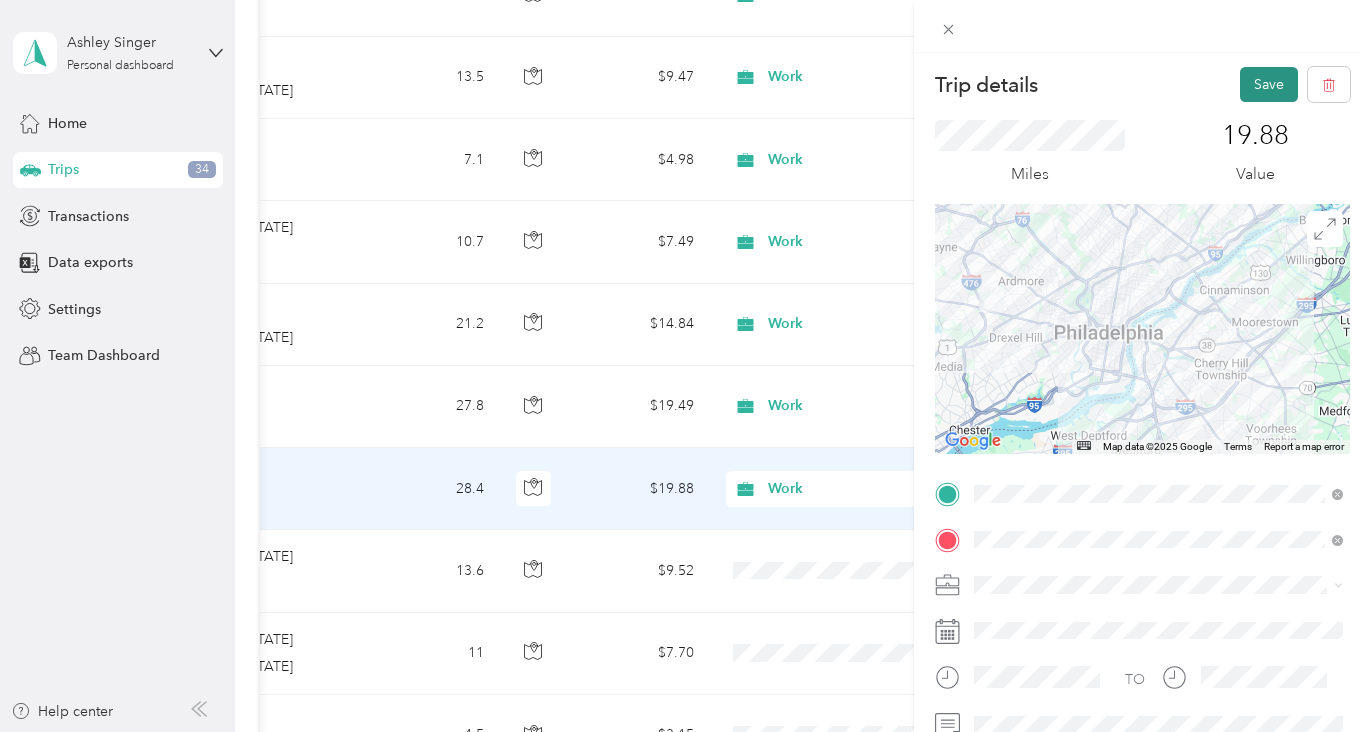 click on "Save" at bounding box center (1269, 84) 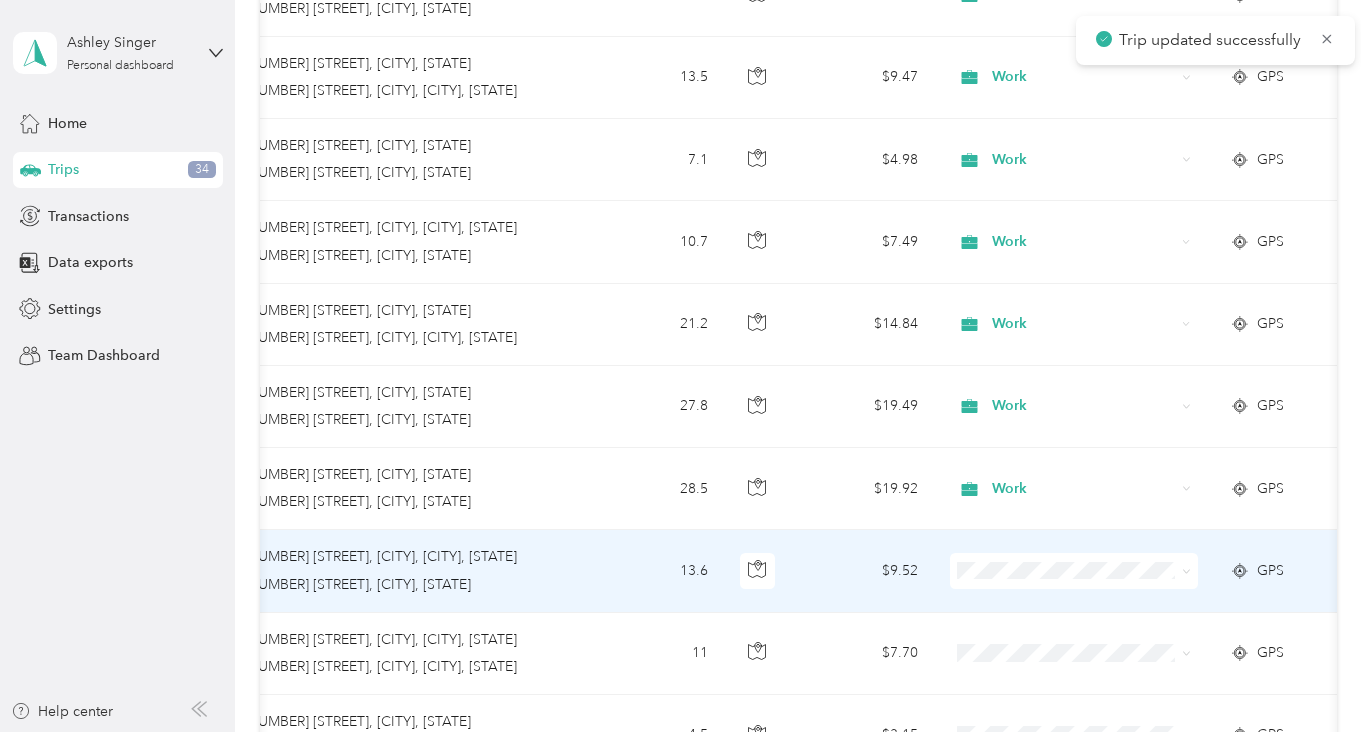 scroll, scrollTop: 0, scrollLeft: 0, axis: both 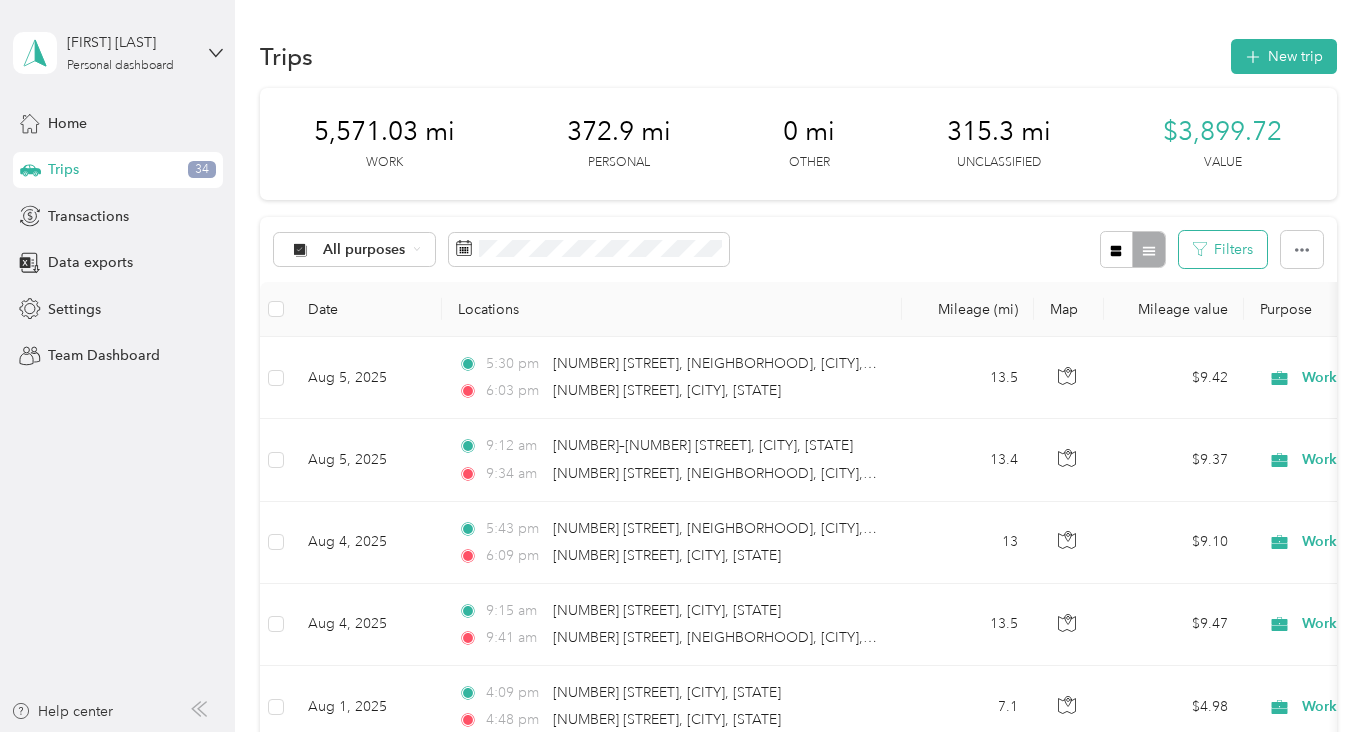 click on "Filters" at bounding box center [1223, 249] 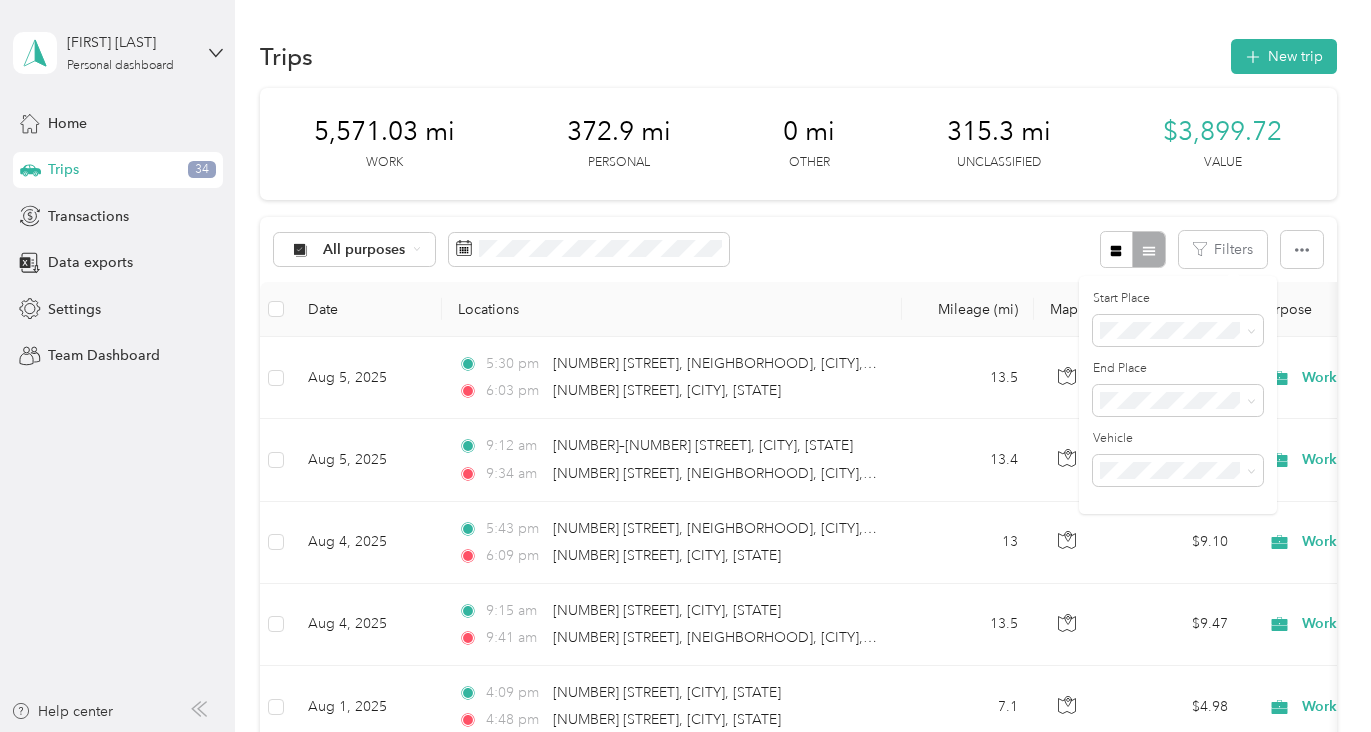 click on "All purposes Filters" at bounding box center [798, 249] 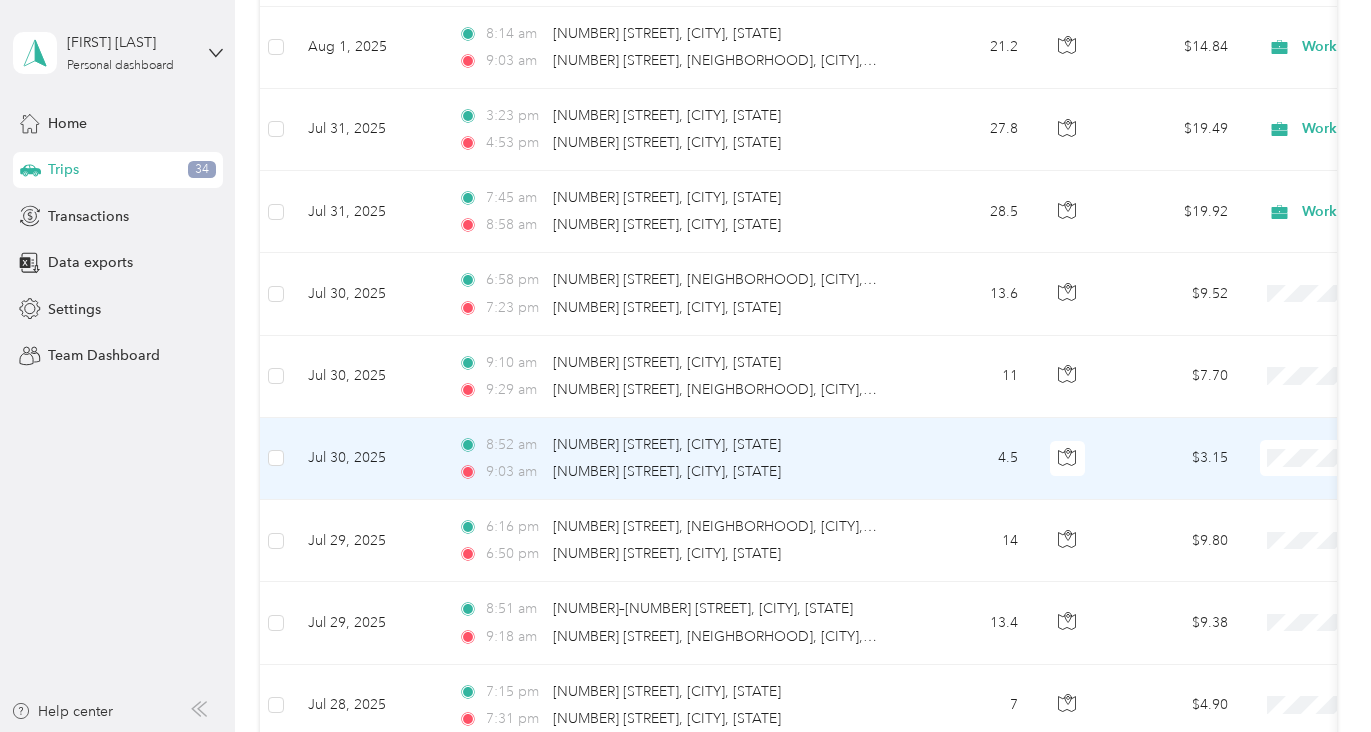 scroll, scrollTop: 827, scrollLeft: 0, axis: vertical 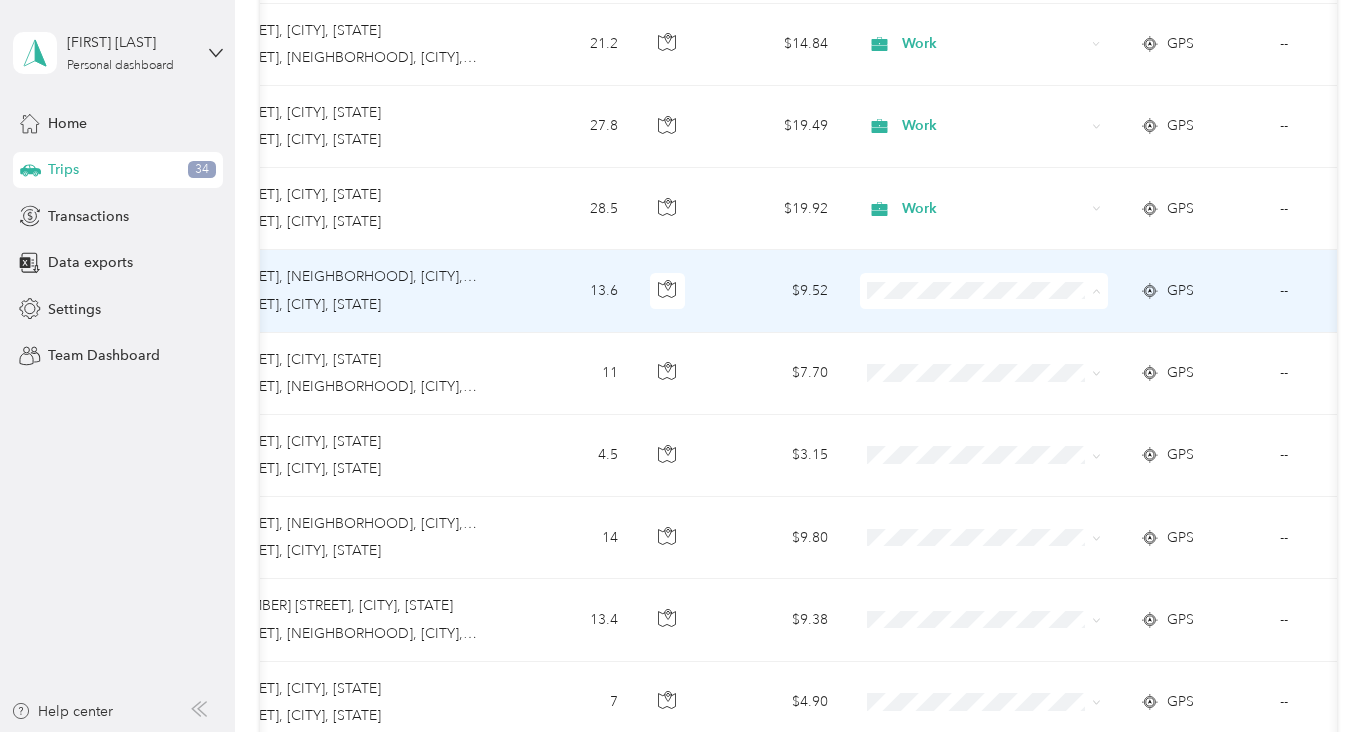 click on "Work" at bounding box center (1002, 328) 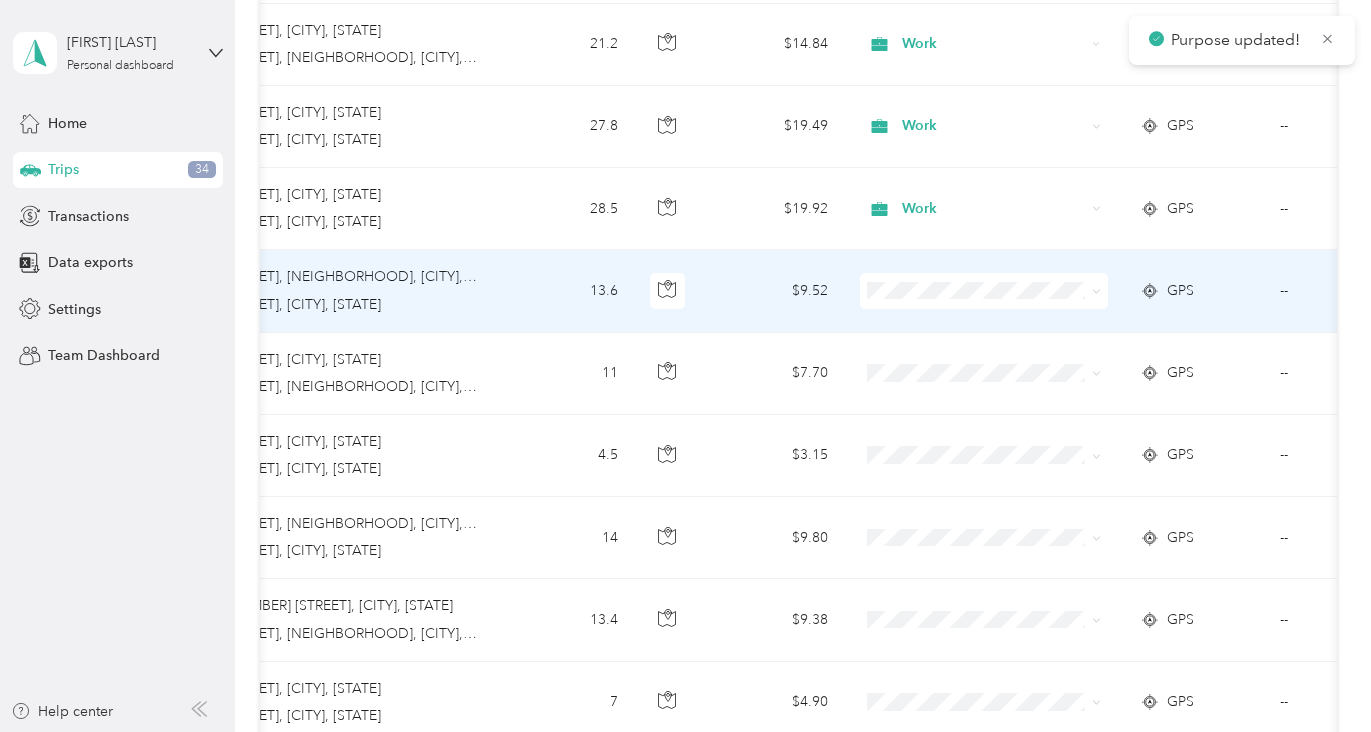 click on "--" at bounding box center [1355, 291] 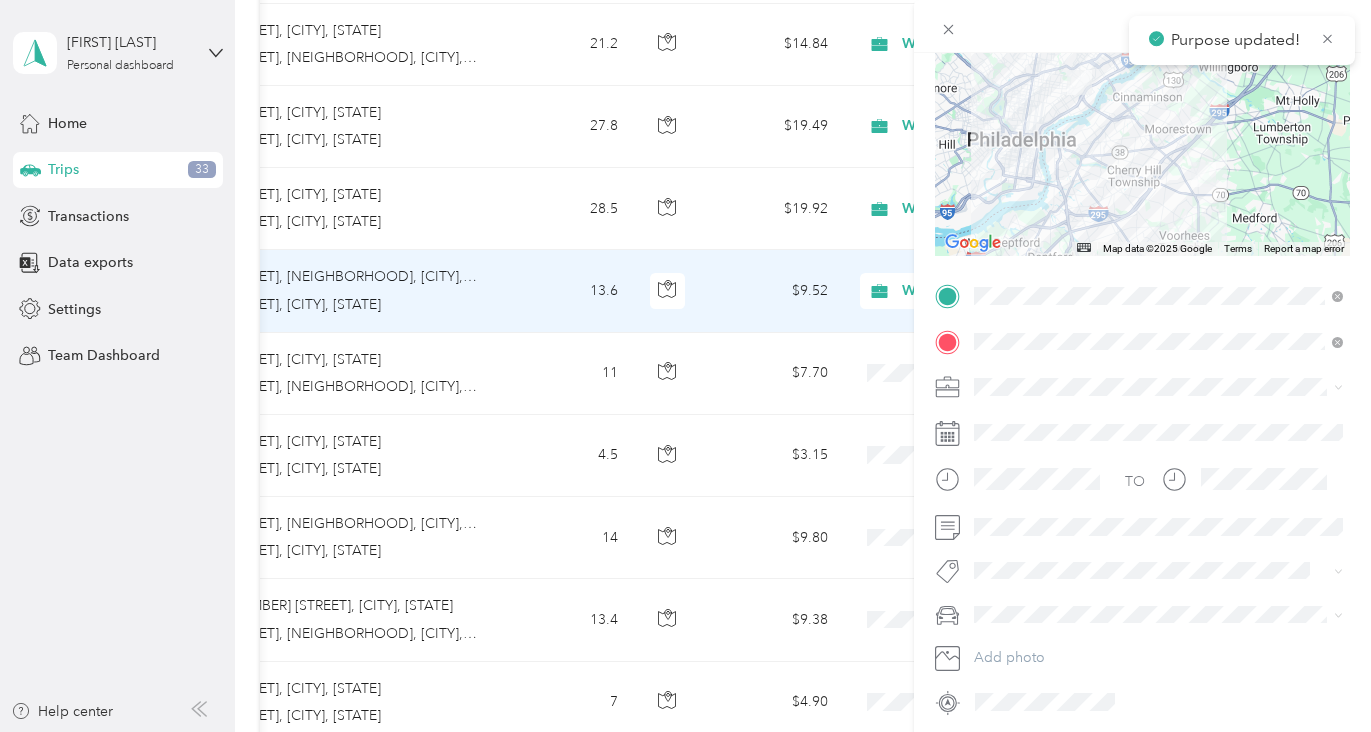 scroll, scrollTop: 237, scrollLeft: 0, axis: vertical 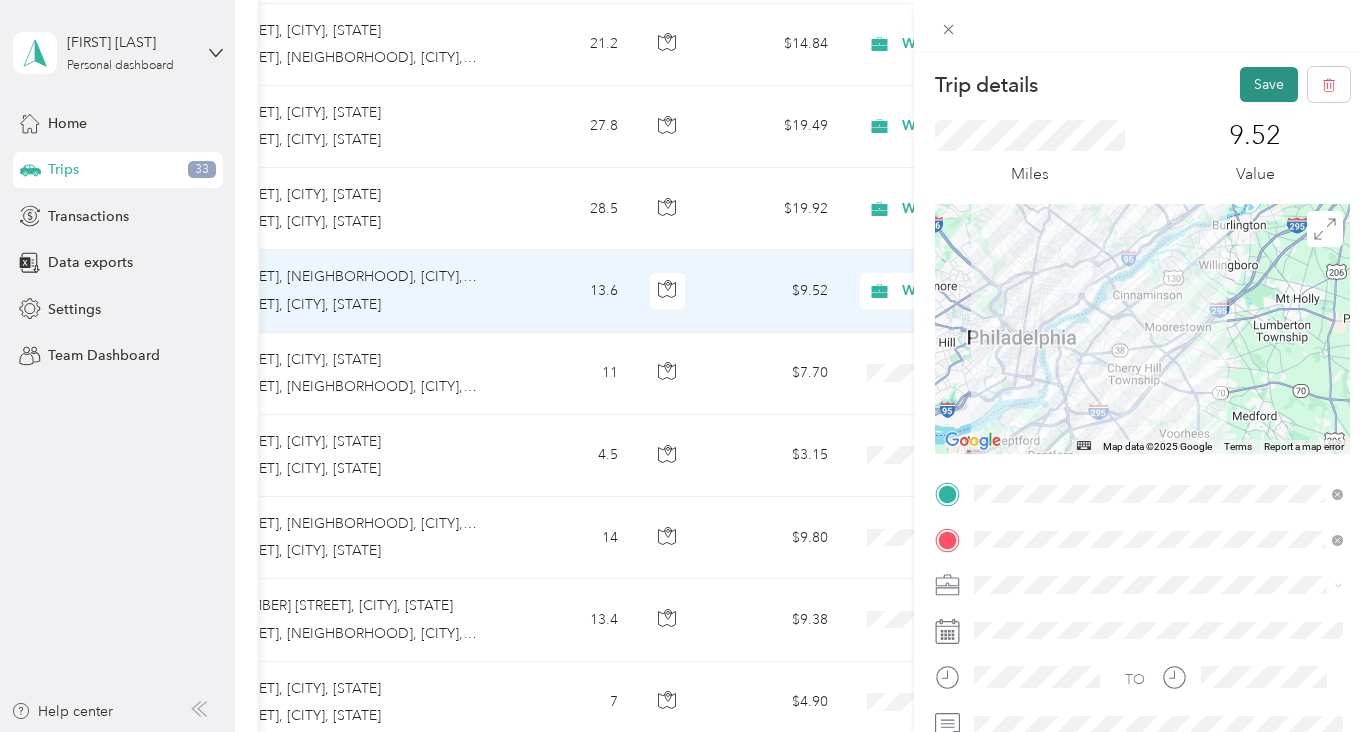 click on "Save" at bounding box center (1269, 84) 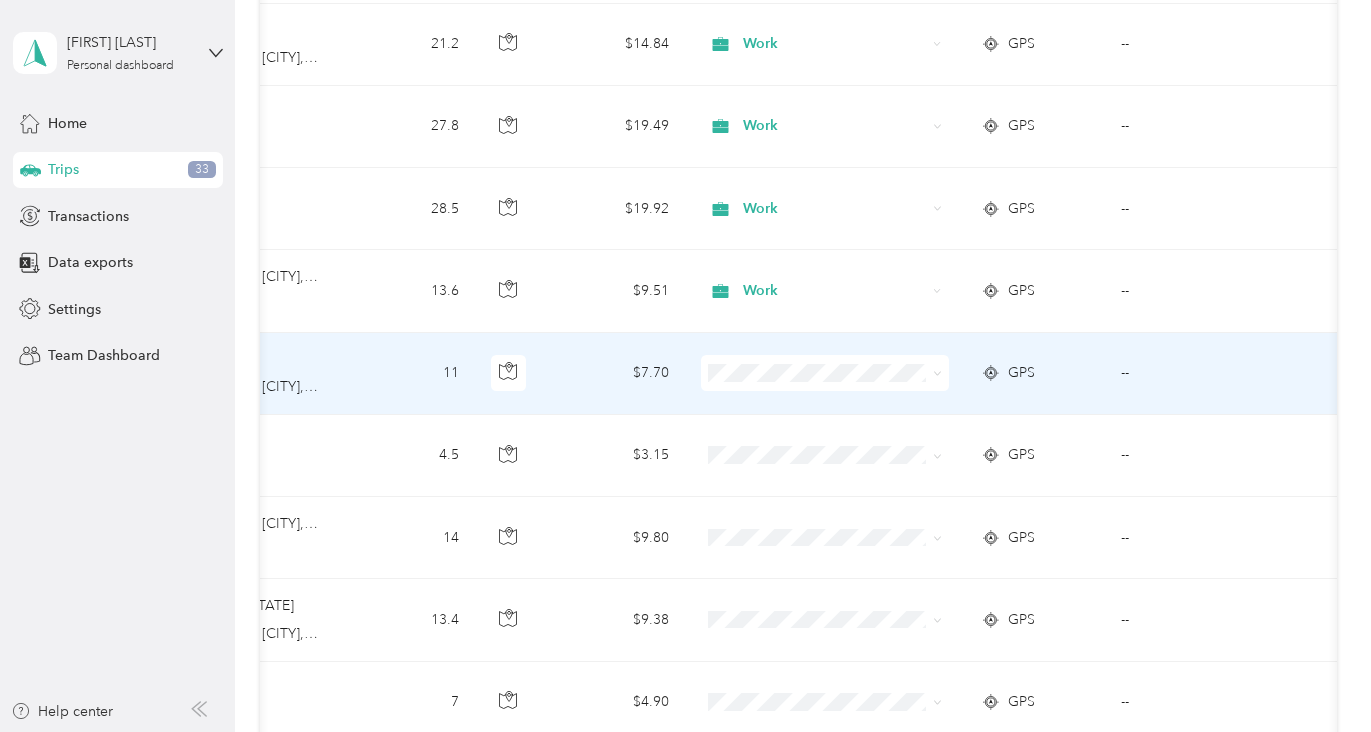 scroll, scrollTop: 0, scrollLeft: 569, axis: horizontal 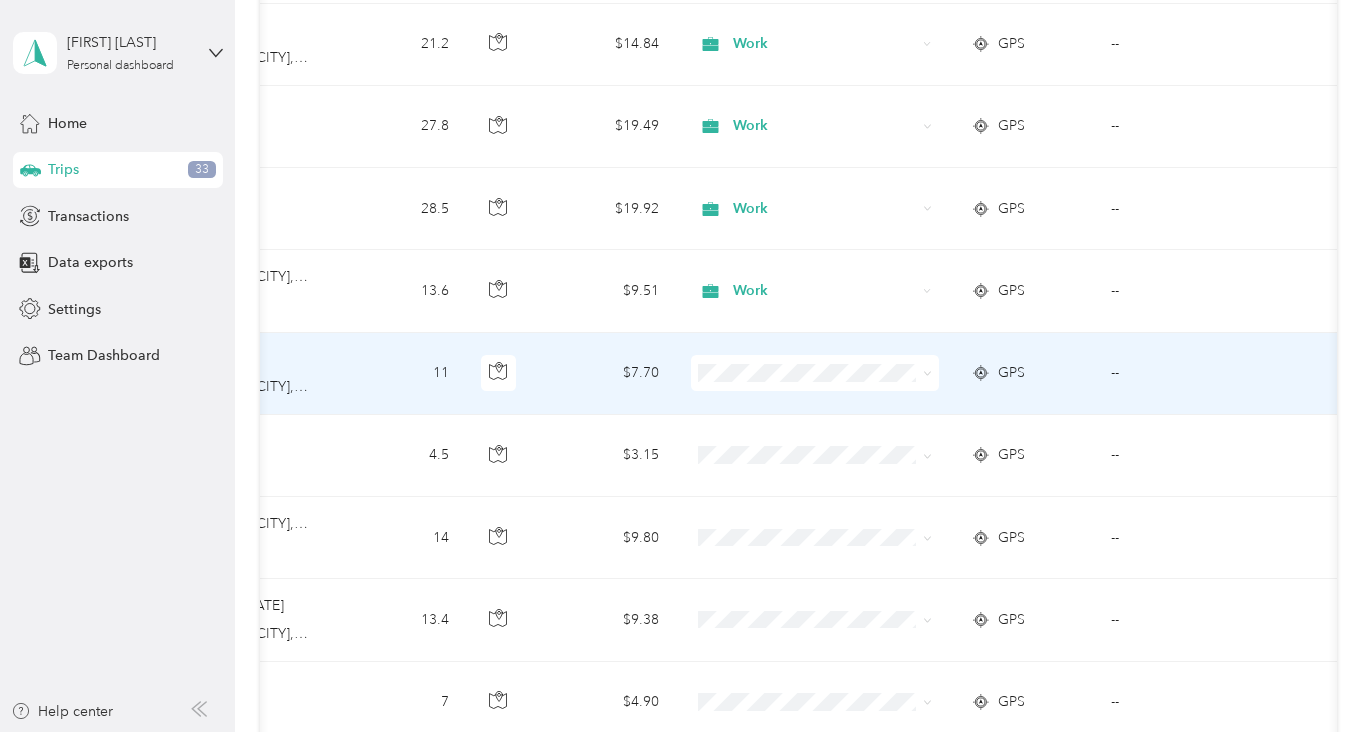 click on "Work" at bounding box center (832, 408) 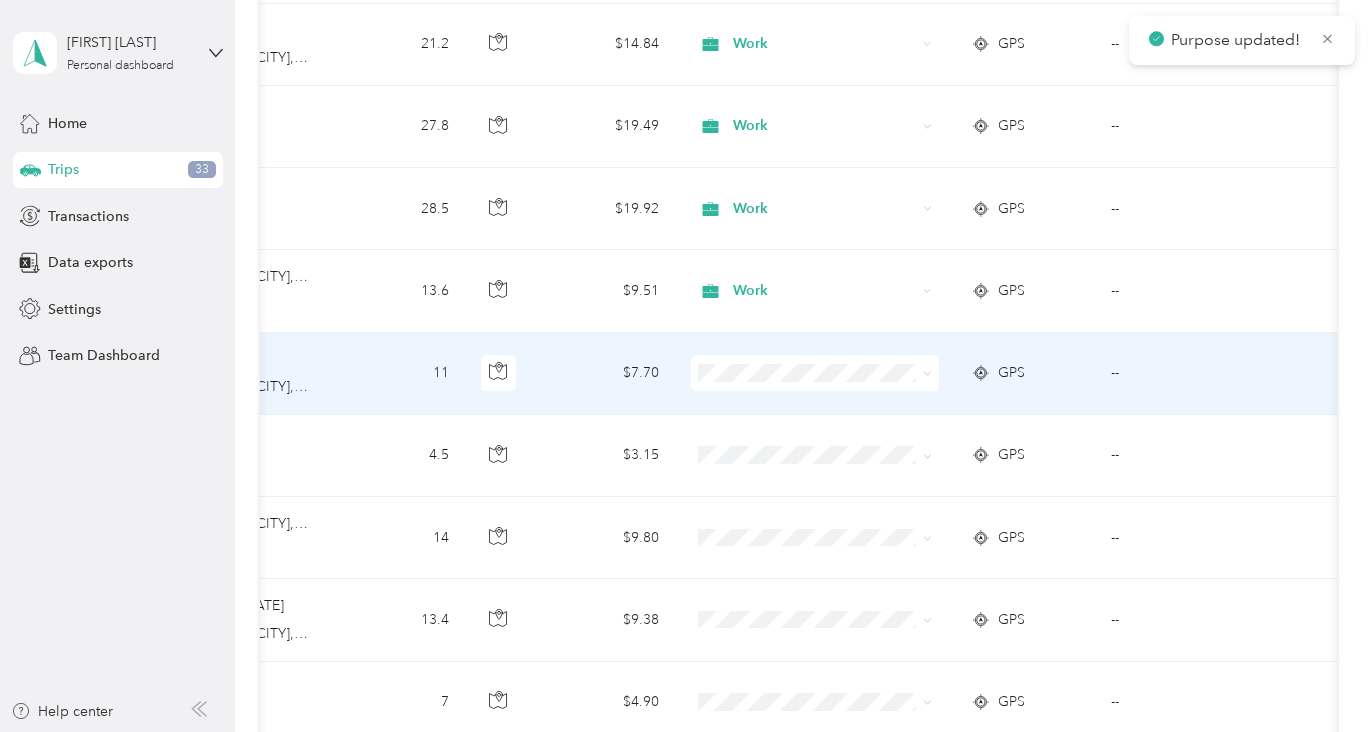 click on "--" at bounding box center [1186, 374] 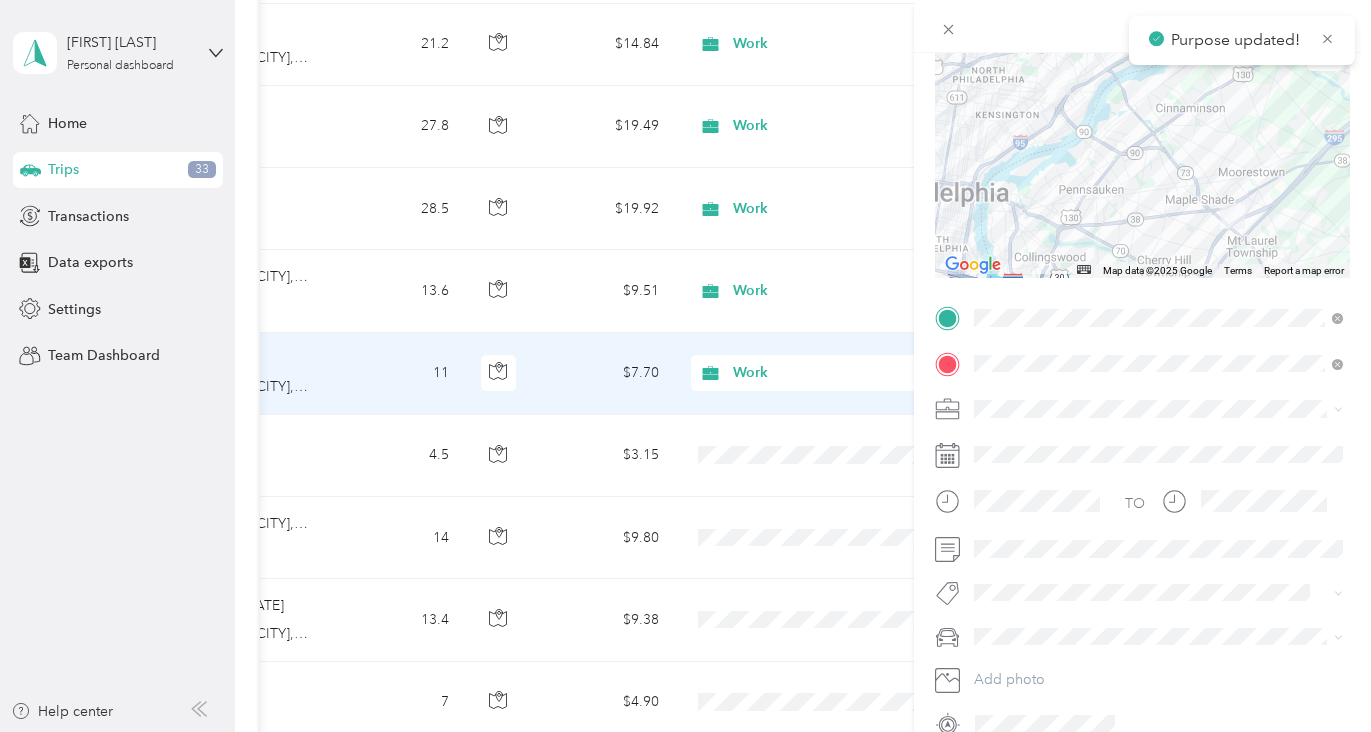 scroll, scrollTop: 219, scrollLeft: 0, axis: vertical 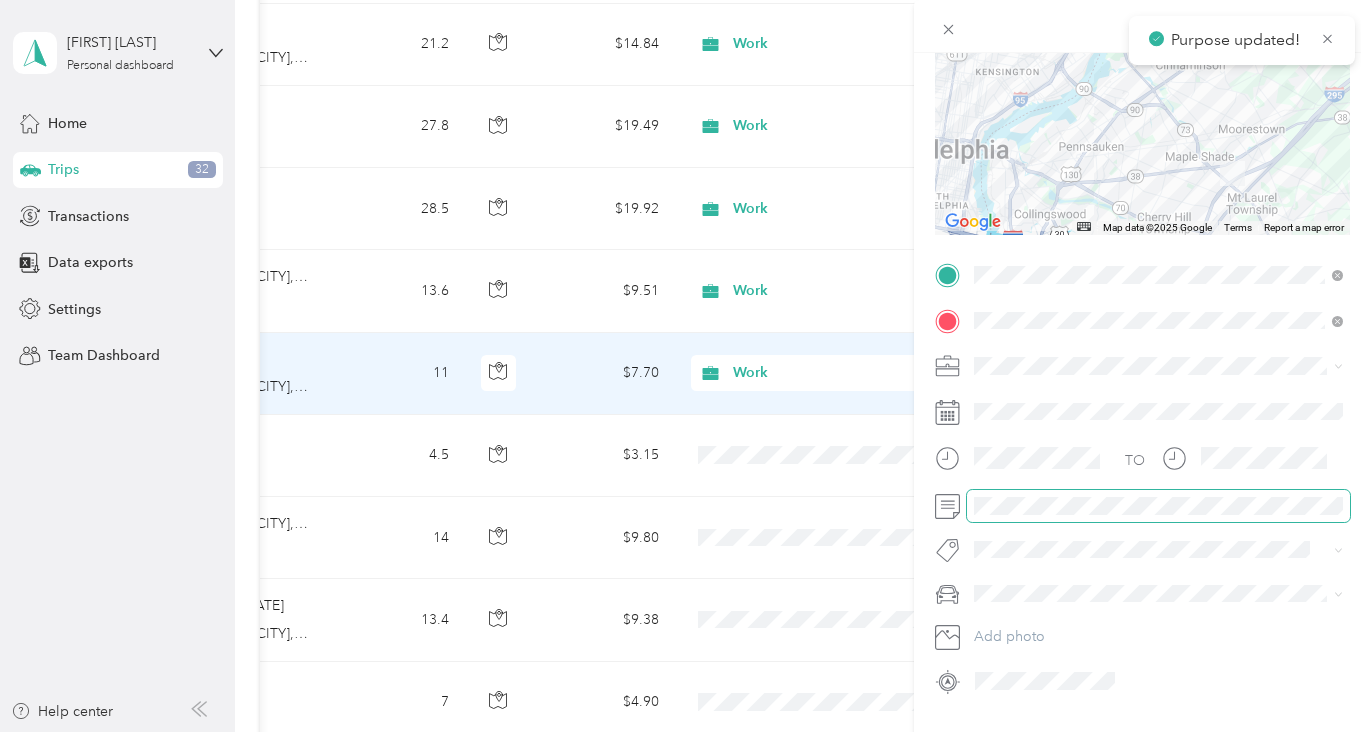 click at bounding box center (1158, 506) 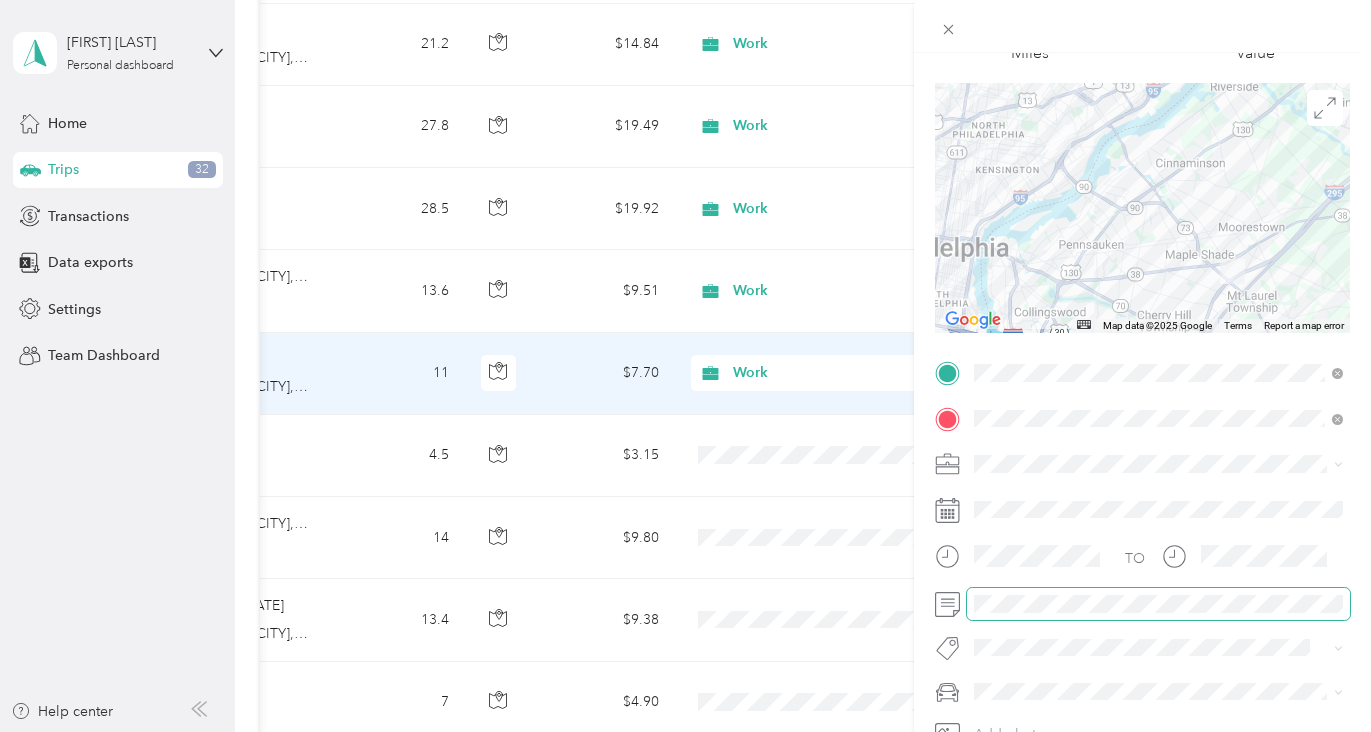 scroll, scrollTop: 0, scrollLeft: 0, axis: both 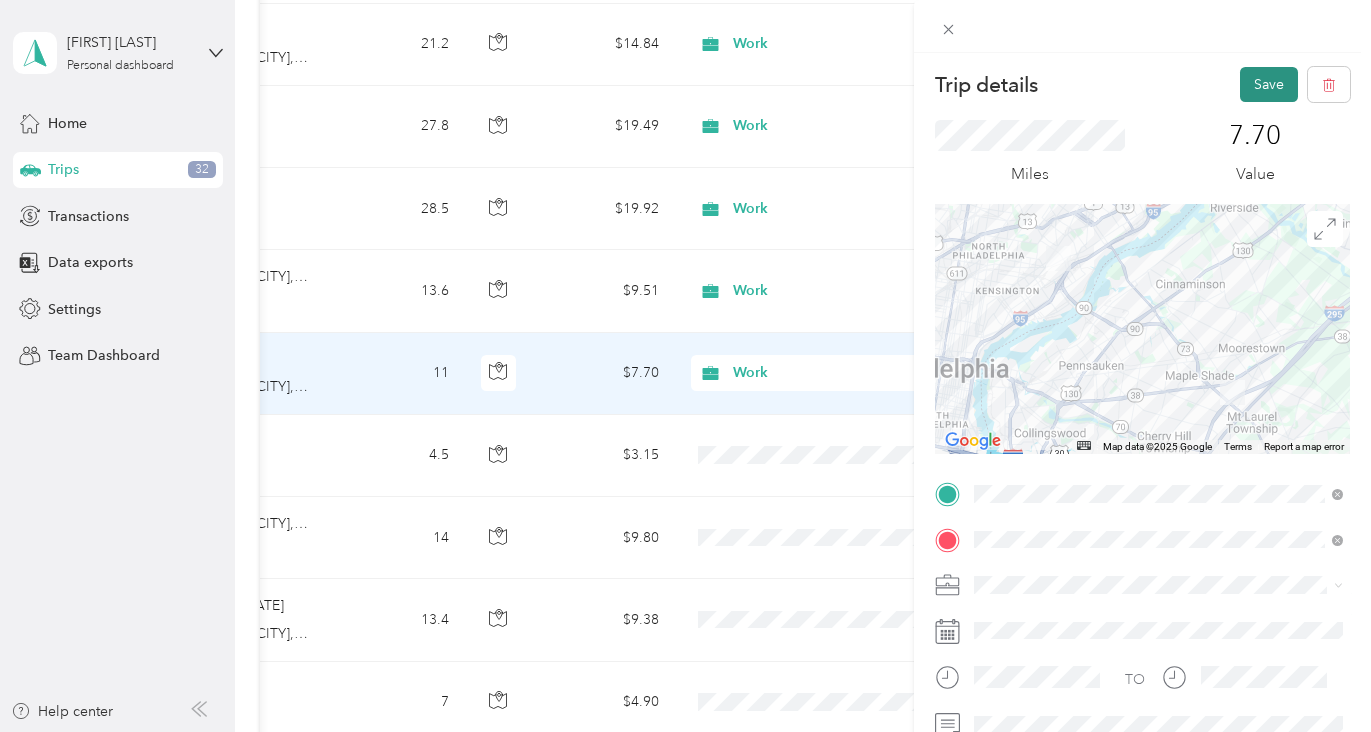 click on "Save" at bounding box center [1269, 84] 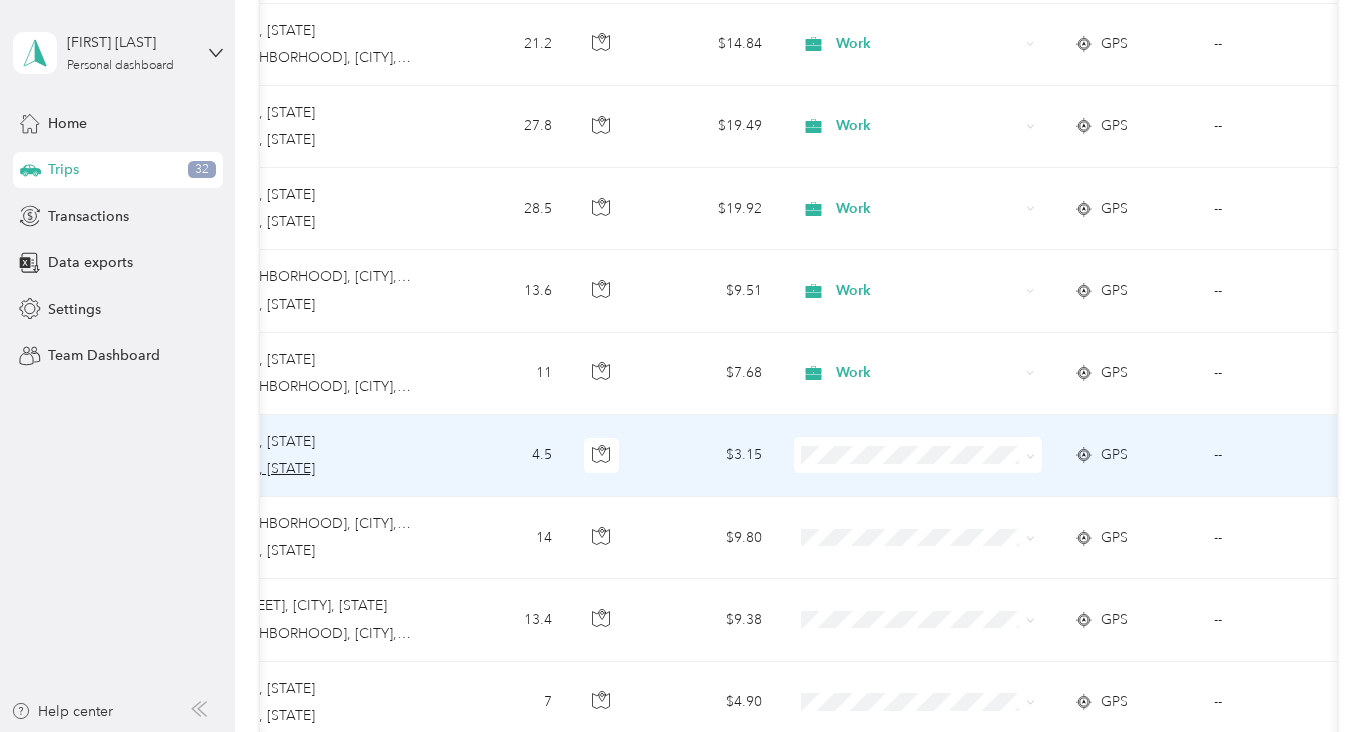 scroll, scrollTop: 0, scrollLeft: 569, axis: horizontal 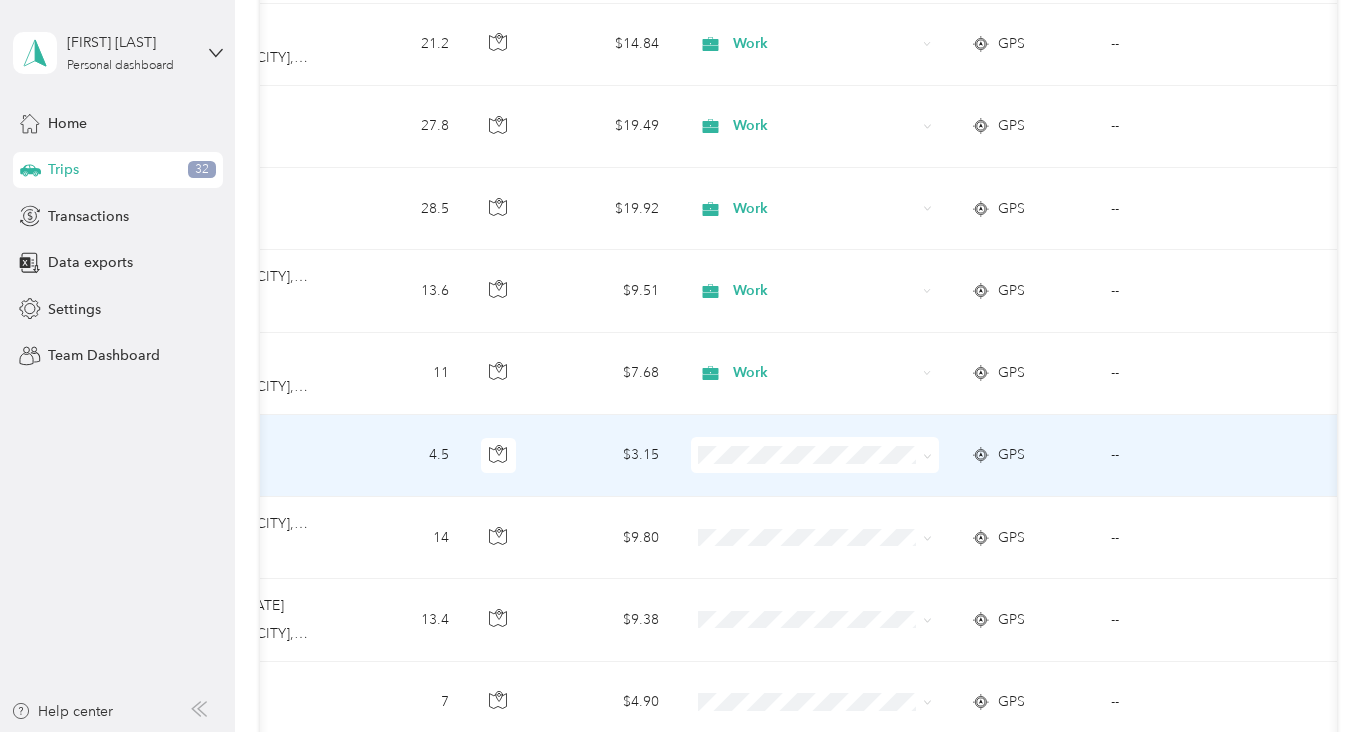 click on "--" at bounding box center (1186, 456) 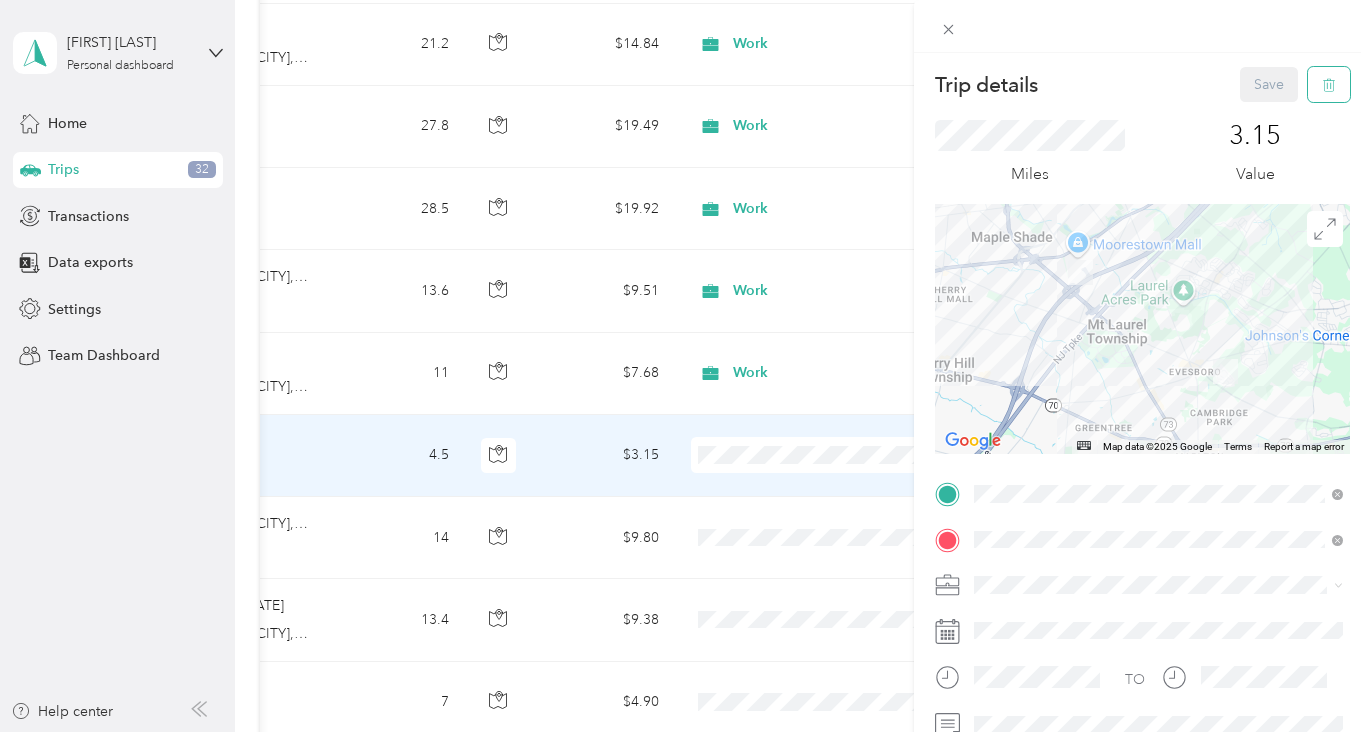 click at bounding box center [1329, 84] 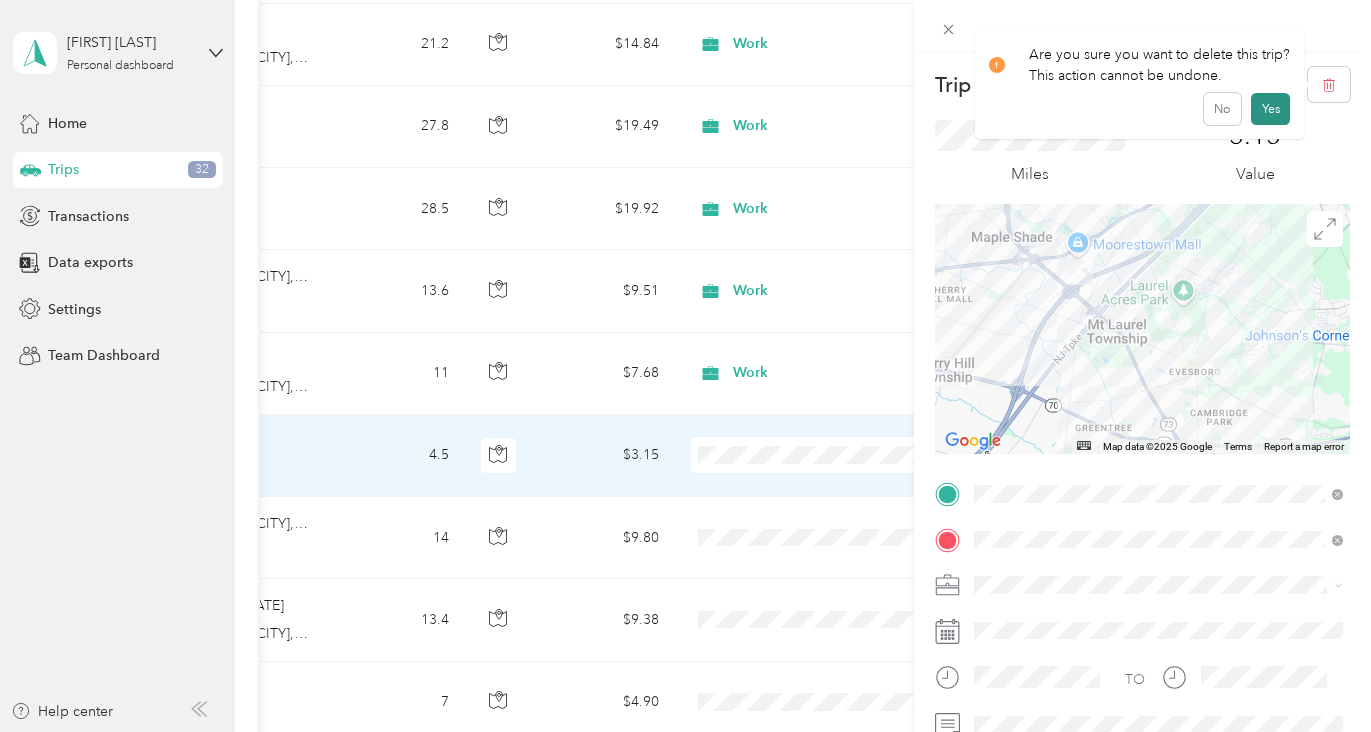 click on "Yes" at bounding box center (1270, 109) 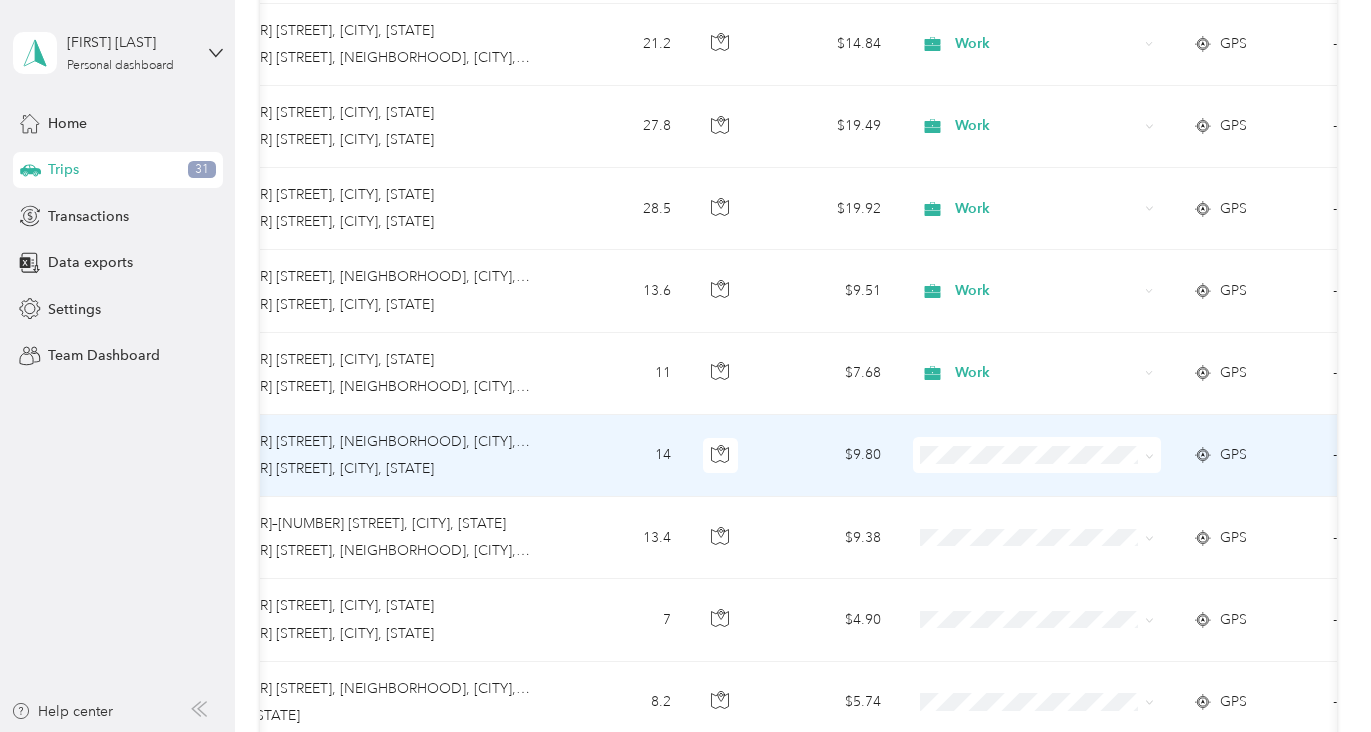 scroll, scrollTop: 0, scrollLeft: 381, axis: horizontal 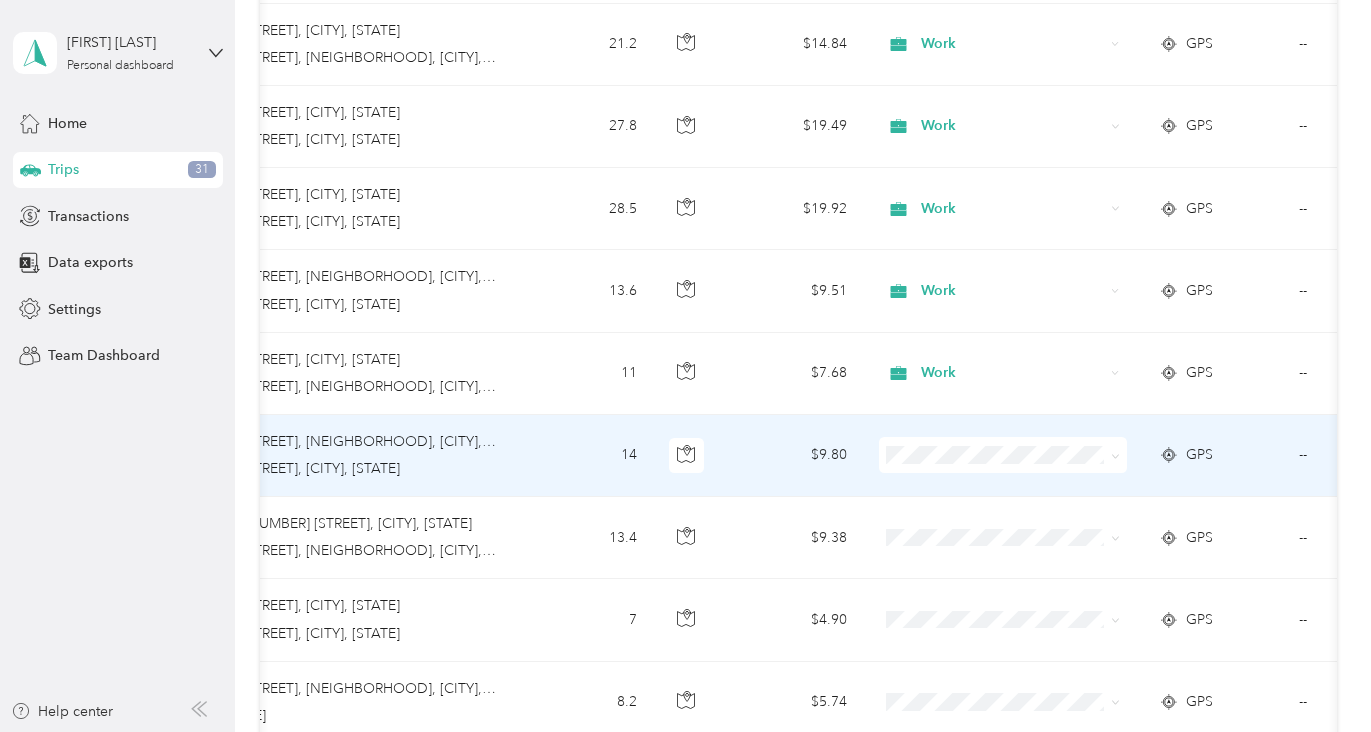 click on "Work" at bounding box center [1003, 489] 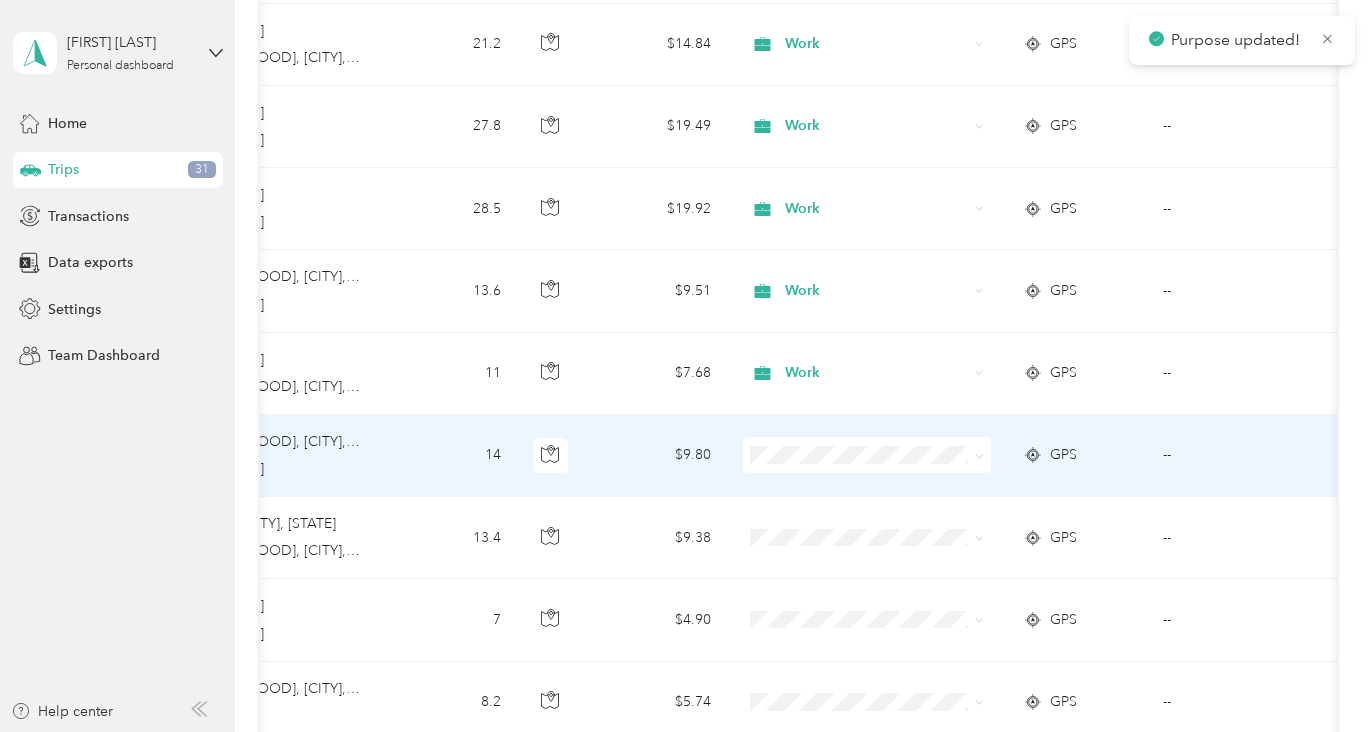 scroll, scrollTop: 0, scrollLeft: 569, axis: horizontal 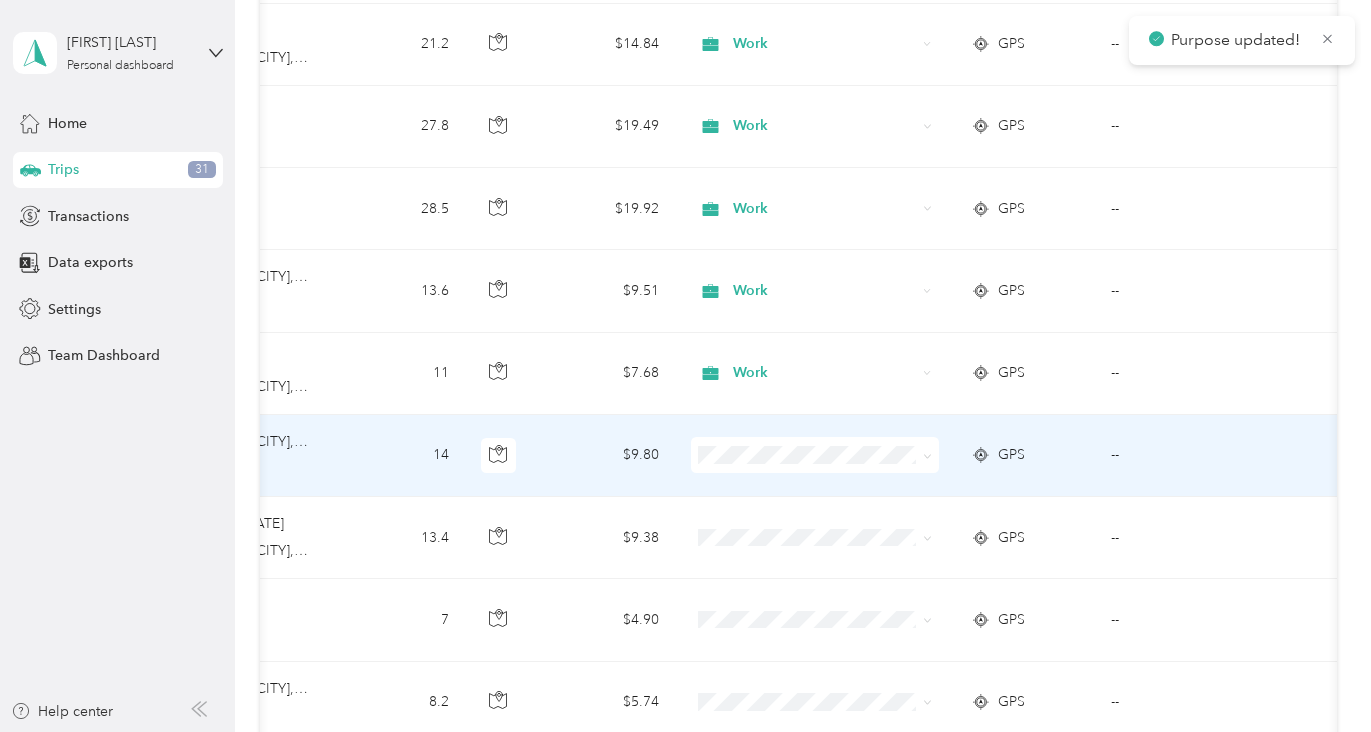 click on "--" at bounding box center (1186, 456) 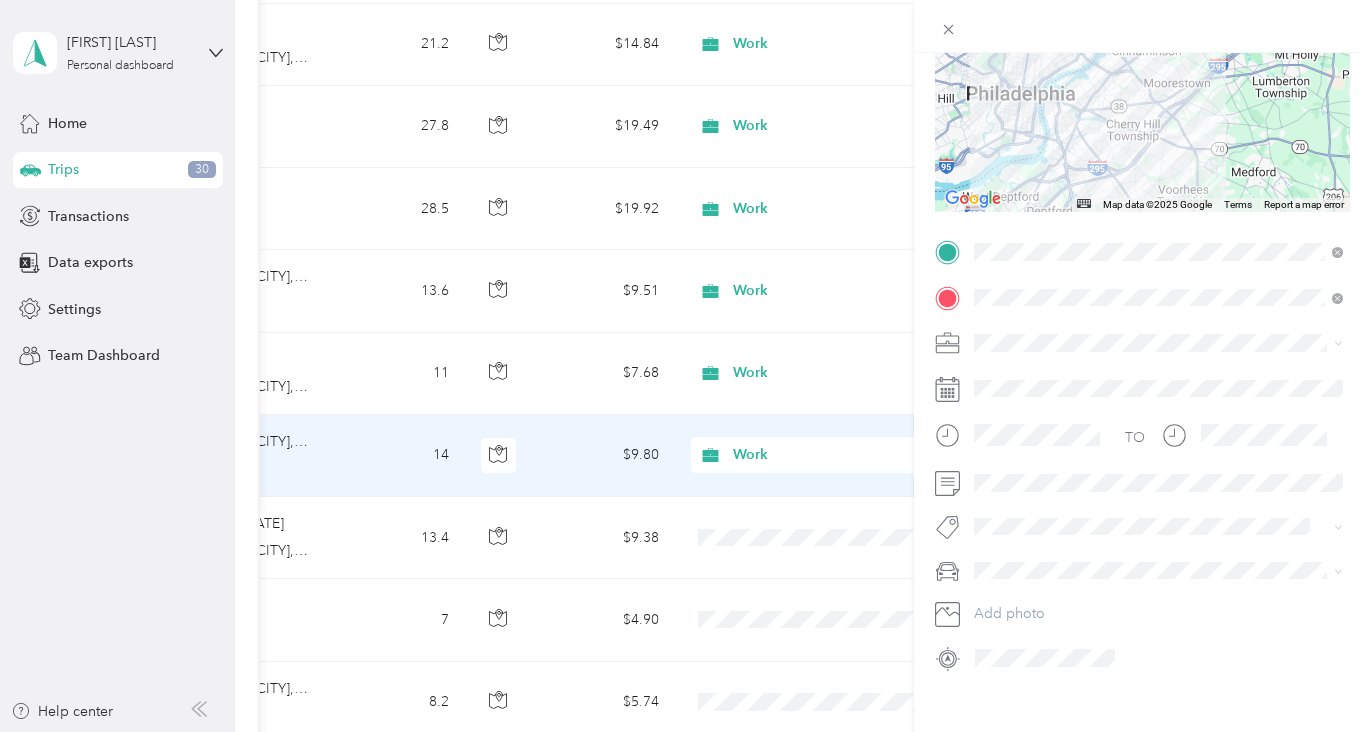 scroll, scrollTop: 257, scrollLeft: 0, axis: vertical 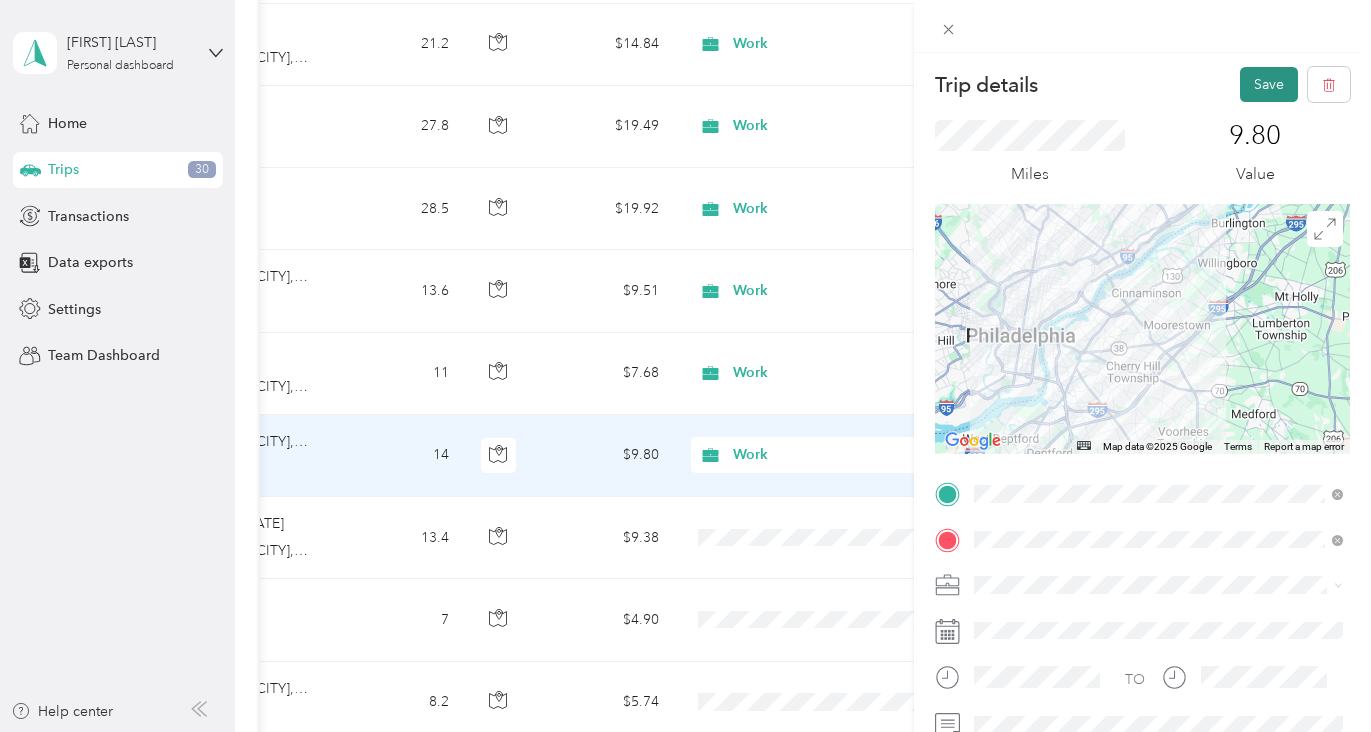 click on "Save" at bounding box center [1269, 84] 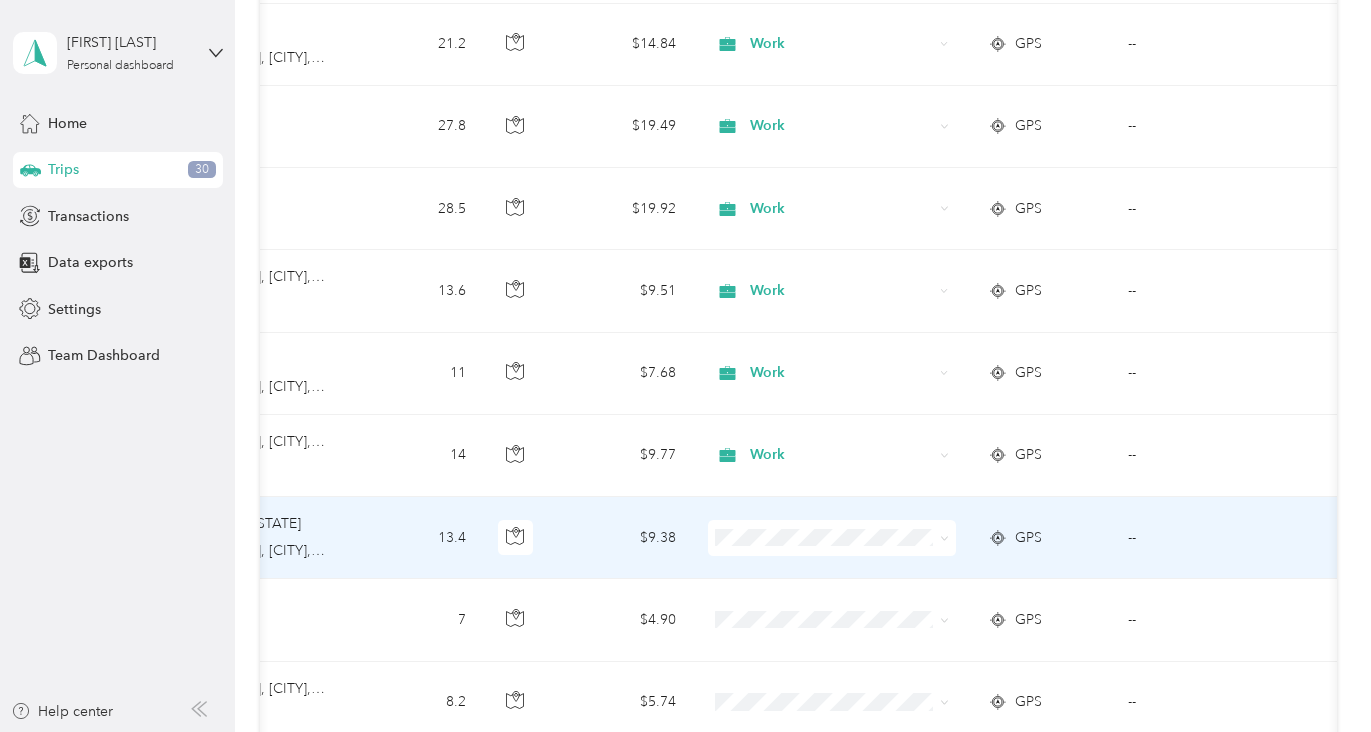 scroll, scrollTop: 0, scrollLeft: 560, axis: horizontal 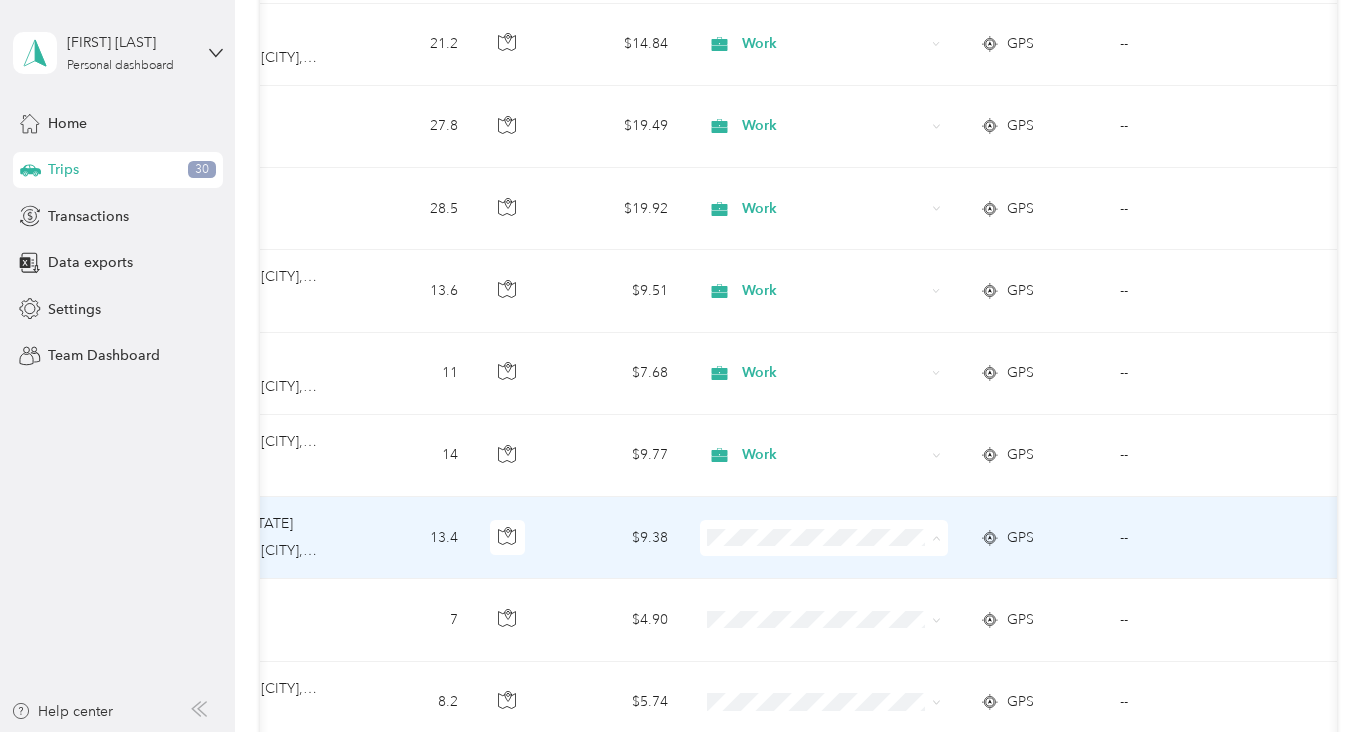 click on "Work" at bounding box center (824, 290) 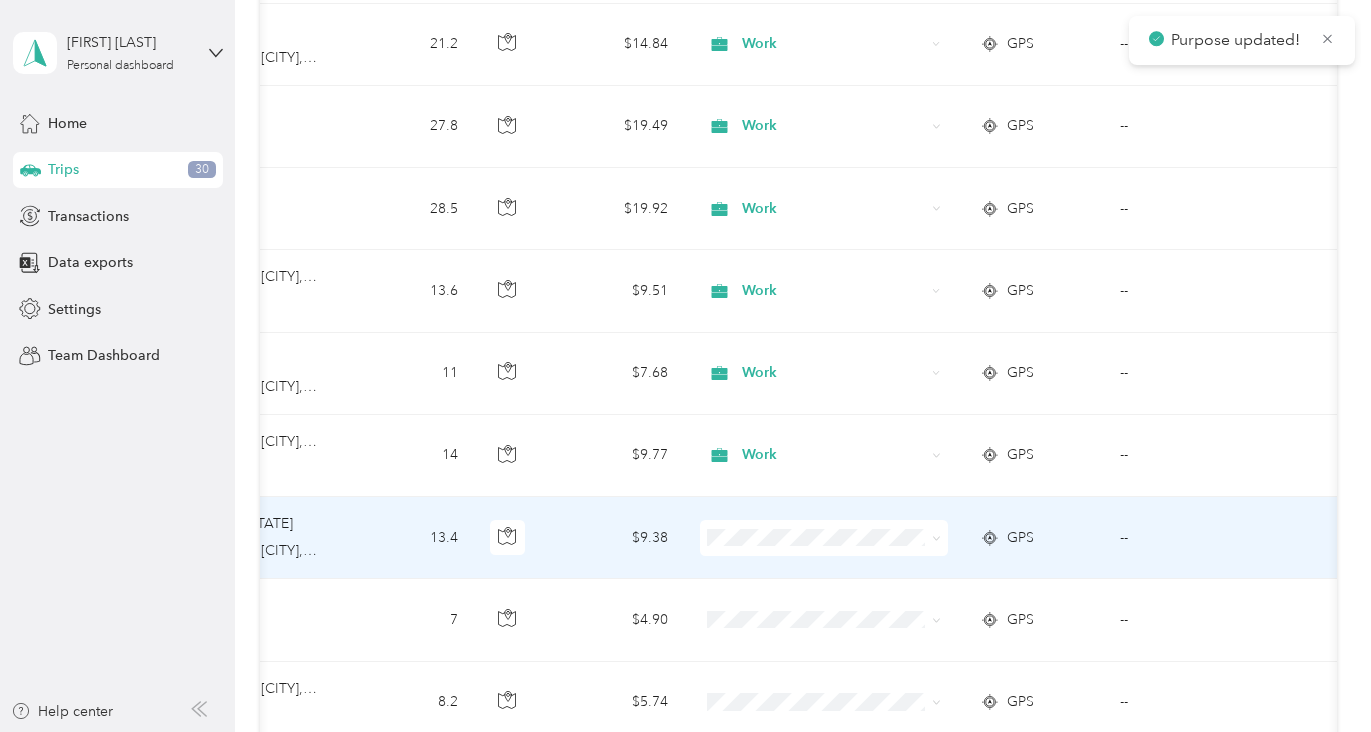click on "--" at bounding box center (1195, 538) 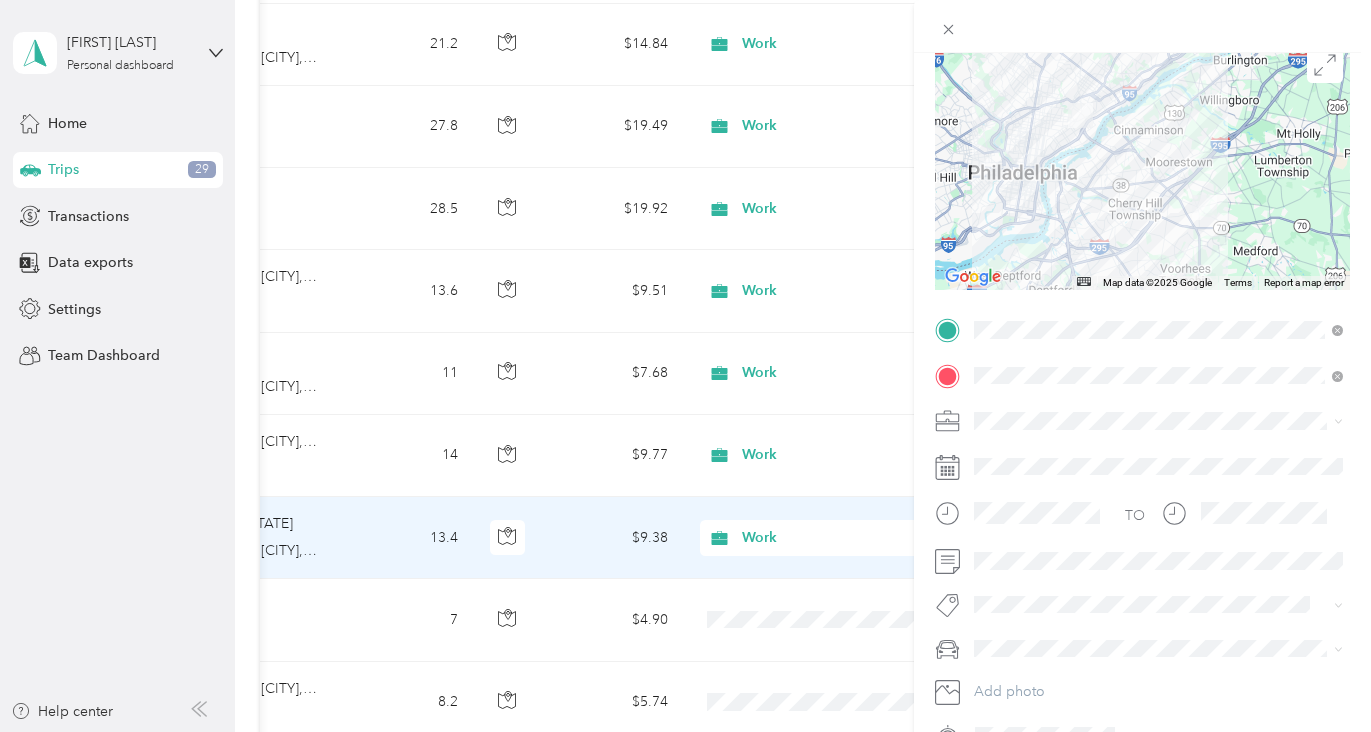 scroll, scrollTop: 201, scrollLeft: 0, axis: vertical 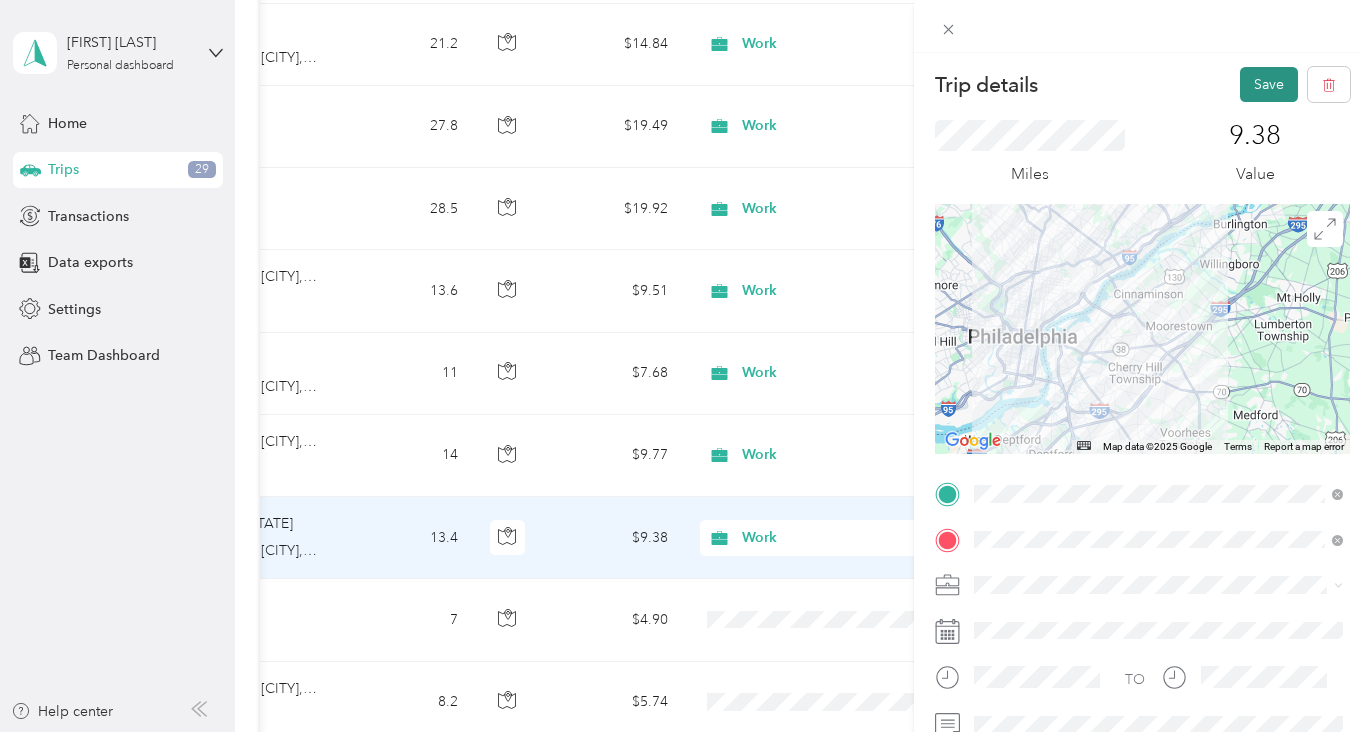 click on "Save" at bounding box center (1269, 84) 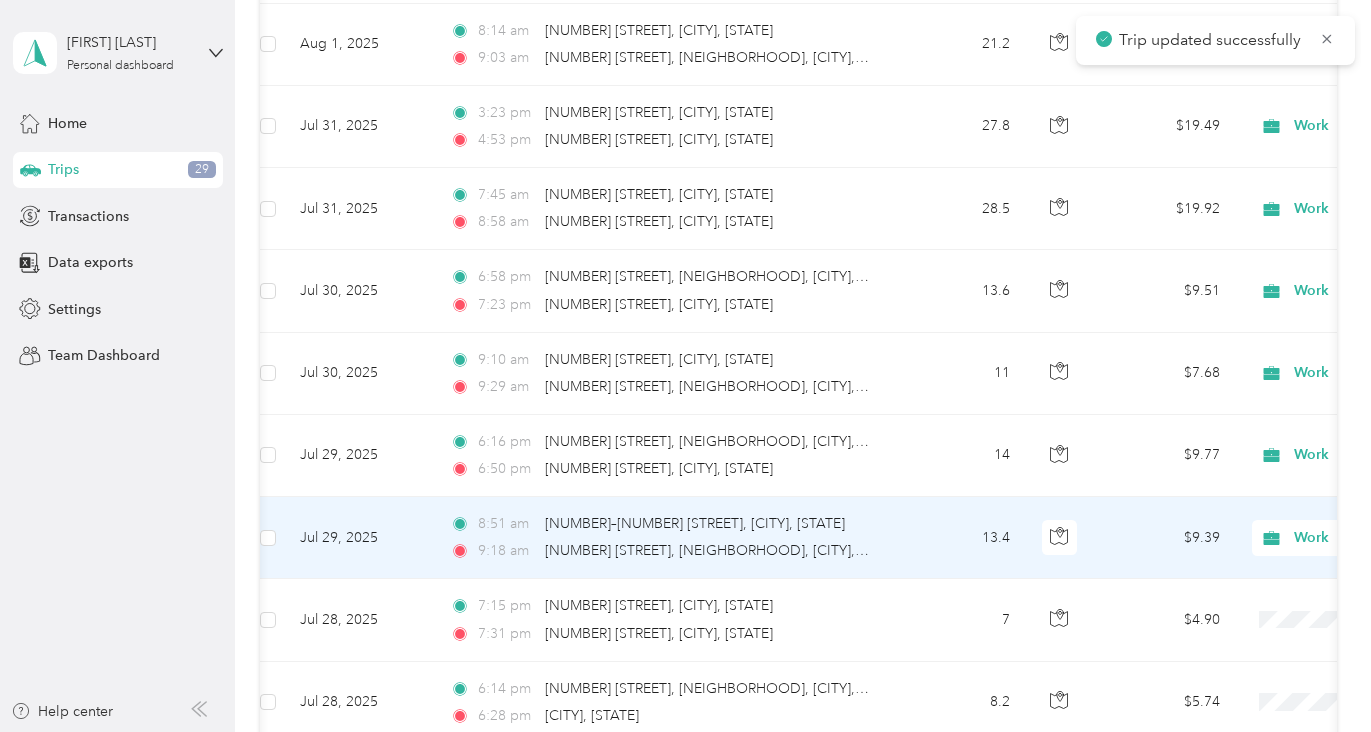 scroll, scrollTop: 0, scrollLeft: 0, axis: both 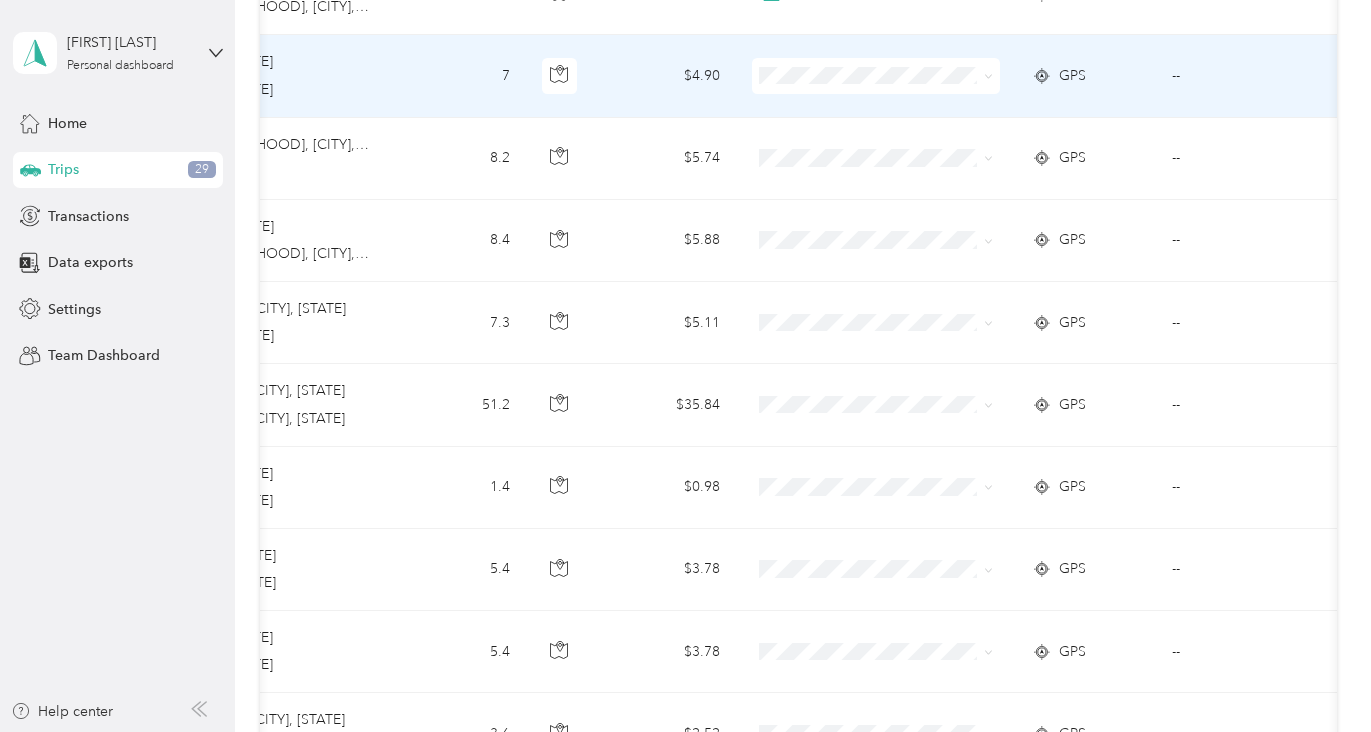 click at bounding box center [876, 76] 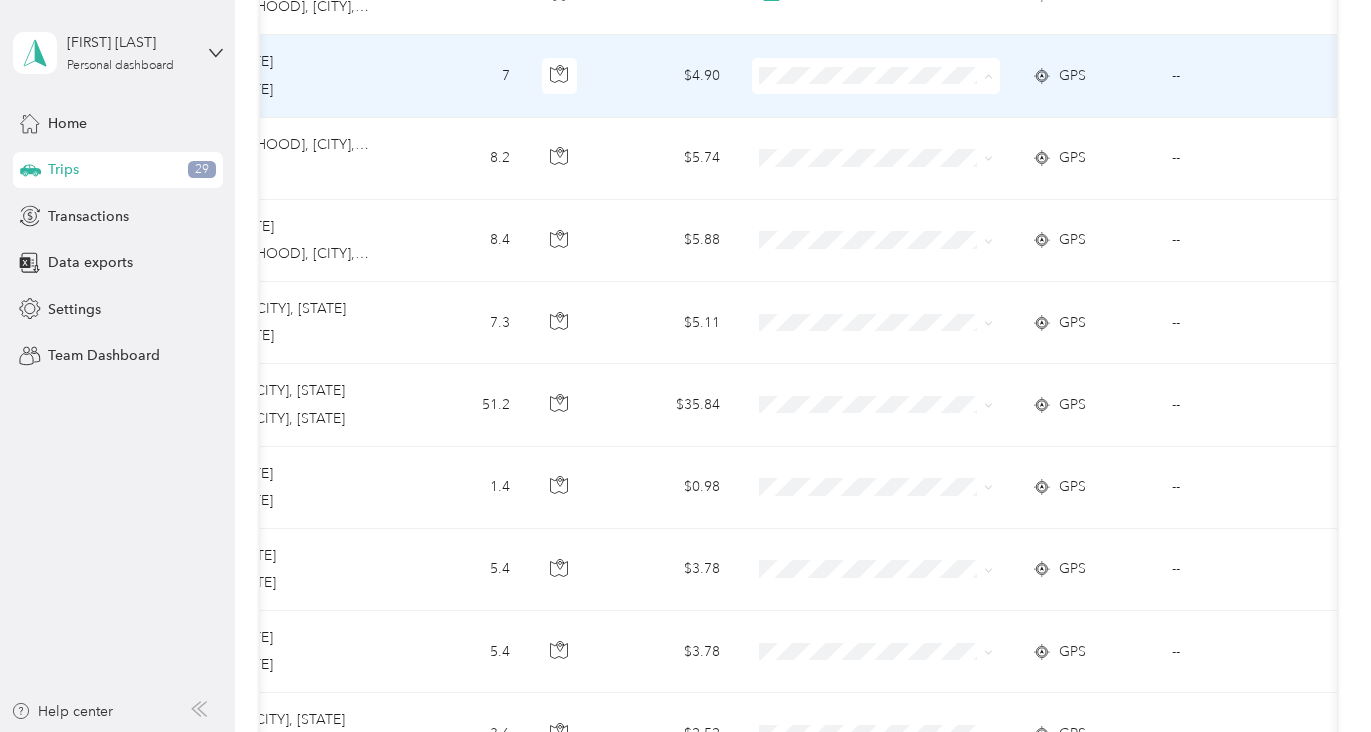 click on "Work" at bounding box center [894, 113] 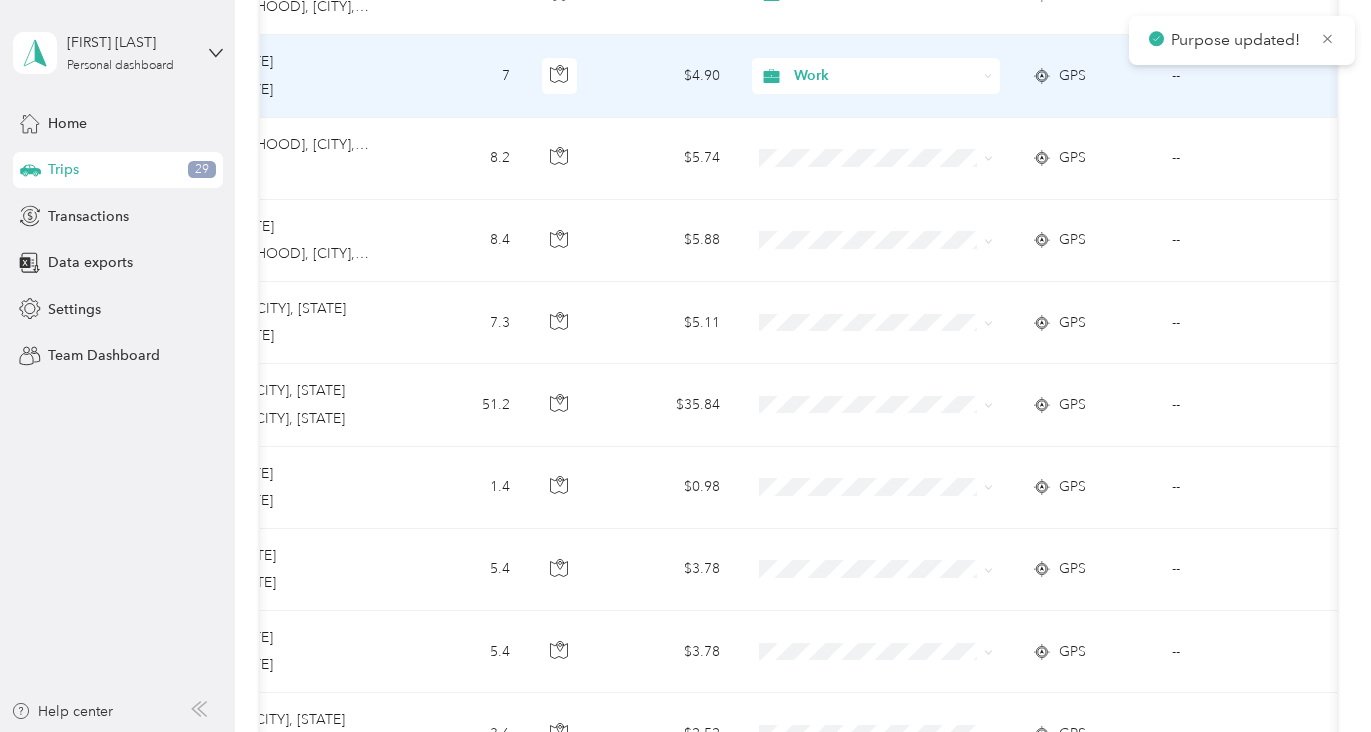 click on "--" at bounding box center (1247, 76) 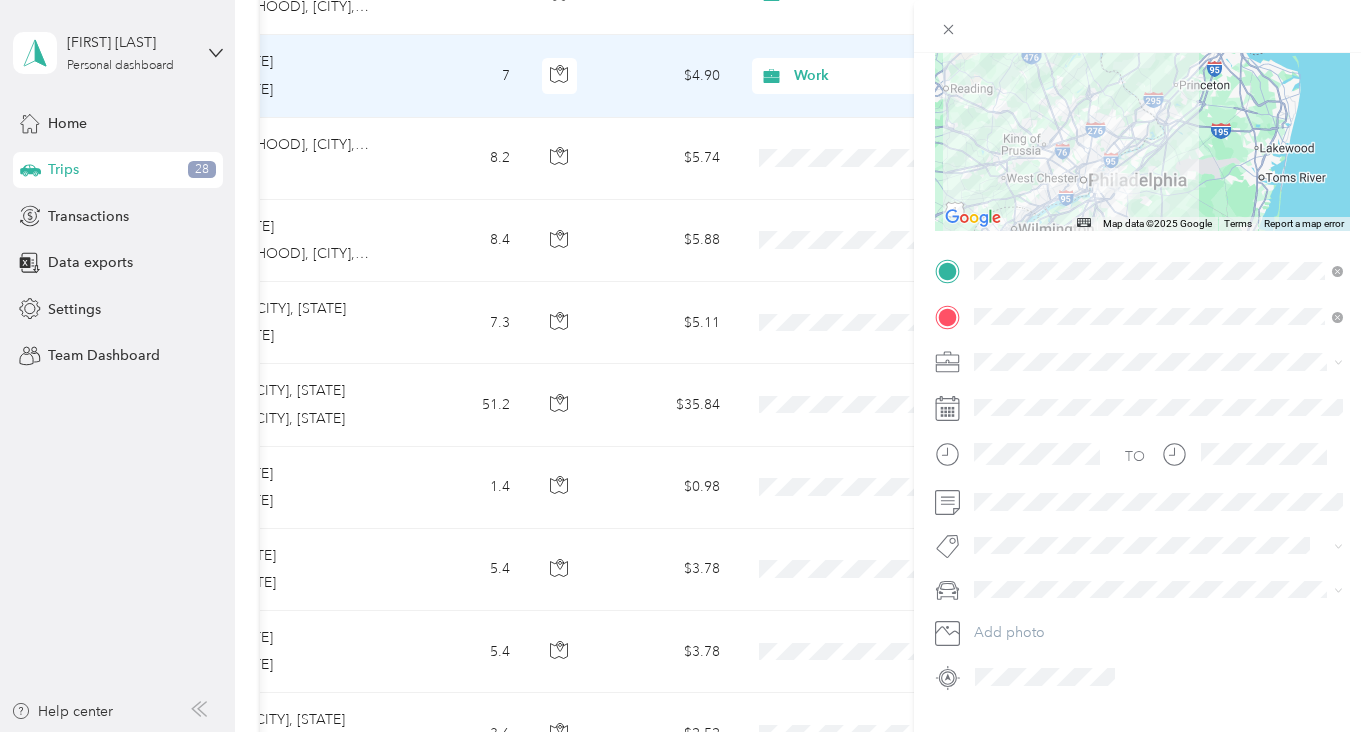 scroll, scrollTop: 244, scrollLeft: 0, axis: vertical 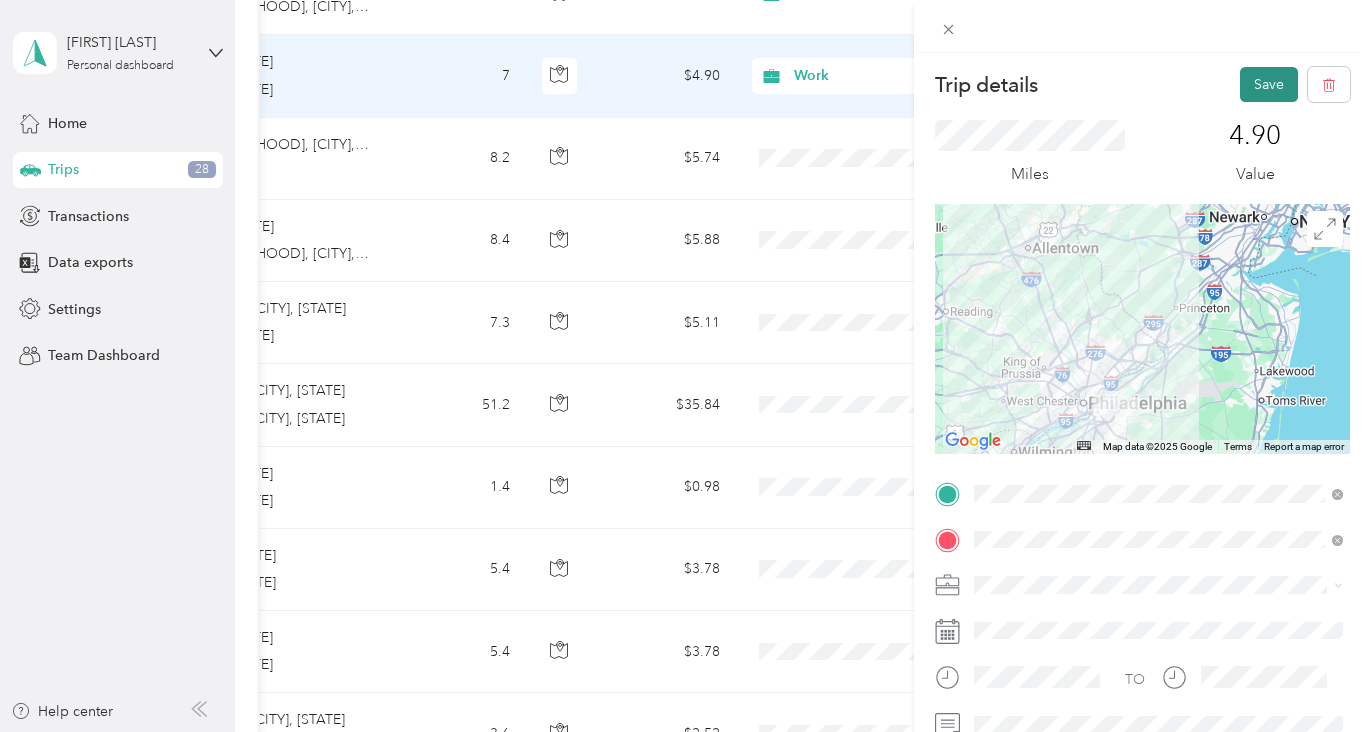 click on "Save" at bounding box center [1269, 84] 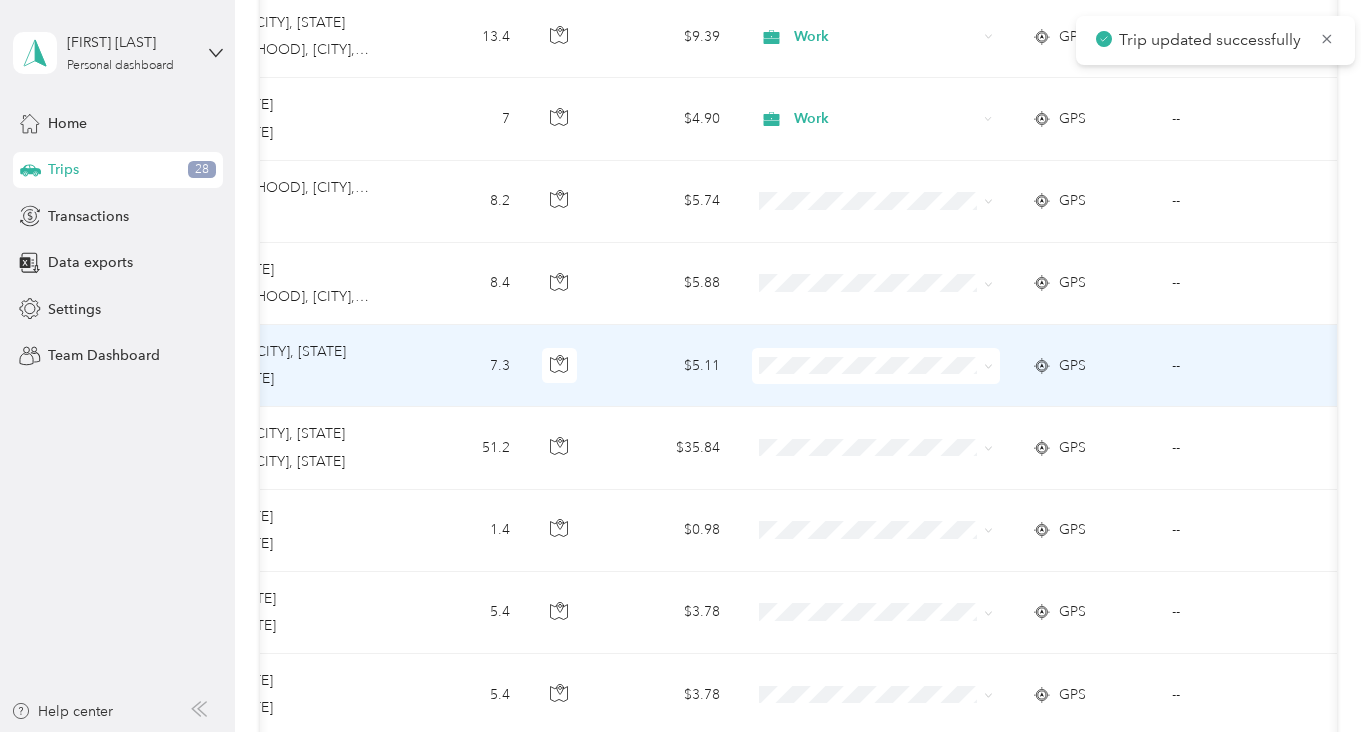 scroll, scrollTop: 1320, scrollLeft: 0, axis: vertical 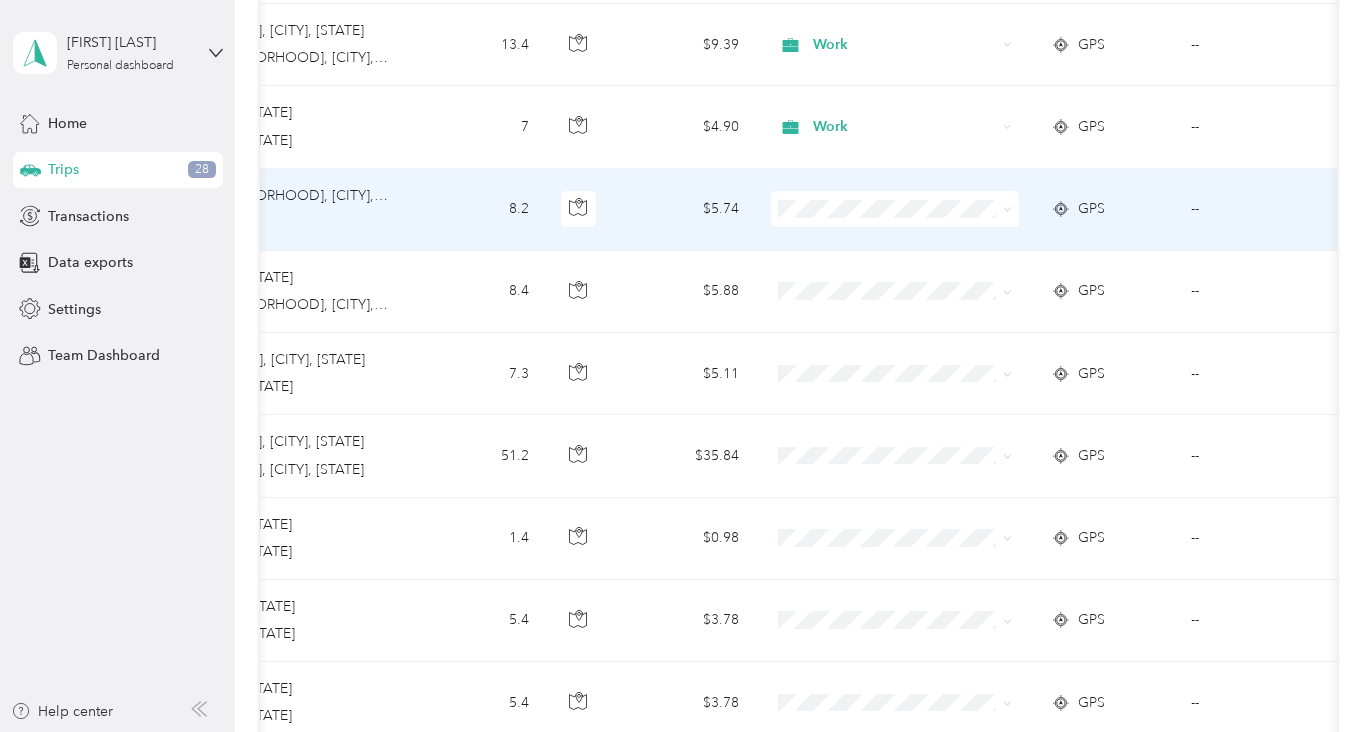 click at bounding box center [895, 209] 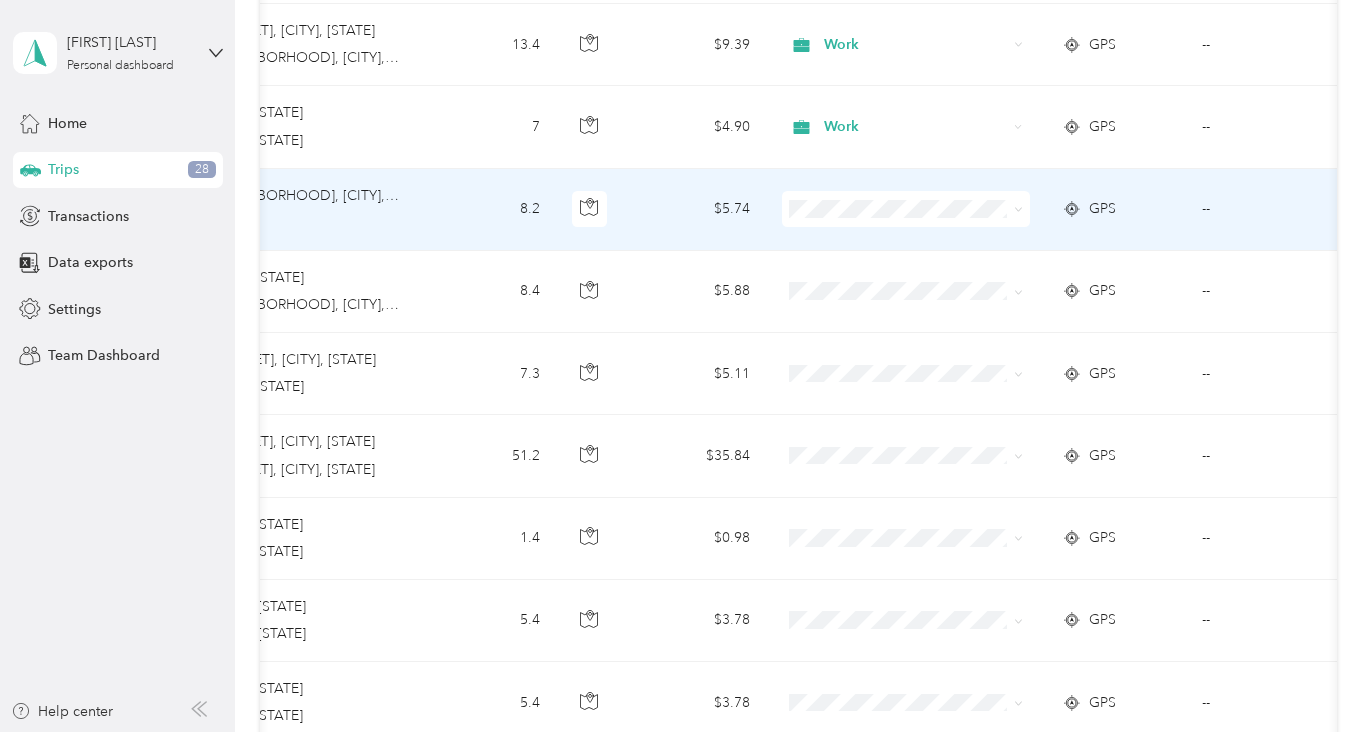 scroll, scrollTop: 0, scrollLeft: 569, axis: horizontal 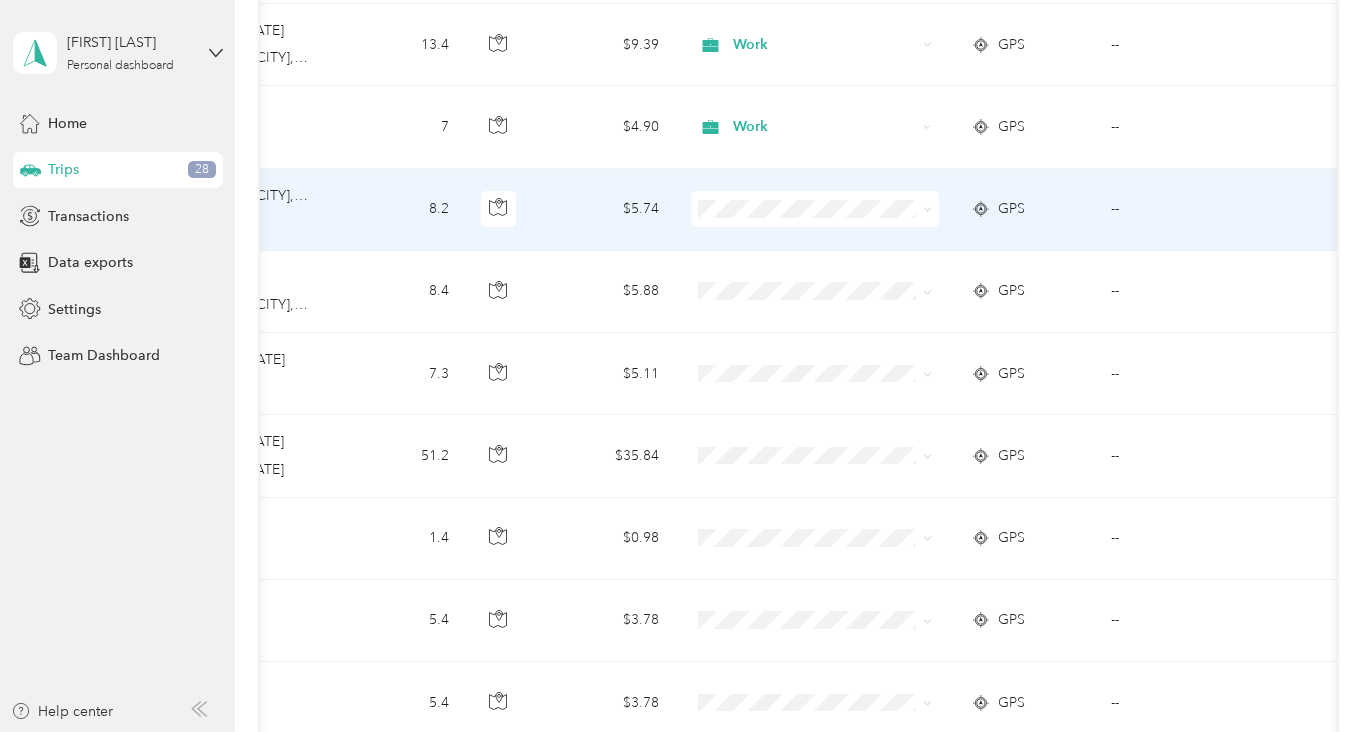 click 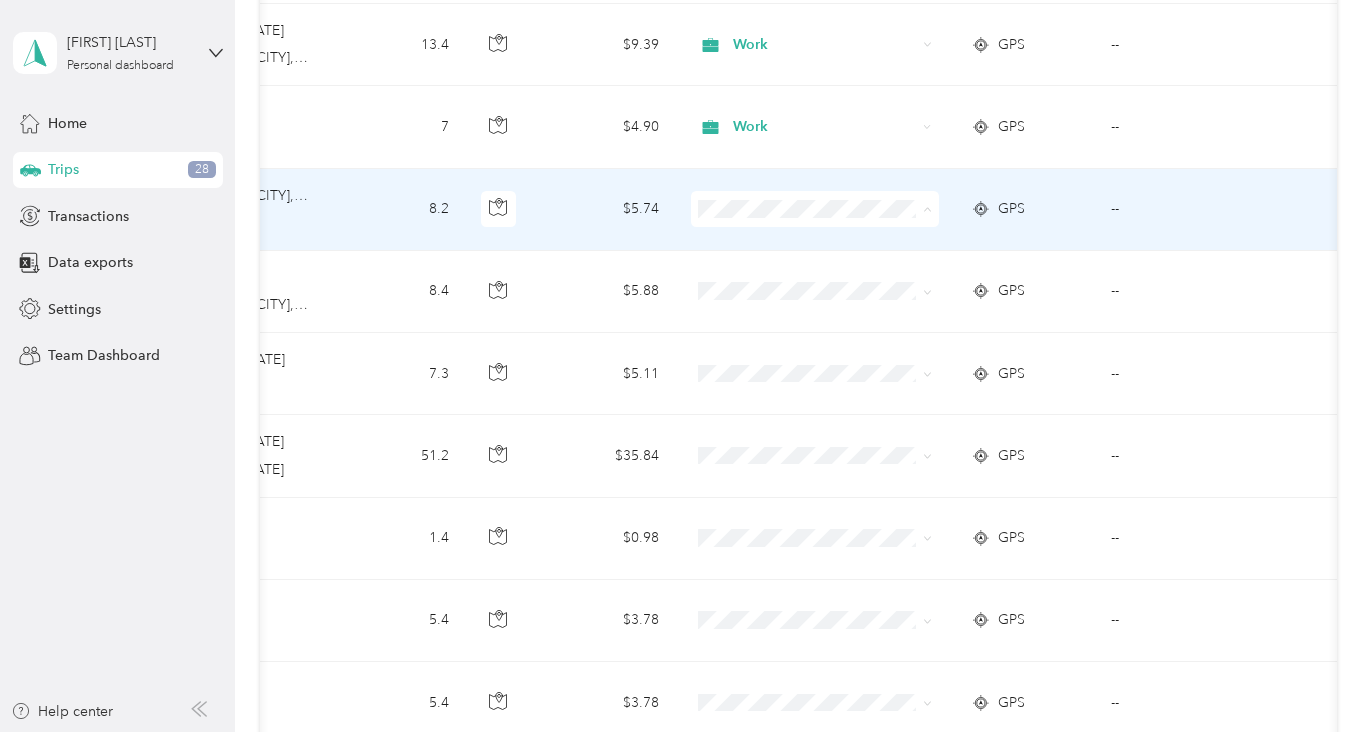 click on "Work" at bounding box center [832, 246] 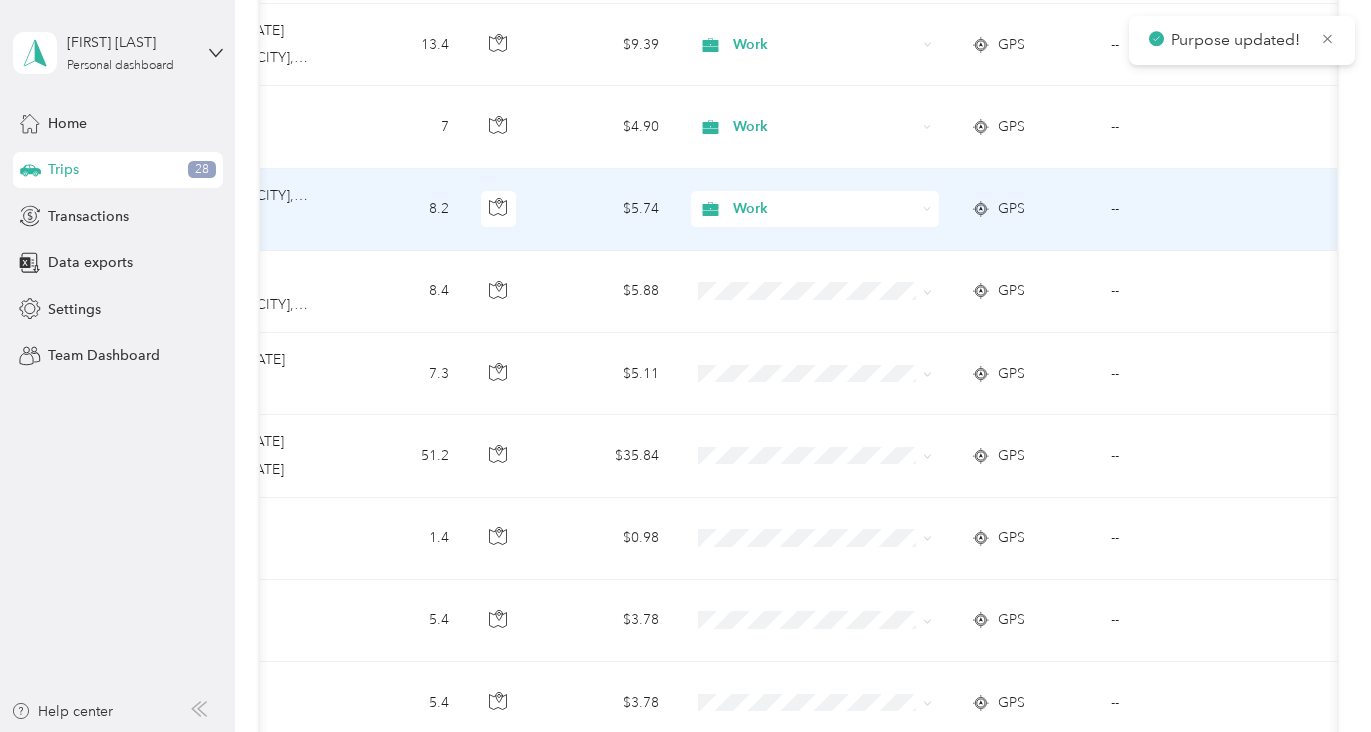 click on "--" at bounding box center (1186, 210) 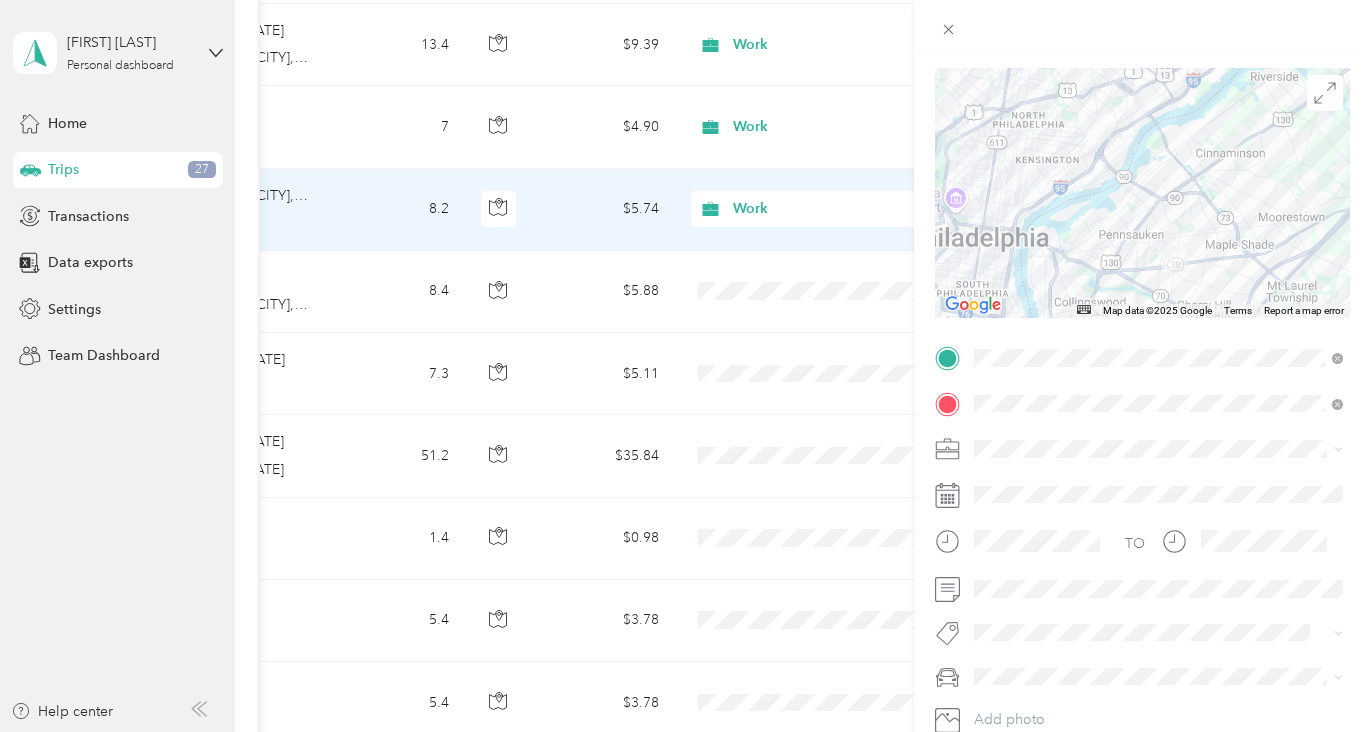 scroll, scrollTop: 230, scrollLeft: 0, axis: vertical 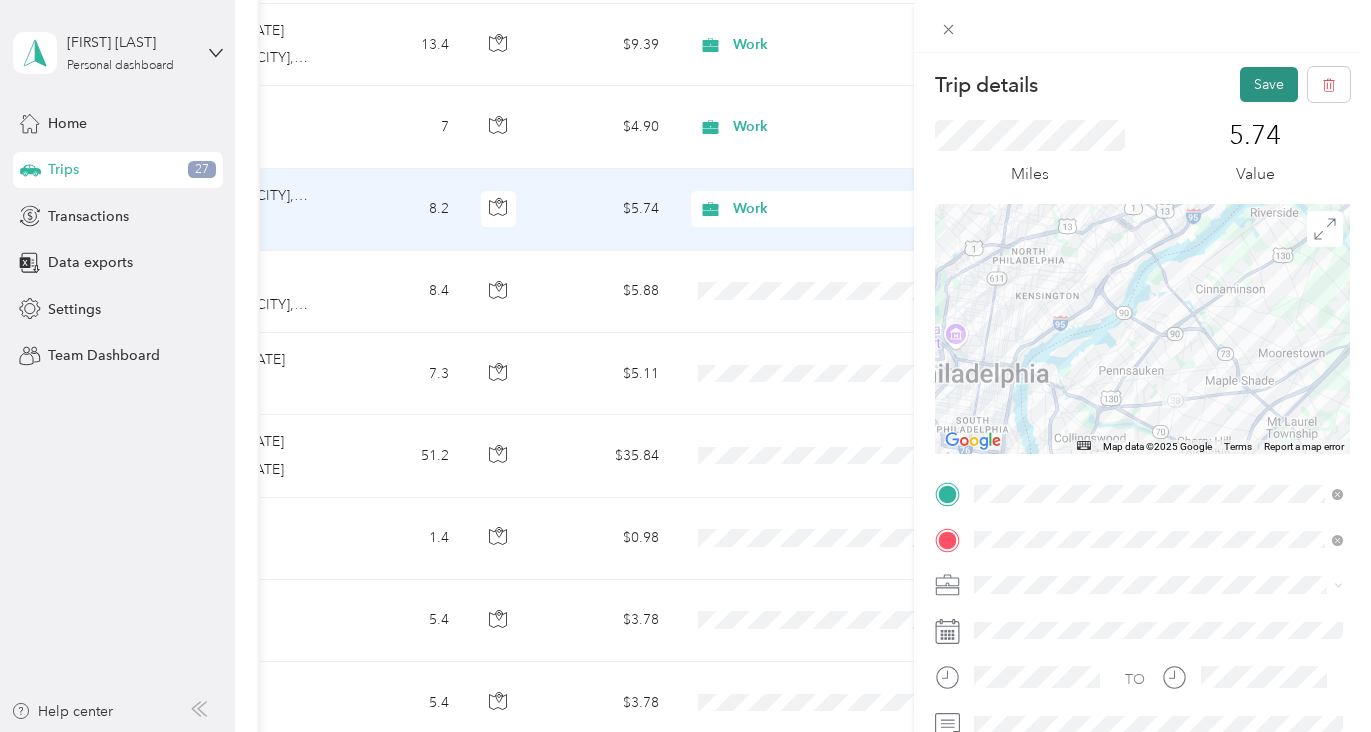 click on "Save" at bounding box center [1269, 84] 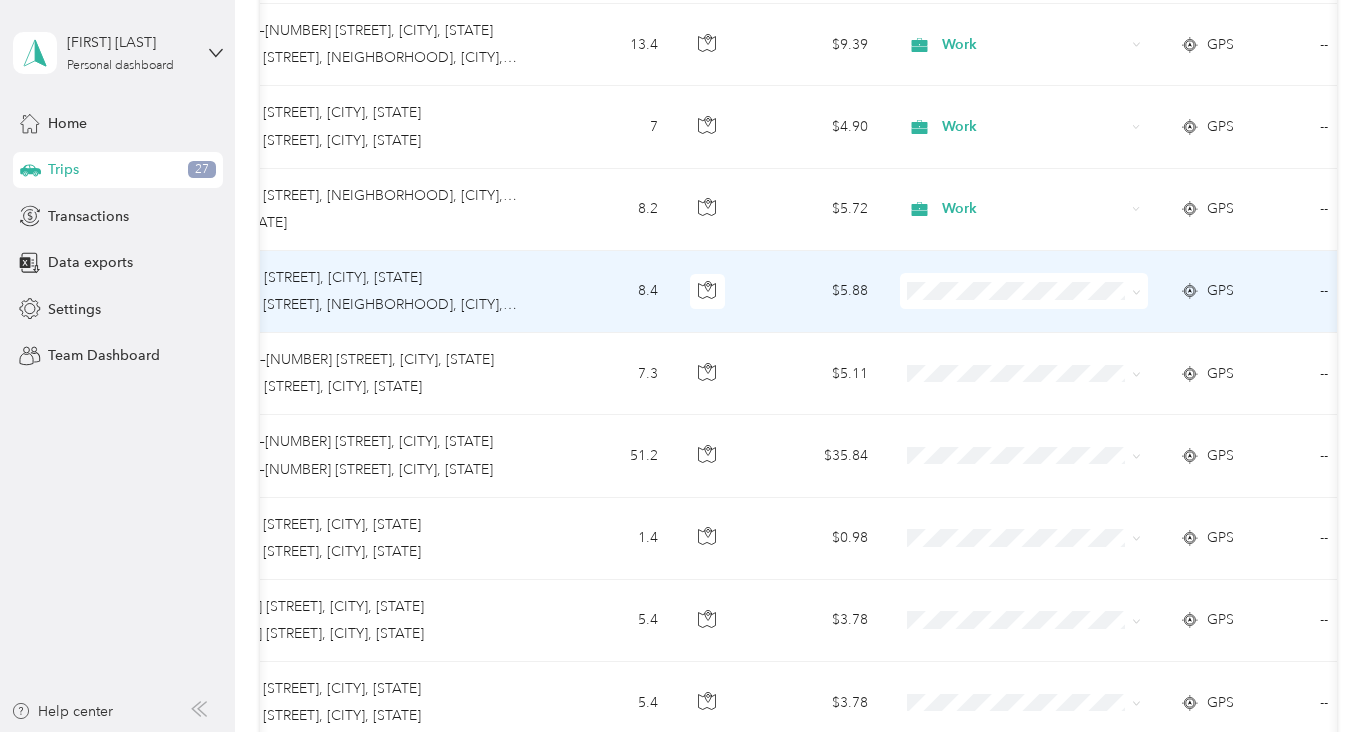 scroll, scrollTop: 0, scrollLeft: 371, axis: horizontal 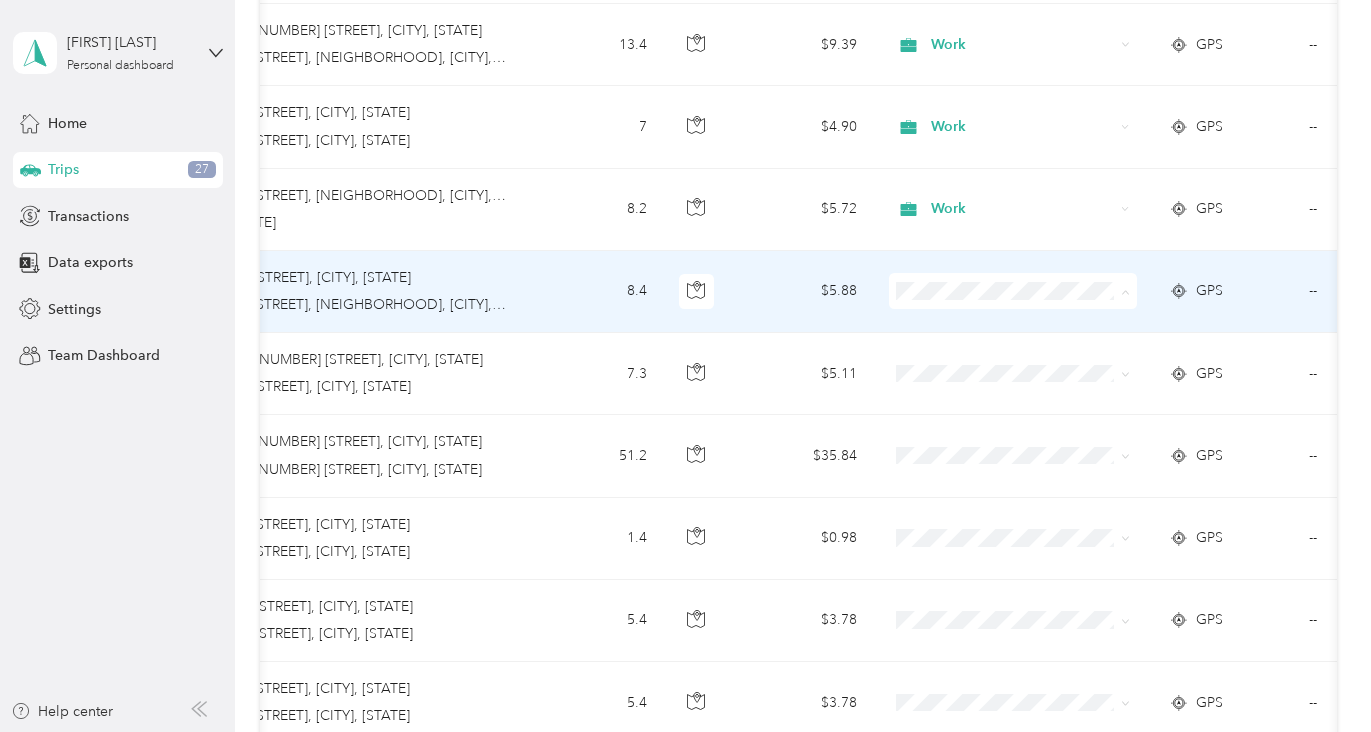 click on "Work" at bounding box center [1031, 328] 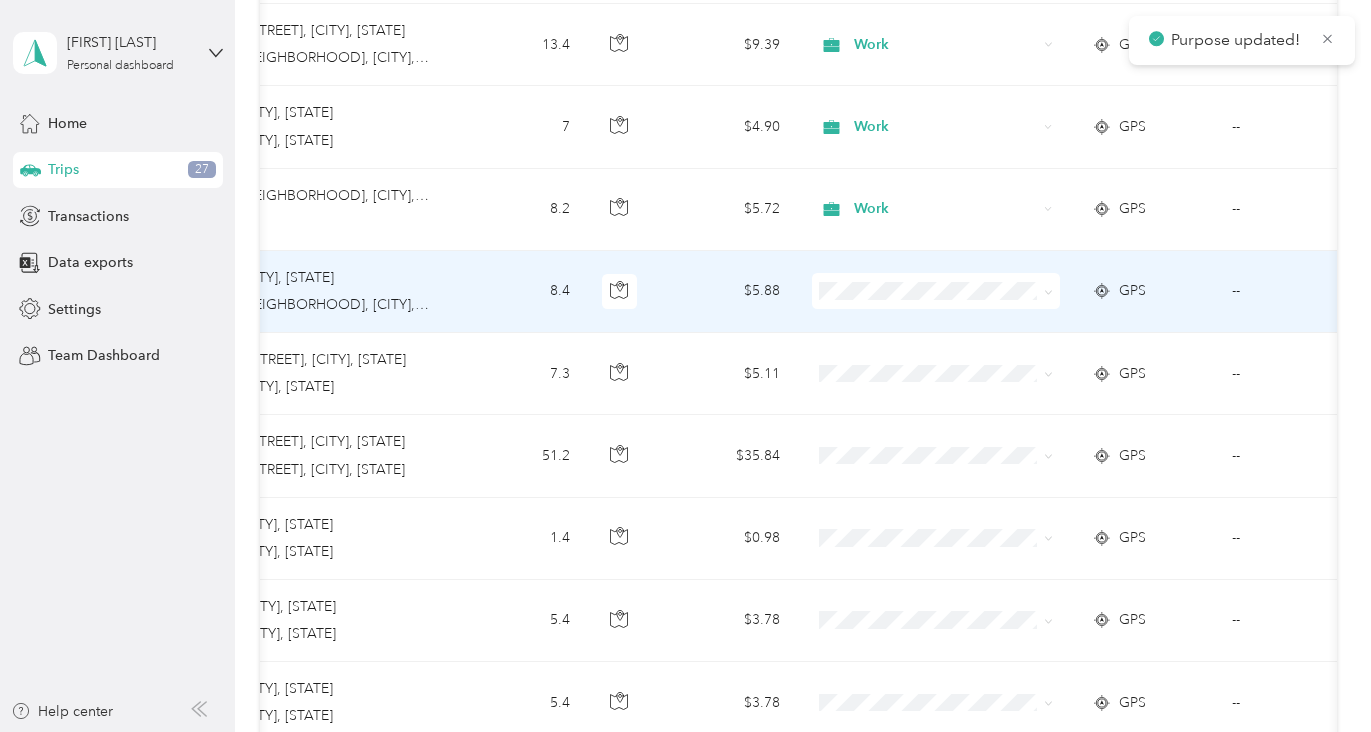 scroll, scrollTop: 0, scrollLeft: 540, axis: horizontal 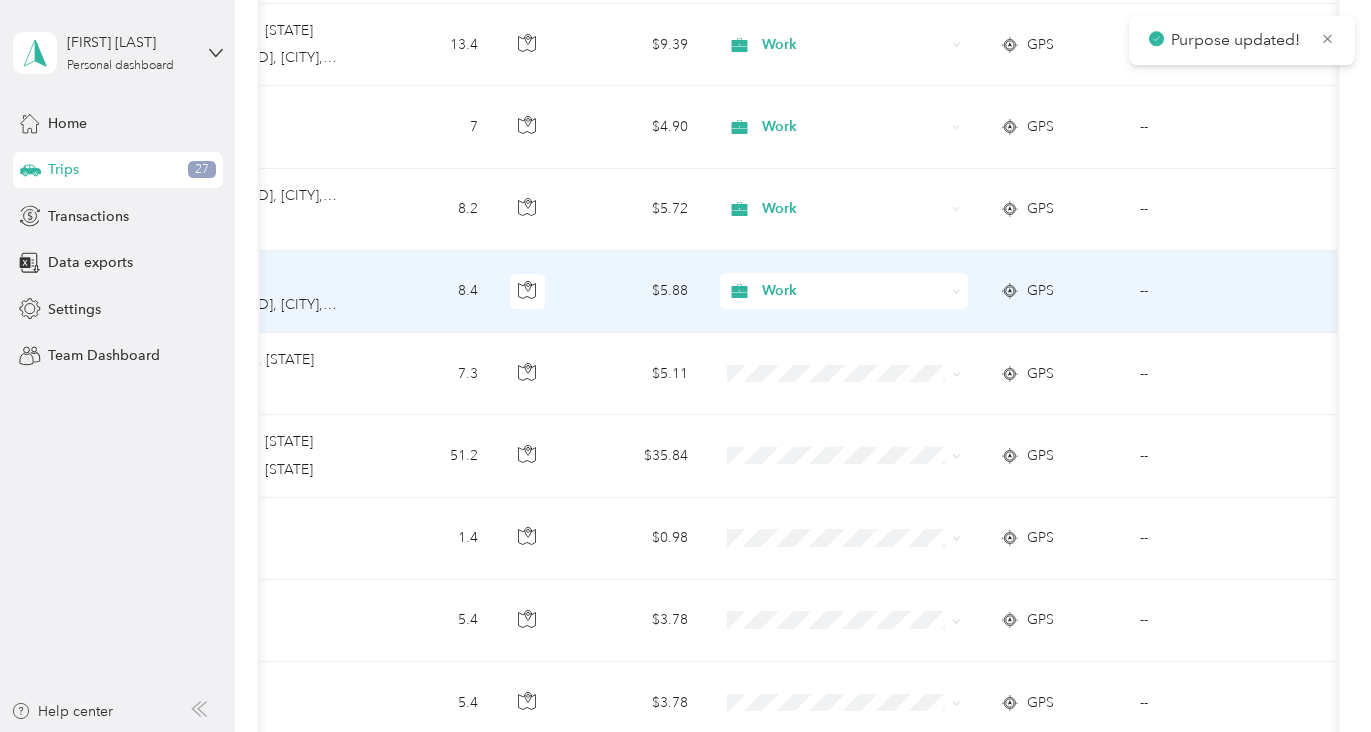click on "--" at bounding box center (1215, 292) 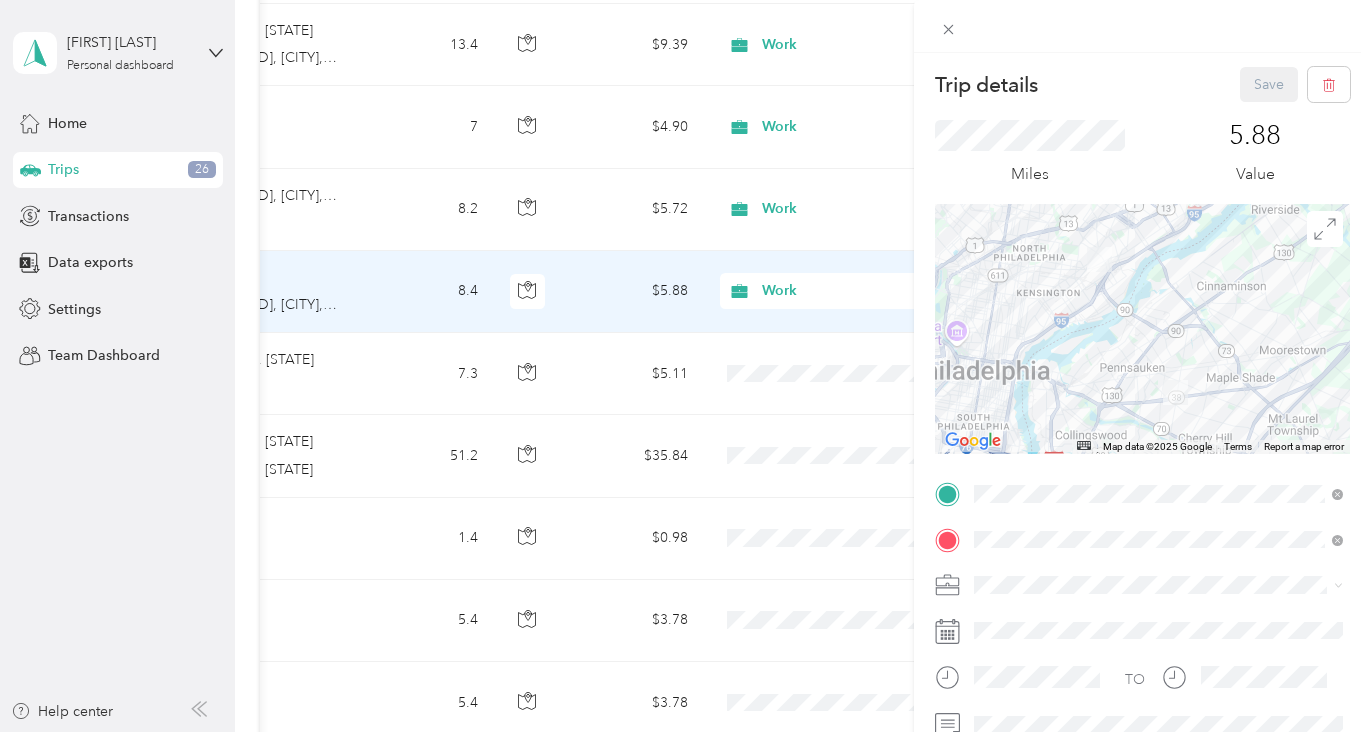 scroll, scrollTop: 257, scrollLeft: 0, axis: vertical 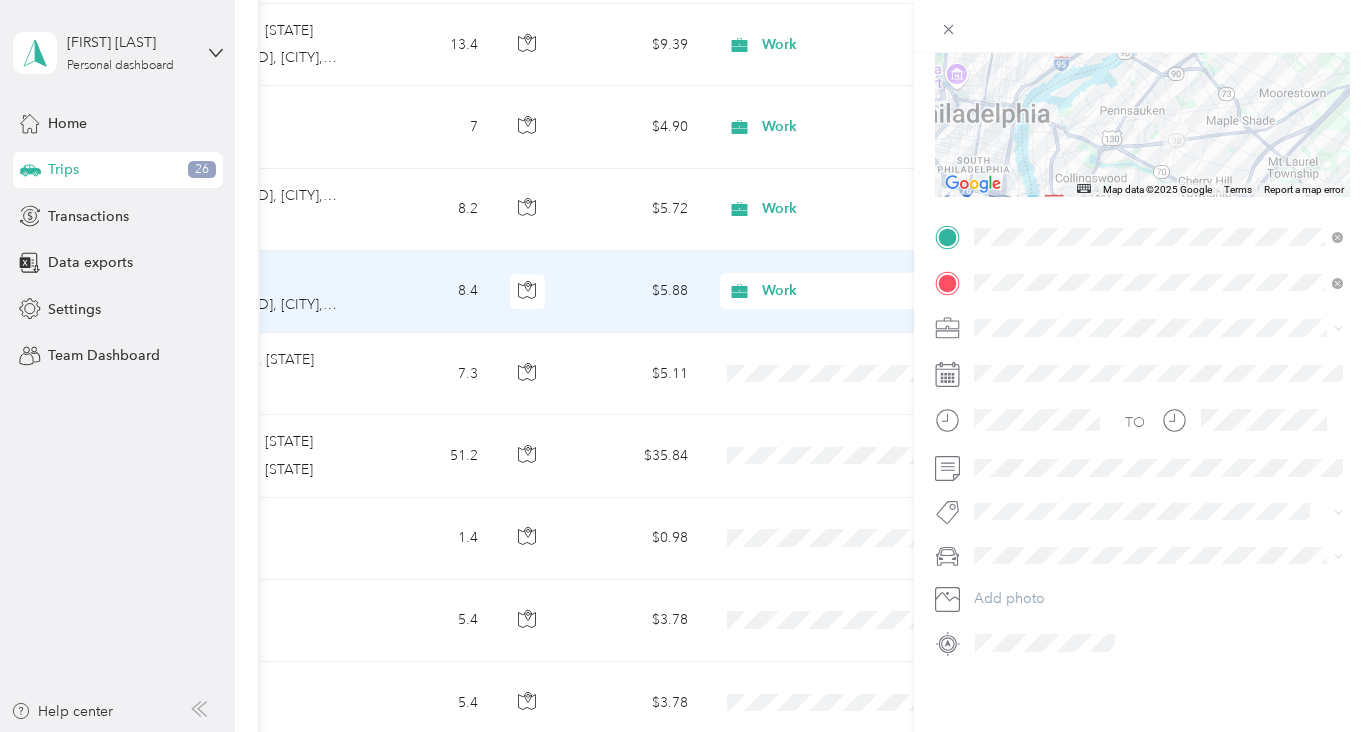 click on "TO Add photo" at bounding box center [1142, 440] 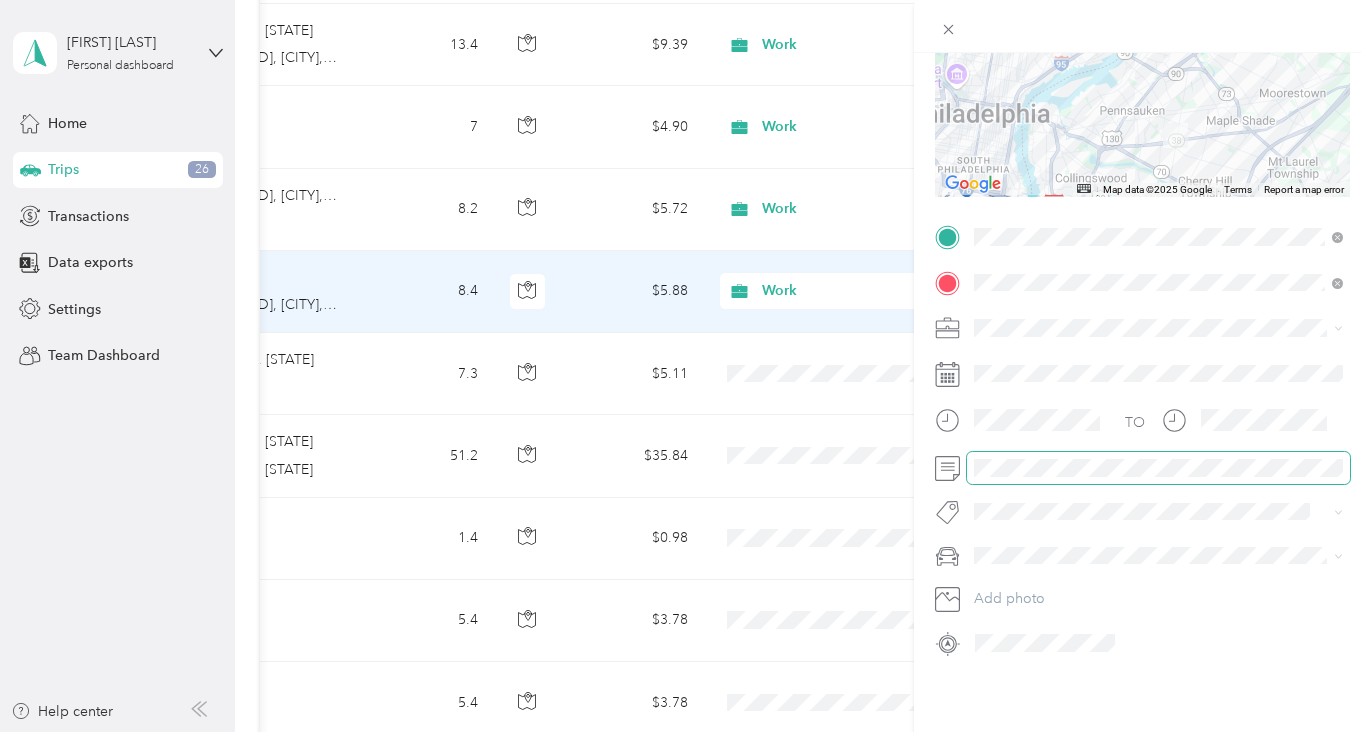 scroll, scrollTop: 0, scrollLeft: 0, axis: both 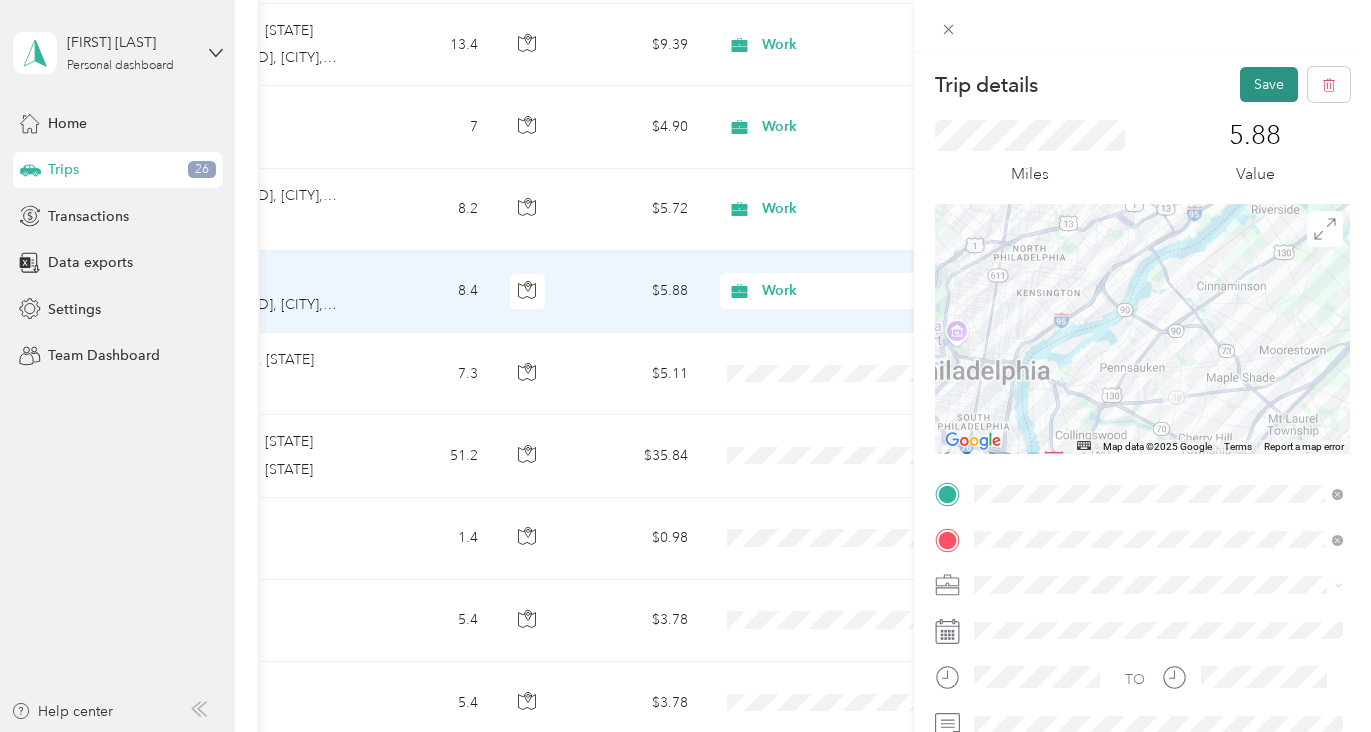 click on "Save" at bounding box center (1269, 84) 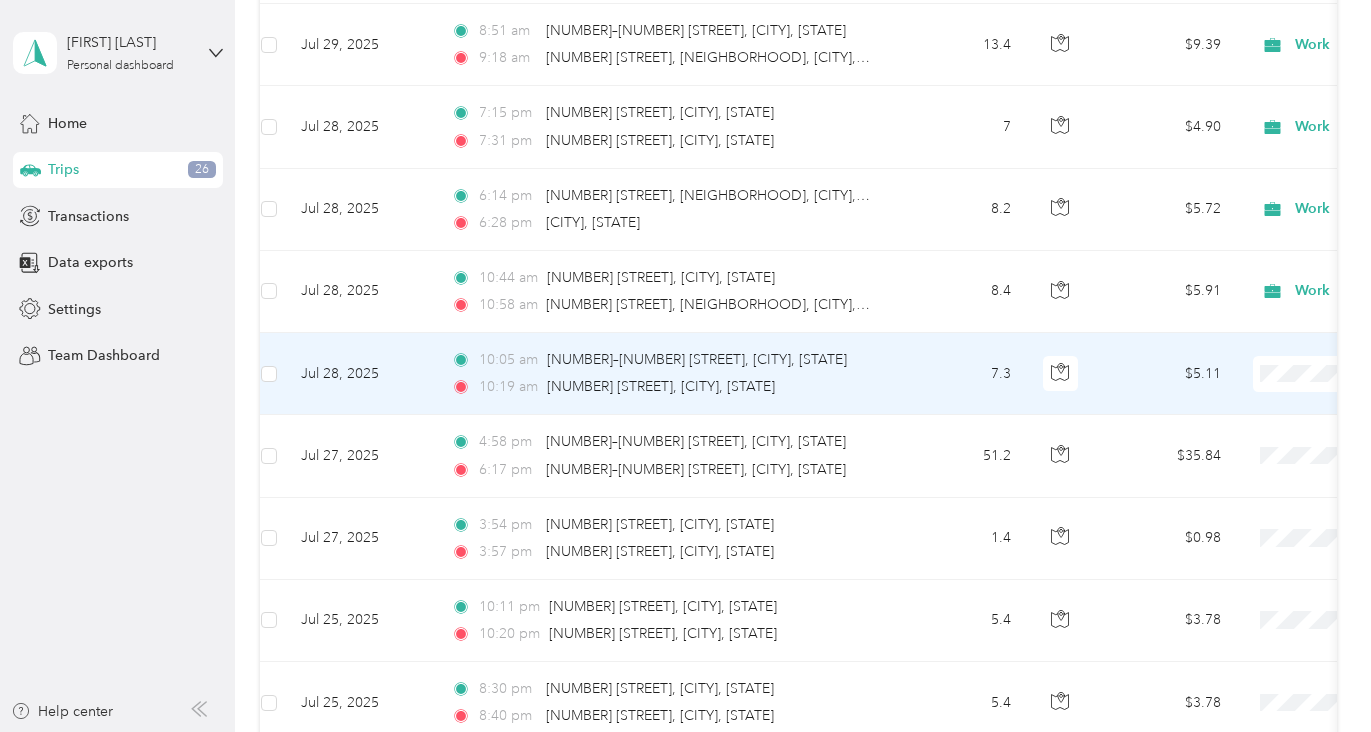 scroll, scrollTop: 0, scrollLeft: 0, axis: both 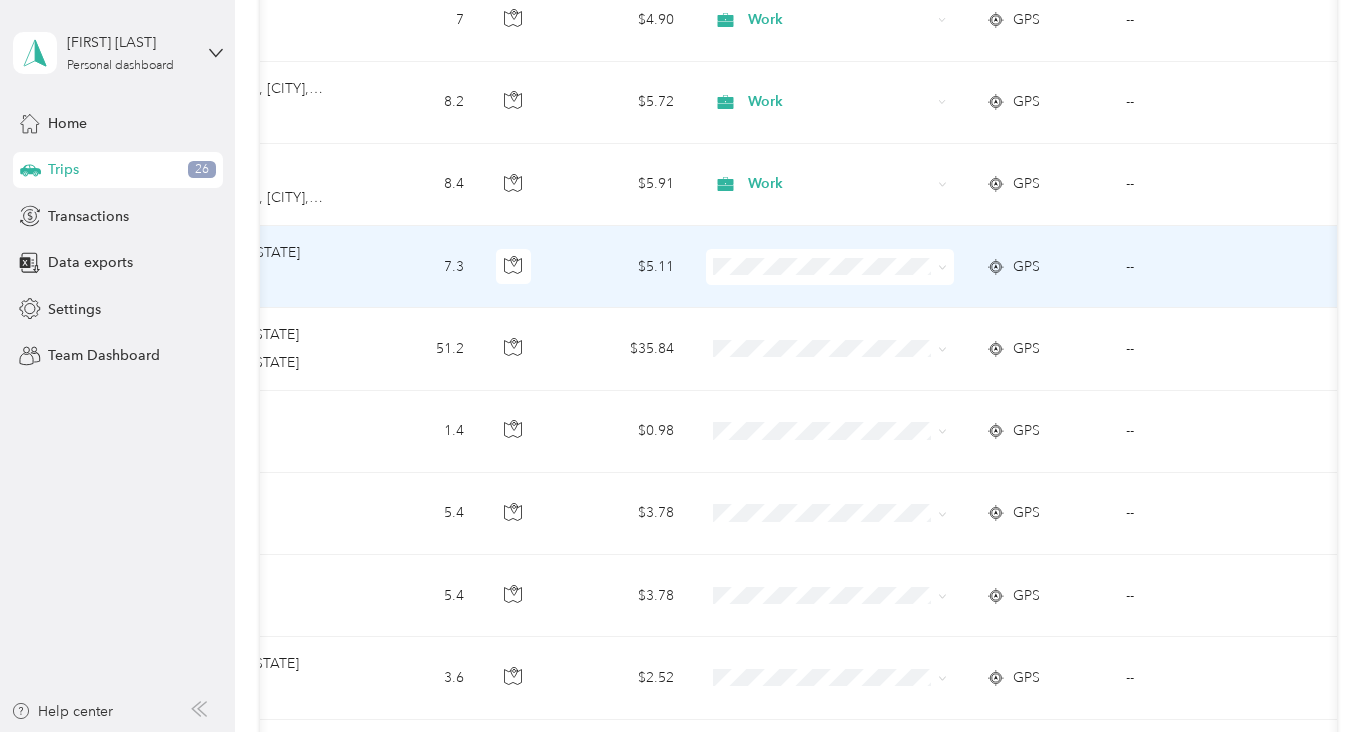 click on "--" at bounding box center [1201, 267] 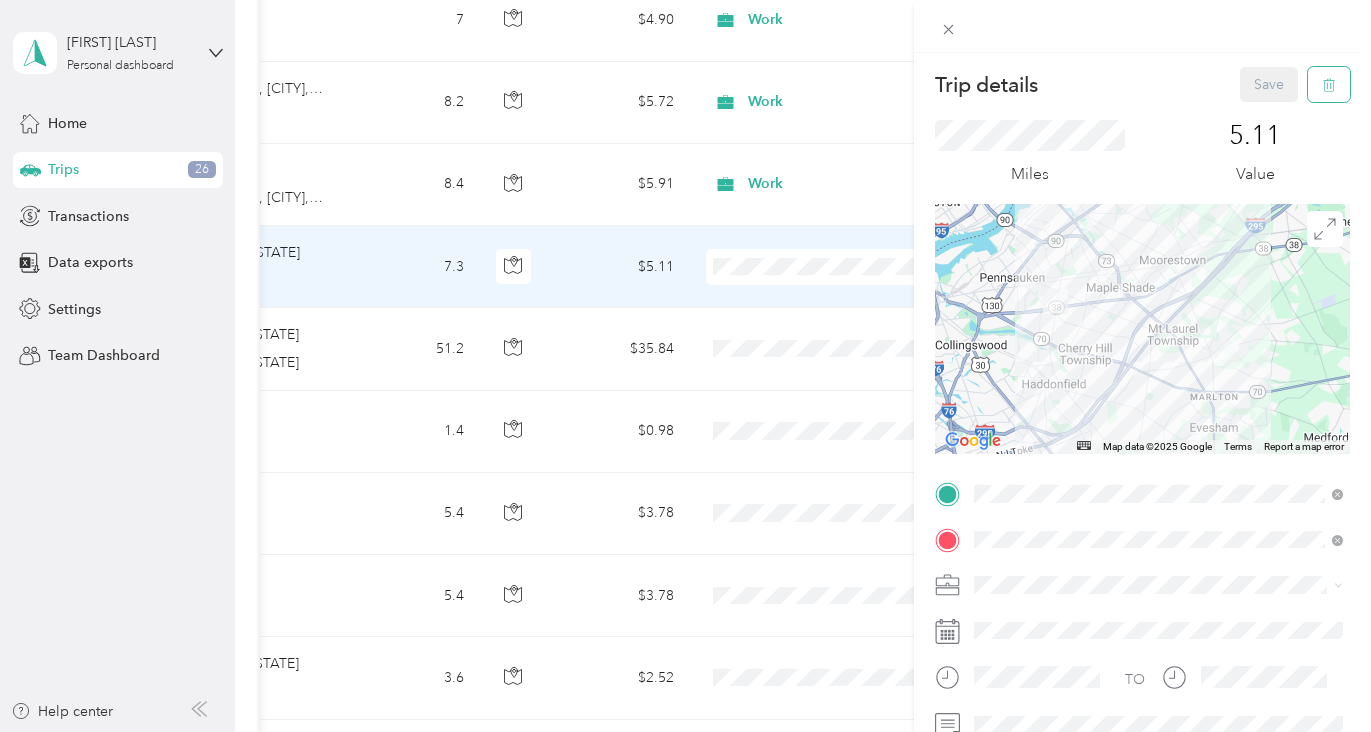 click 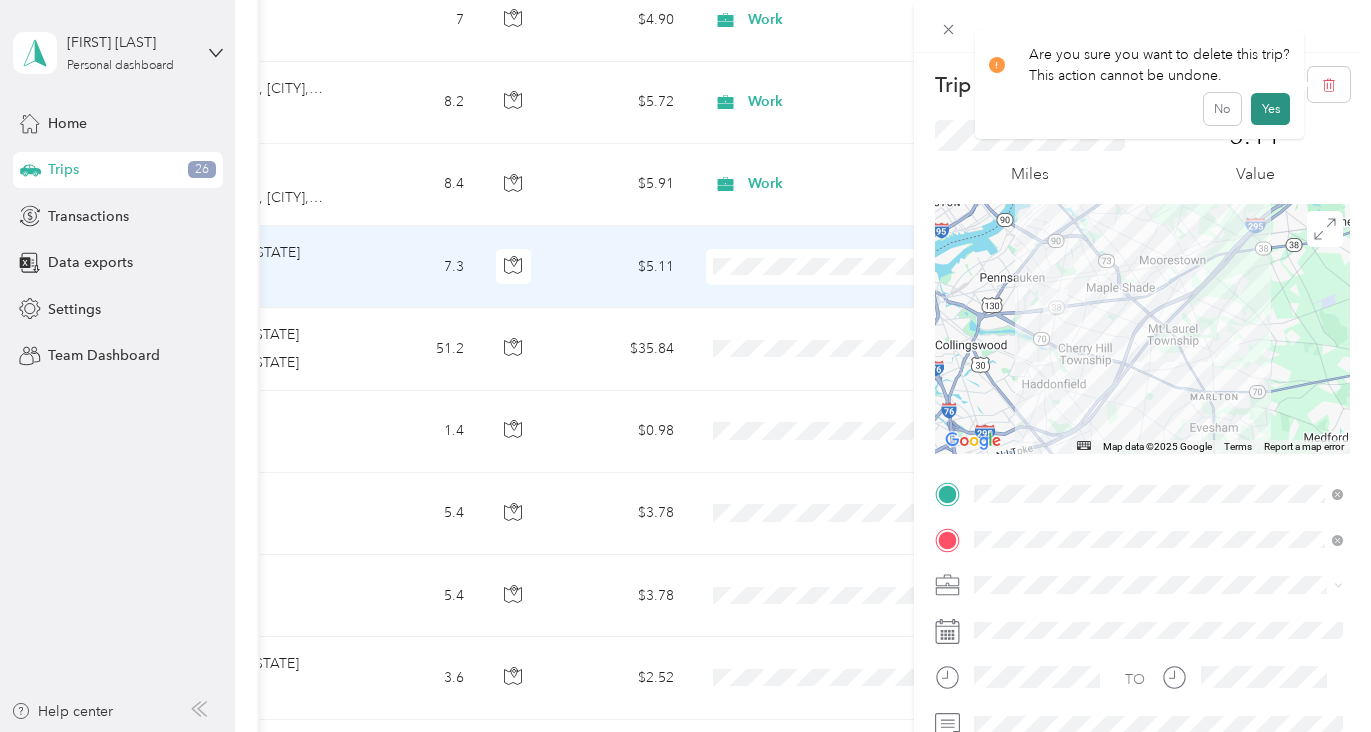 click on "Yes" at bounding box center [1270, 109] 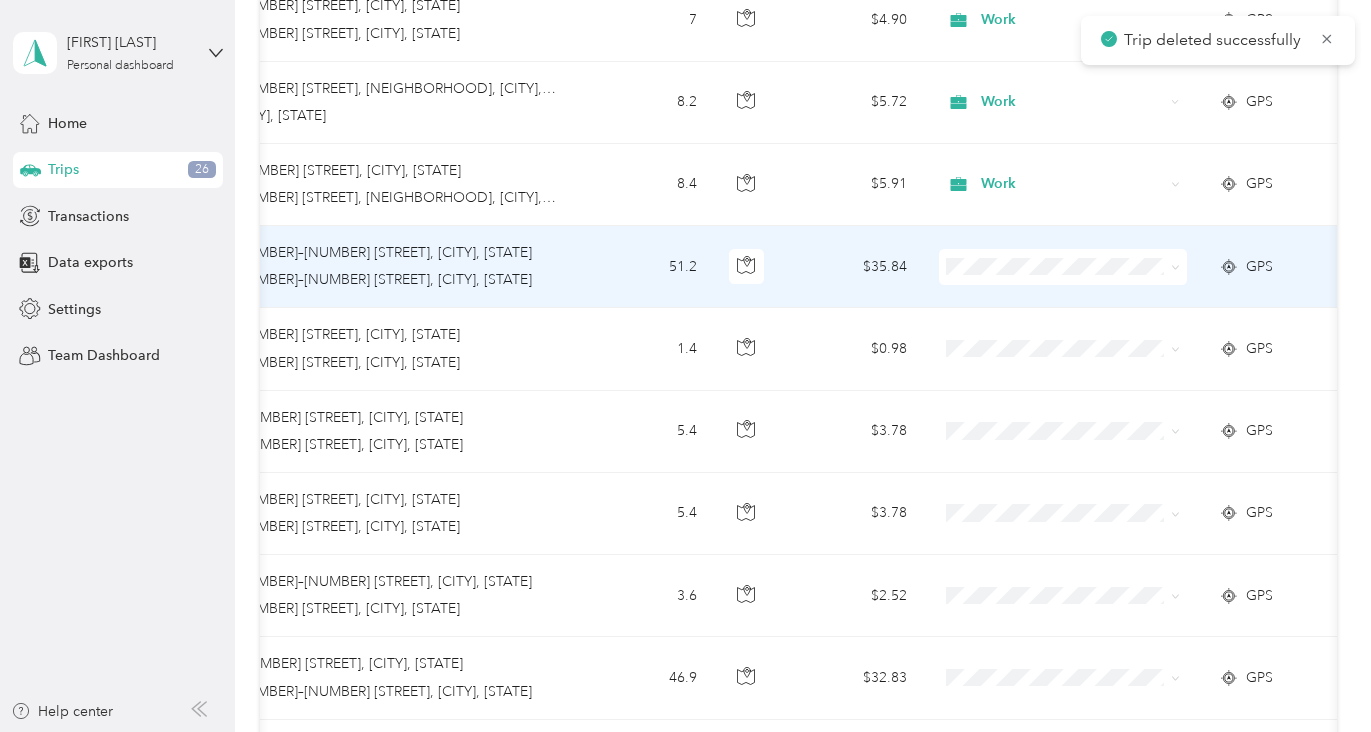 scroll, scrollTop: 0, scrollLeft: 0, axis: both 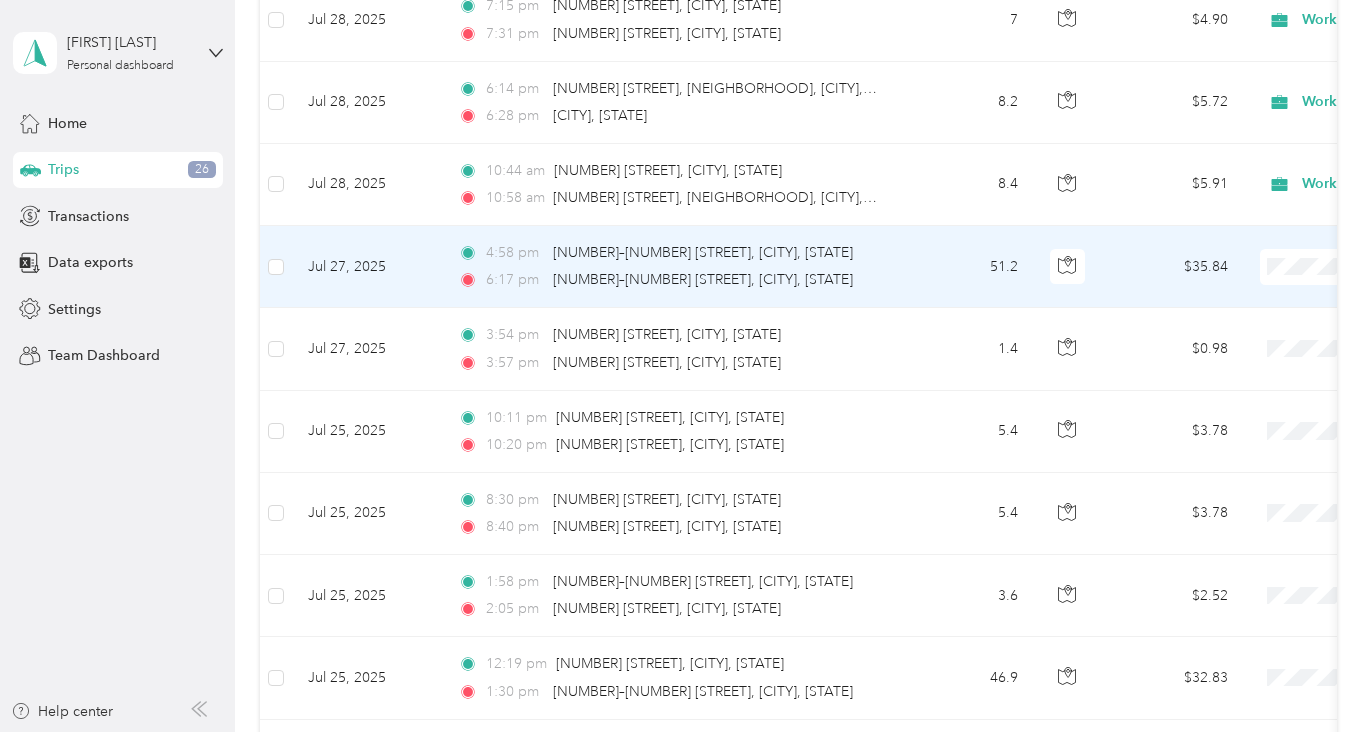 click on "Jul 27, 2025" at bounding box center (367, 267) 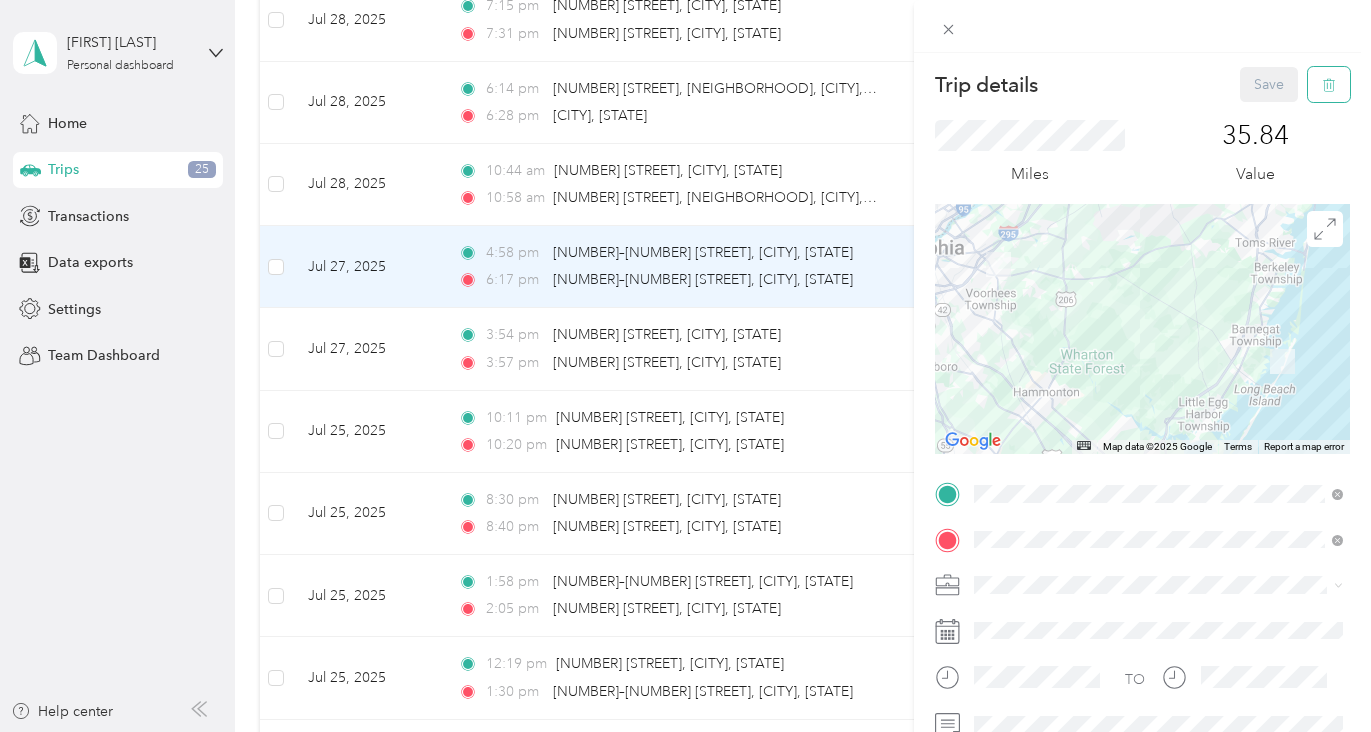 click 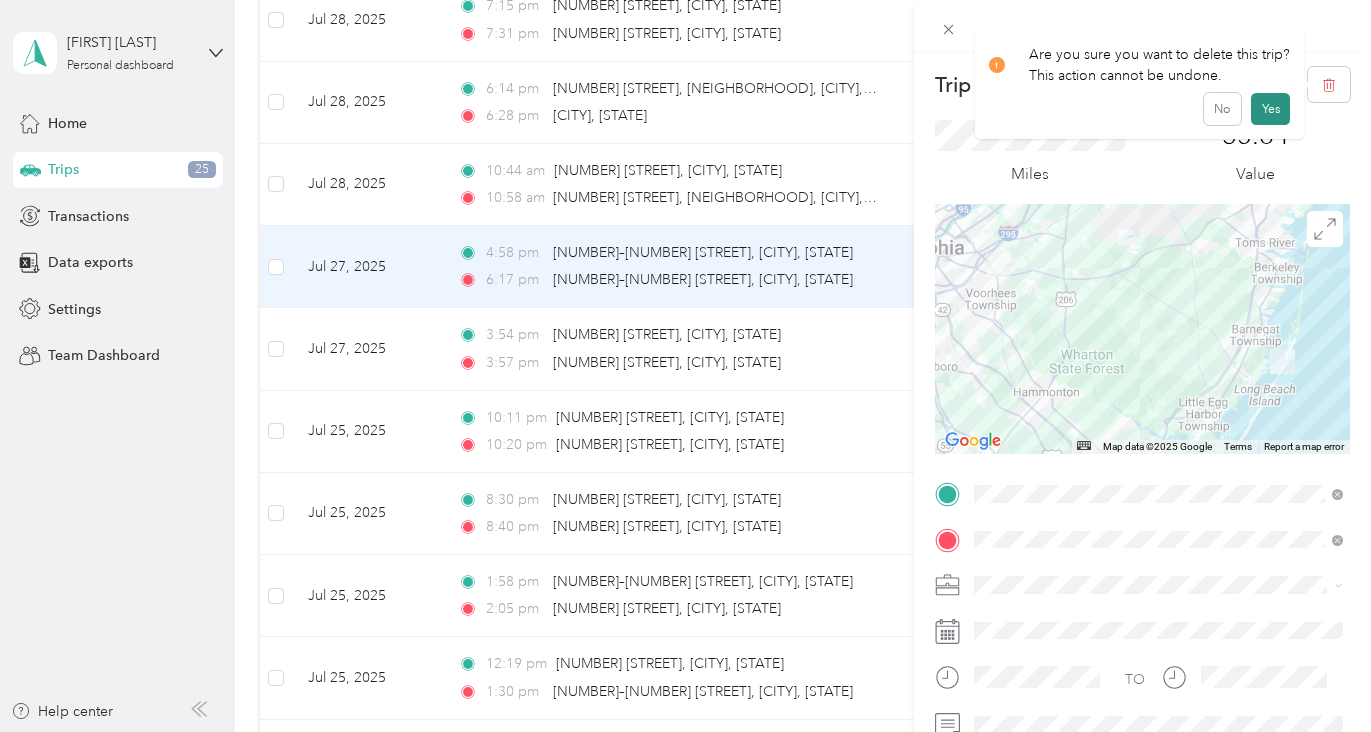 click on "Yes" at bounding box center [1270, 109] 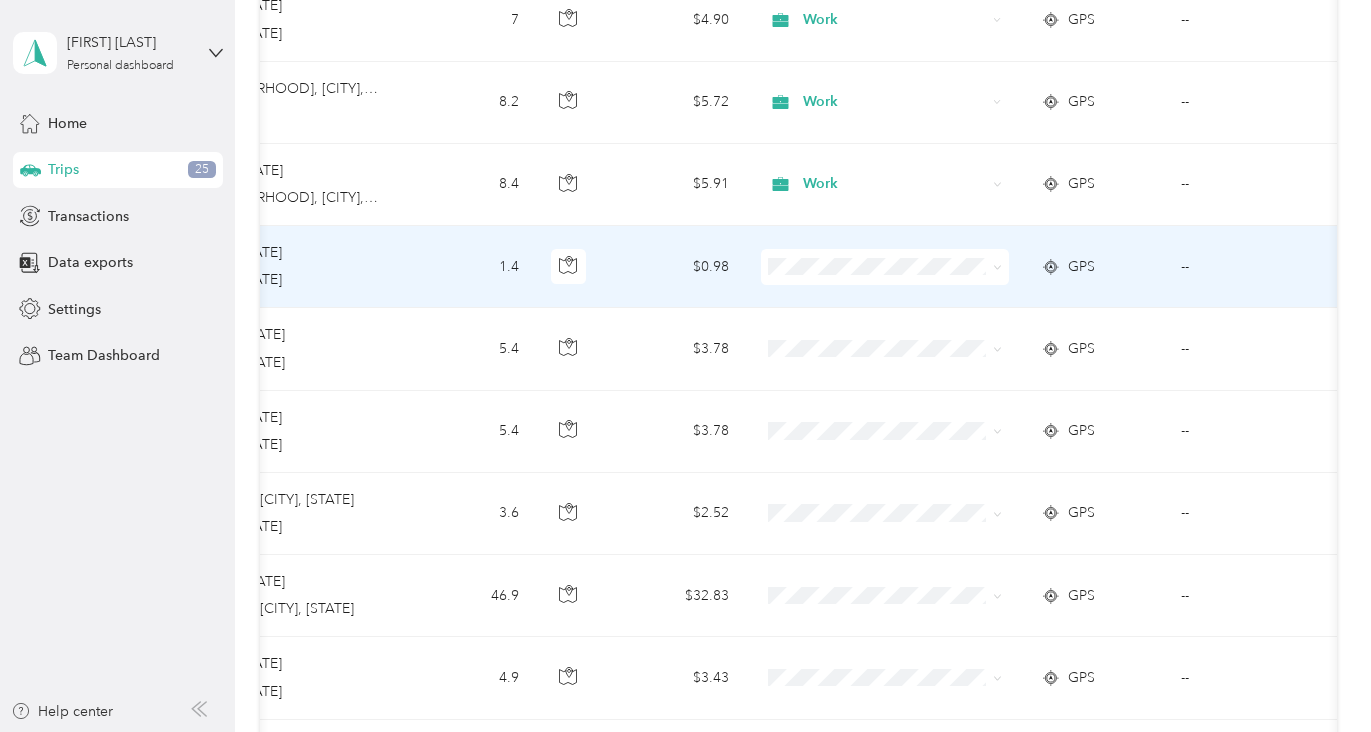 scroll, scrollTop: 0, scrollLeft: 569, axis: horizontal 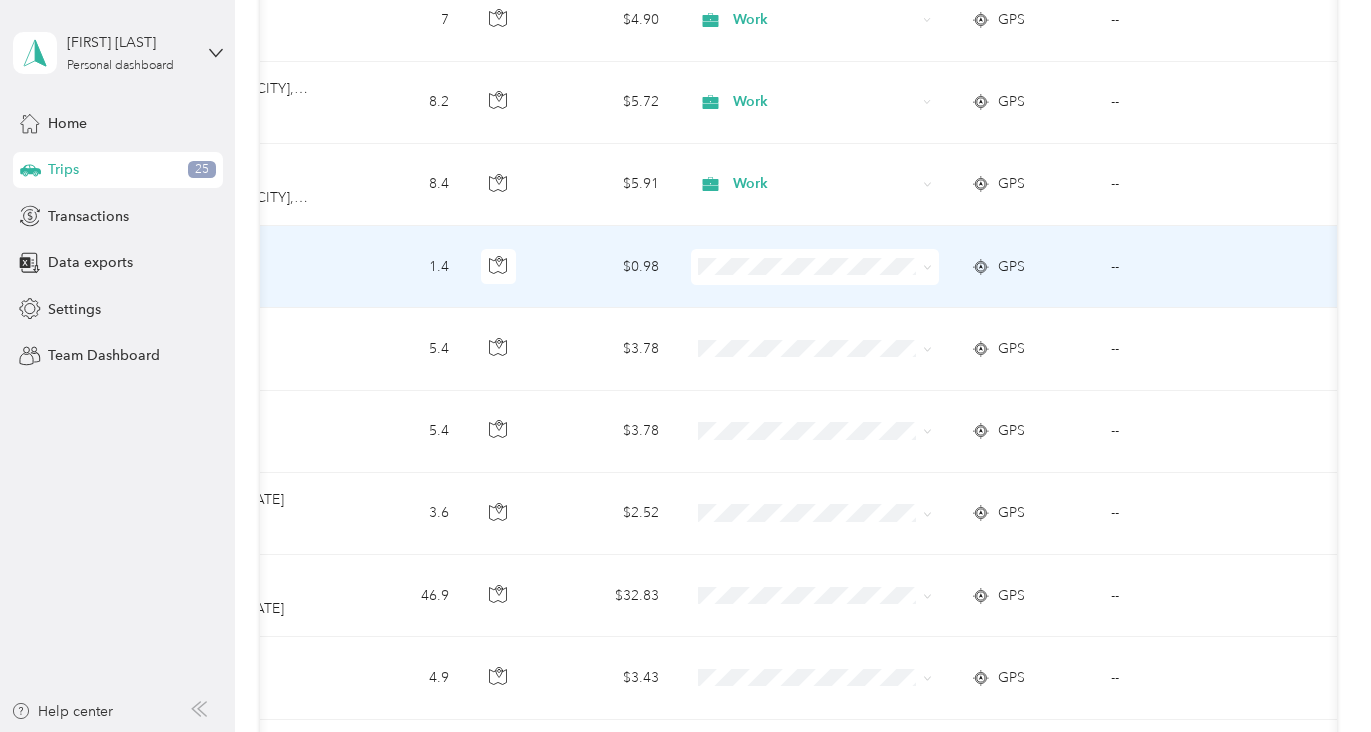 click on "--" at bounding box center [1186, 267] 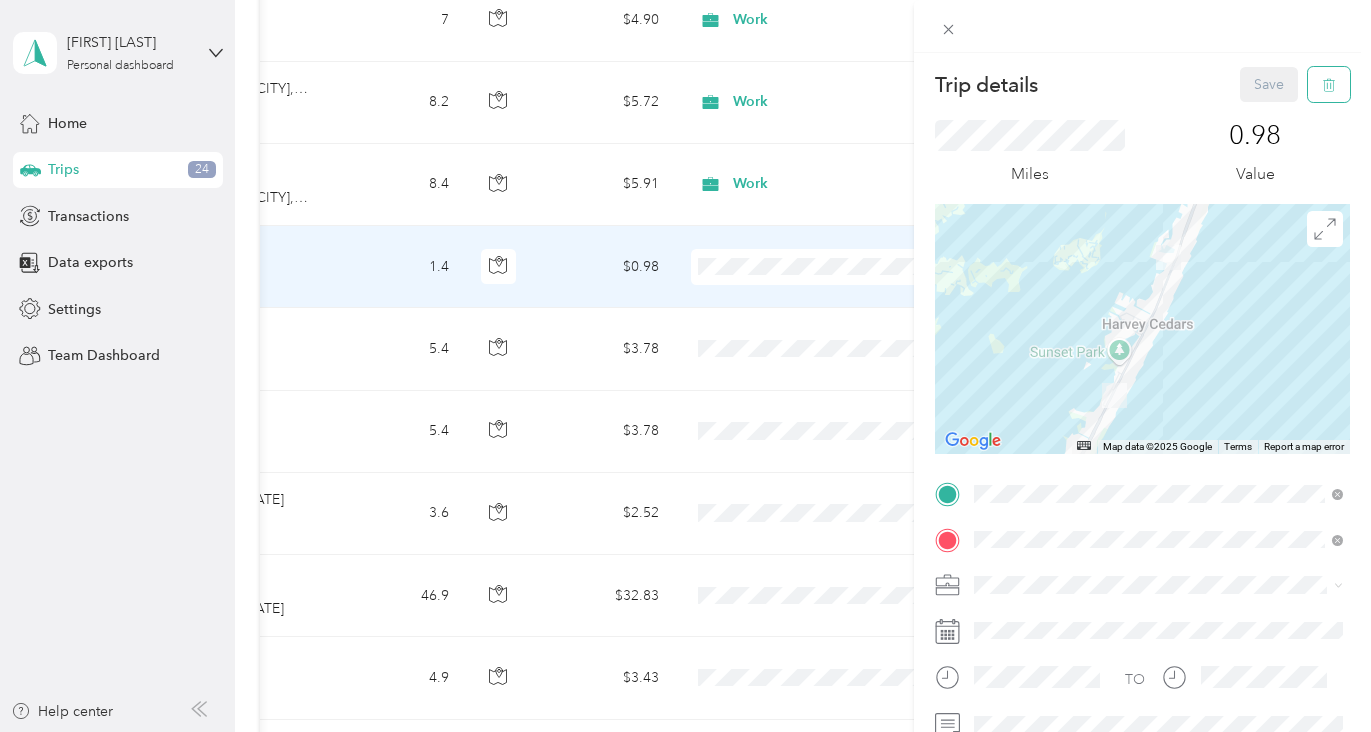 click at bounding box center [1329, 84] 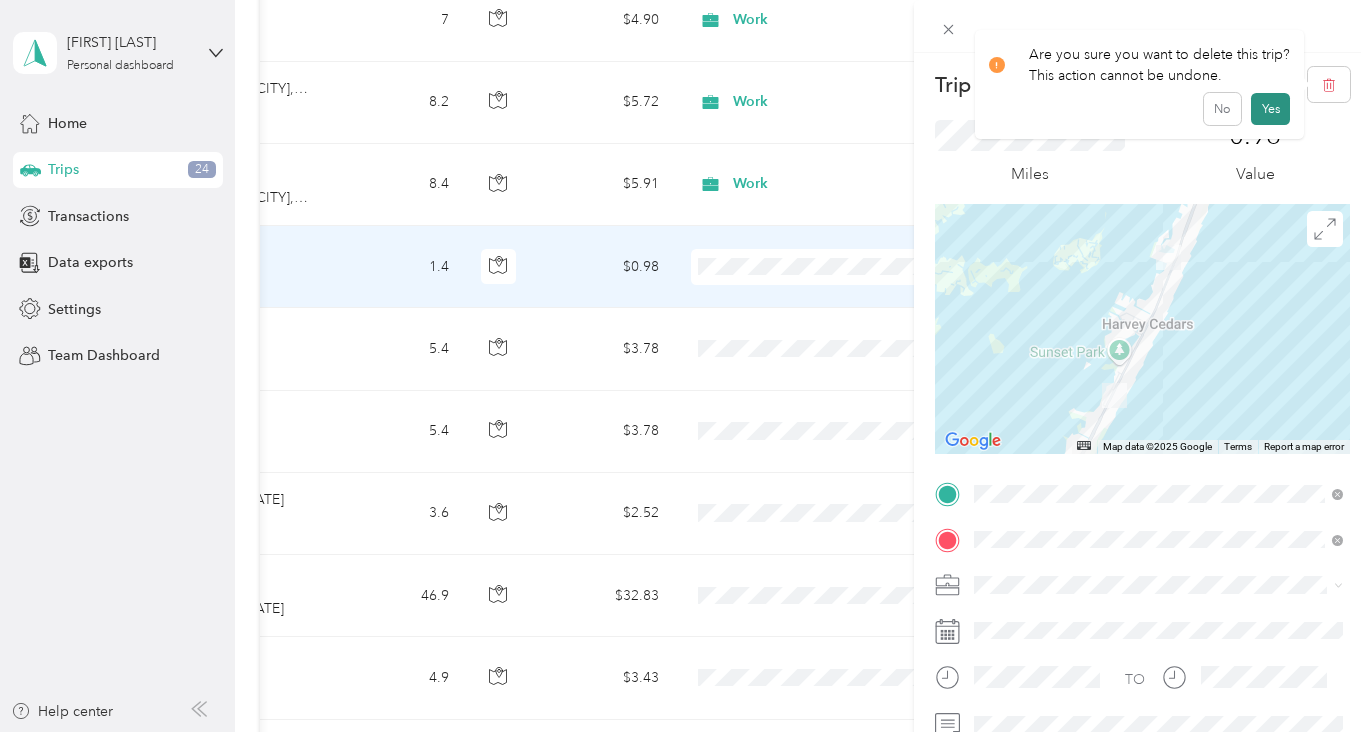 click on "Yes" at bounding box center (1270, 109) 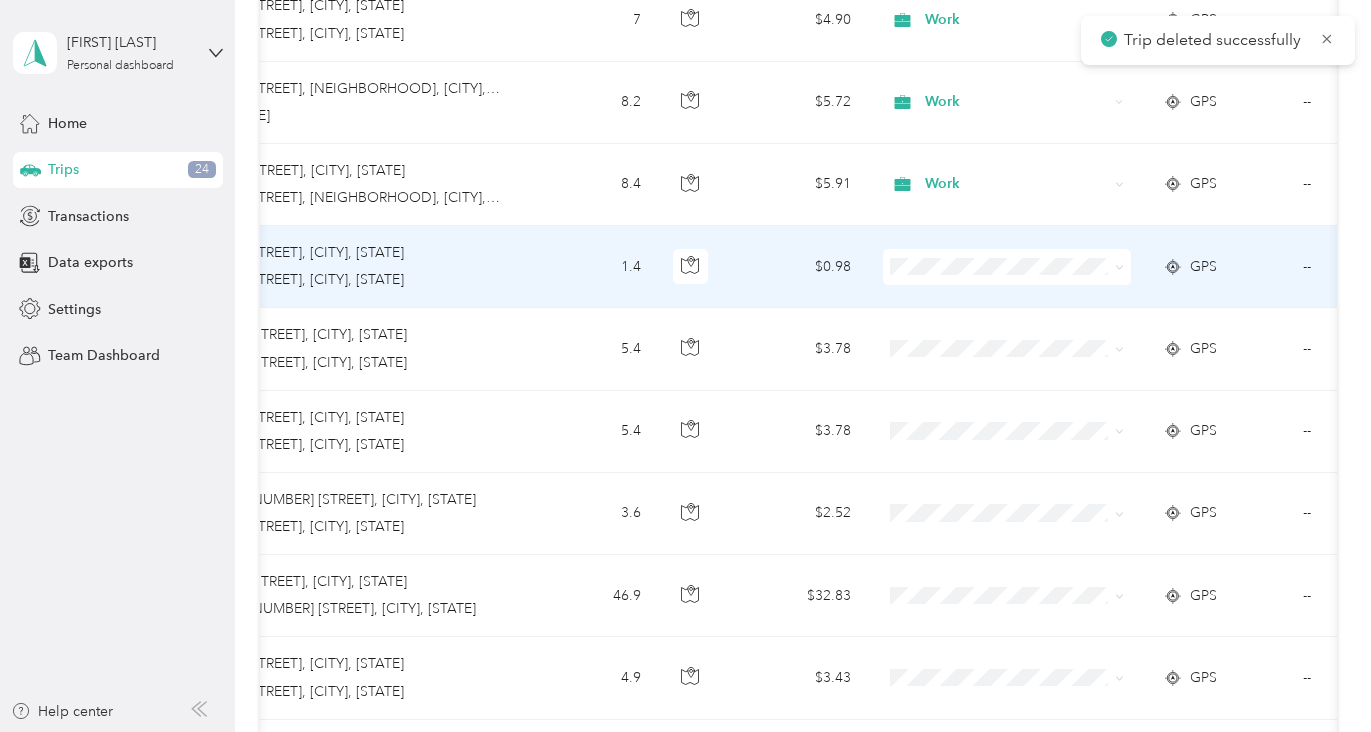 scroll, scrollTop: 0, scrollLeft: 0, axis: both 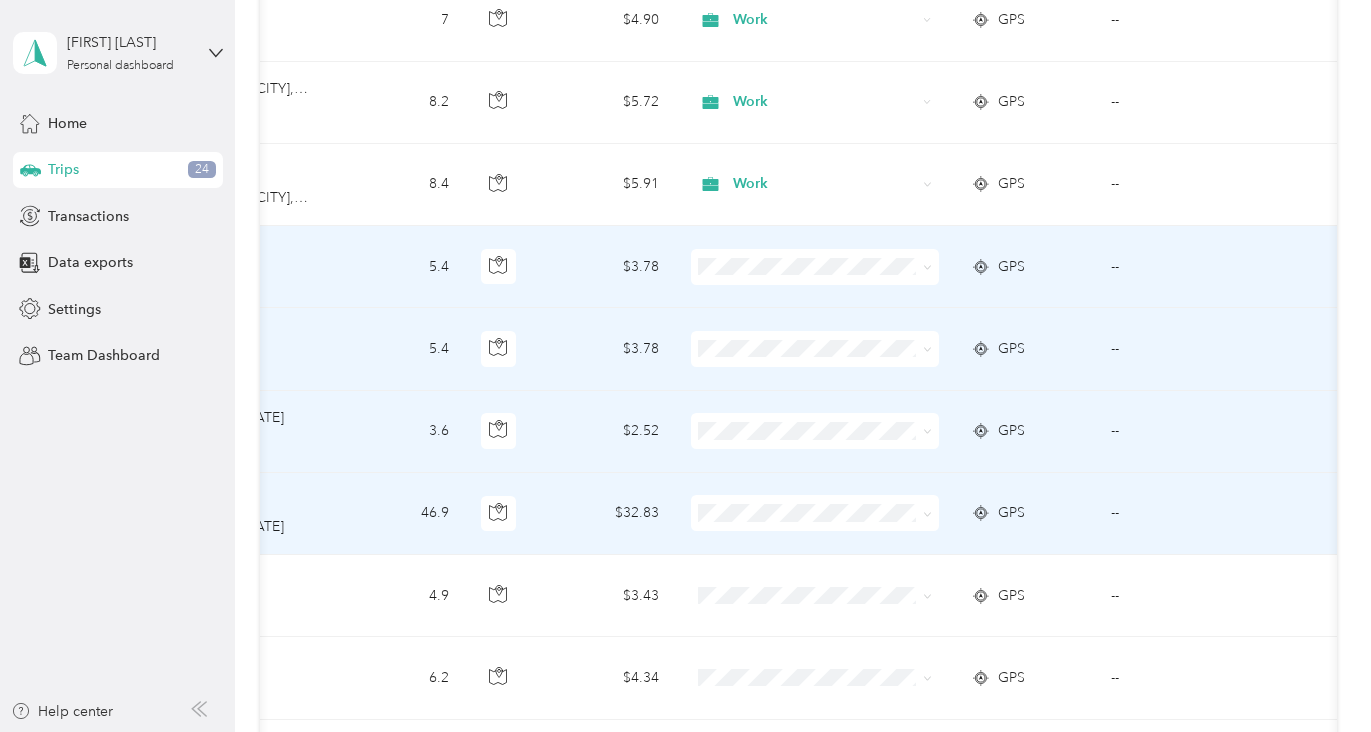 click on "--" at bounding box center [1186, 267] 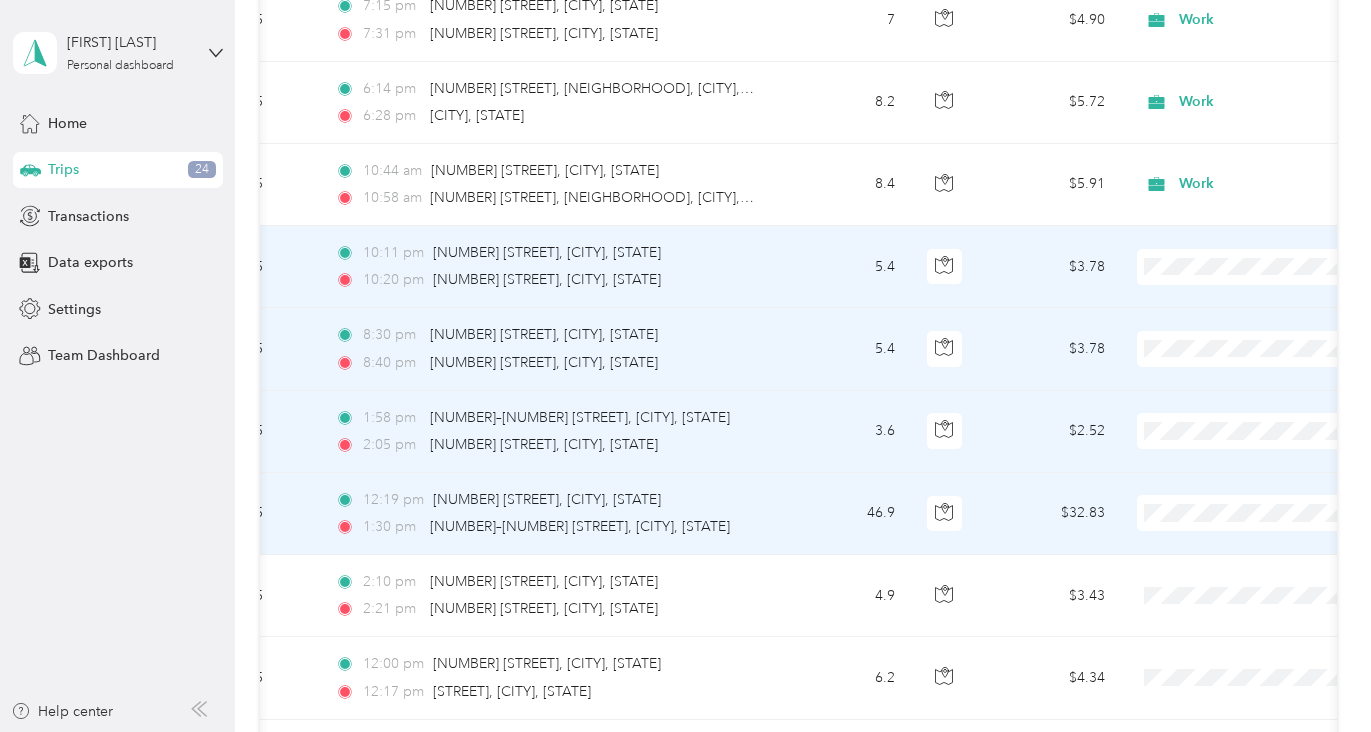 scroll, scrollTop: 0, scrollLeft: 0, axis: both 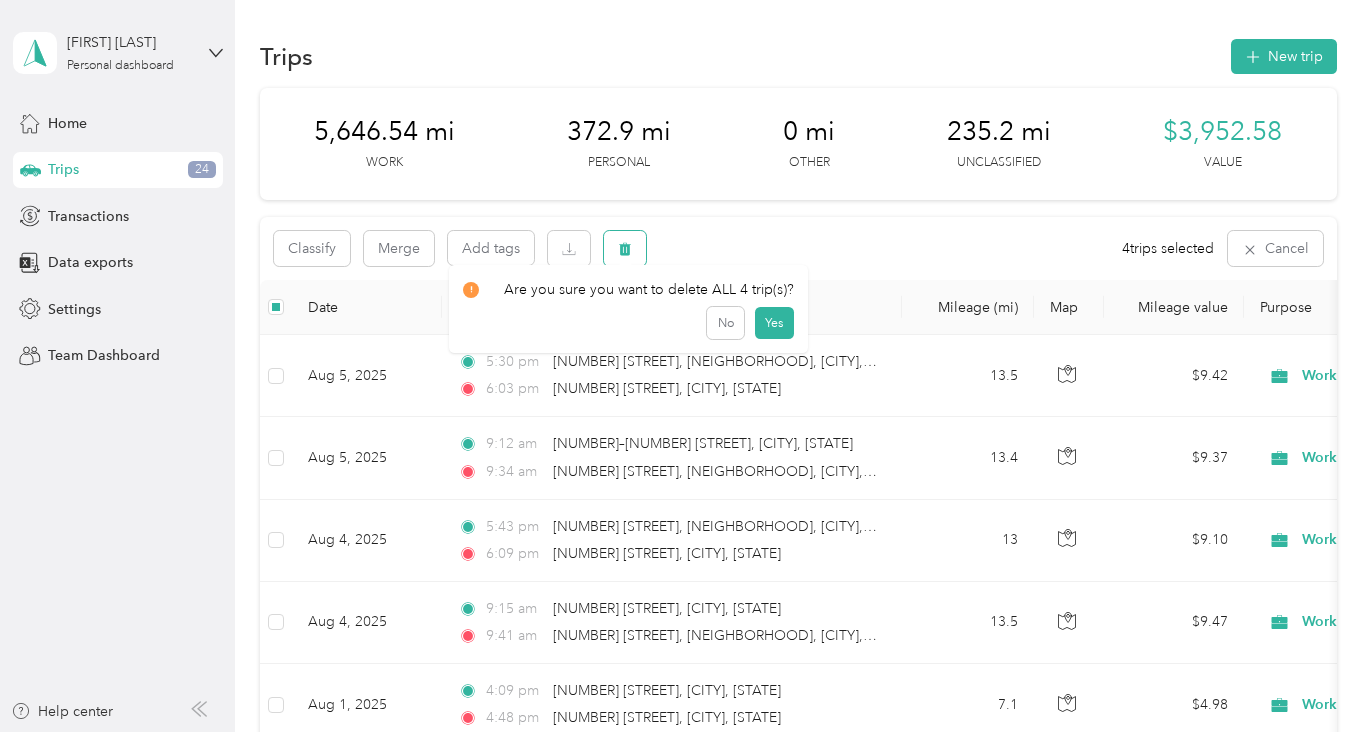 click at bounding box center (625, 248) 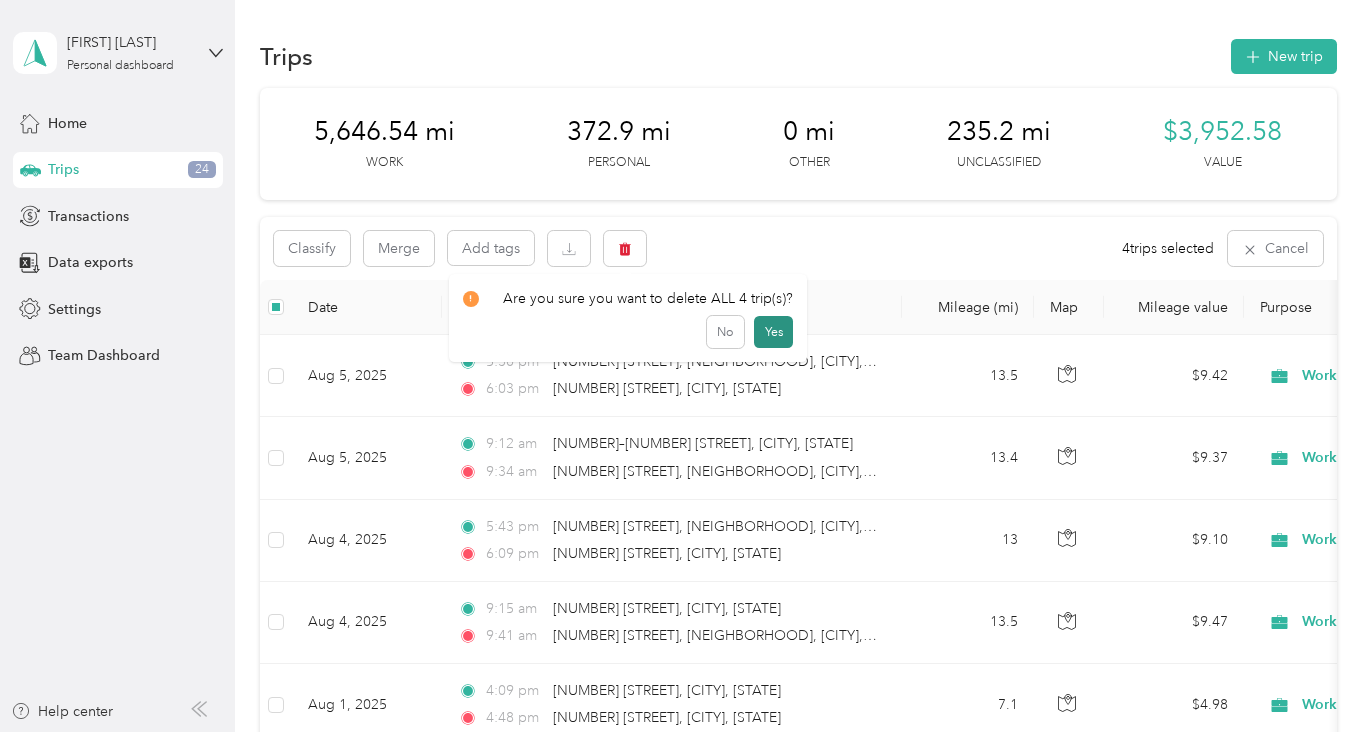 click on "Yes" at bounding box center (773, 332) 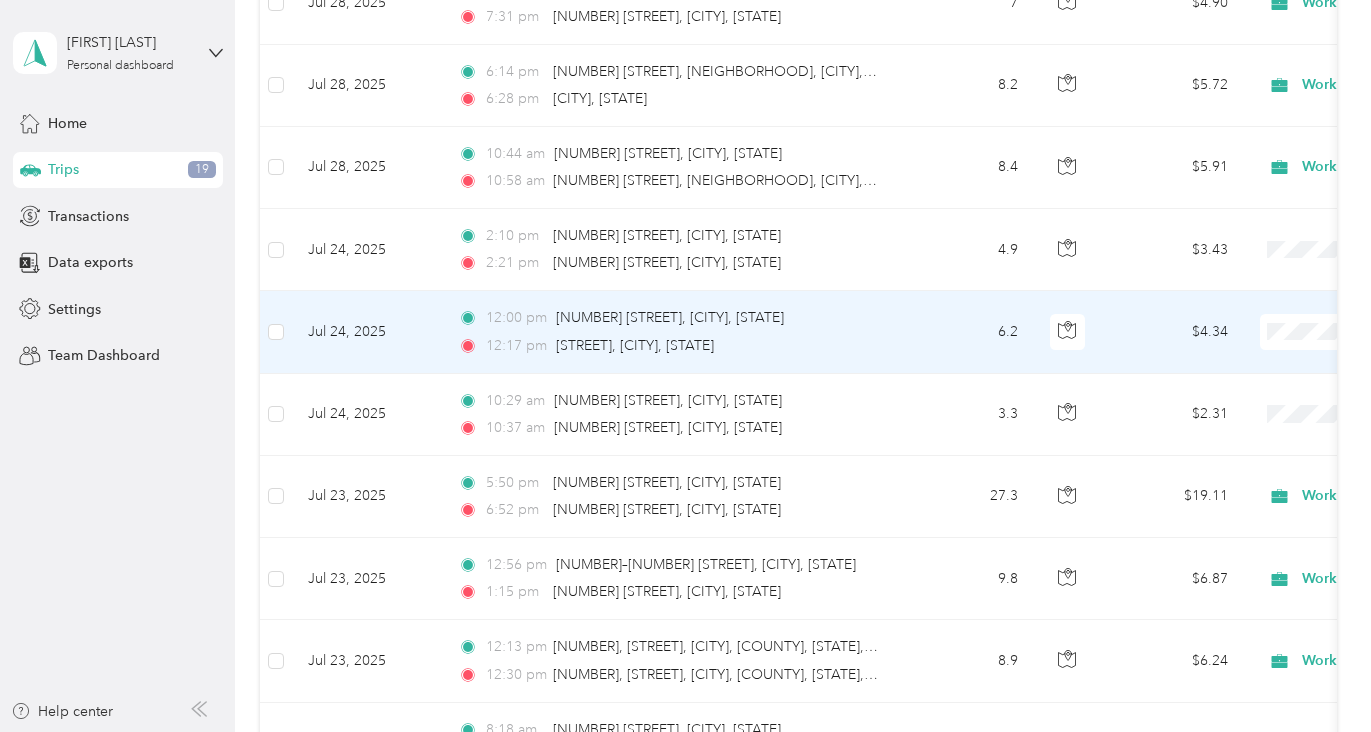 scroll, scrollTop: 1446, scrollLeft: 0, axis: vertical 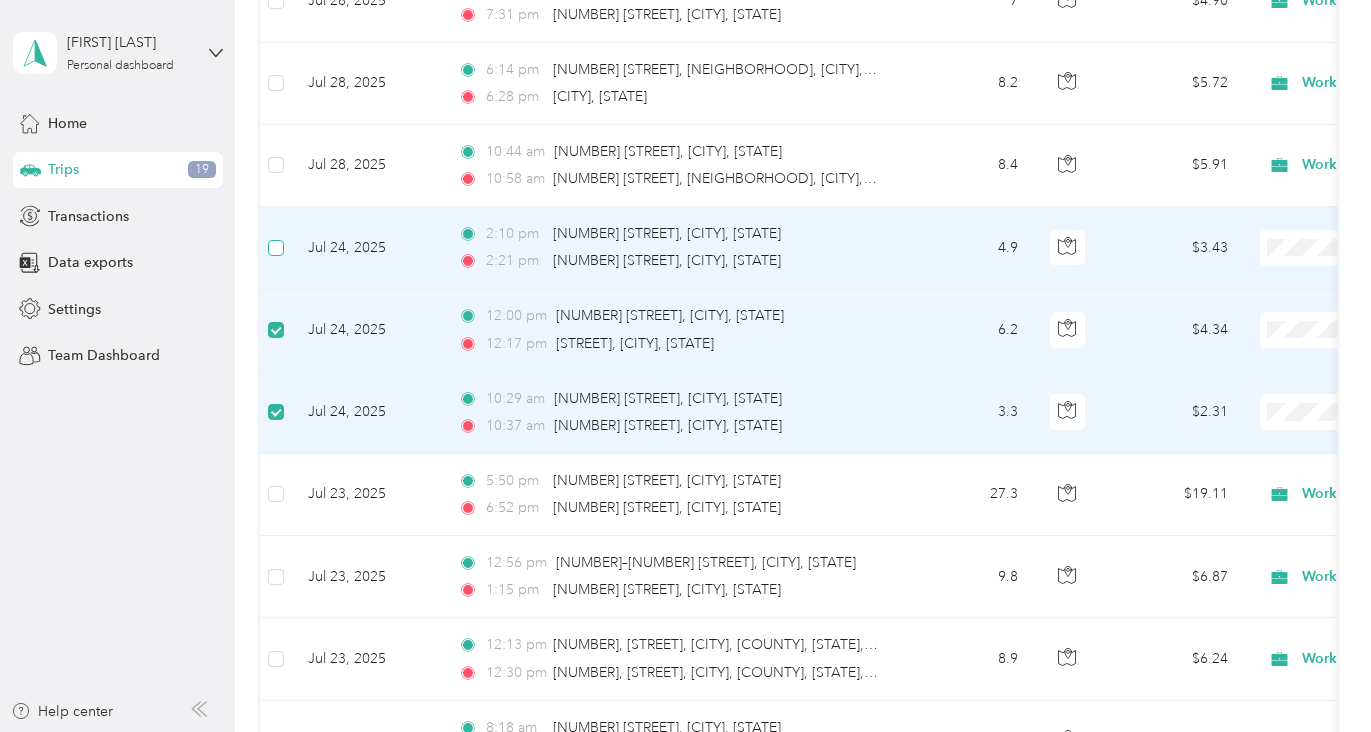 click at bounding box center [276, 248] 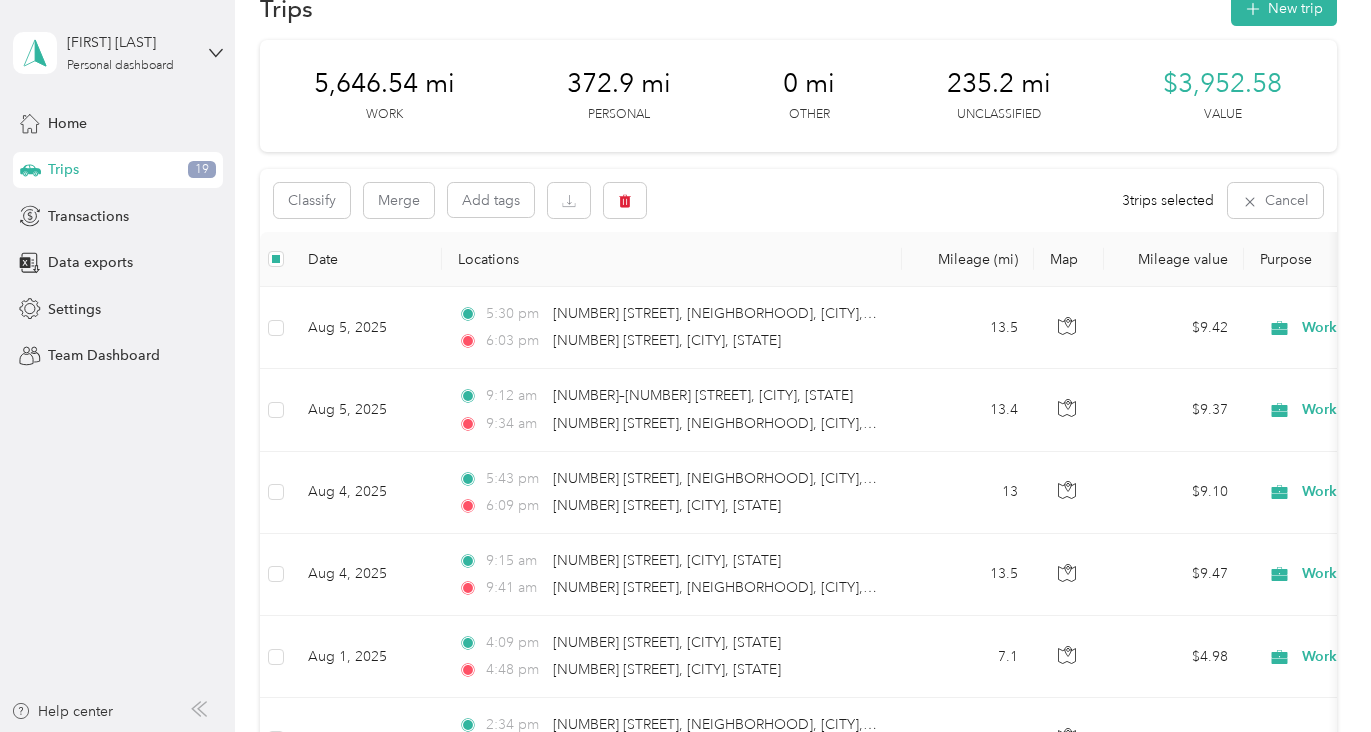 scroll, scrollTop: 0, scrollLeft: 0, axis: both 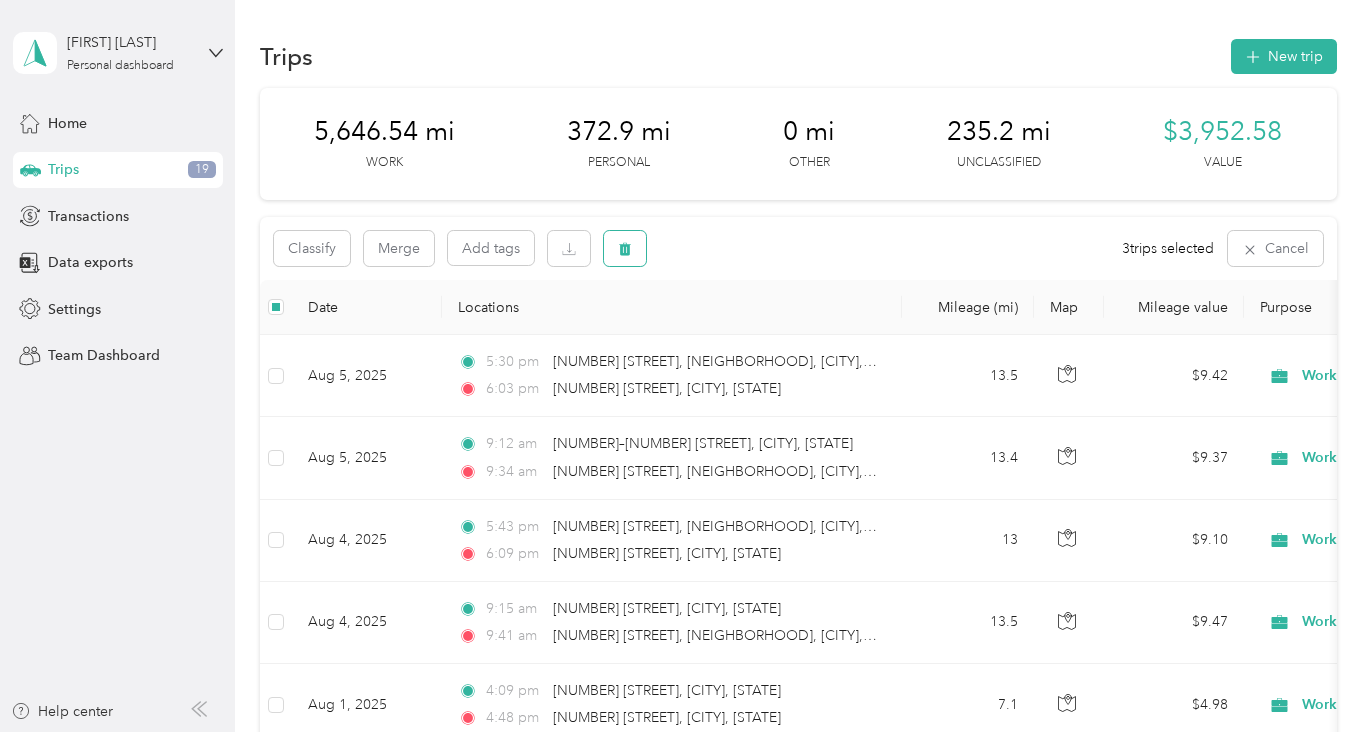 click 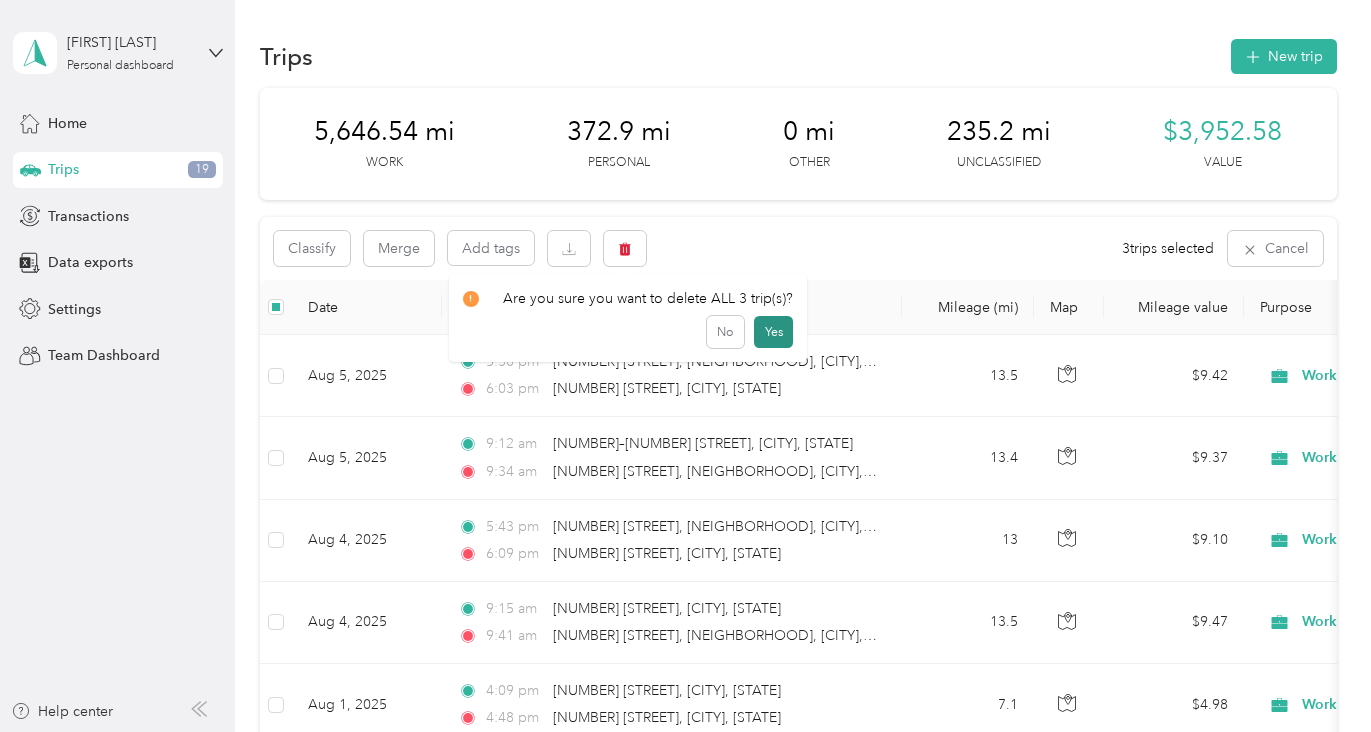 click on "Yes" at bounding box center [773, 332] 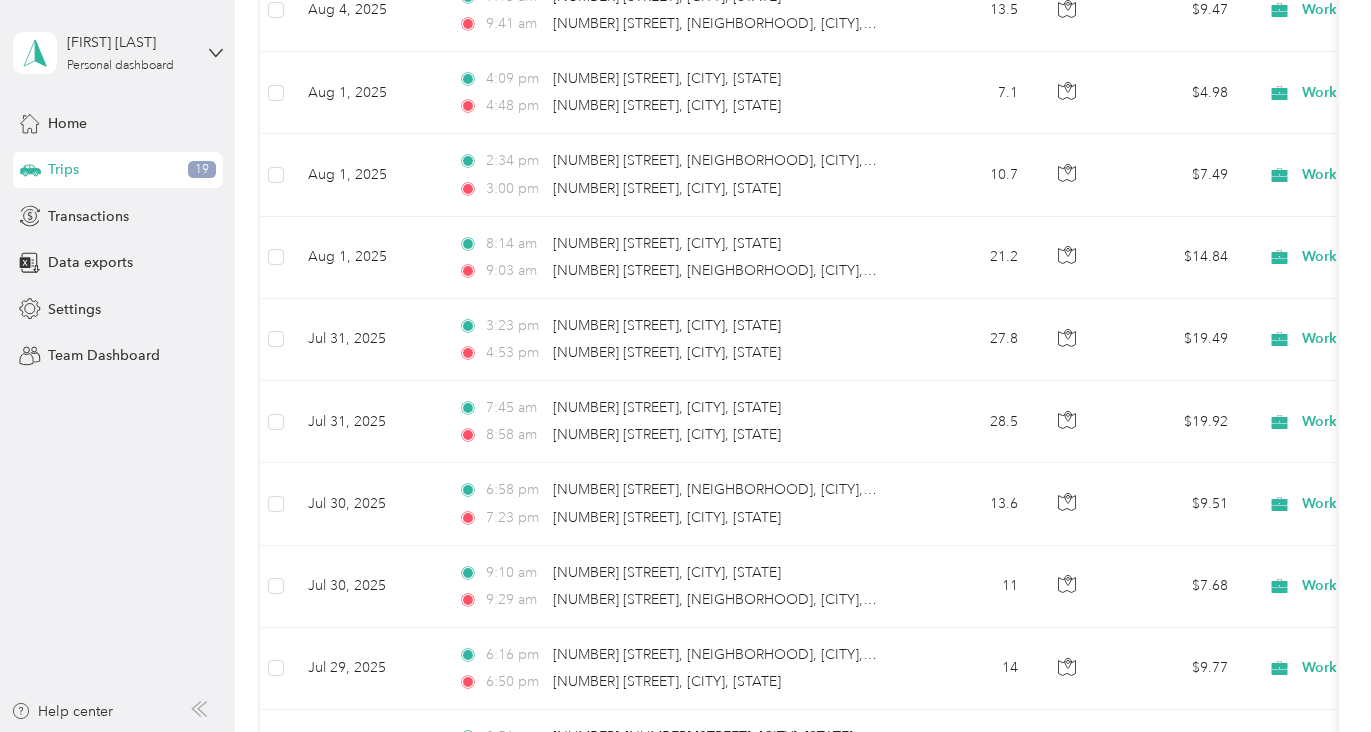 scroll, scrollTop: 0, scrollLeft: 0, axis: both 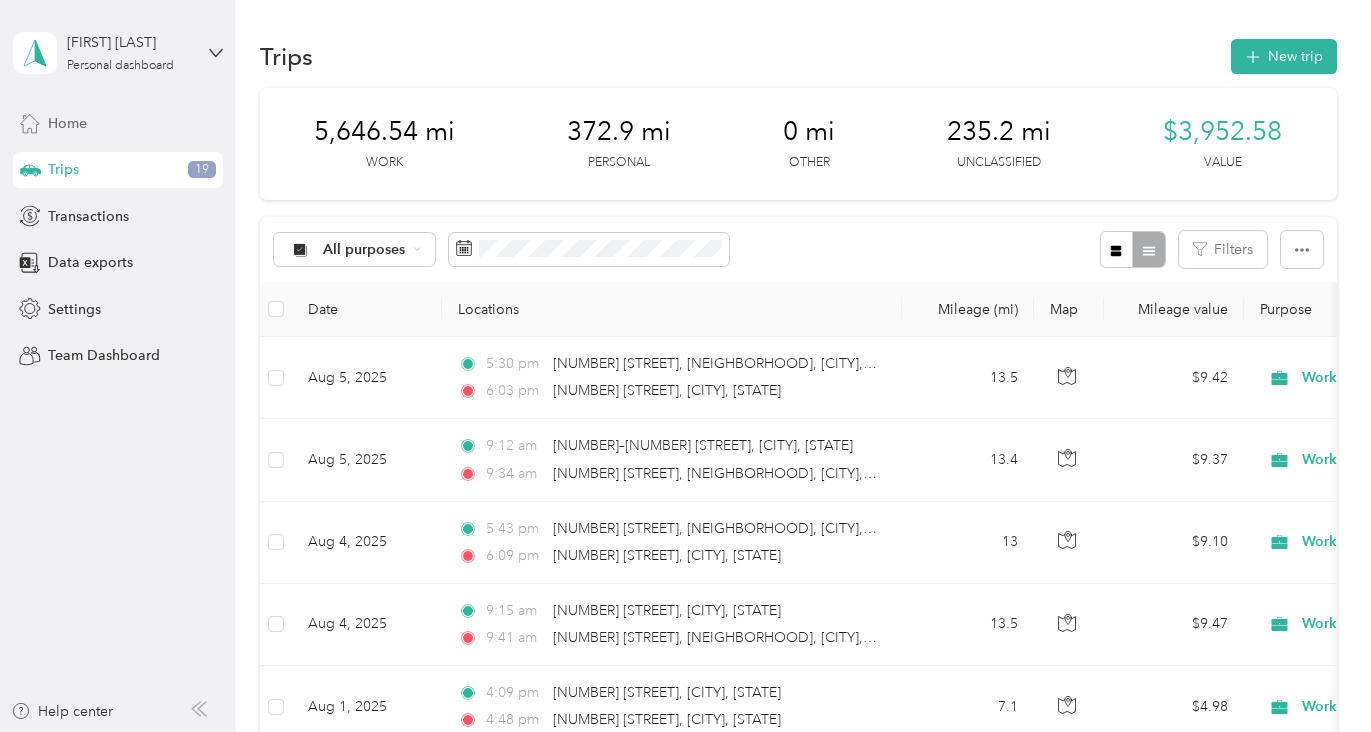 click on "Home" at bounding box center (118, 123) 